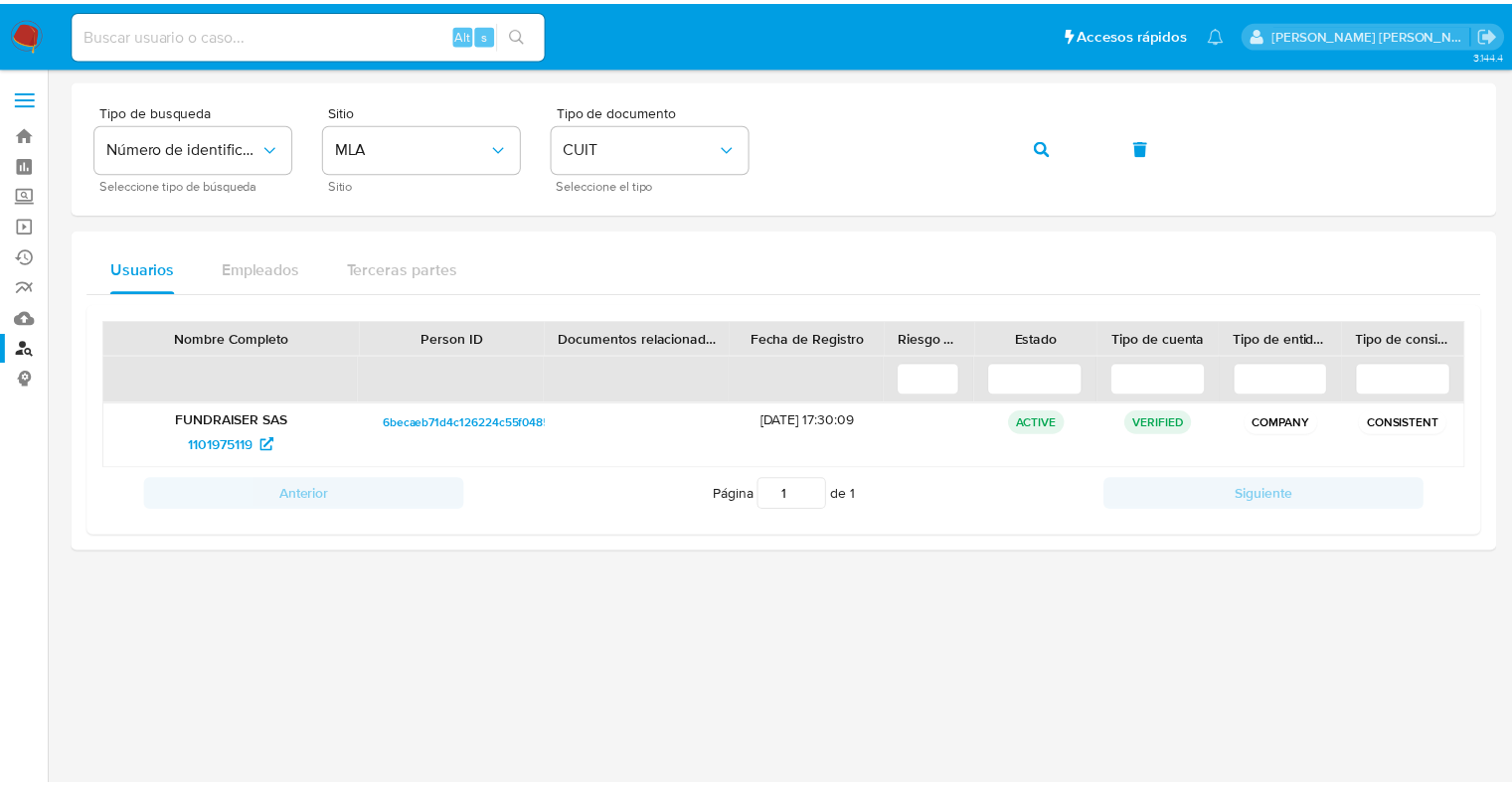 scroll, scrollTop: 0, scrollLeft: 0, axis: both 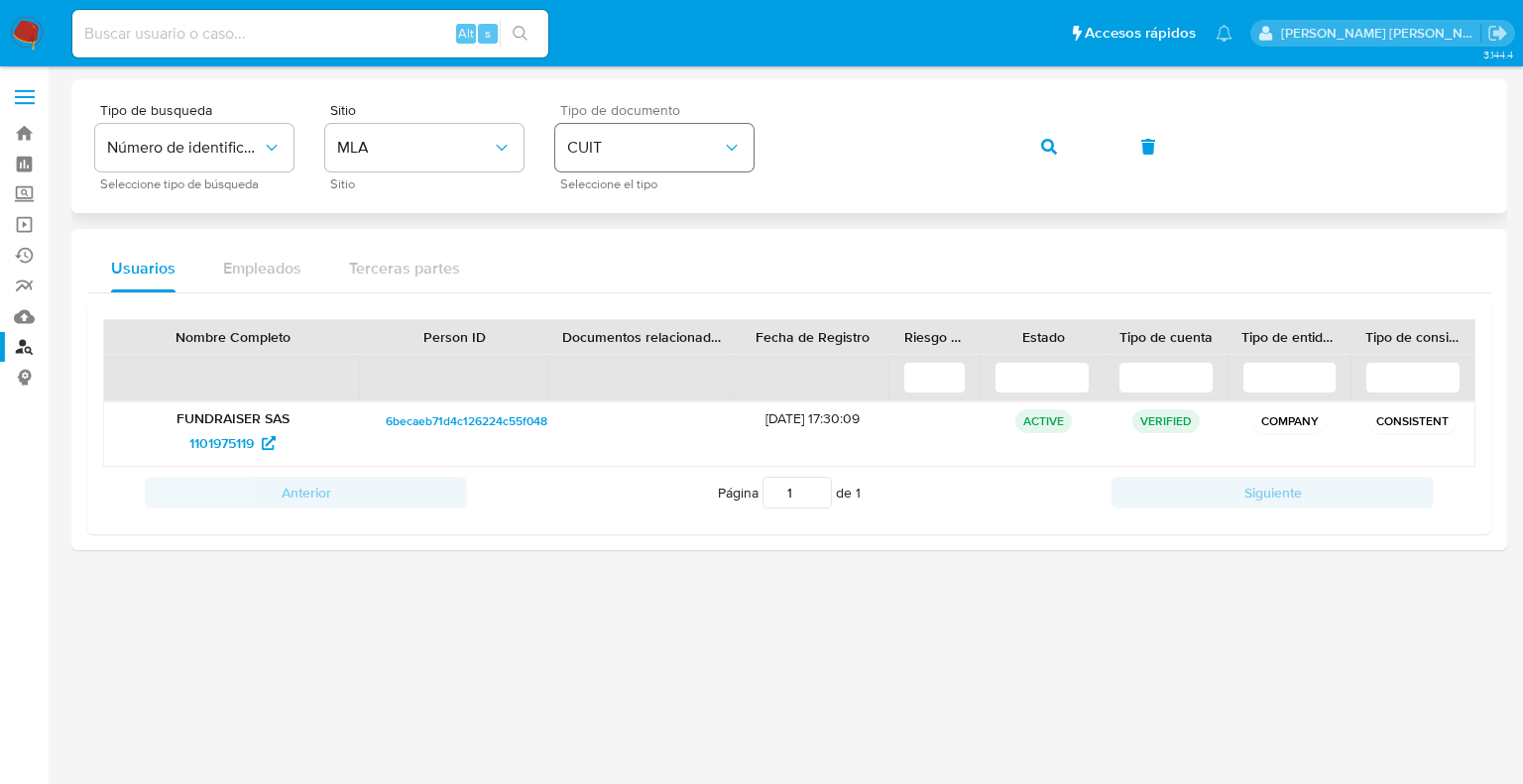 click on "Tipo de busqueda Número de identificación Seleccione tipo de búsqueda Sitio MLA Sitio Tipo de documento CUIT Seleccione el tipo" at bounding box center [789, 146] 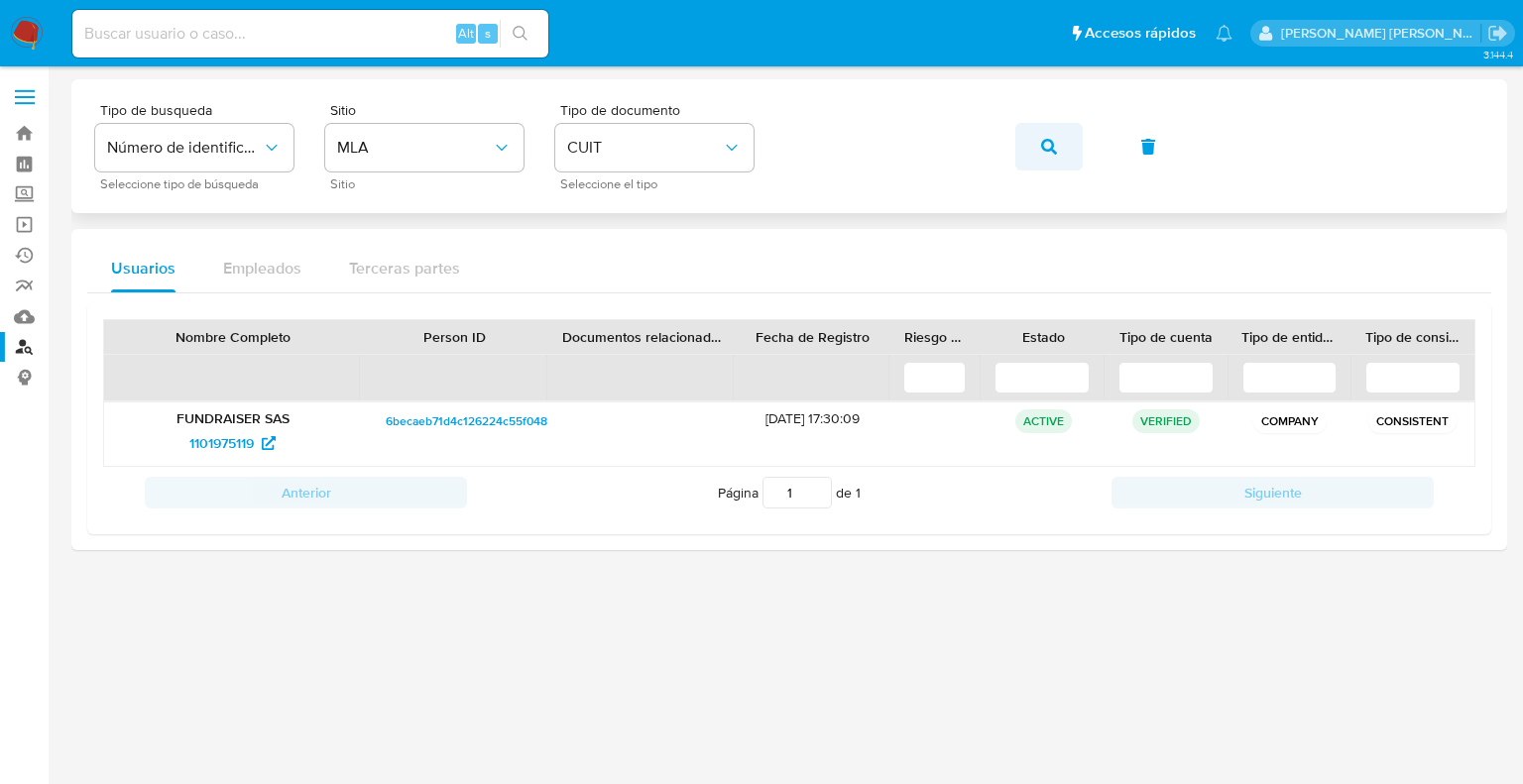 click at bounding box center [1049, 147] 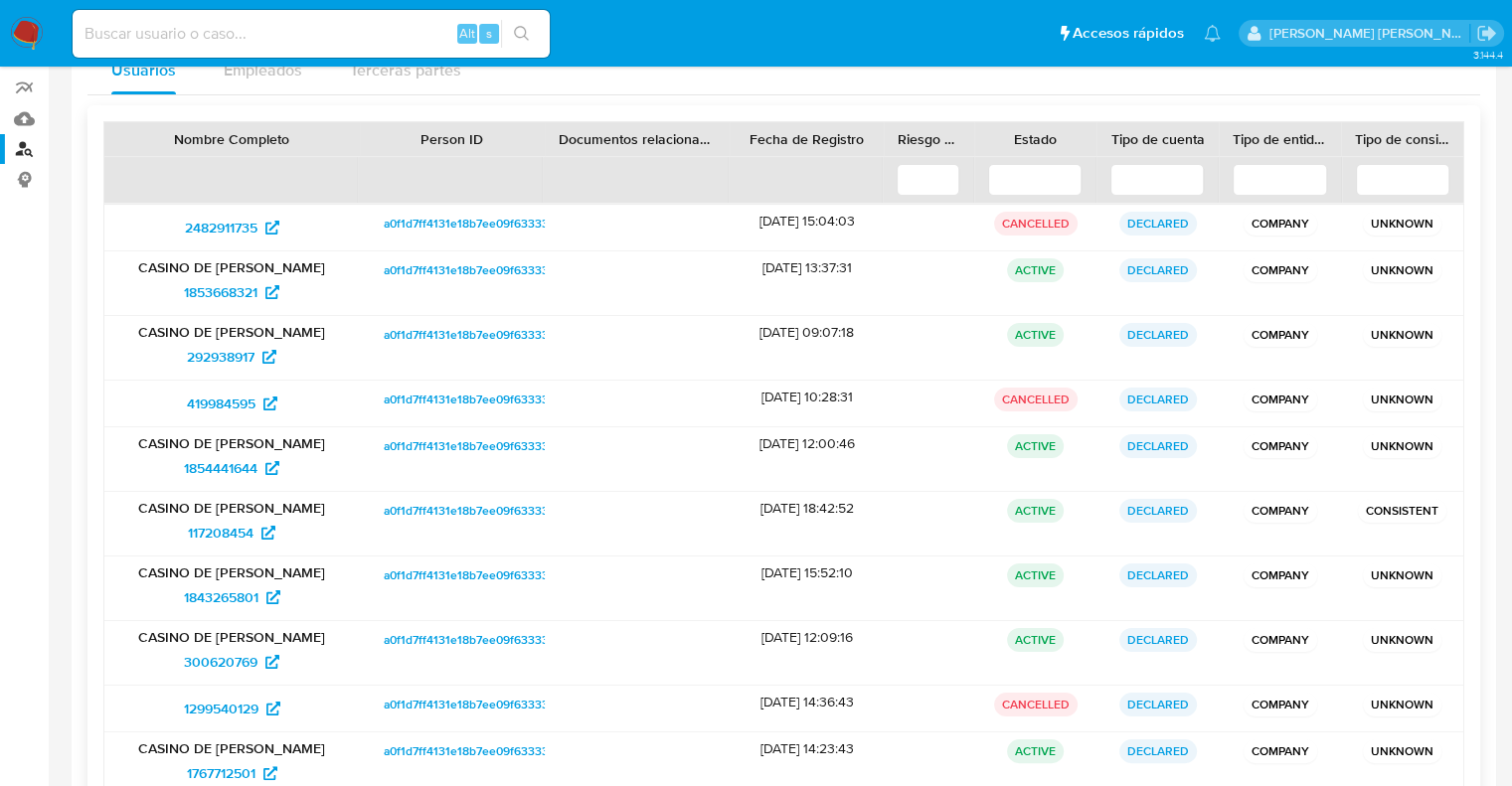 scroll, scrollTop: 318, scrollLeft: 0, axis: vertical 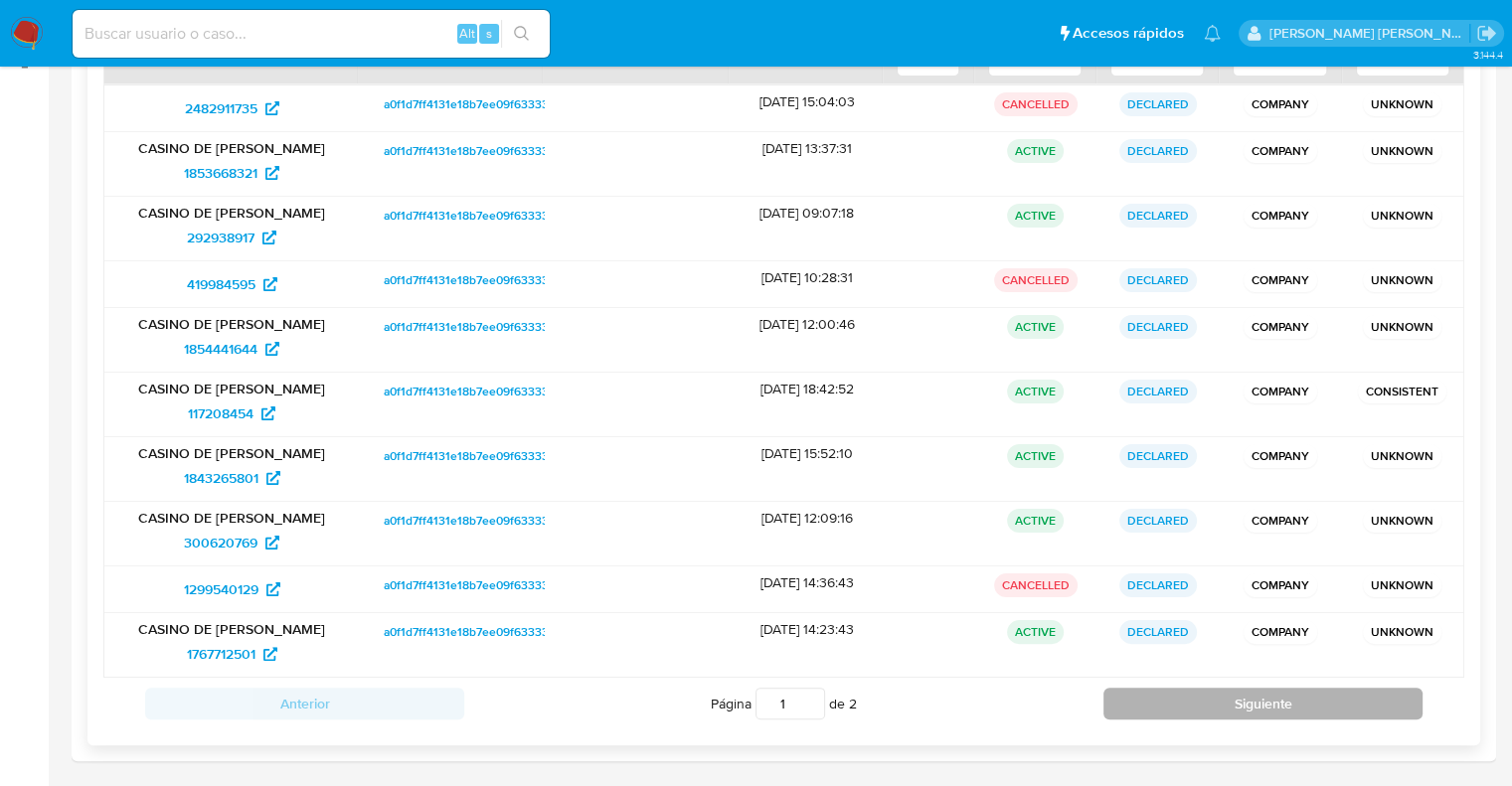 click on "Siguiente" at bounding box center [1262, 704] 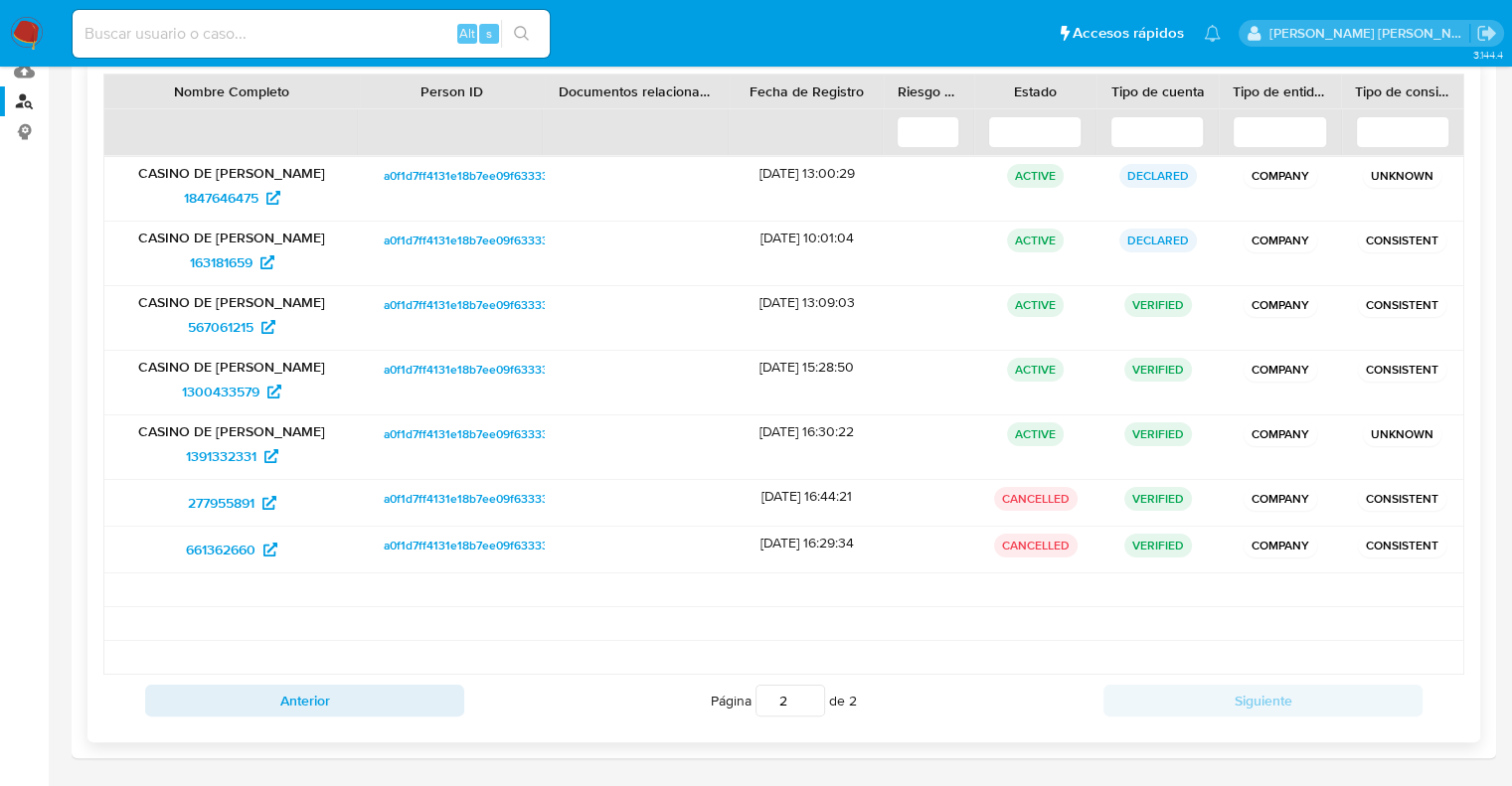 scroll, scrollTop: 243, scrollLeft: 0, axis: vertical 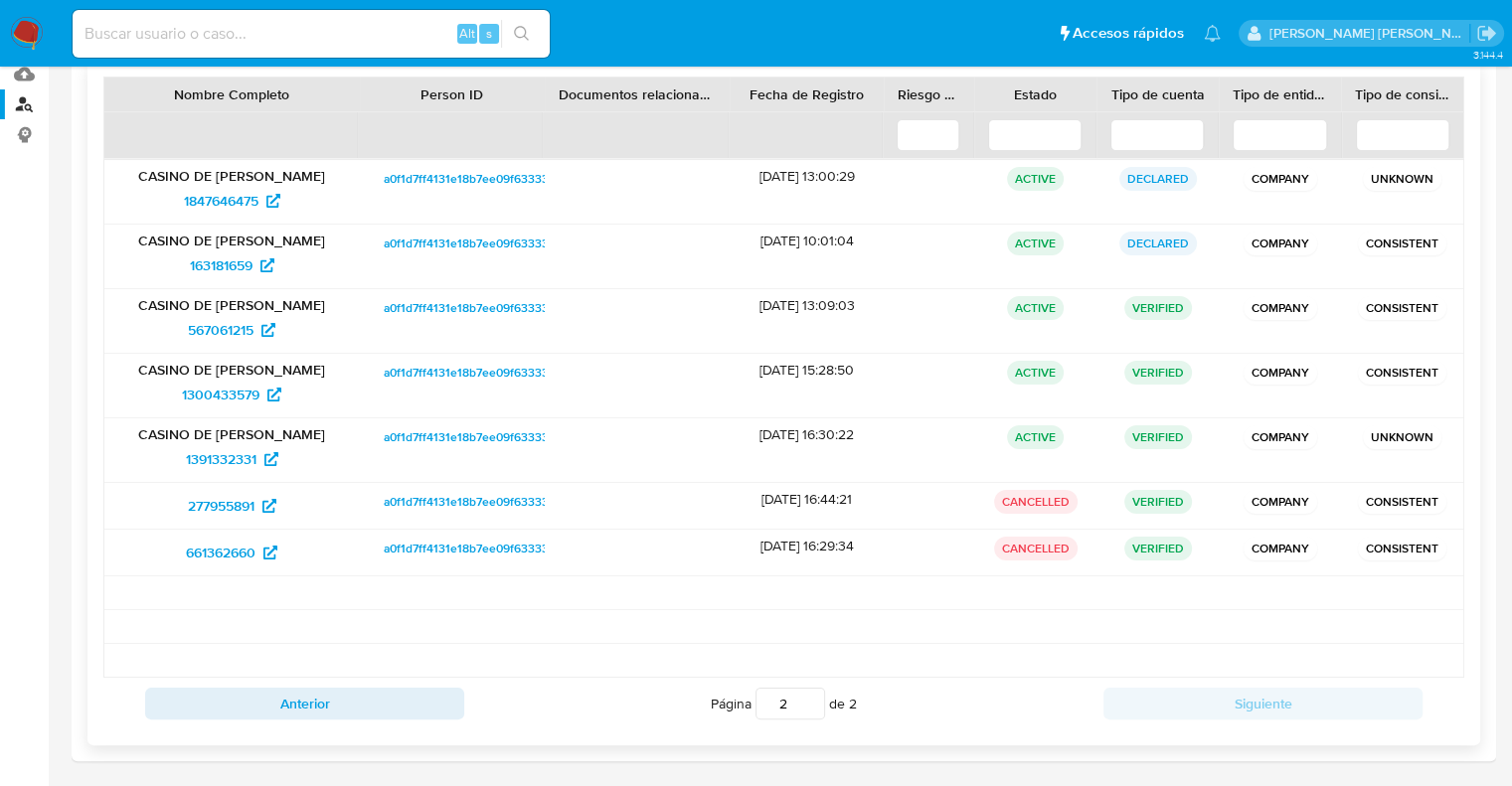 drag, startPoint x: 725, startPoint y: 308, endPoint x: 811, endPoint y: 305, distance: 86.05231 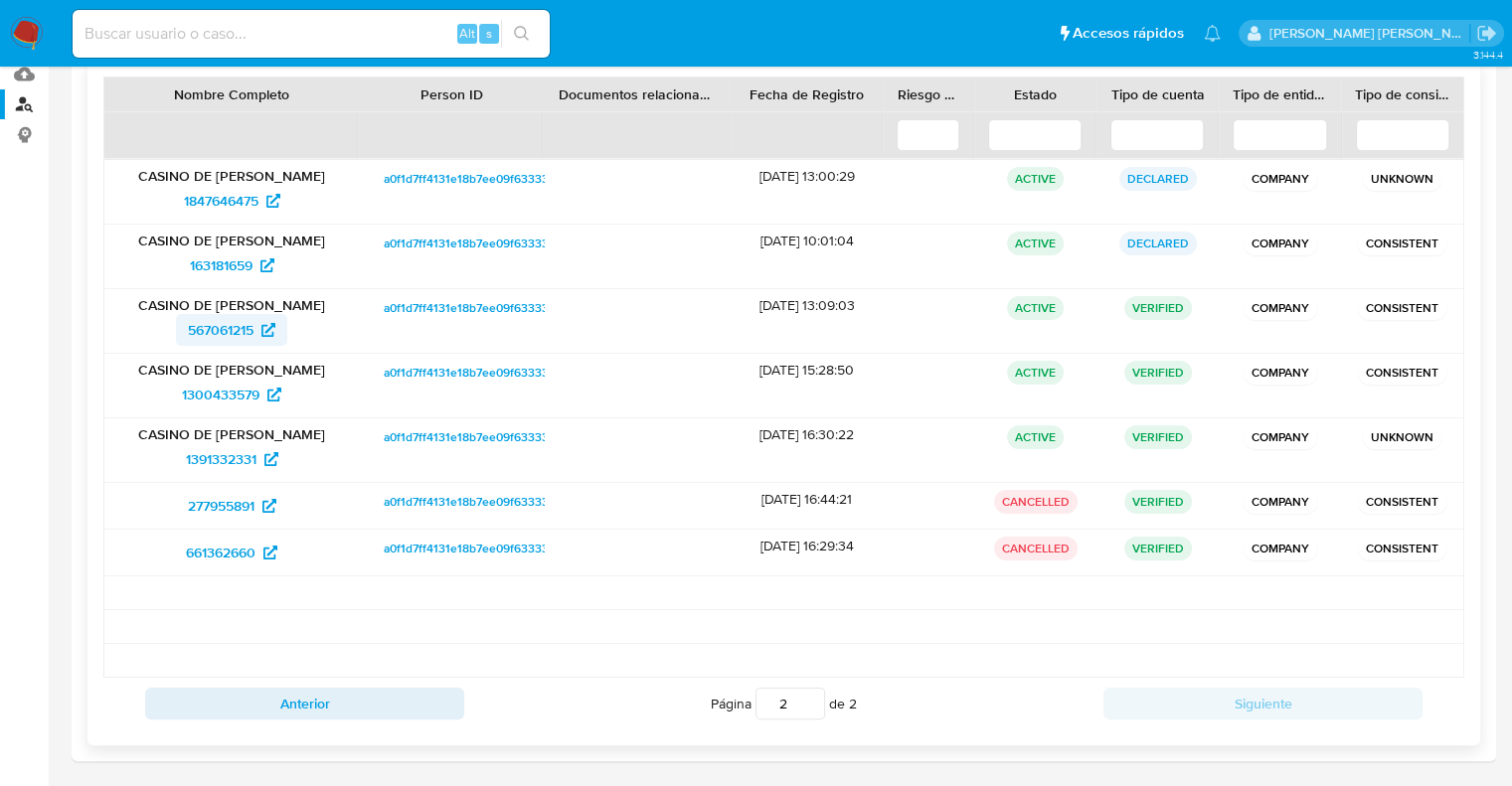 drag, startPoint x: 159, startPoint y: 330, endPoint x: 252, endPoint y: 330, distance: 93 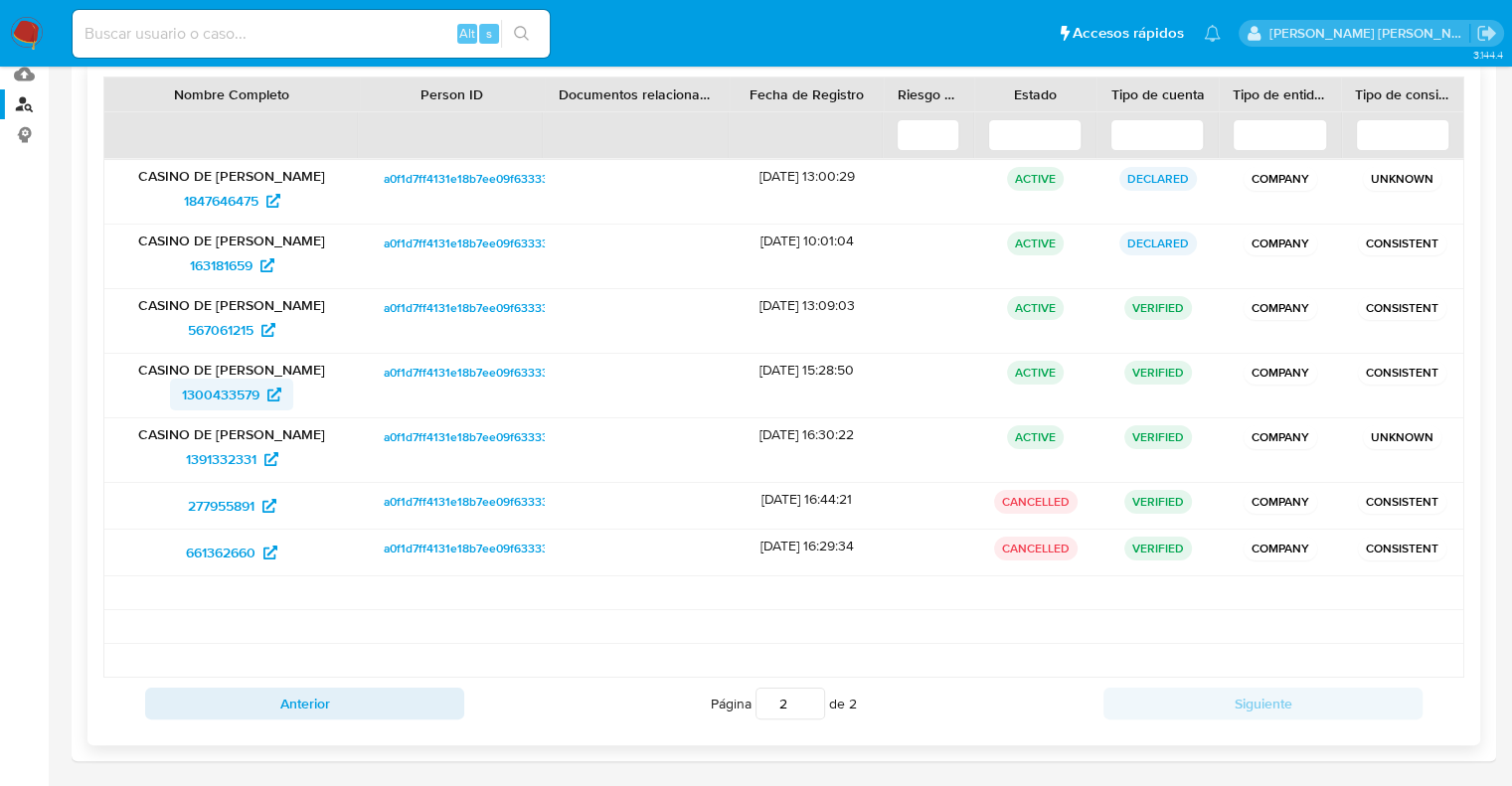 drag, startPoint x: 152, startPoint y: 396, endPoint x: 259, endPoint y: 393, distance: 107.04205 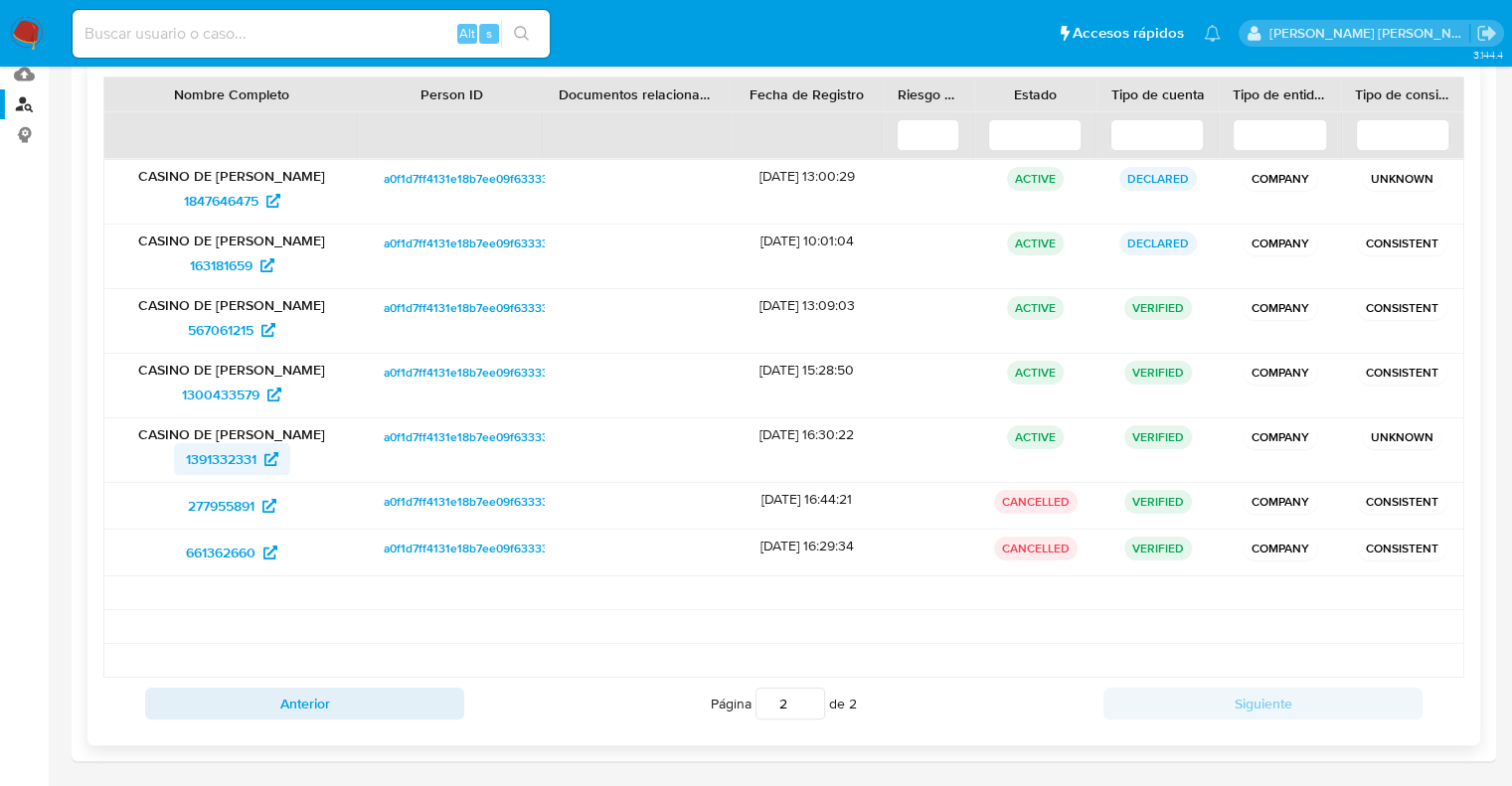 drag, startPoint x: 170, startPoint y: 458, endPoint x: 262, endPoint y: 464, distance: 92.195445 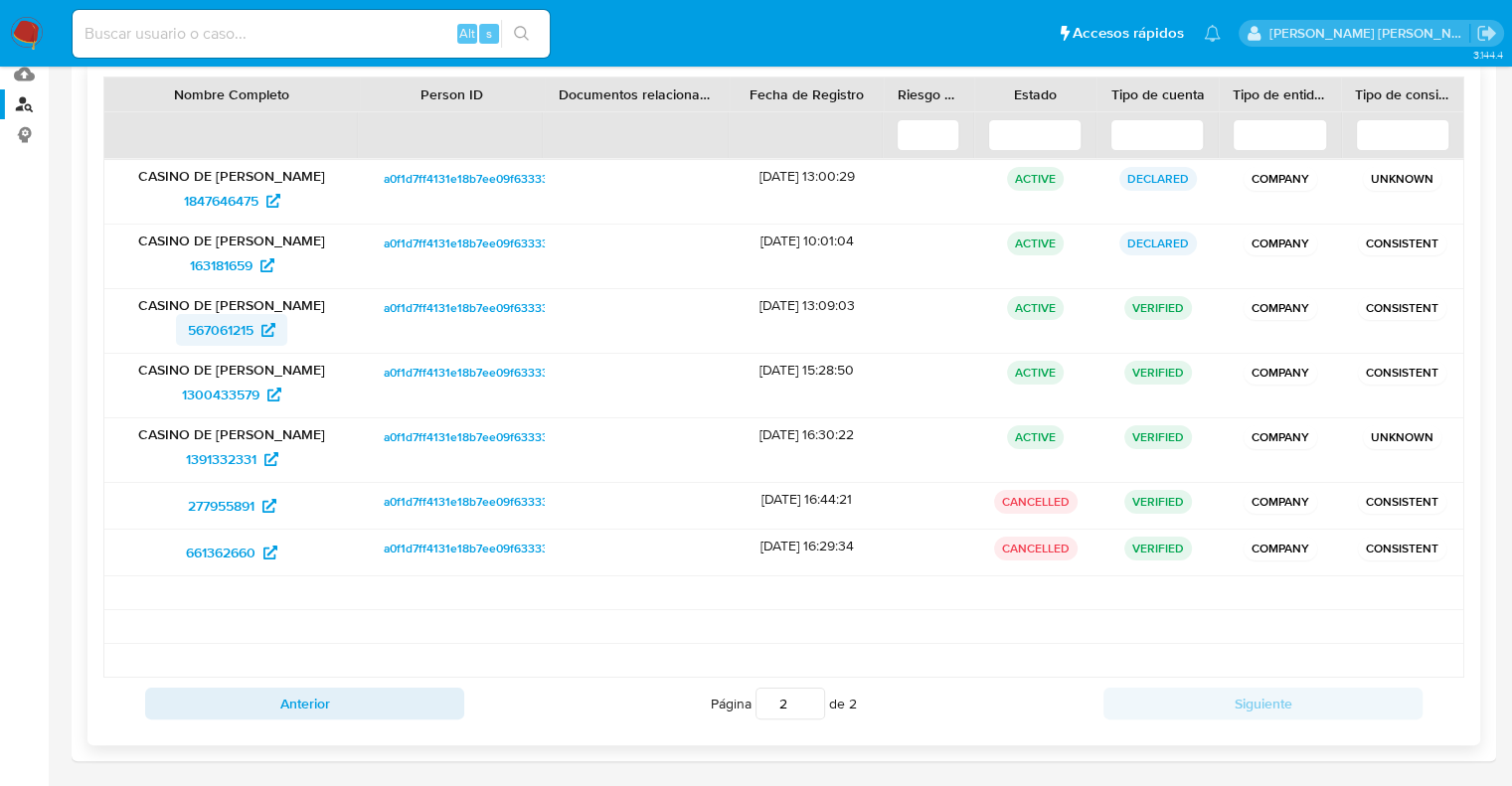 click on "567061215" at bounding box center (221, 330) 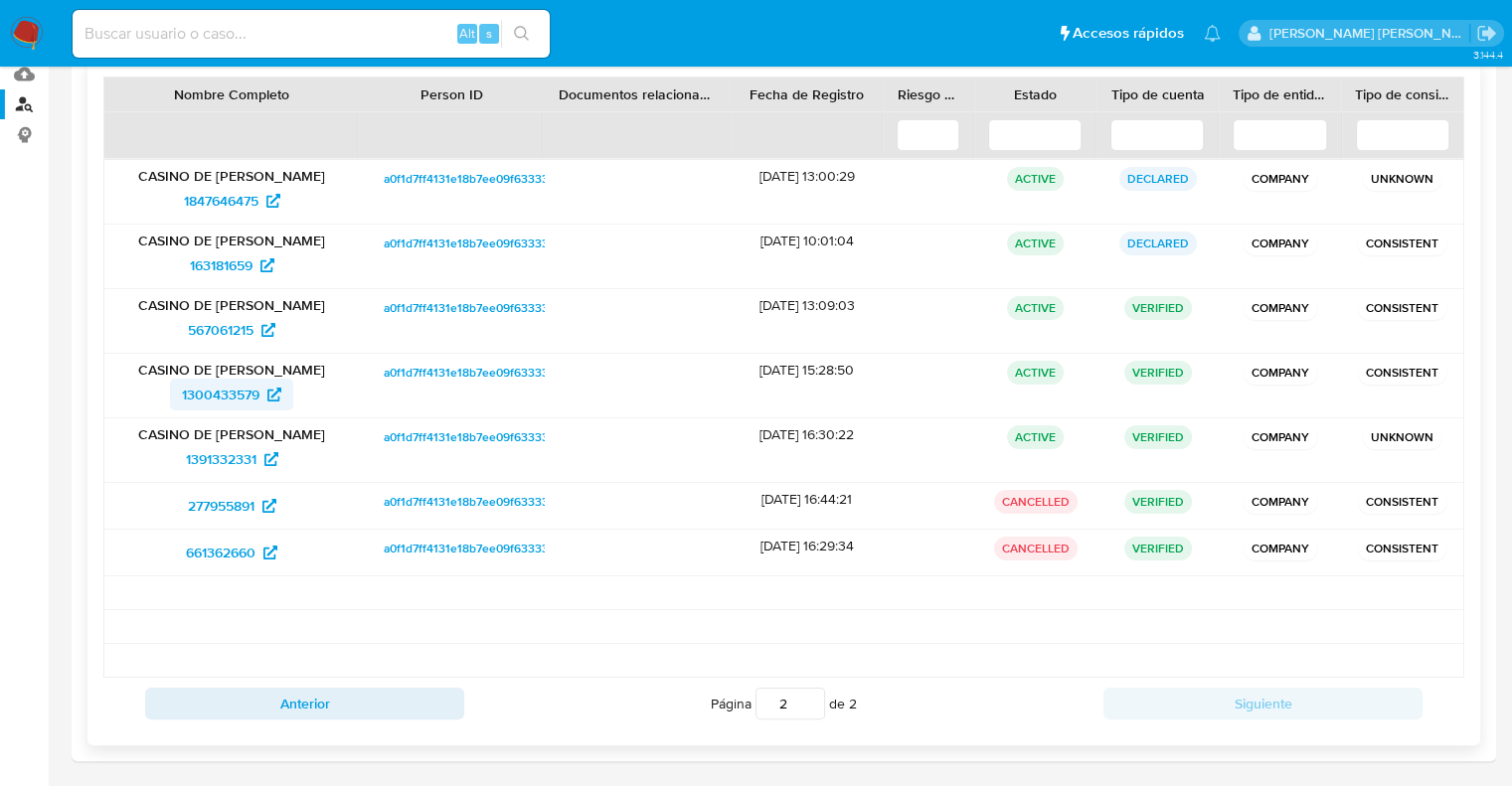 click on "1300433579" at bounding box center [221, 394] 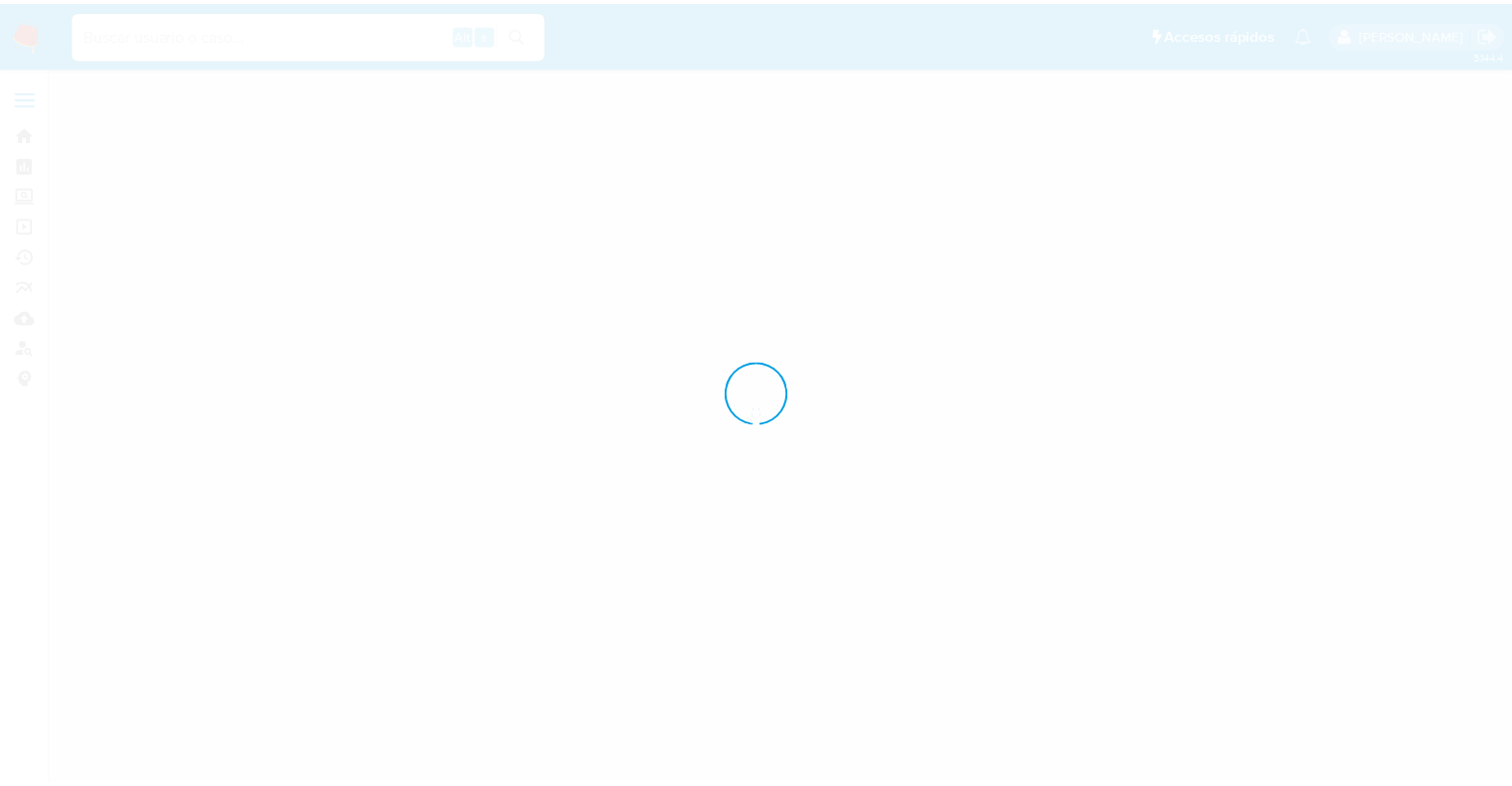 scroll, scrollTop: 0, scrollLeft: 0, axis: both 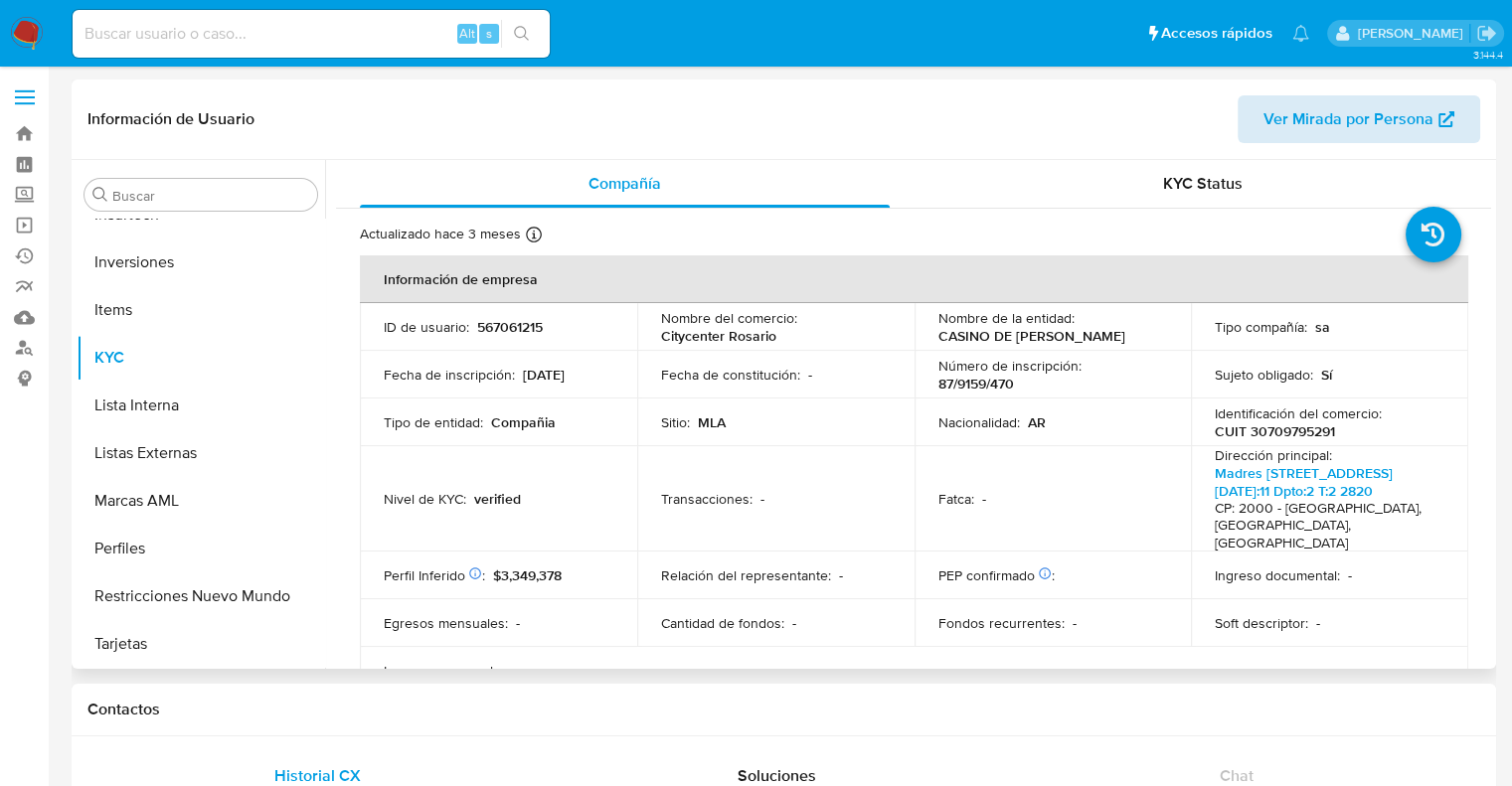select on "10" 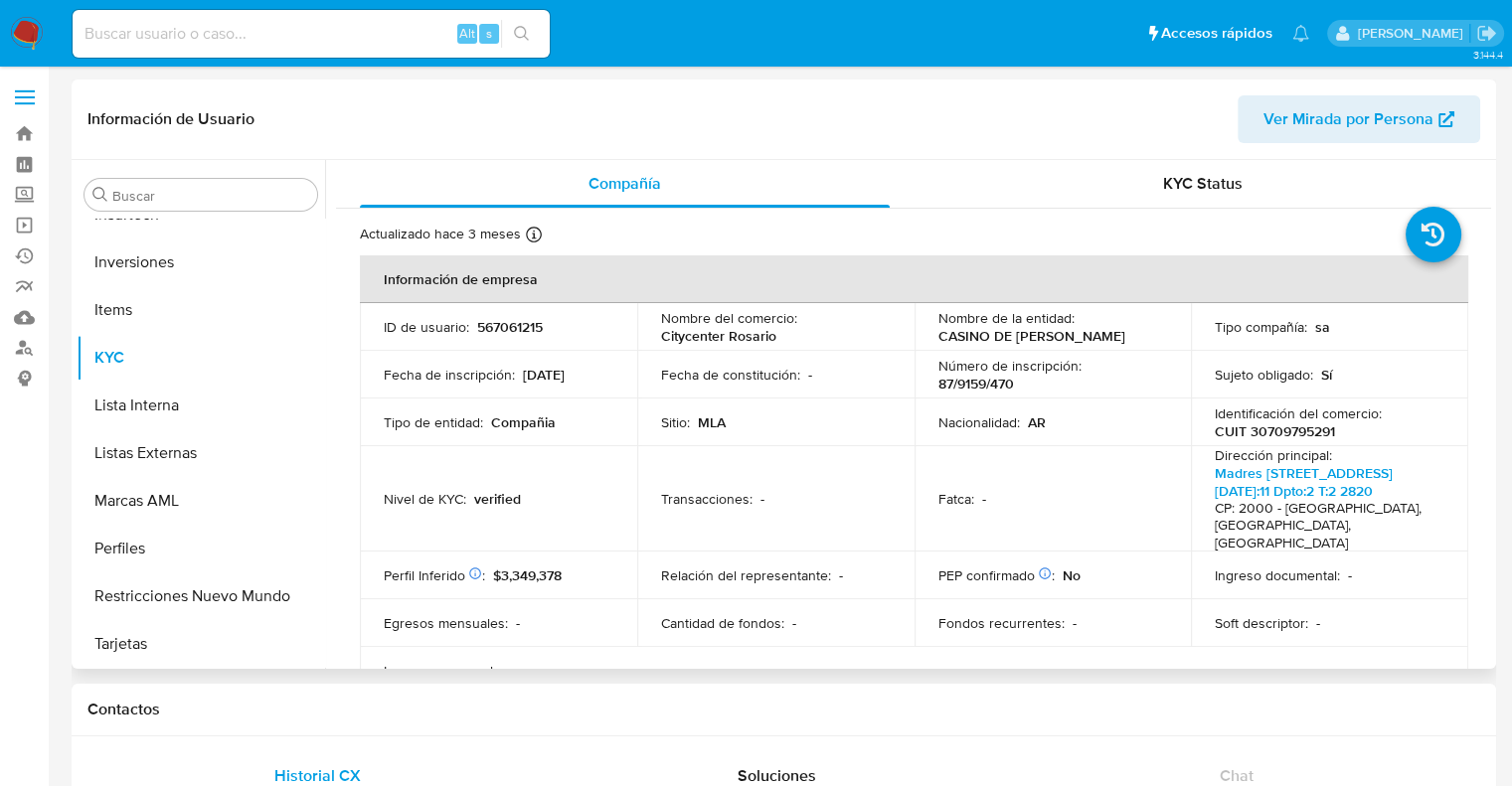 click on "Ver Mirada por Persona" at bounding box center [1348, 119] 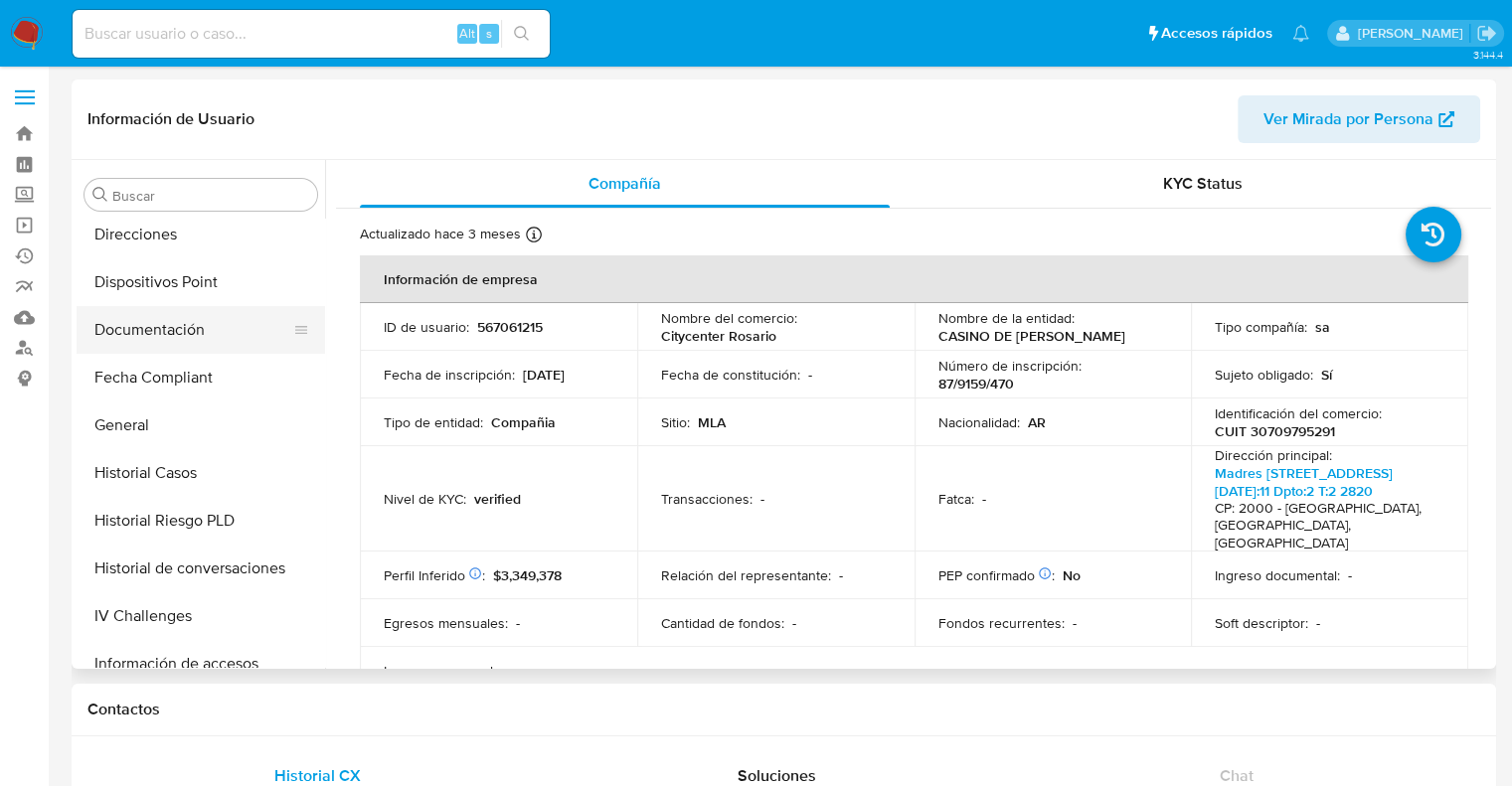 scroll, scrollTop: 0, scrollLeft: 0, axis: both 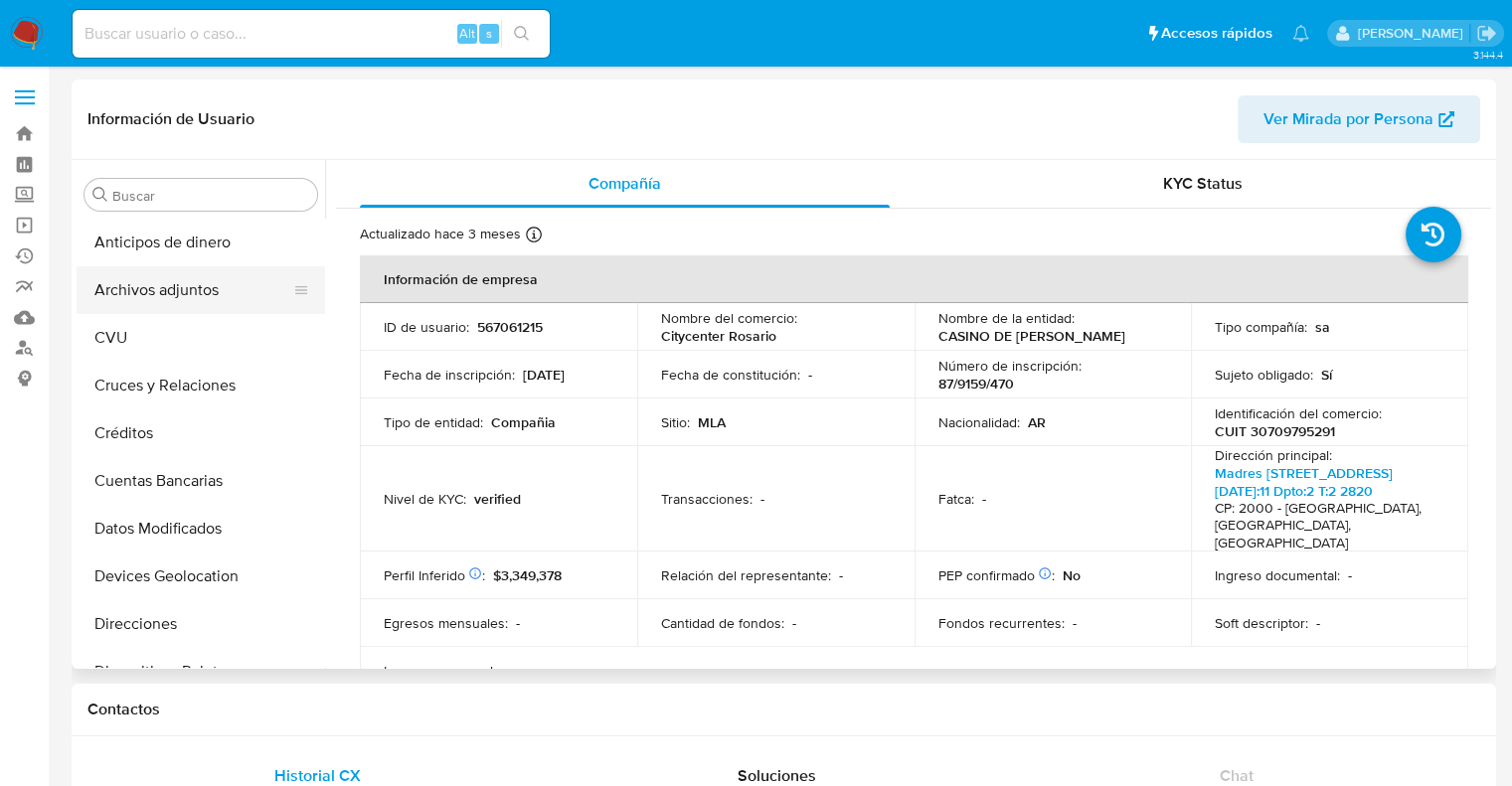 click on "Archivos adjuntos" at bounding box center (193, 290) 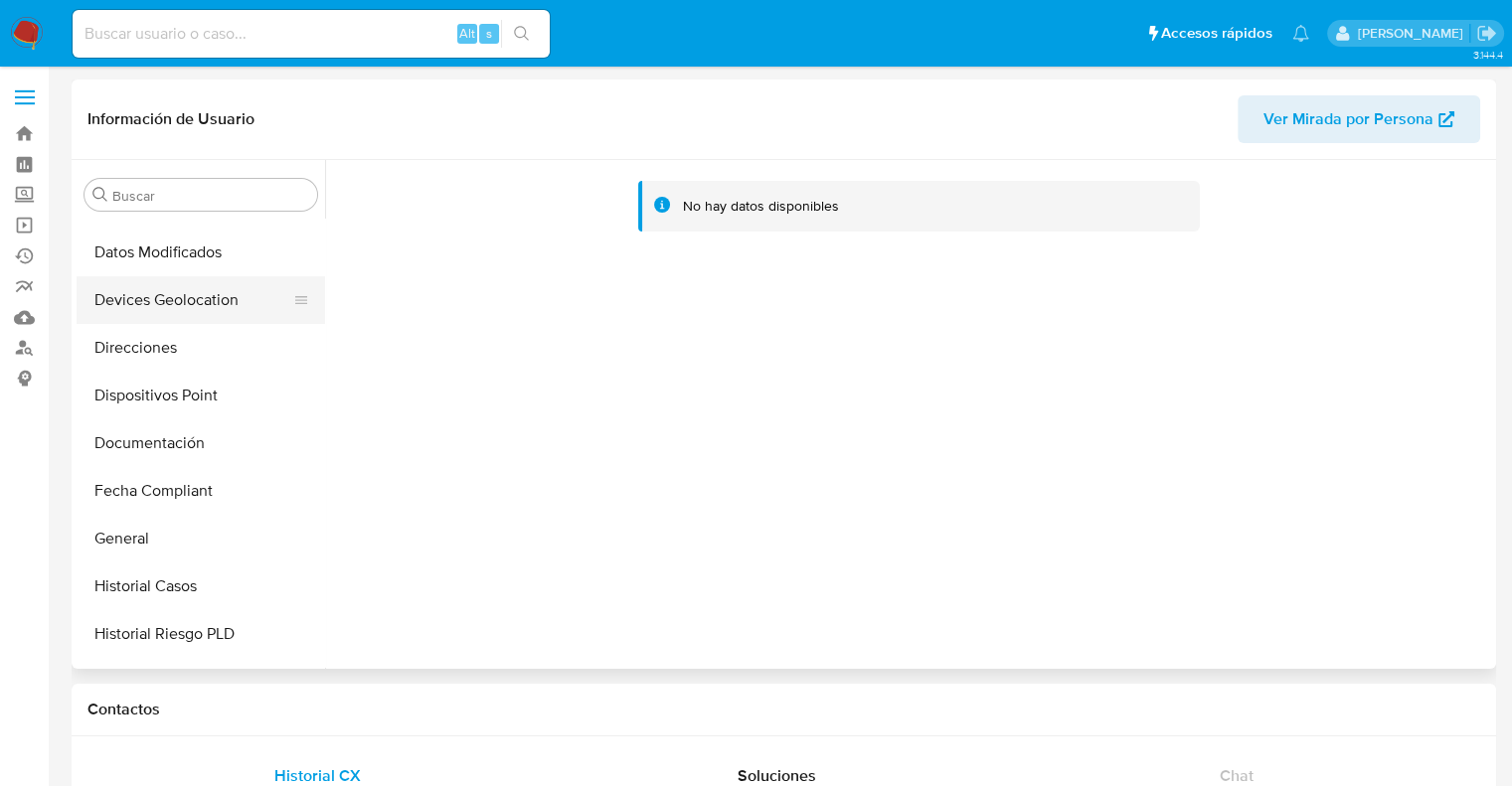 scroll, scrollTop: 298, scrollLeft: 0, axis: vertical 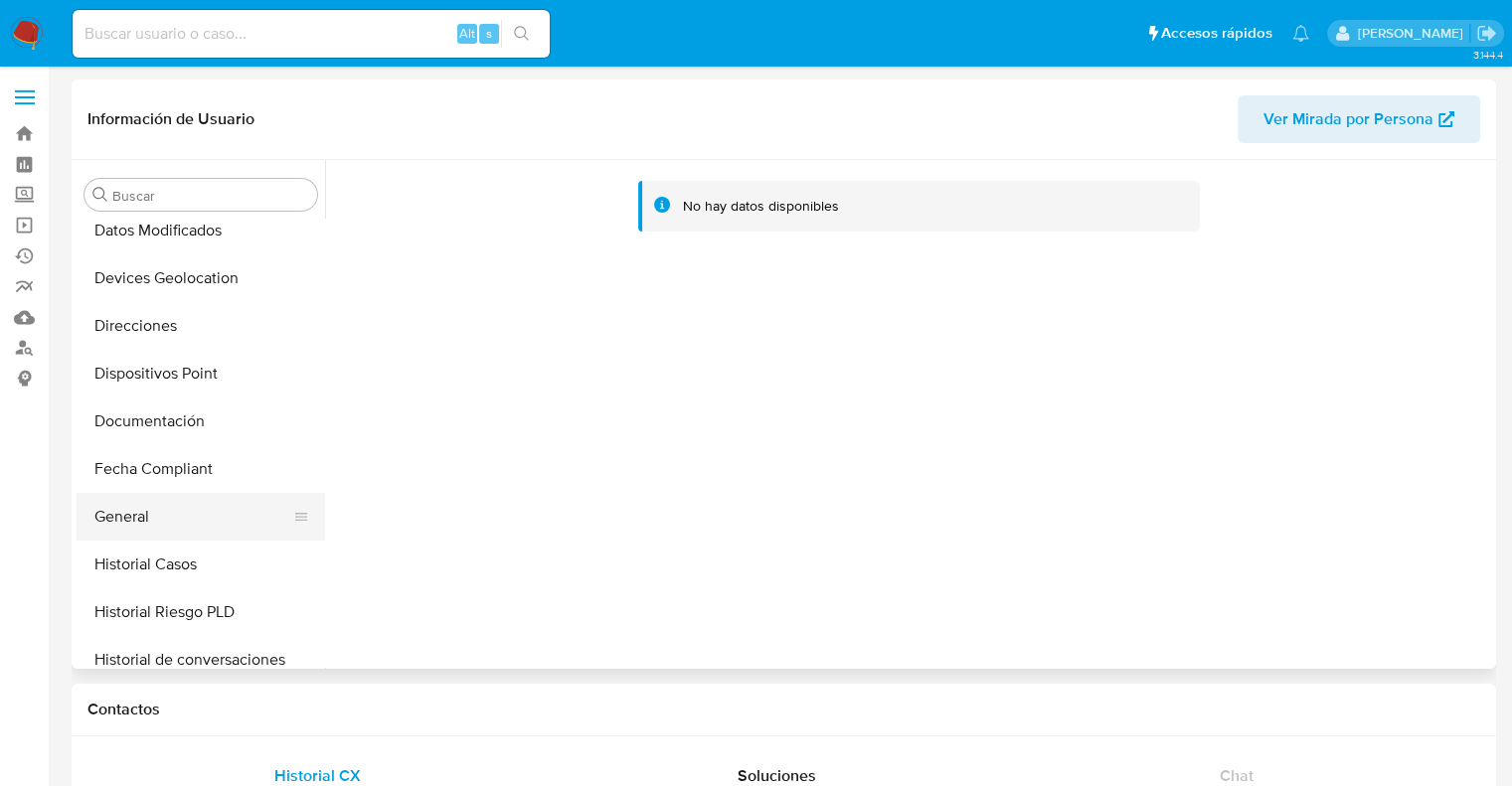 click on "General" at bounding box center (193, 517) 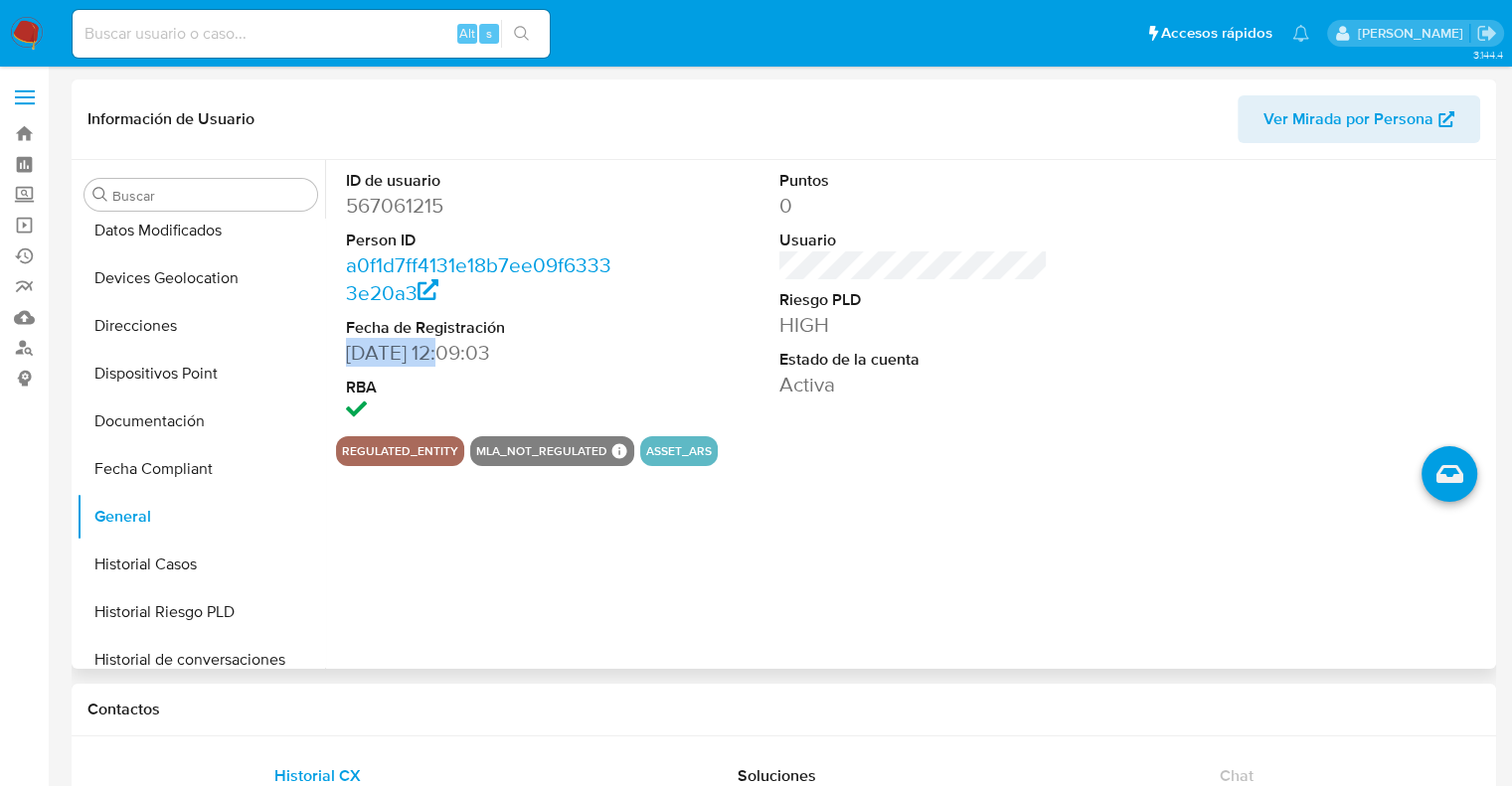 drag, startPoint x: 449, startPoint y: 356, endPoint x: 344, endPoint y: 359, distance: 105.04285 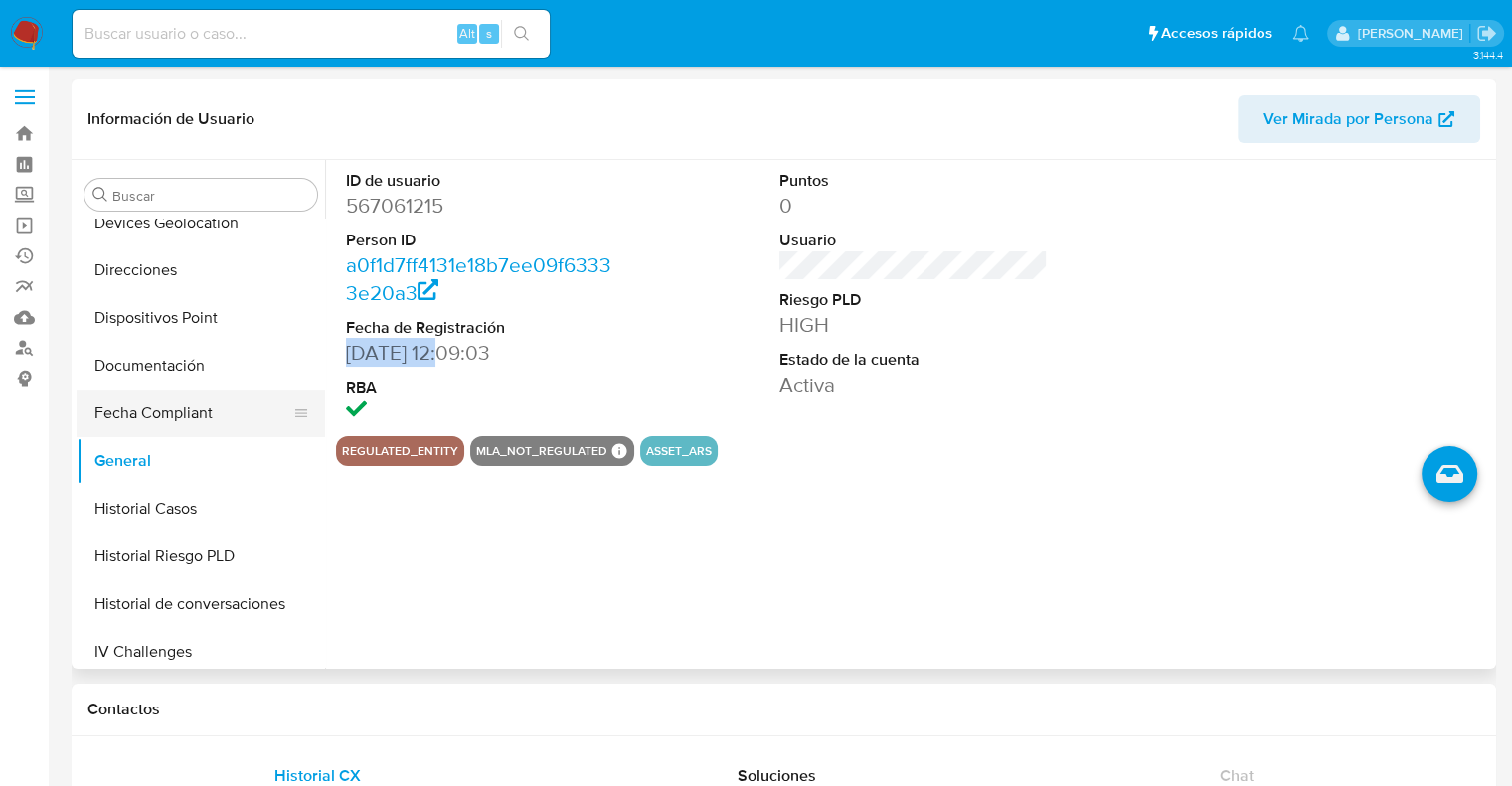scroll, scrollTop: 397, scrollLeft: 0, axis: vertical 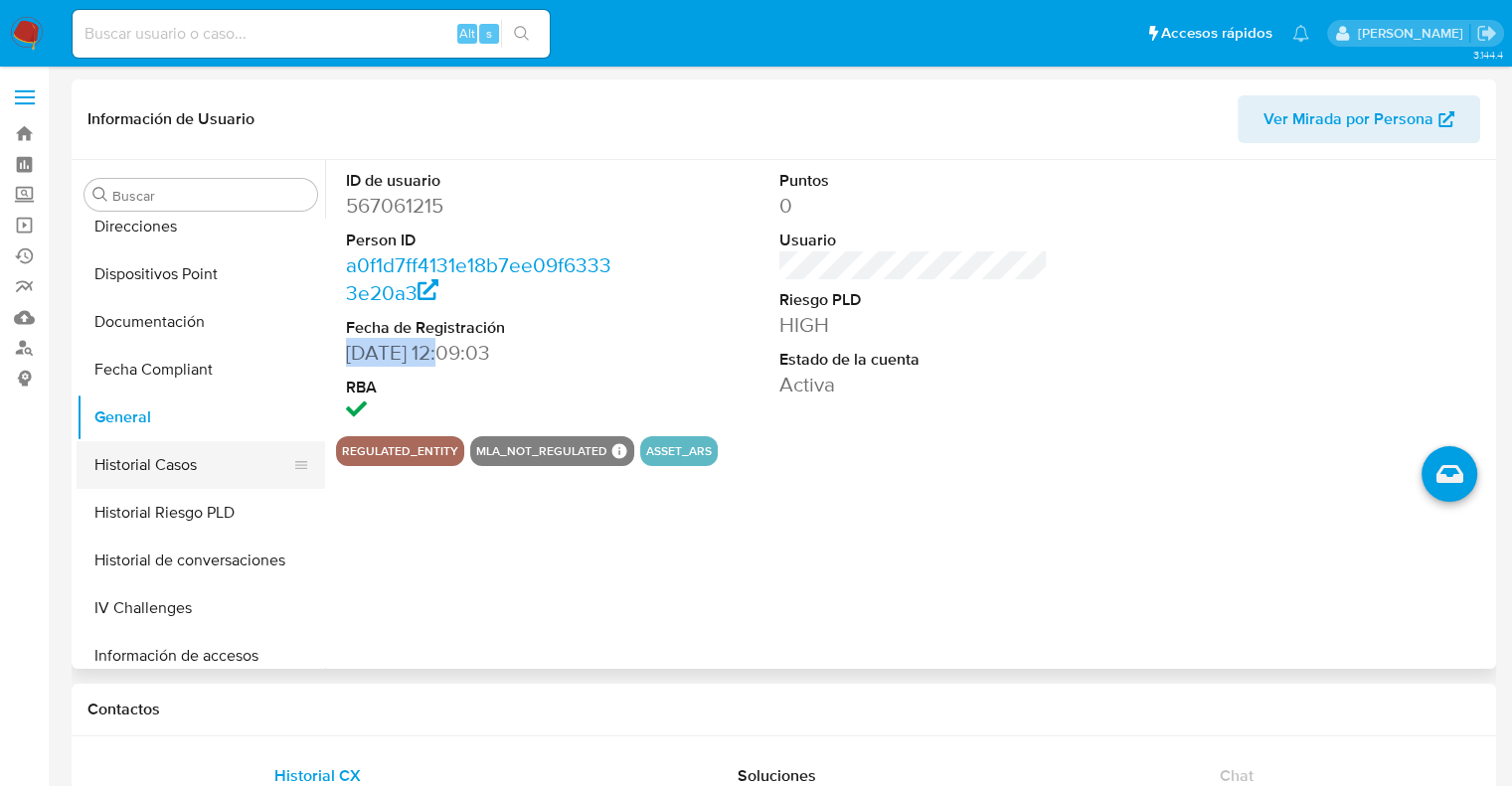 click on "Historial Casos" at bounding box center (193, 465) 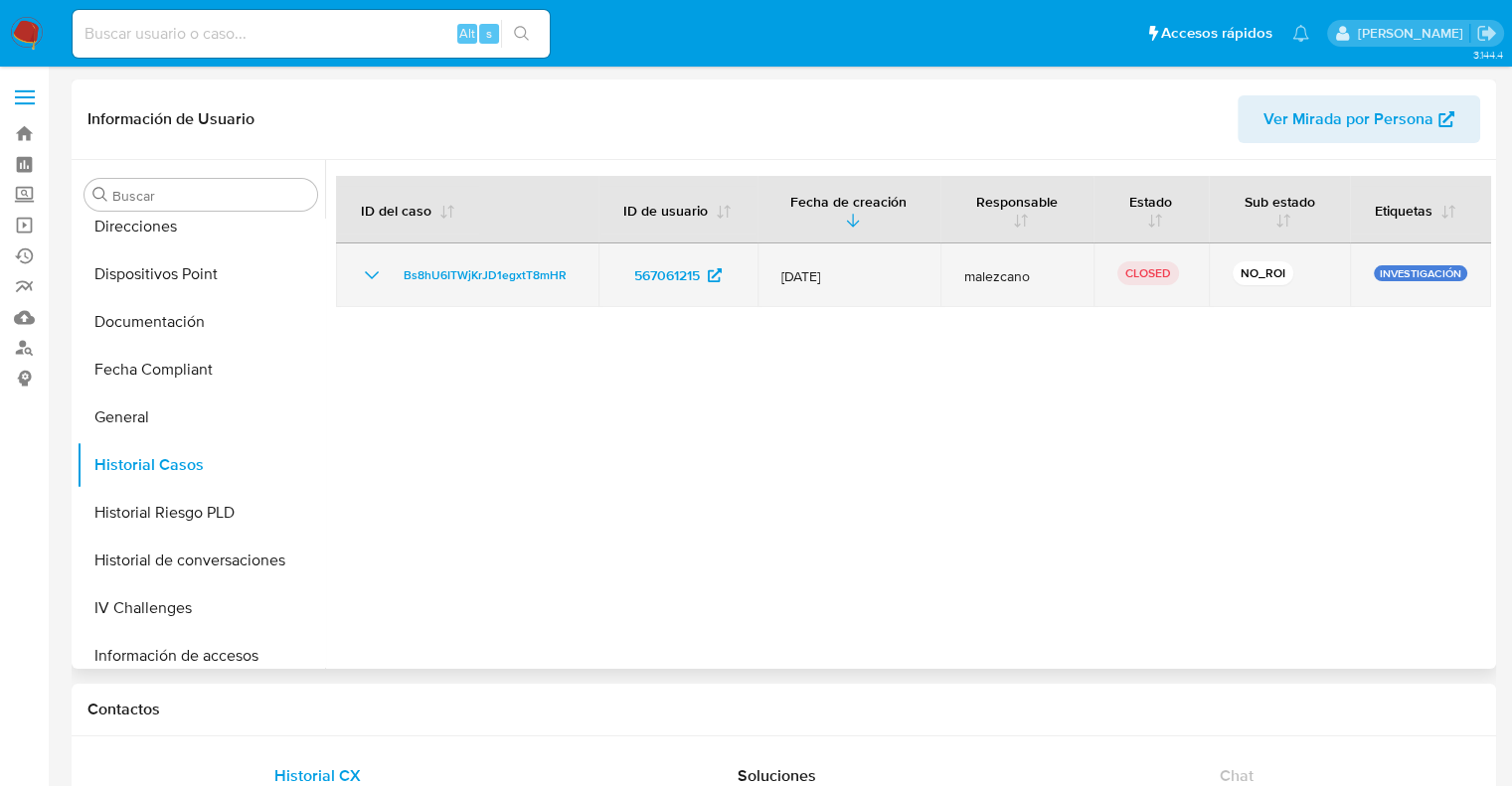 click 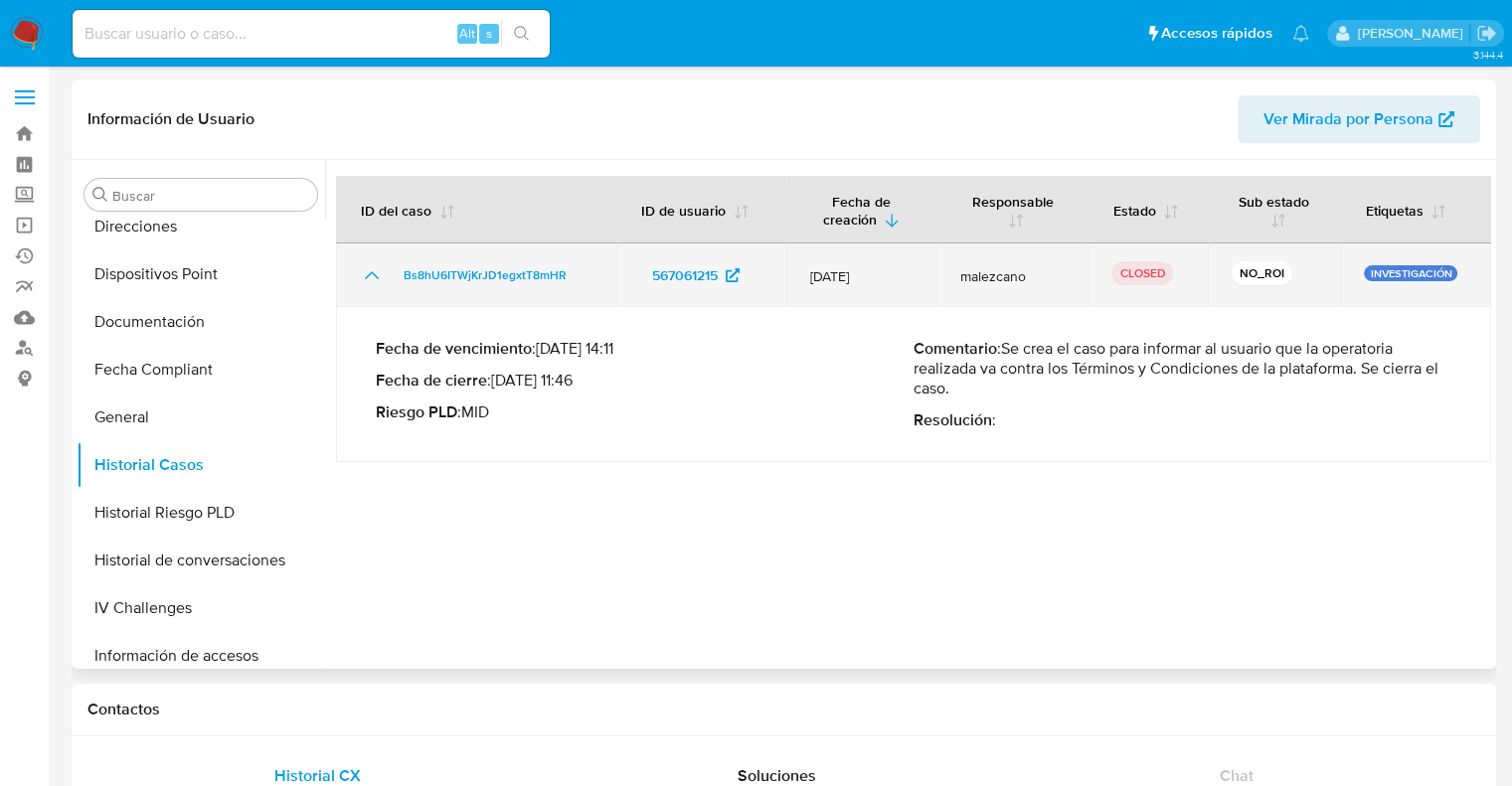 type 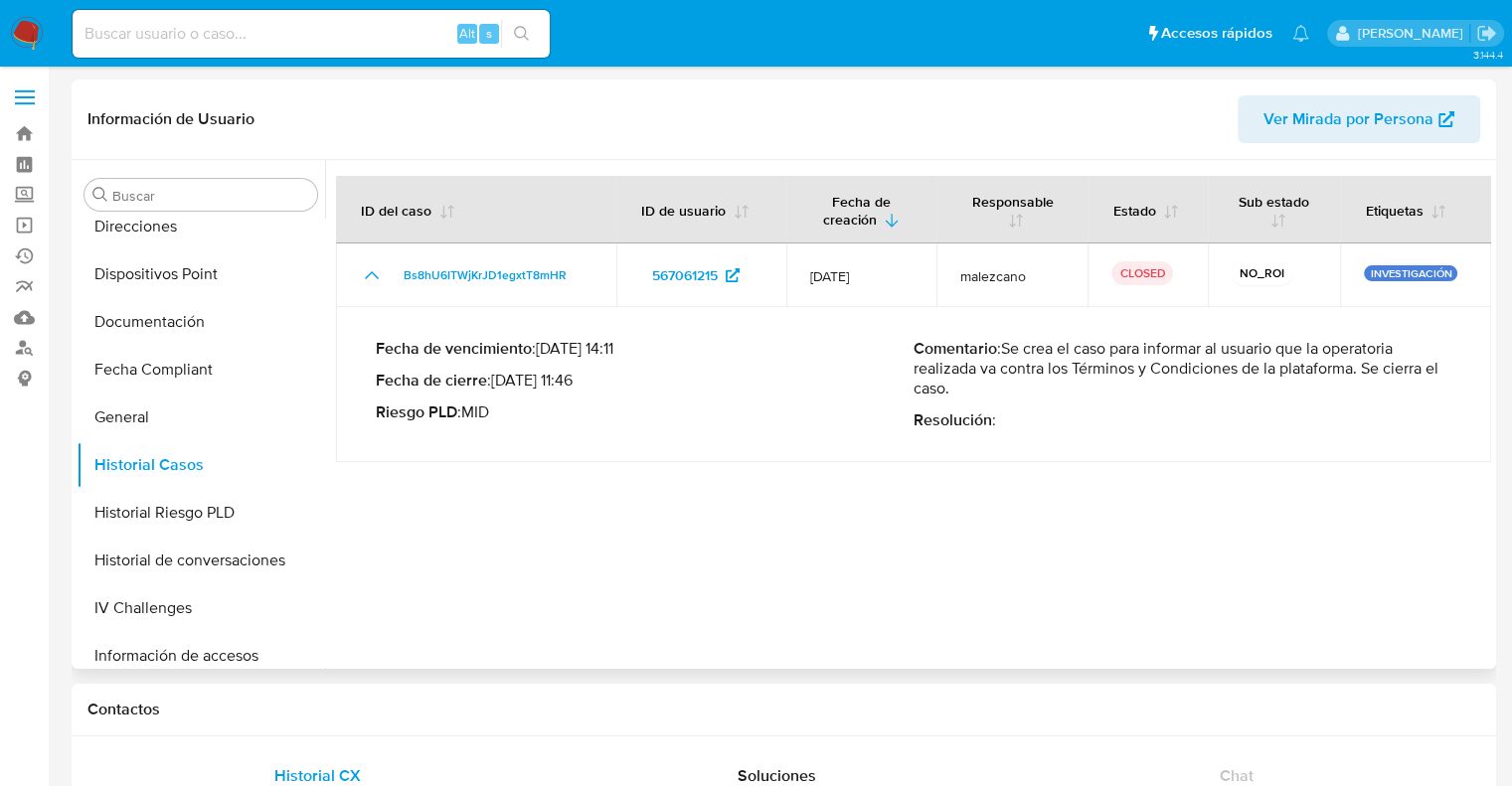 drag, startPoint x: 958, startPoint y: 391, endPoint x: 1007, endPoint y: 350, distance: 63.89053 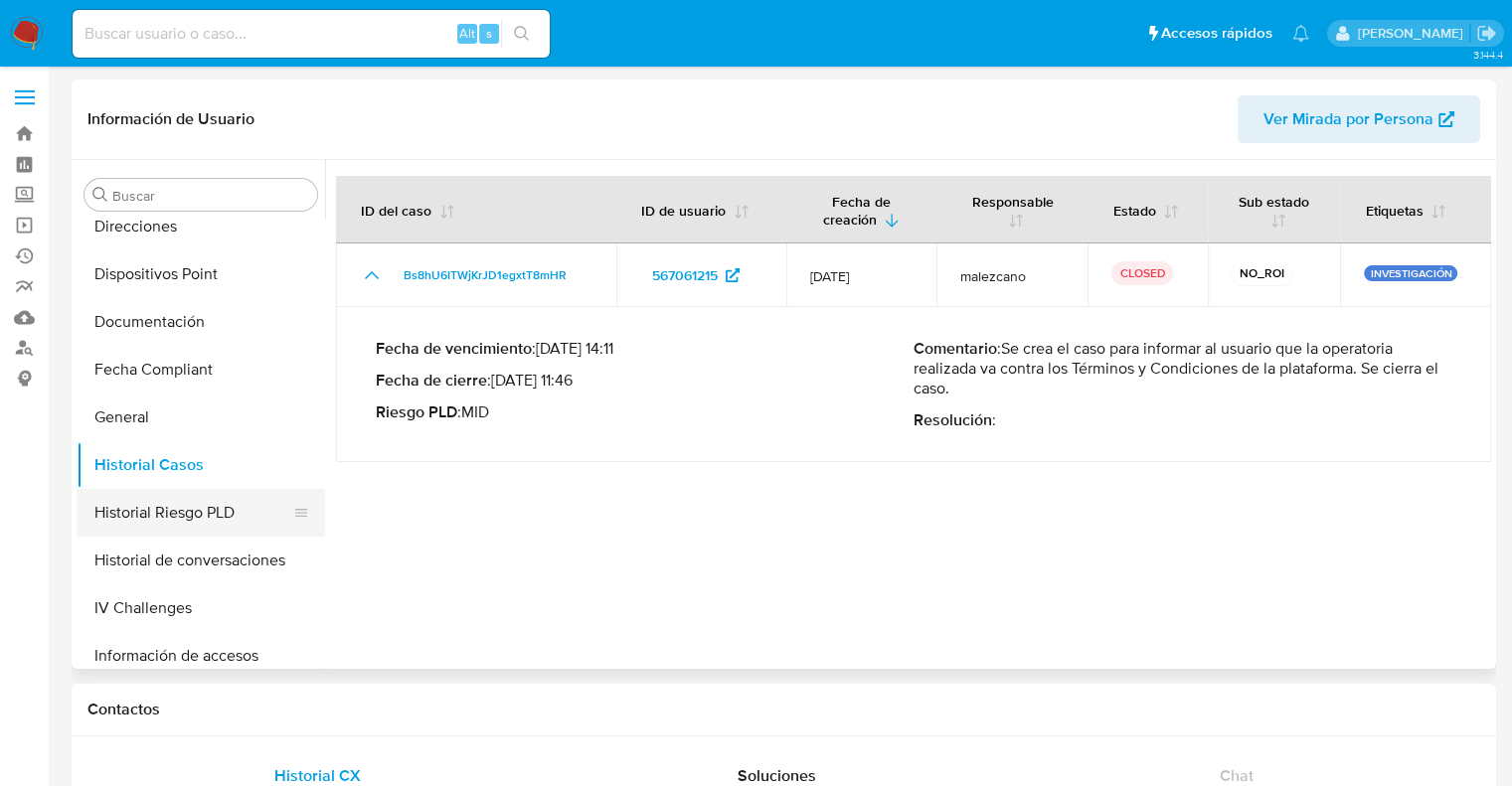 click on "Historial Riesgo PLD" at bounding box center [193, 513] 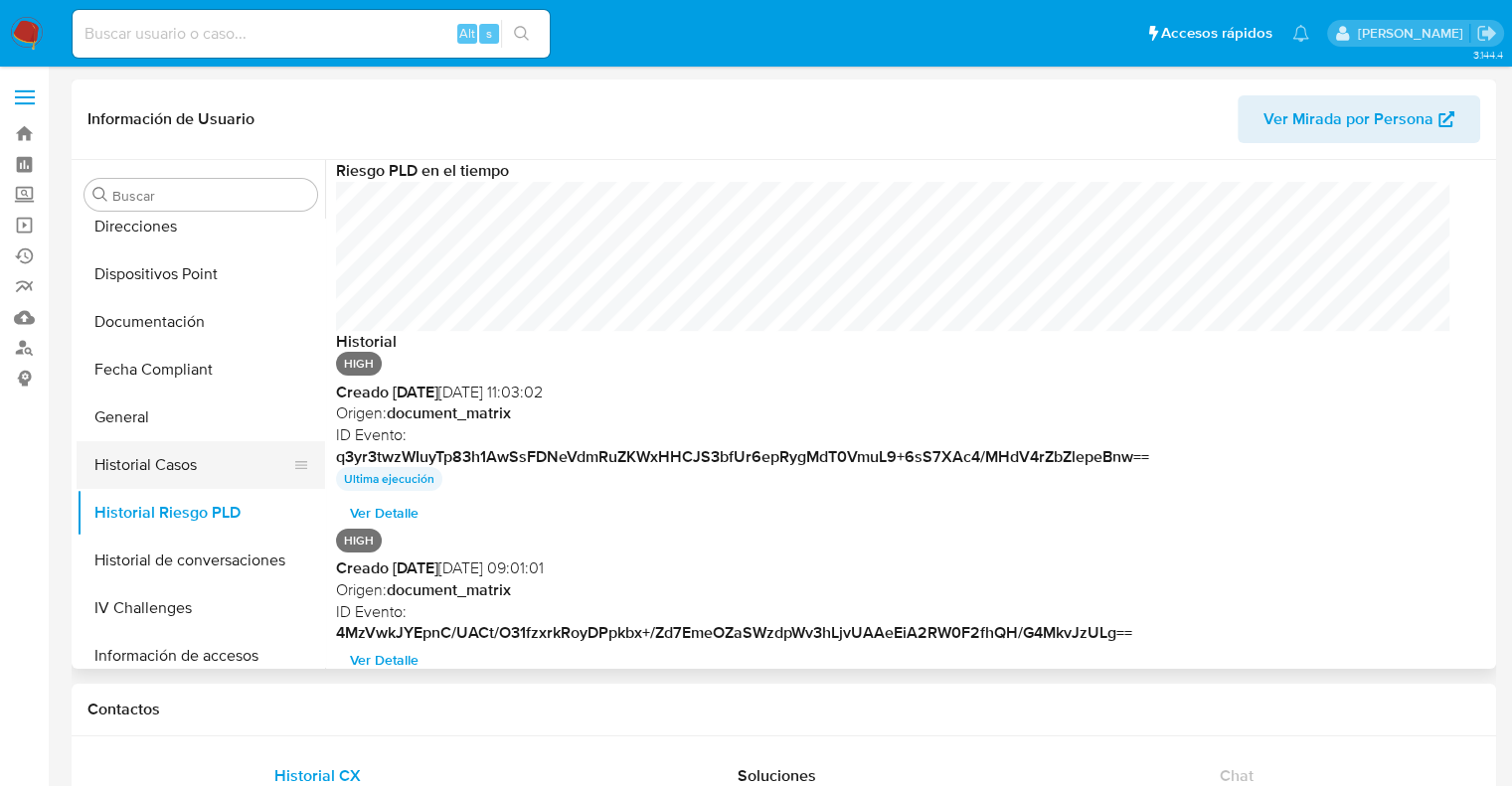 scroll, scrollTop: 993529, scrollLeft: 992968, axis: both 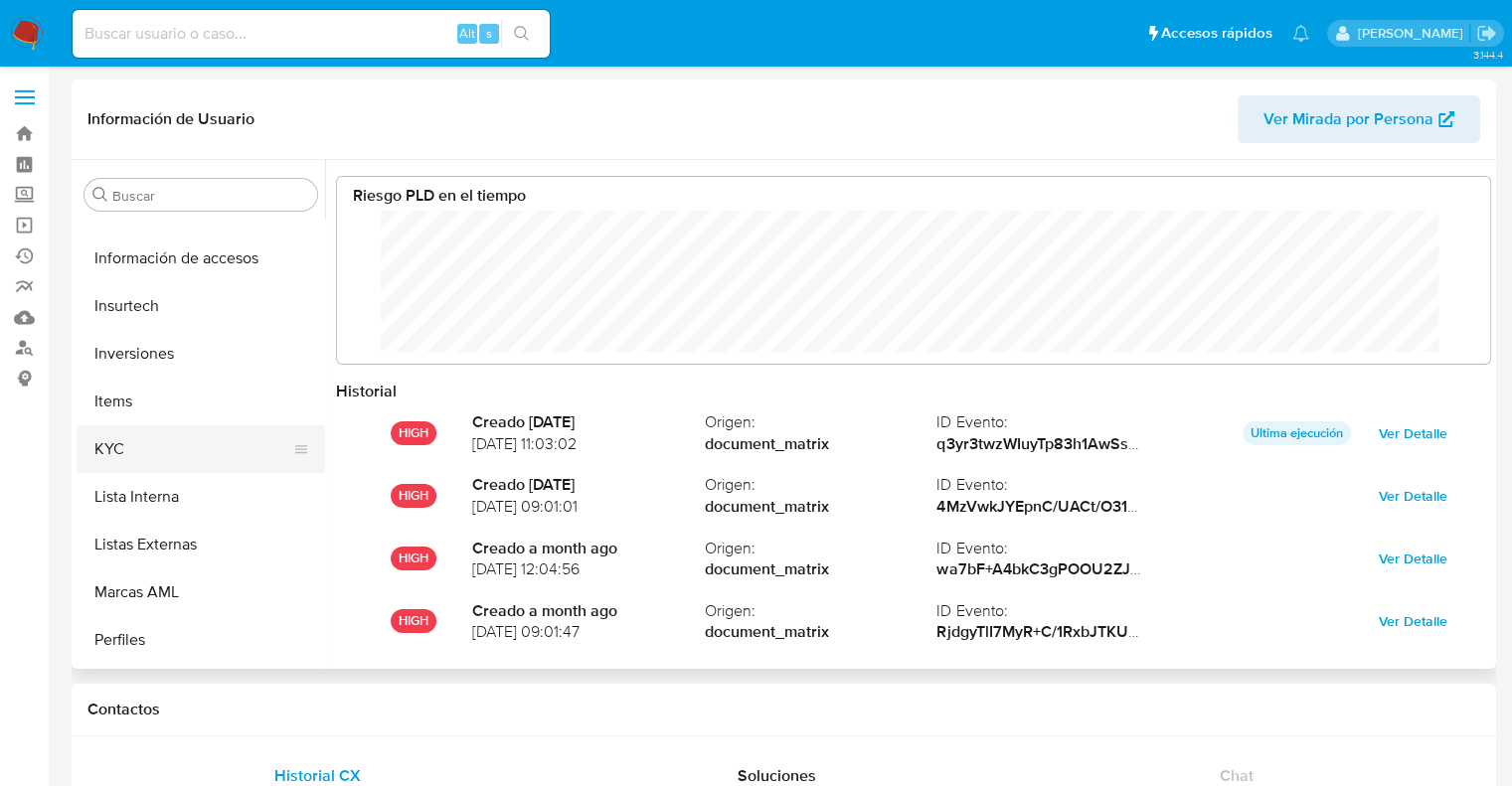 click on "KYC" at bounding box center [193, 449] 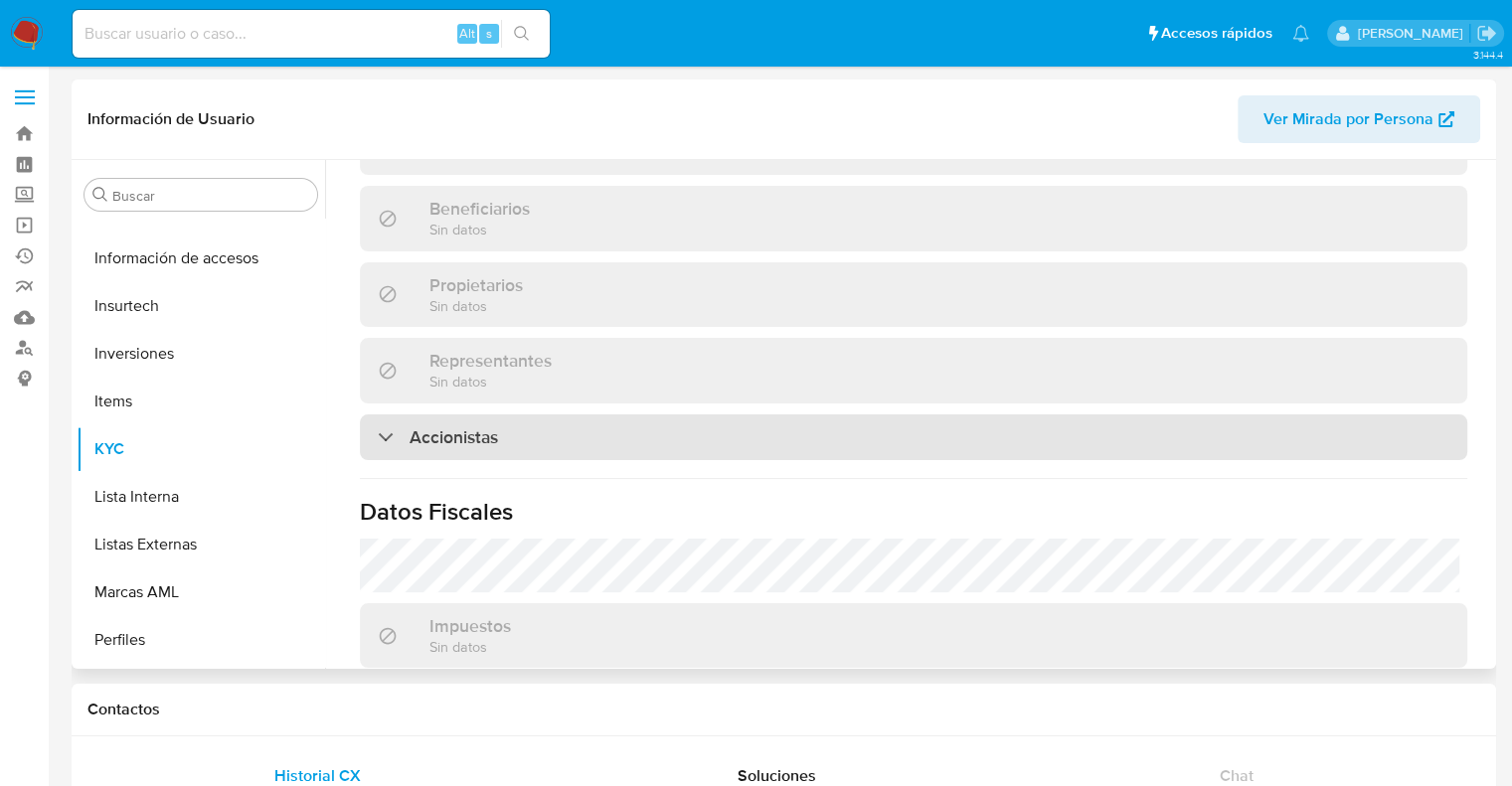 scroll, scrollTop: 1292, scrollLeft: 0, axis: vertical 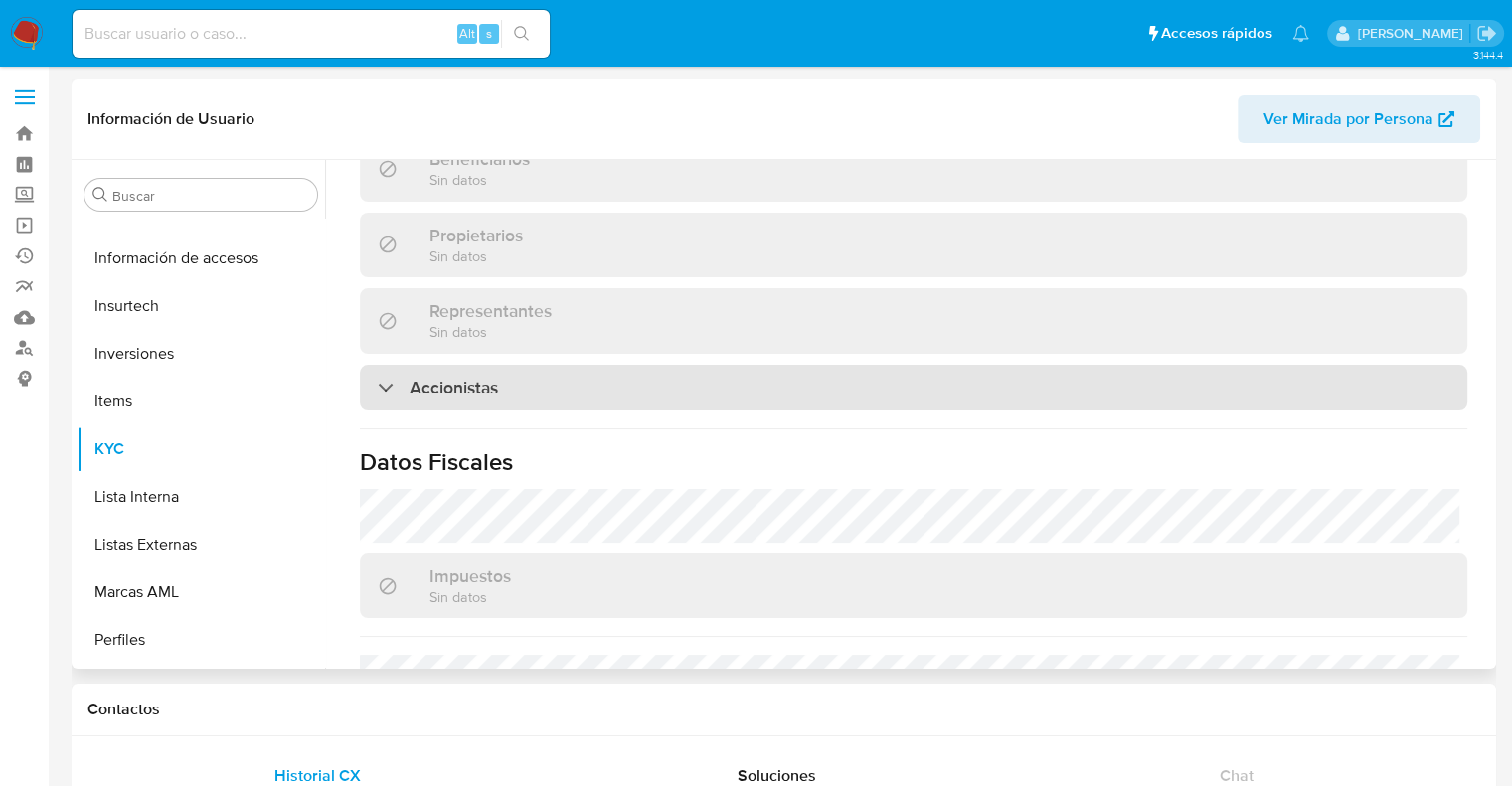 click on "Accionistas" at bounding box center [453, 388] 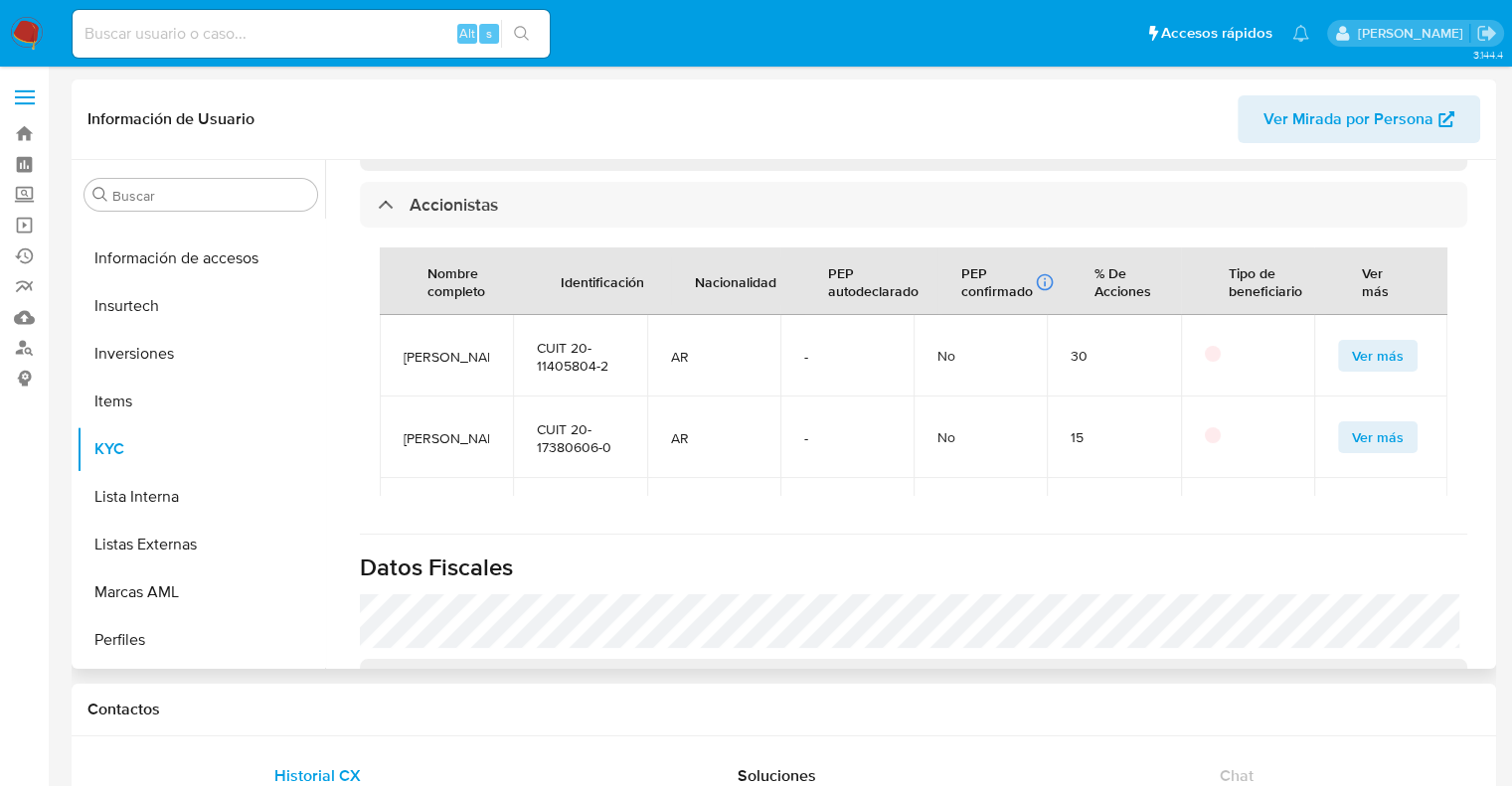 scroll, scrollTop: 1391, scrollLeft: 0, axis: vertical 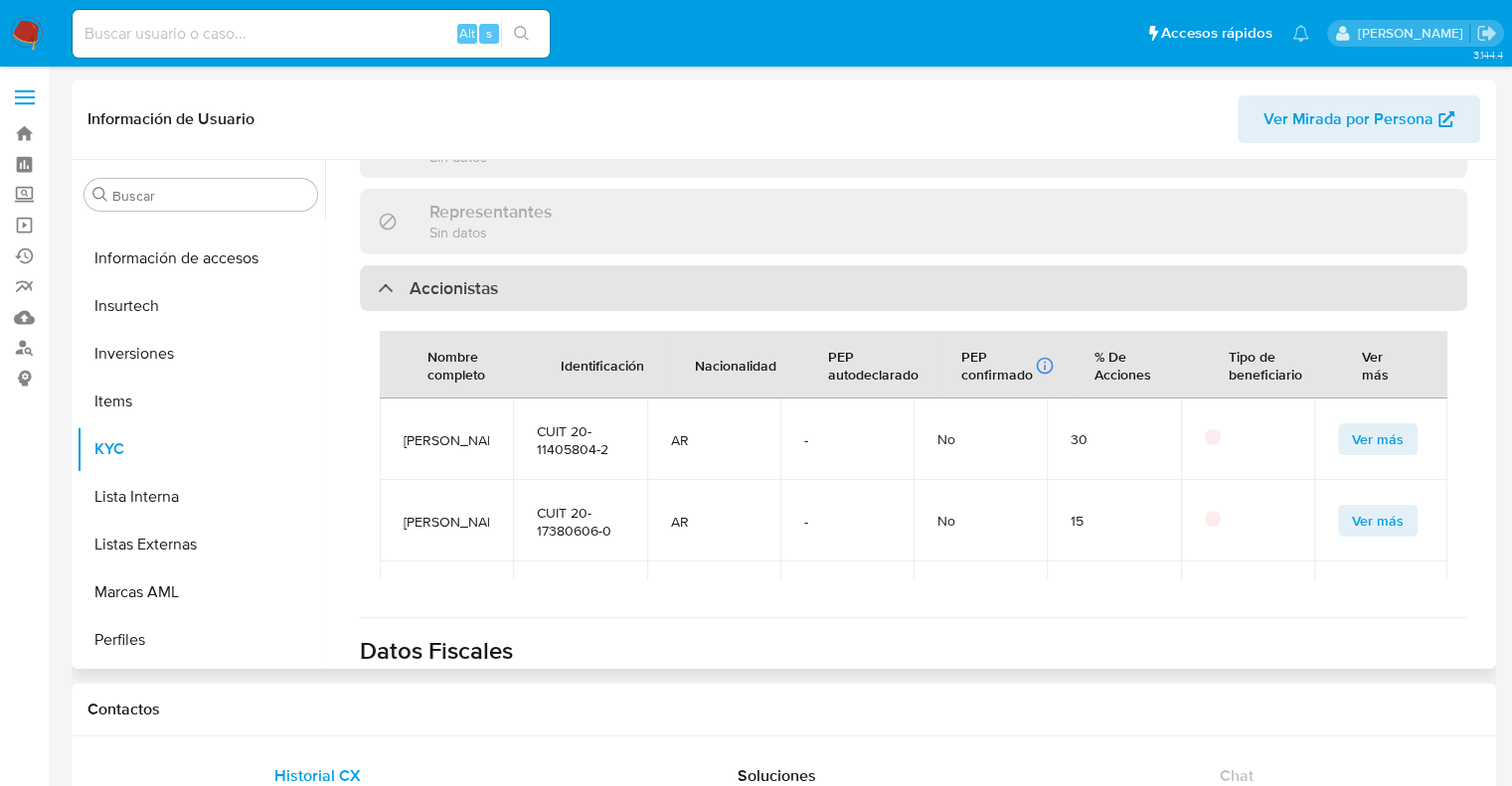 click on "Accionistas" at bounding box center [453, 288] 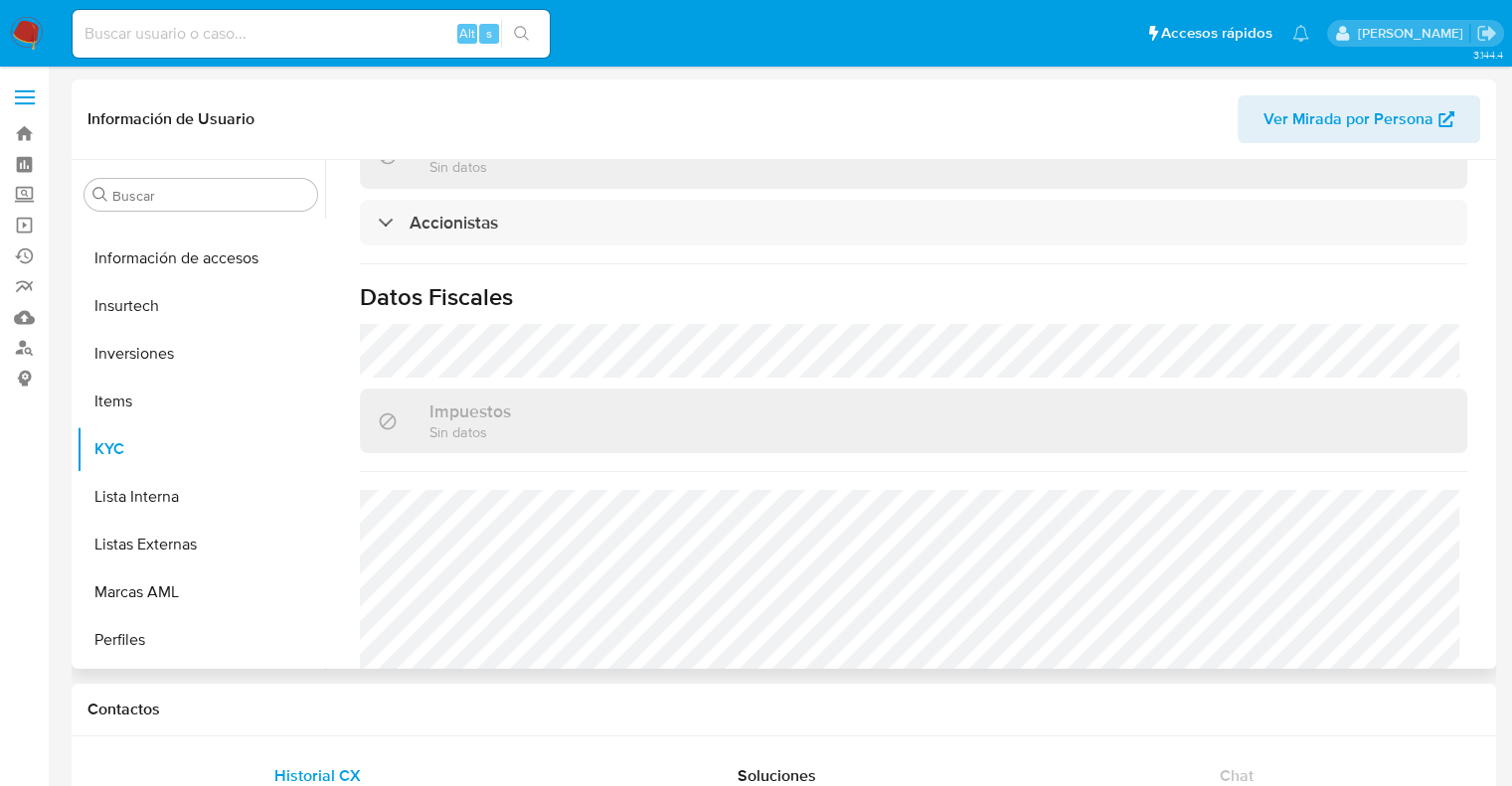 scroll, scrollTop: 1487, scrollLeft: 0, axis: vertical 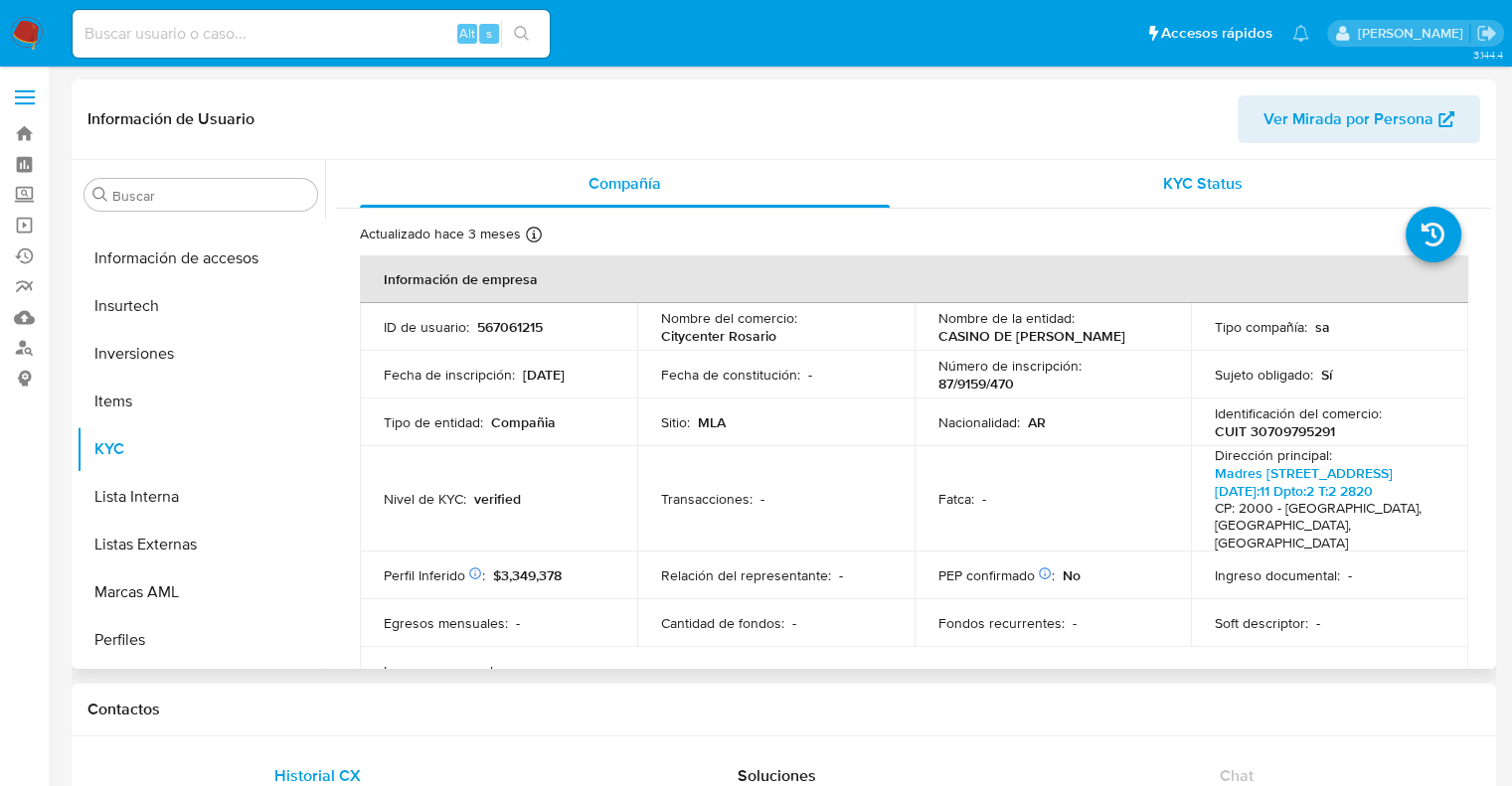 click on "KYC Status" at bounding box center (1203, 183) 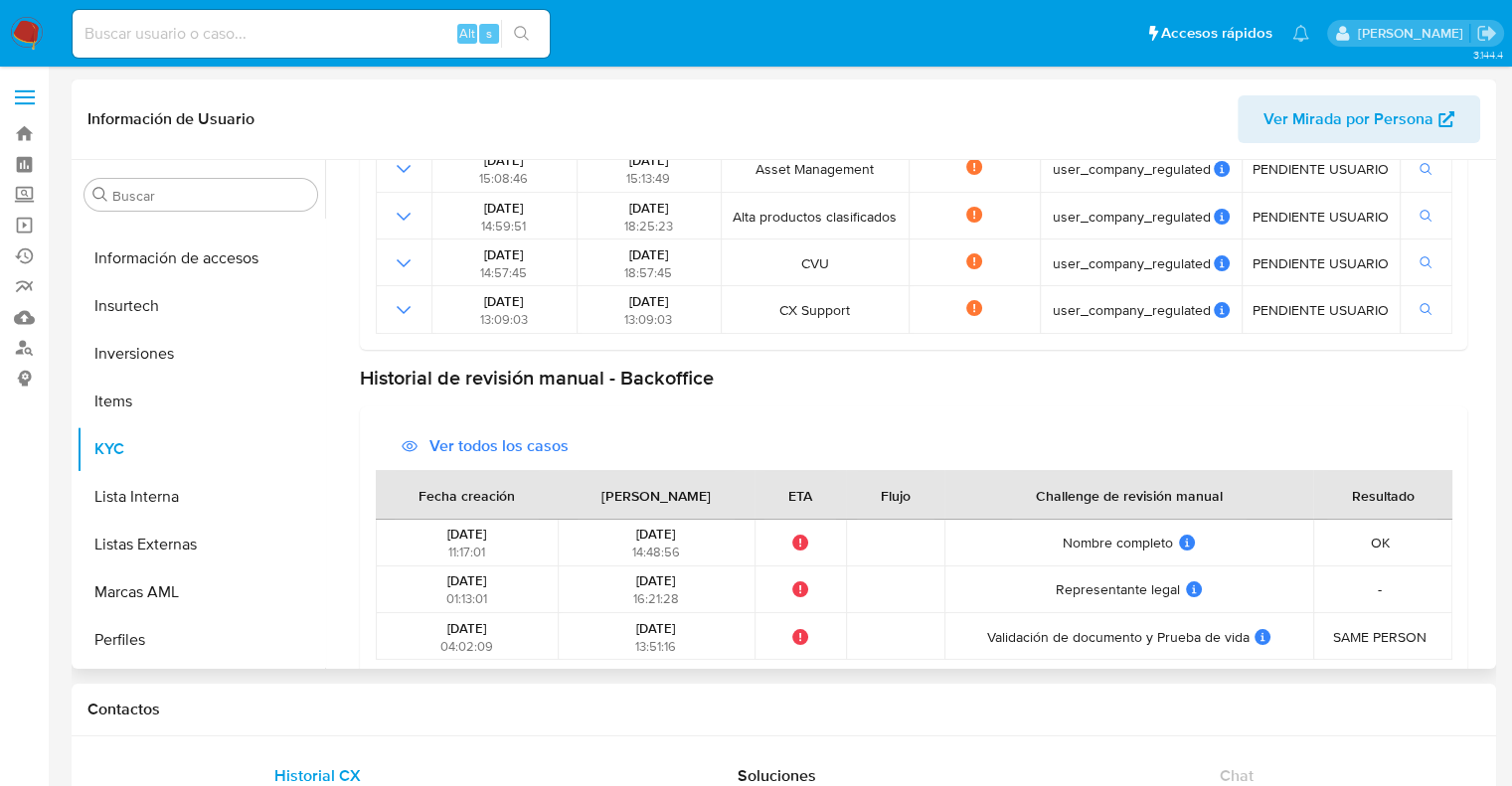 scroll, scrollTop: 270, scrollLeft: 0, axis: vertical 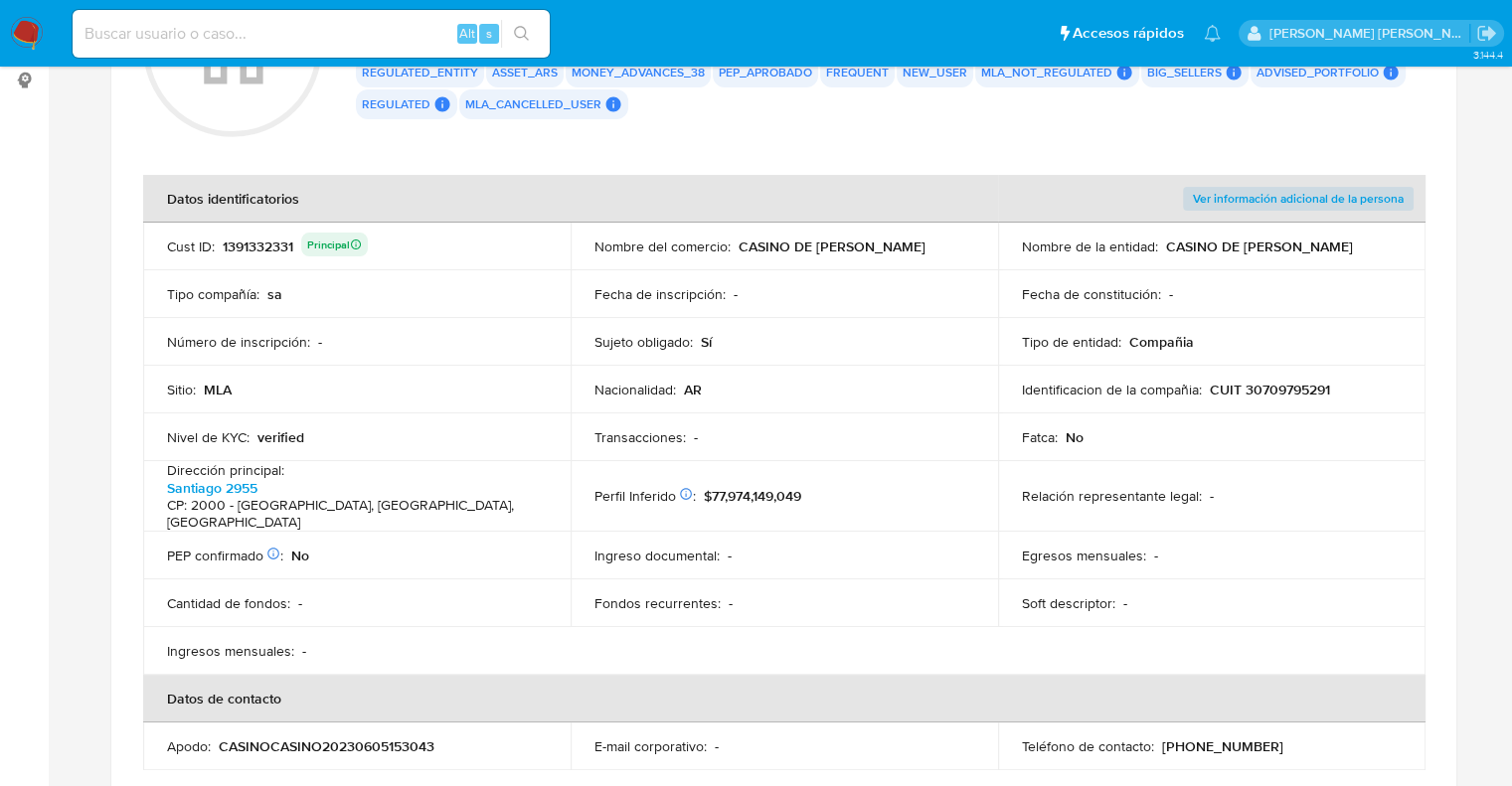 drag, startPoint x: 548, startPoint y: 493, endPoint x: 288, endPoint y: 479, distance: 260.3767 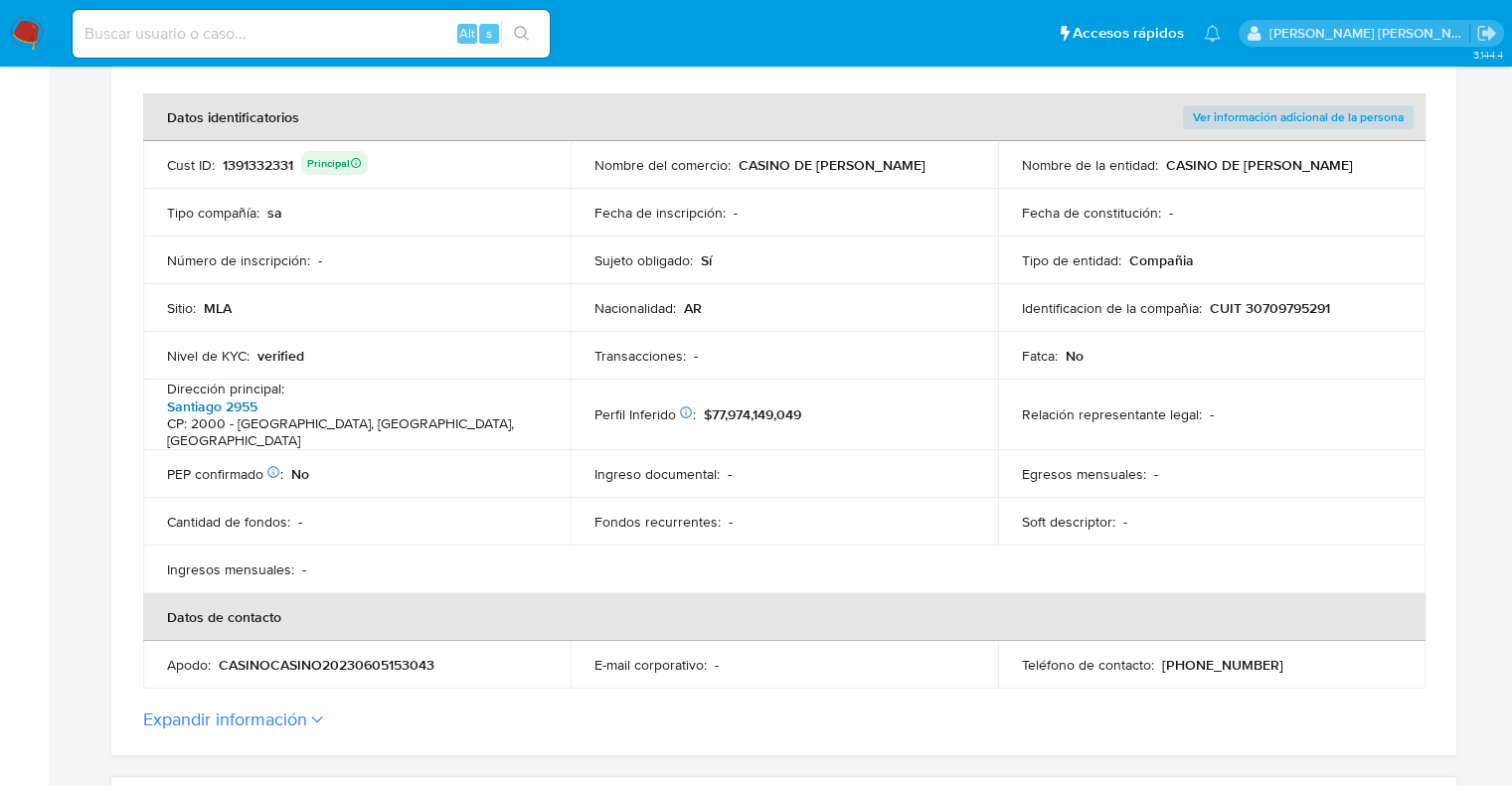scroll, scrollTop: 596, scrollLeft: 0, axis: vertical 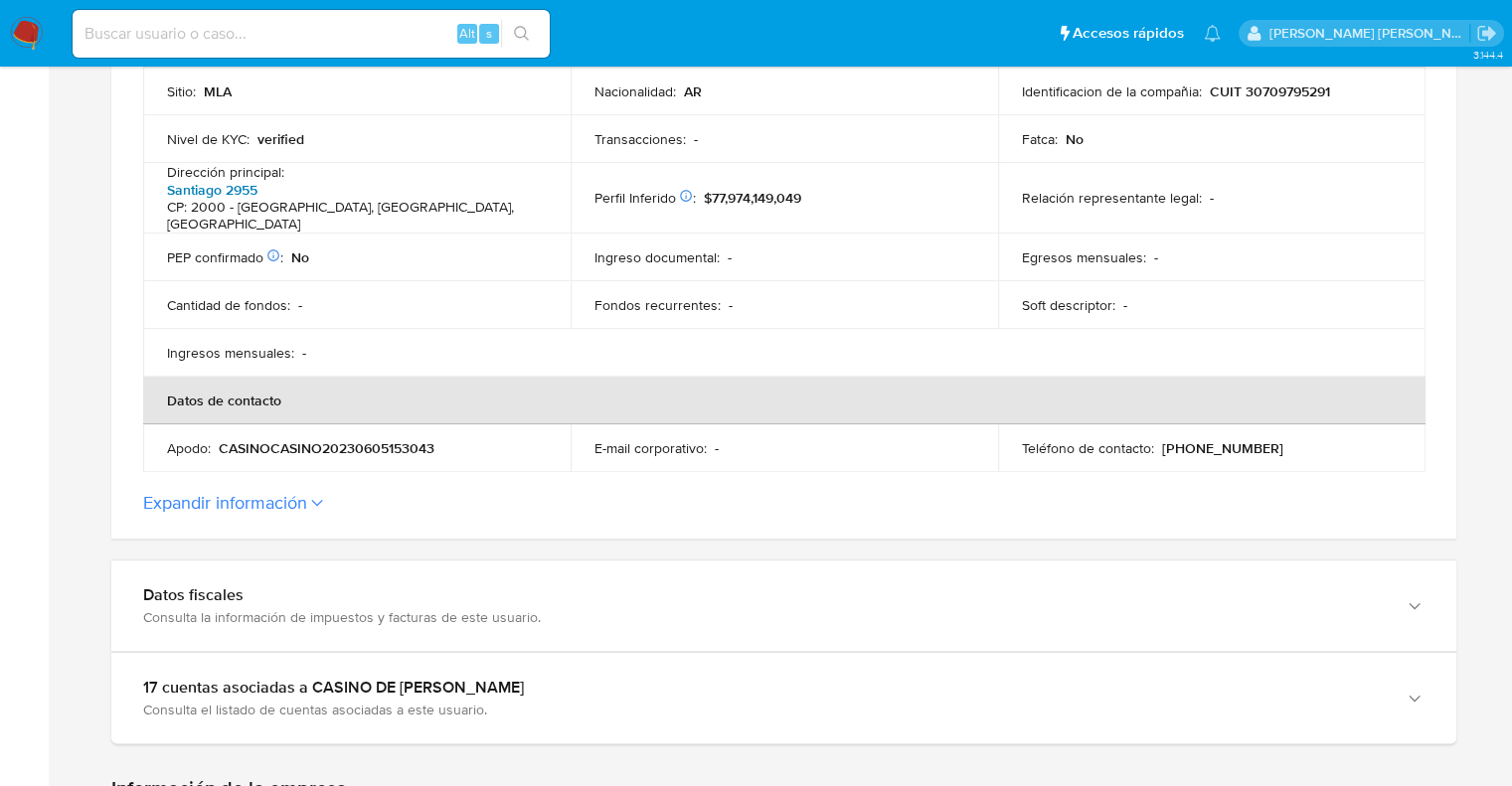 click on "Expandir información" at bounding box center (225, 503) 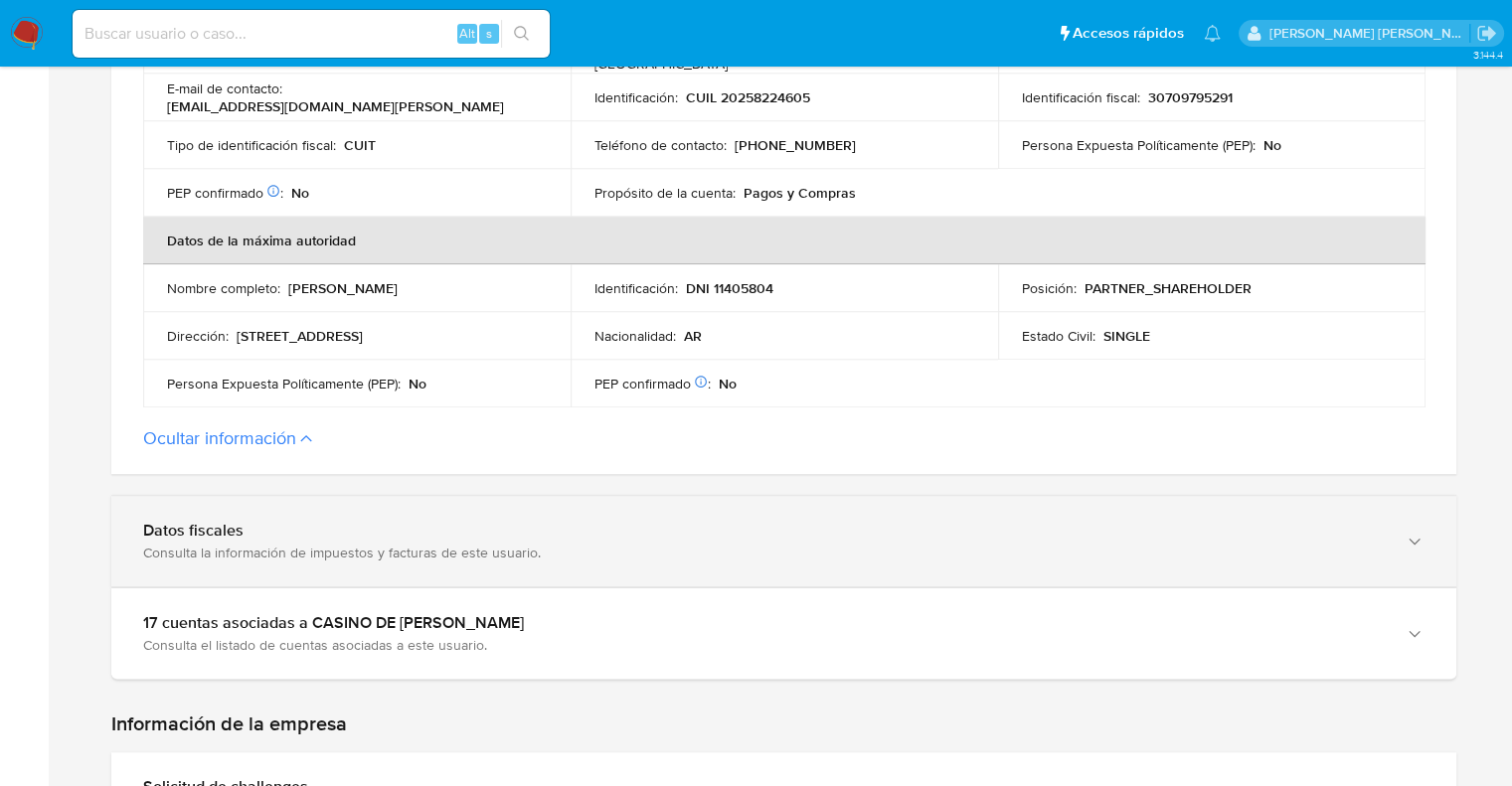 scroll, scrollTop: 1292, scrollLeft: 0, axis: vertical 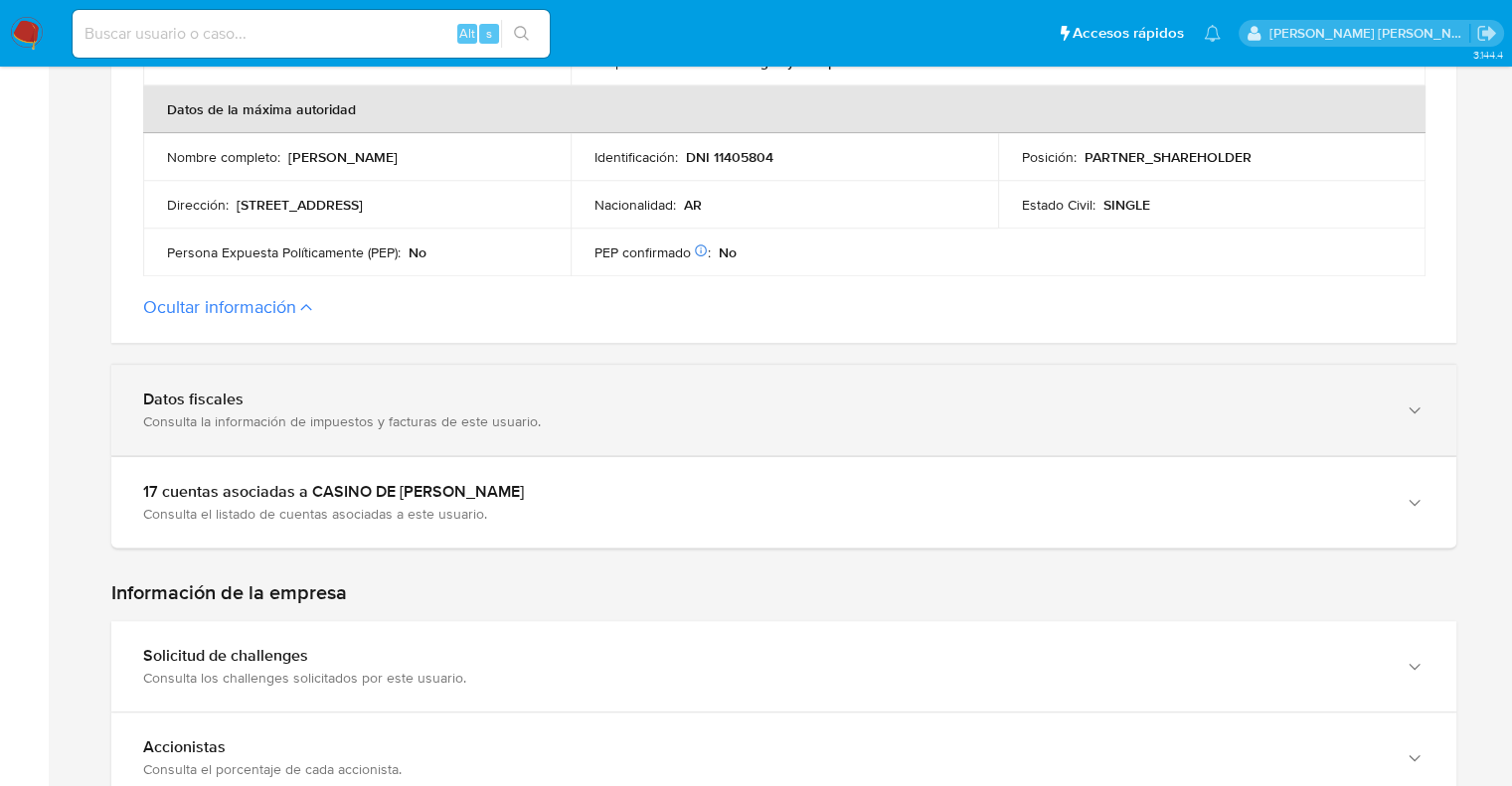 click on "Consulta la información de impuestos y facturas de este usuario." at bounding box center [763, 421] 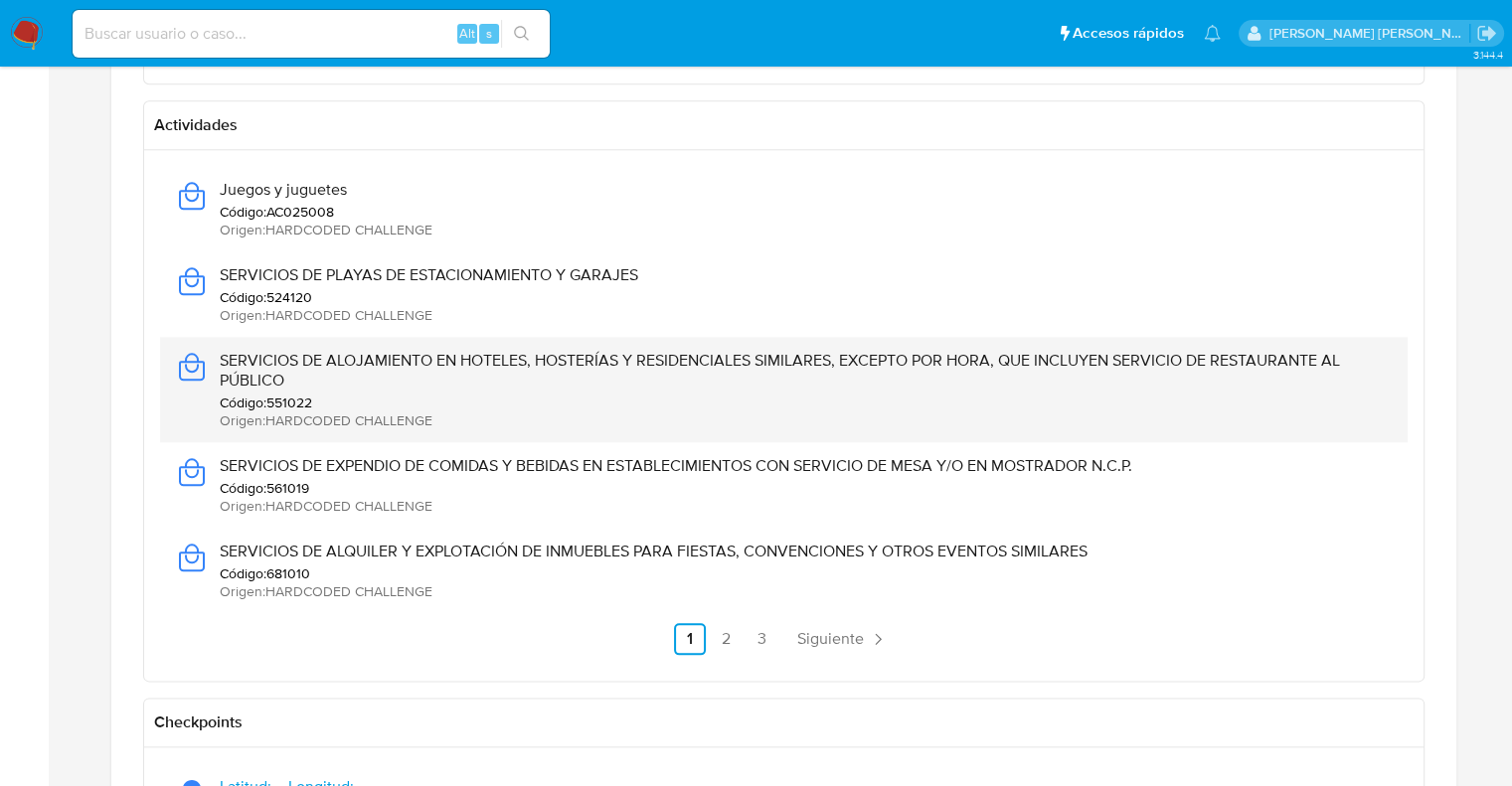 scroll, scrollTop: 2186, scrollLeft: 0, axis: vertical 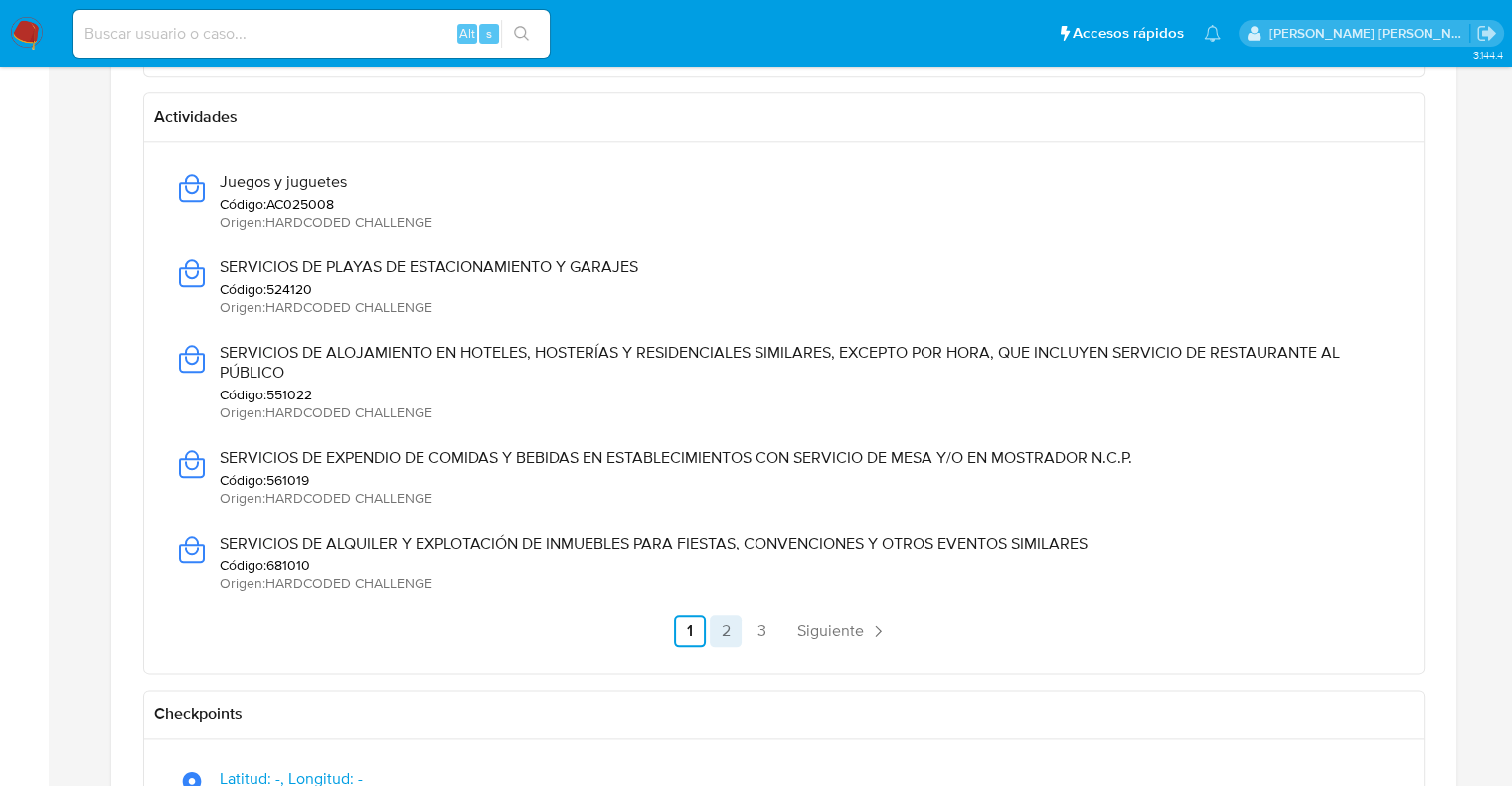 click on "2" at bounding box center (726, 631) 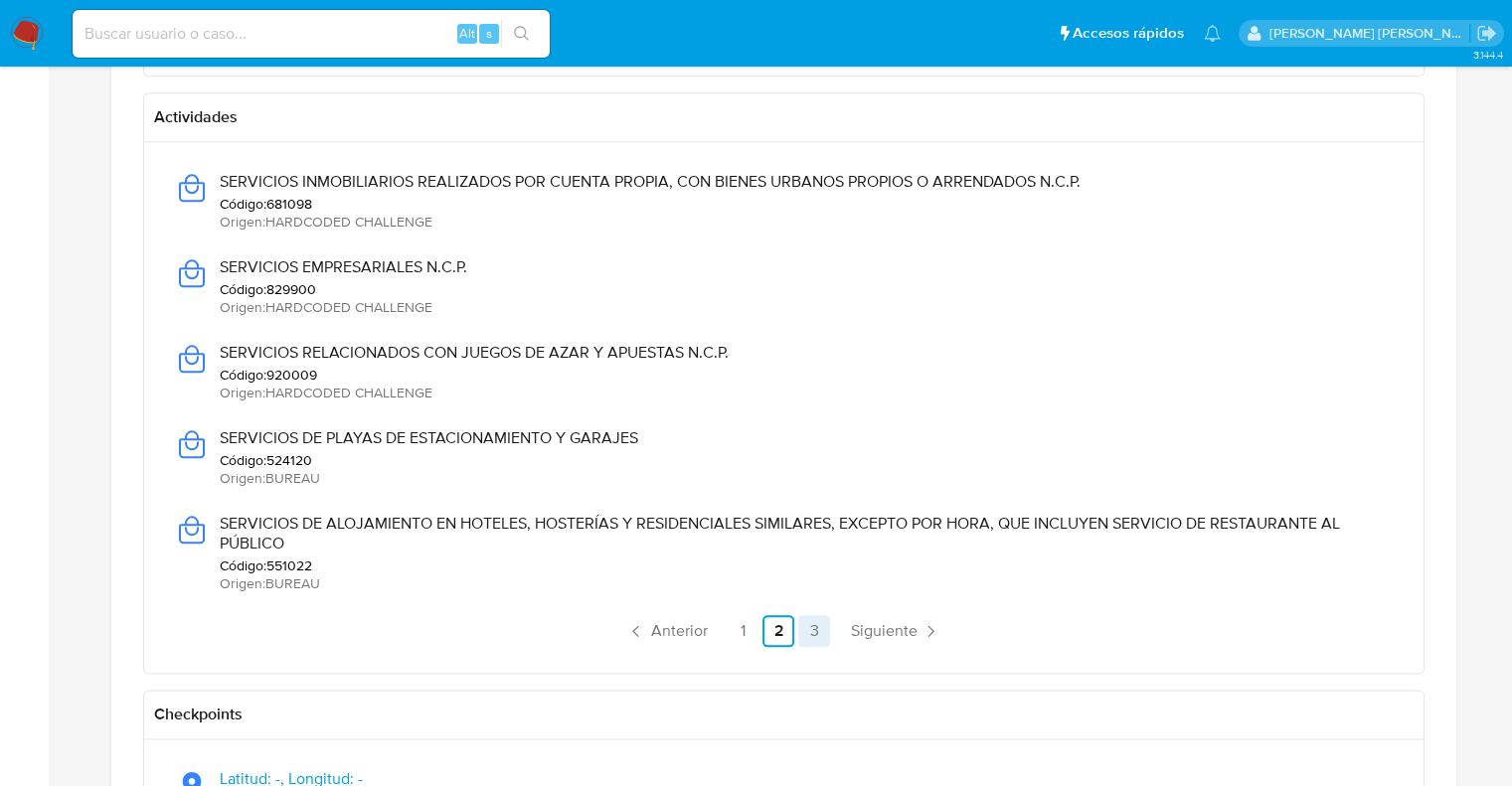 click on "3" at bounding box center (814, 631) 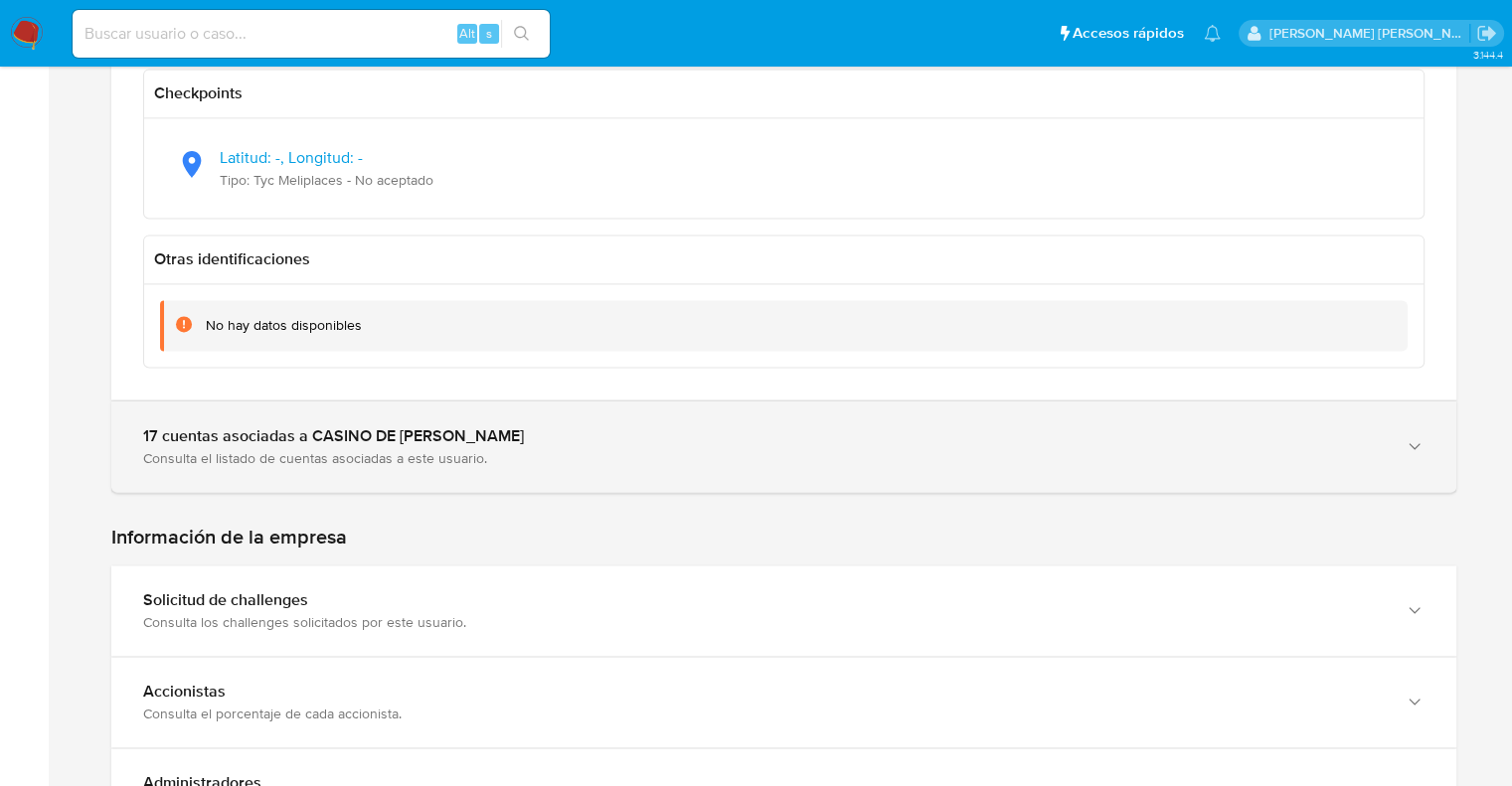 scroll, scrollTop: 2882, scrollLeft: 0, axis: vertical 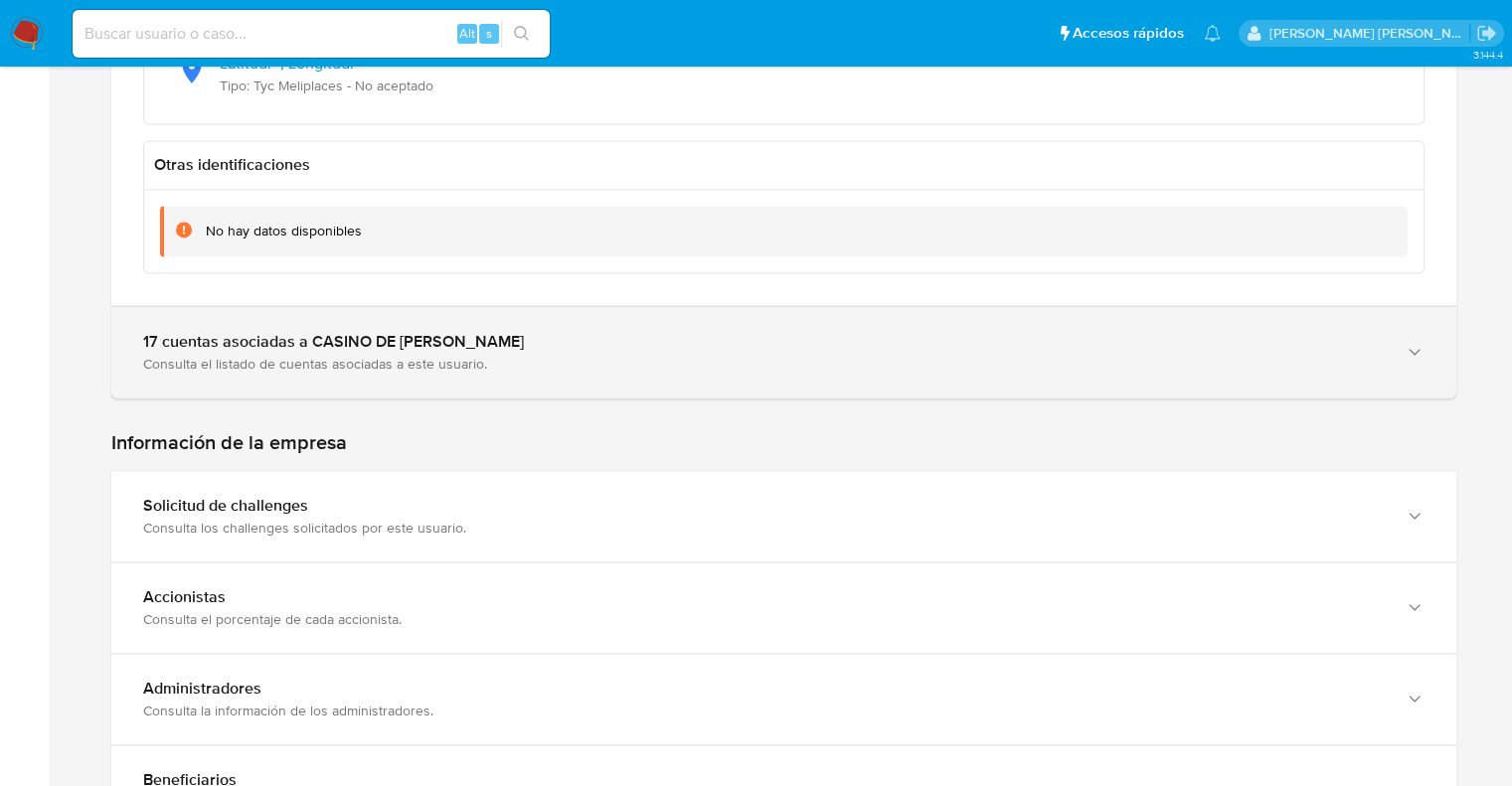 click on "Consulta el listado de cuentas asociadas a este usuario." at bounding box center (763, 364) 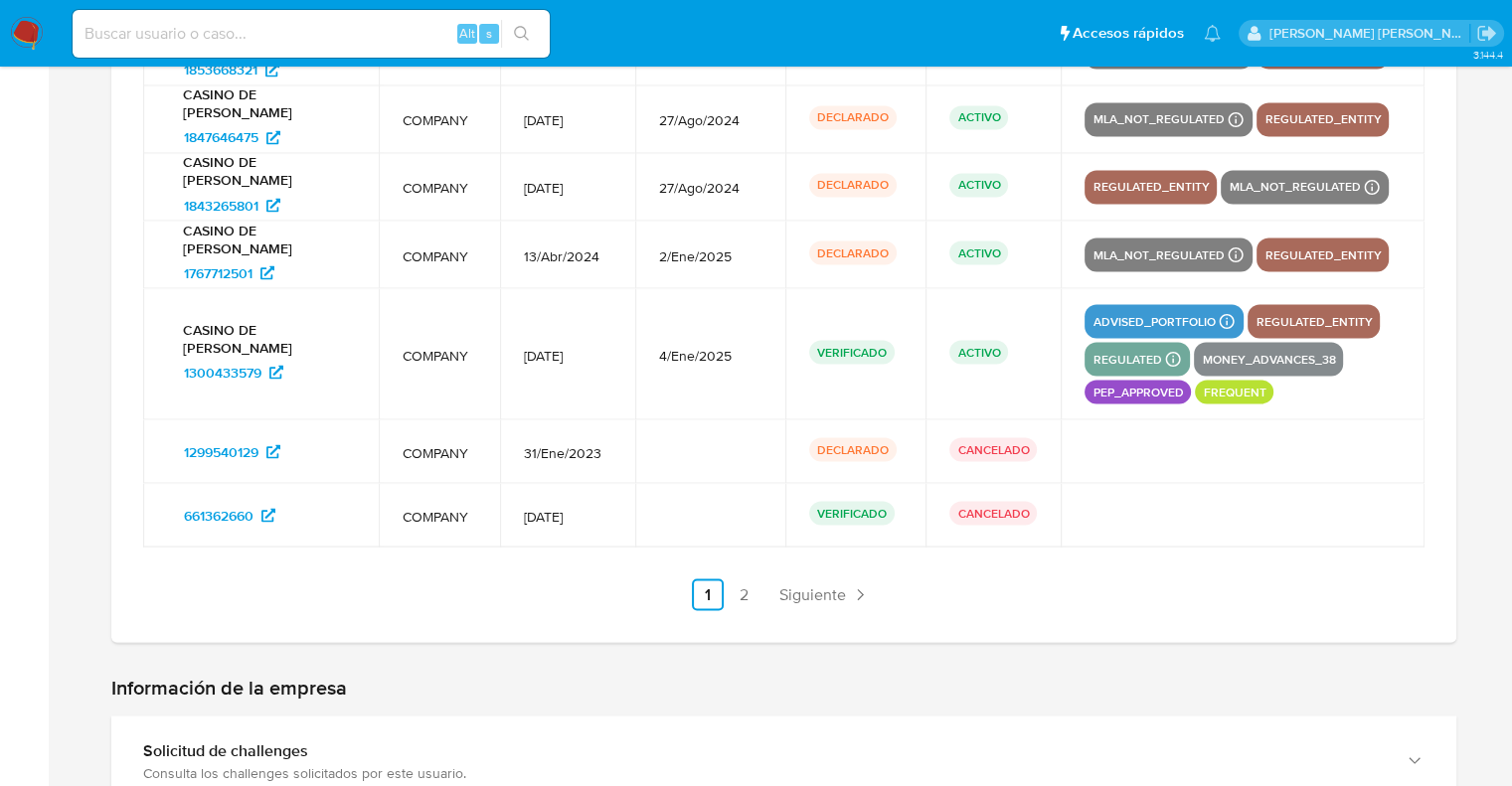 scroll, scrollTop: 3577, scrollLeft: 0, axis: vertical 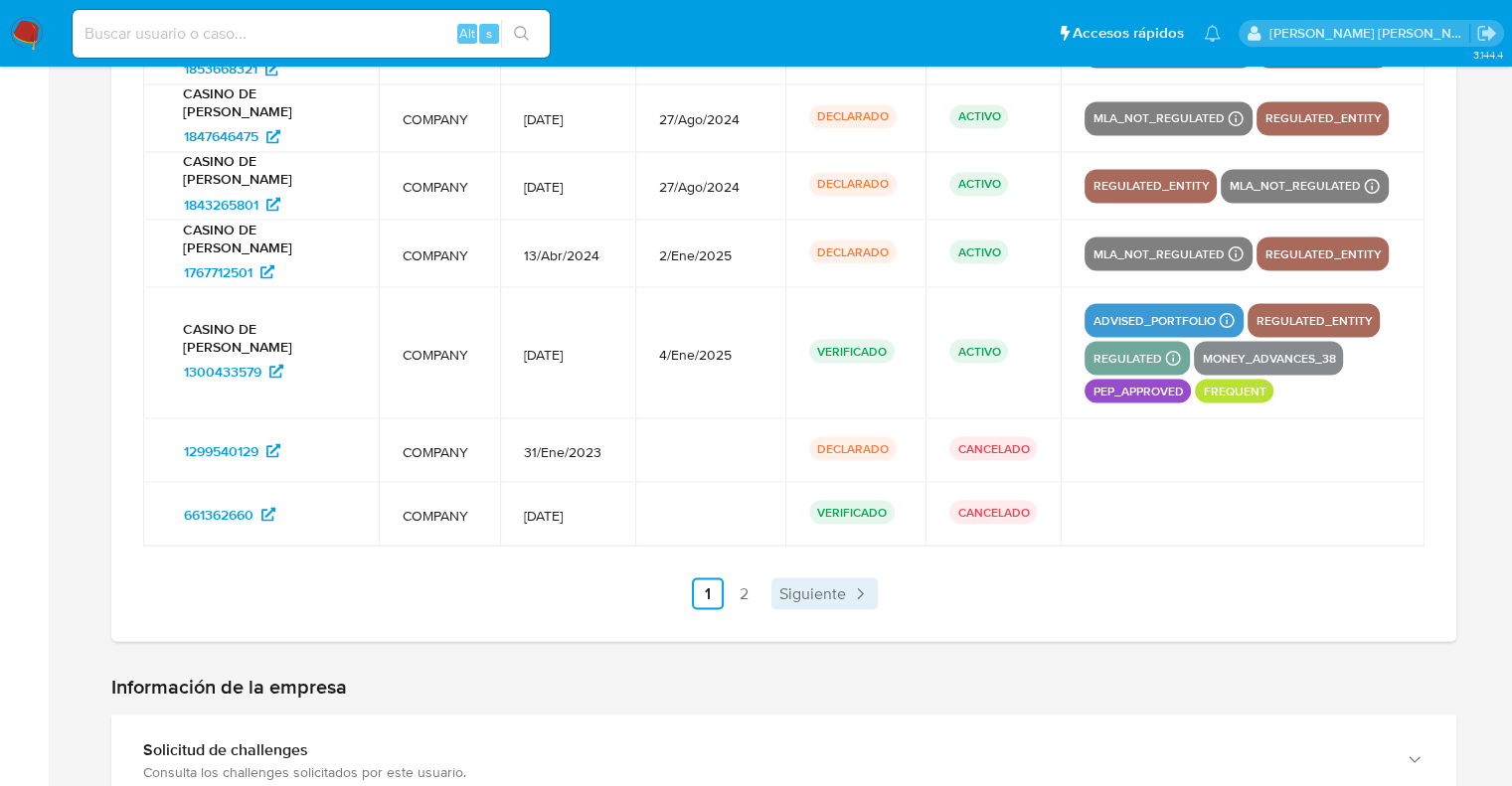 click on "Siguiente" at bounding box center (812, 593) 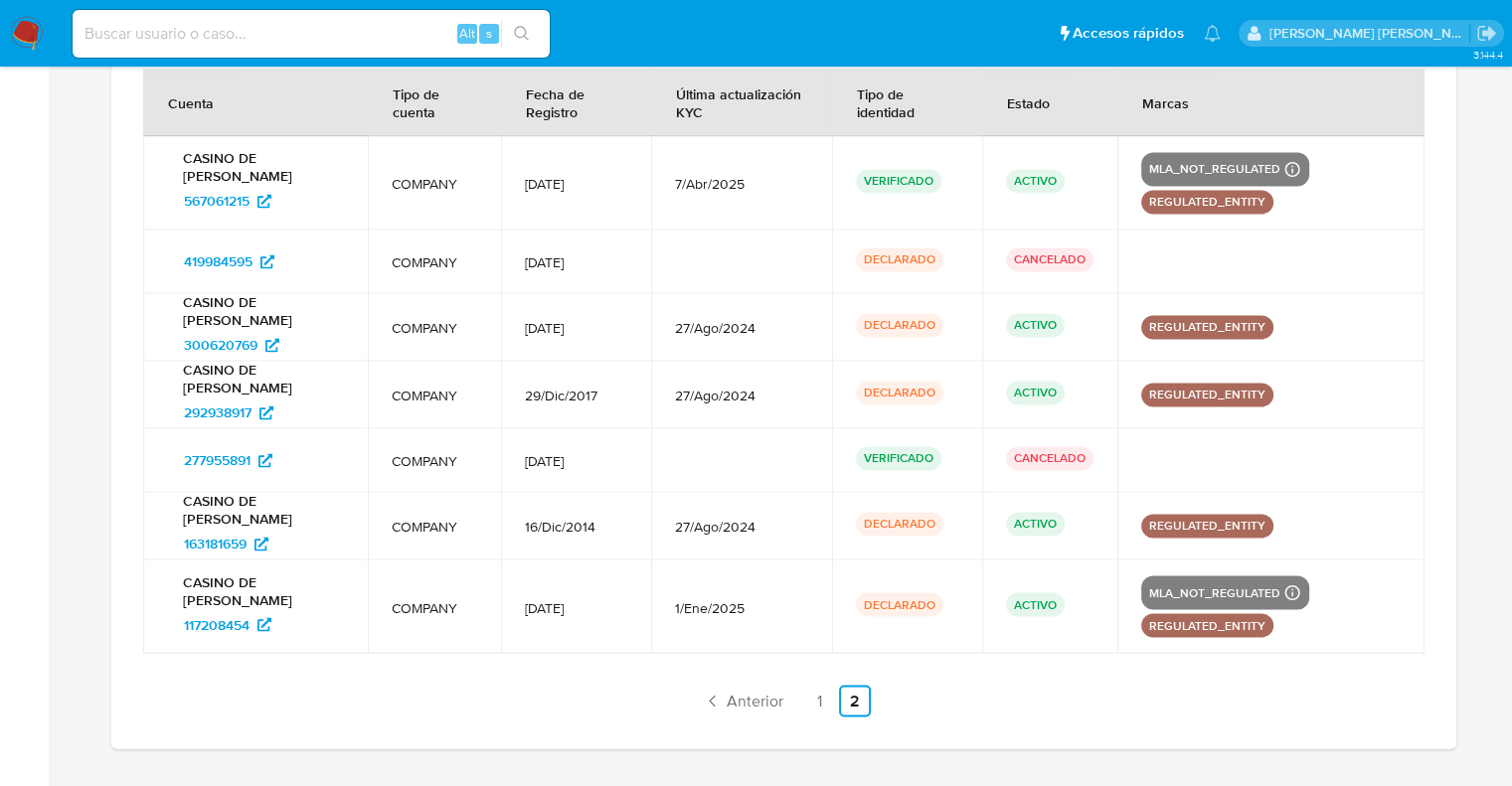 scroll, scrollTop: 3279, scrollLeft: 0, axis: vertical 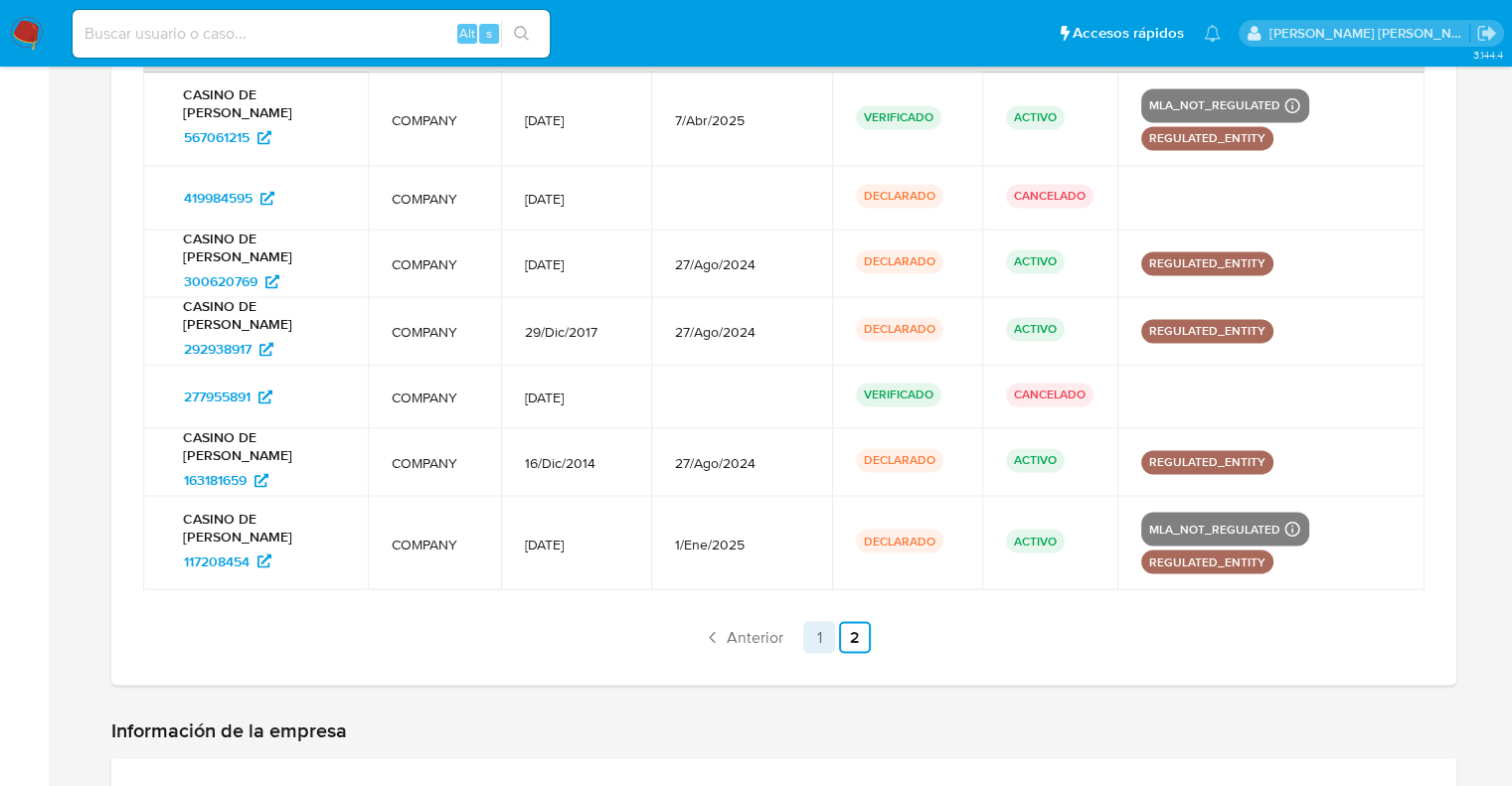 click on "1" at bounding box center [819, 637] 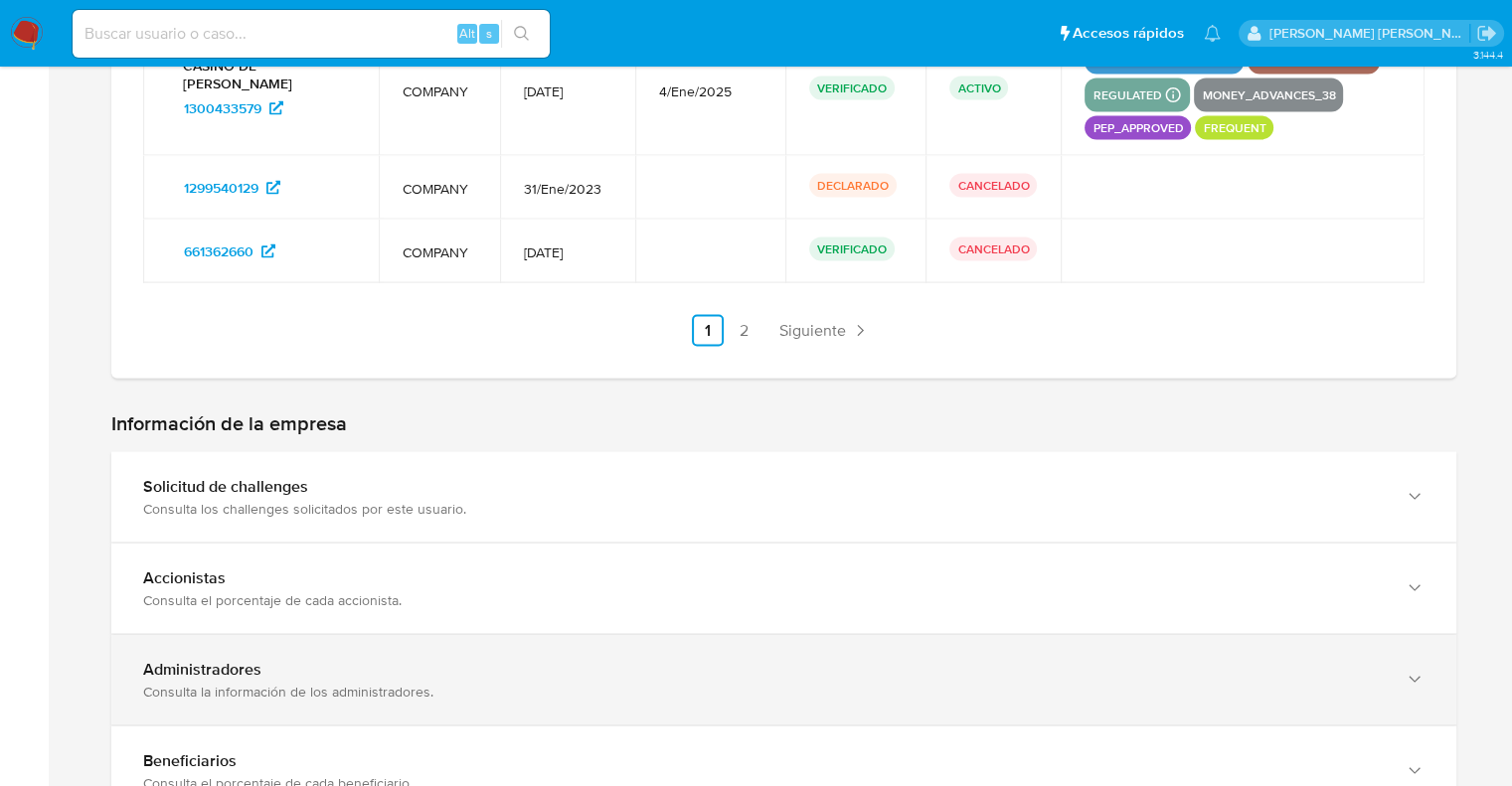 scroll, scrollTop: 3875, scrollLeft: 0, axis: vertical 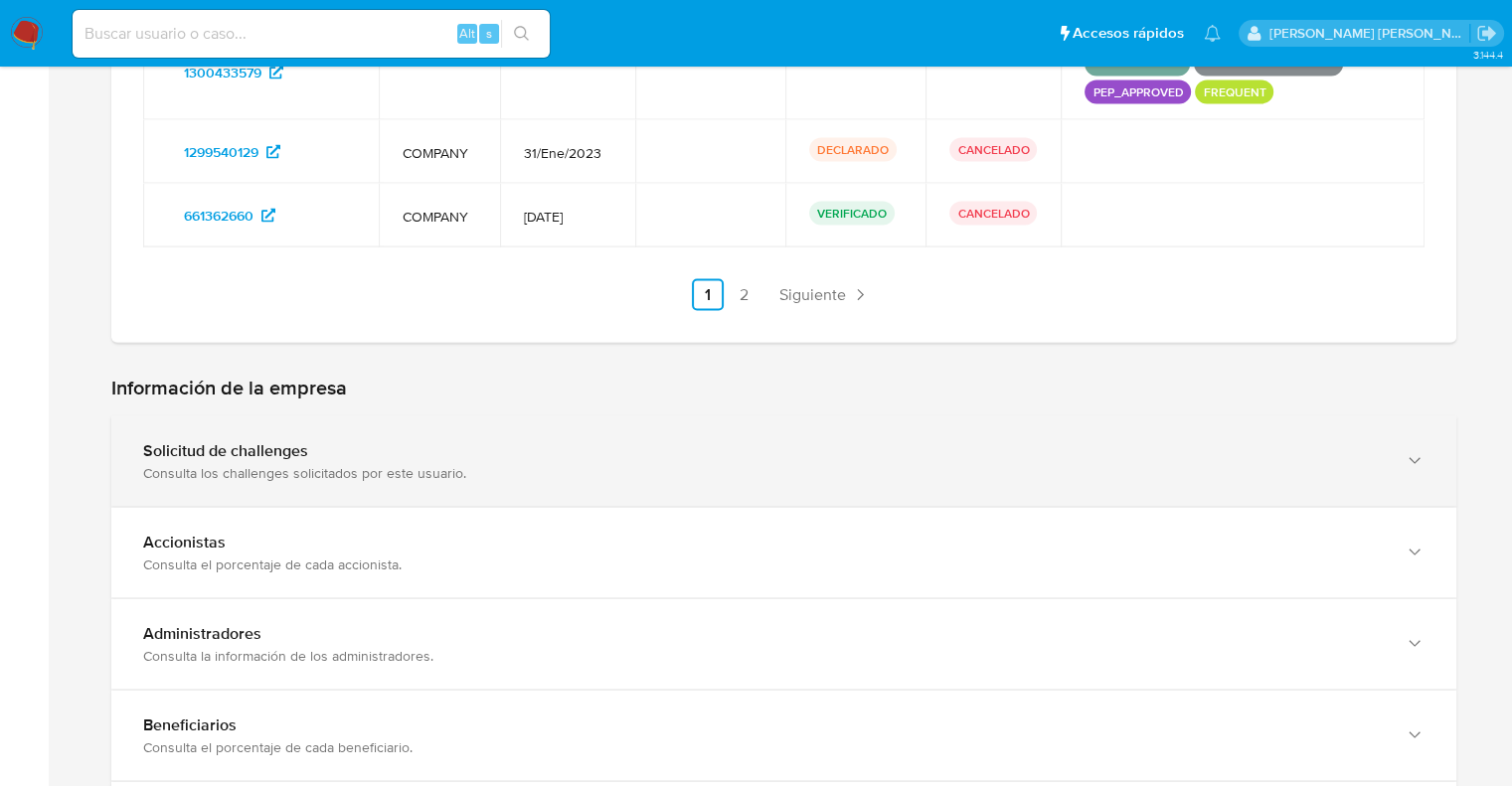 click on "Consulta los challenges solicitados por este usuario." at bounding box center [763, 473] 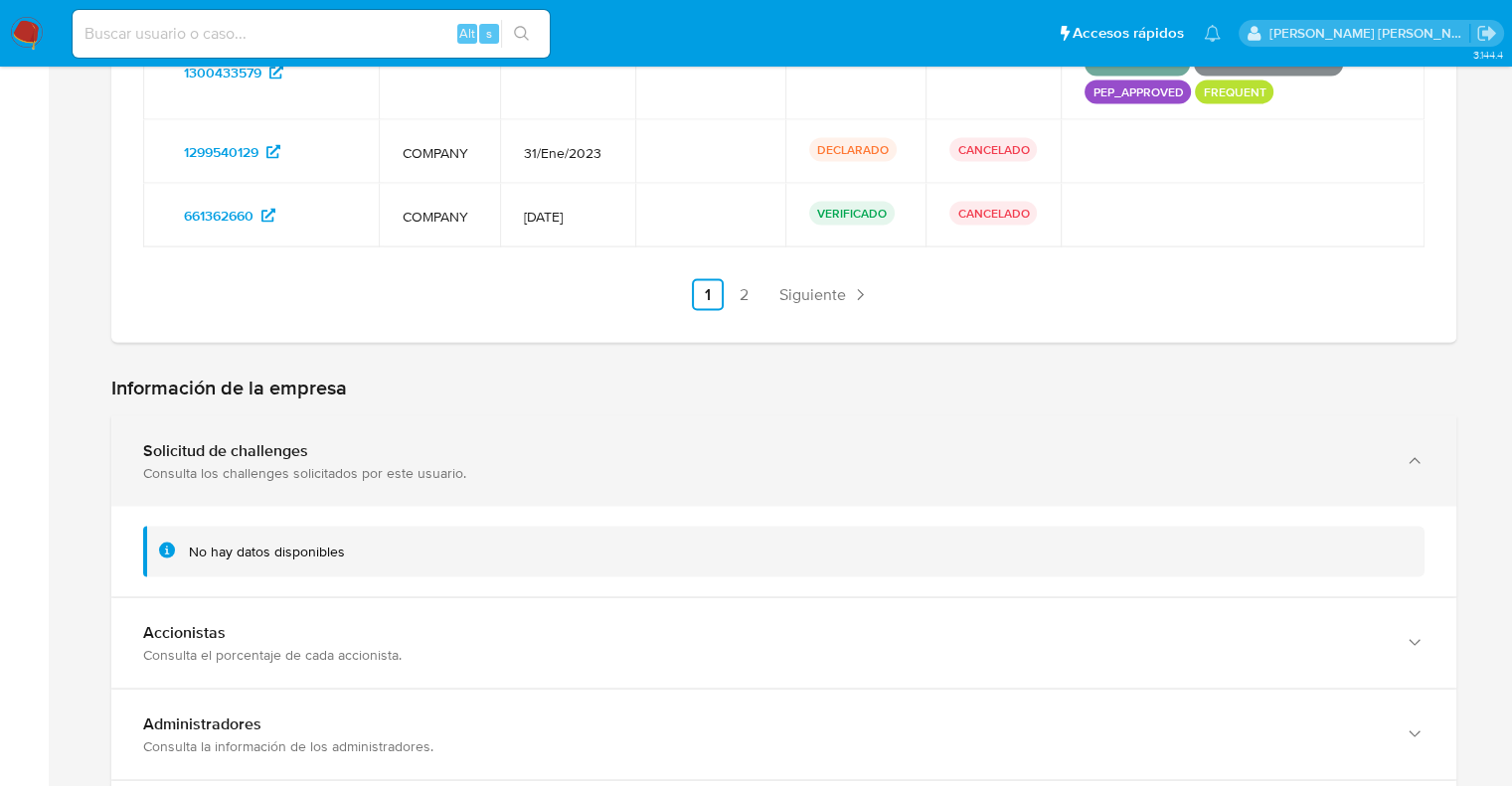 click on "Consulta los challenges solicitados por este usuario." at bounding box center (763, 473) 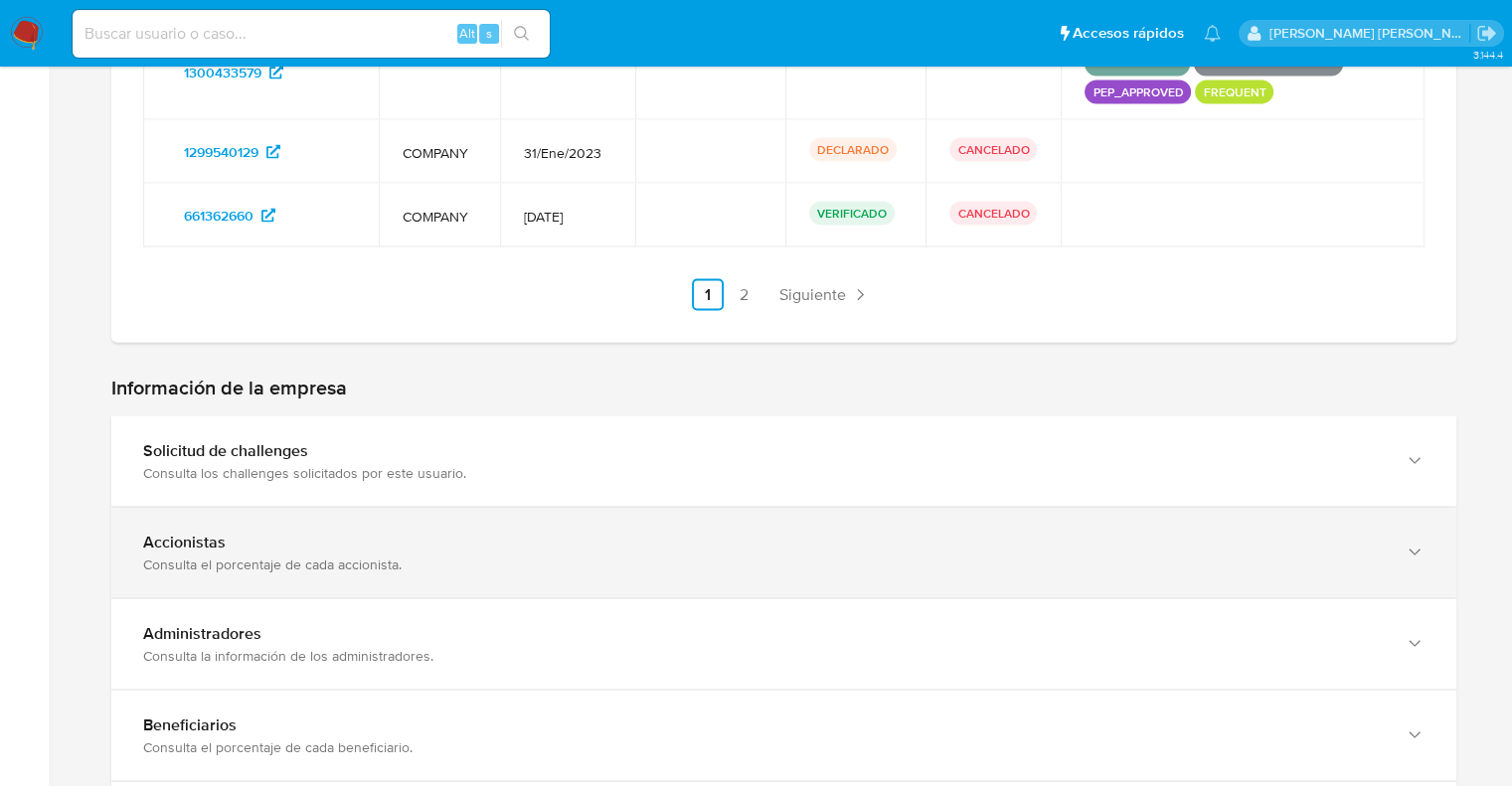 click on "Consulta el porcentaje de cada accionista." at bounding box center (763, 564) 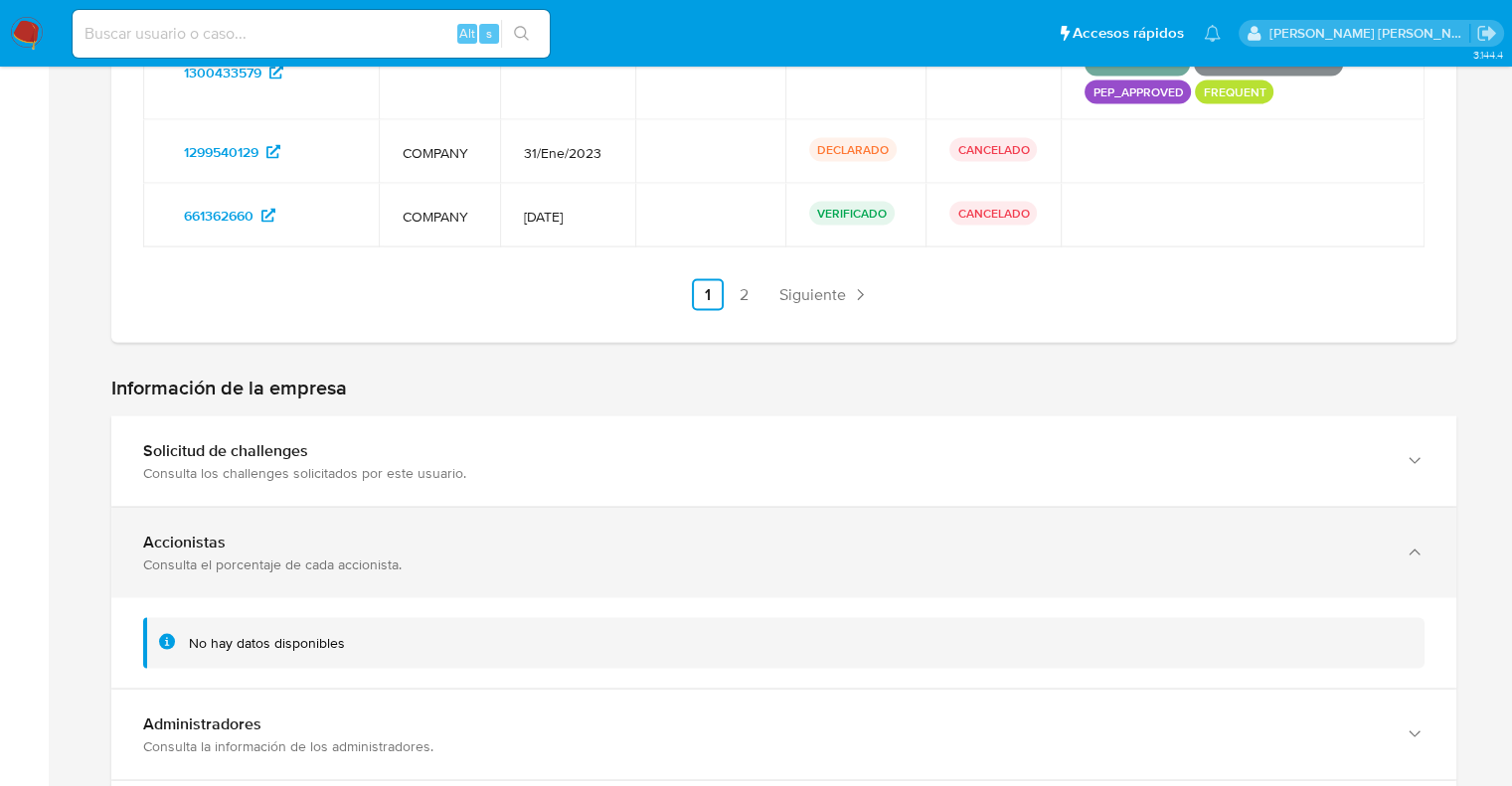 click on "Consulta el porcentaje de cada accionista." at bounding box center (763, 564) 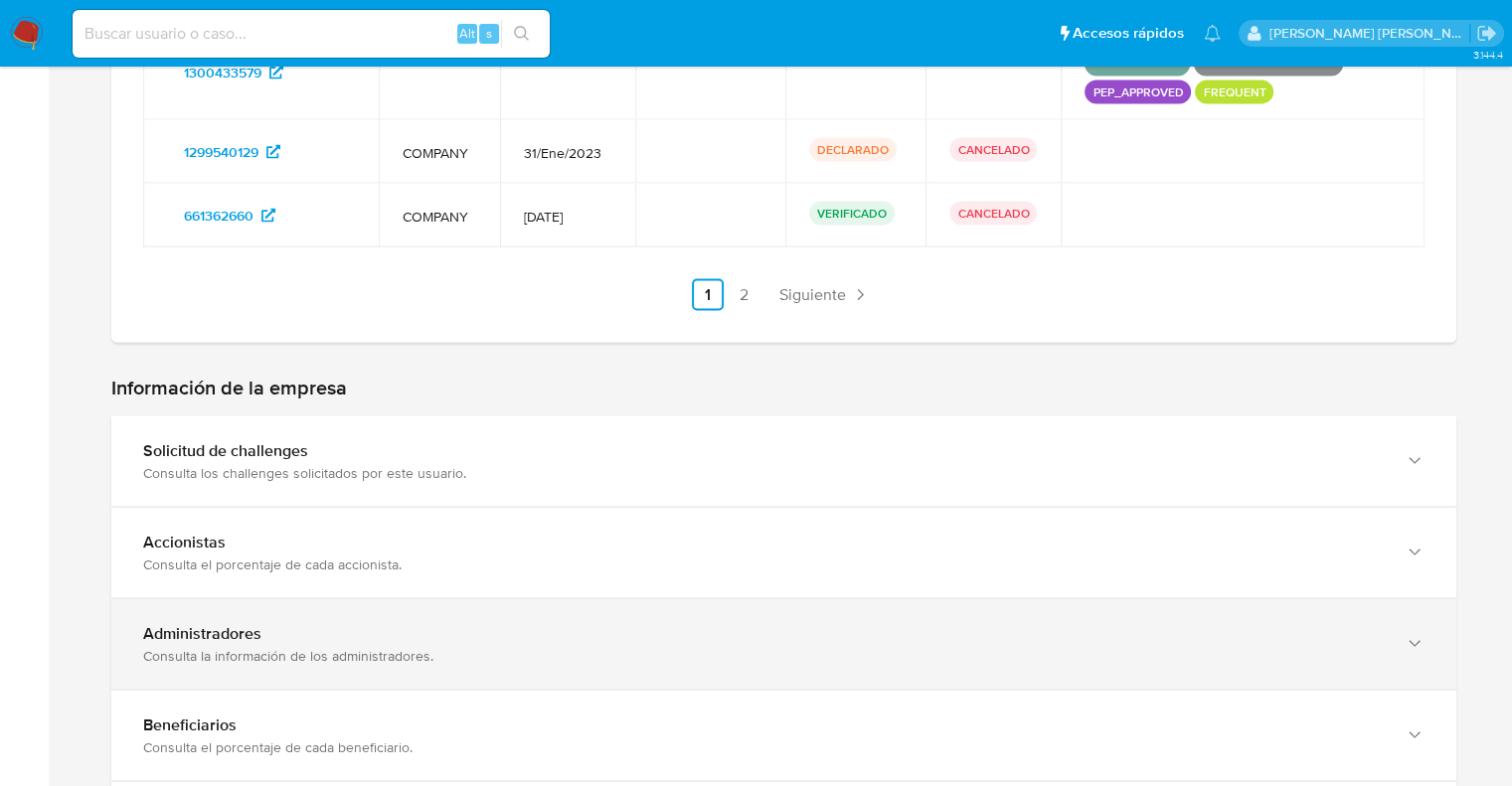 click on "Consulta la información de los administradores." at bounding box center [763, 656] 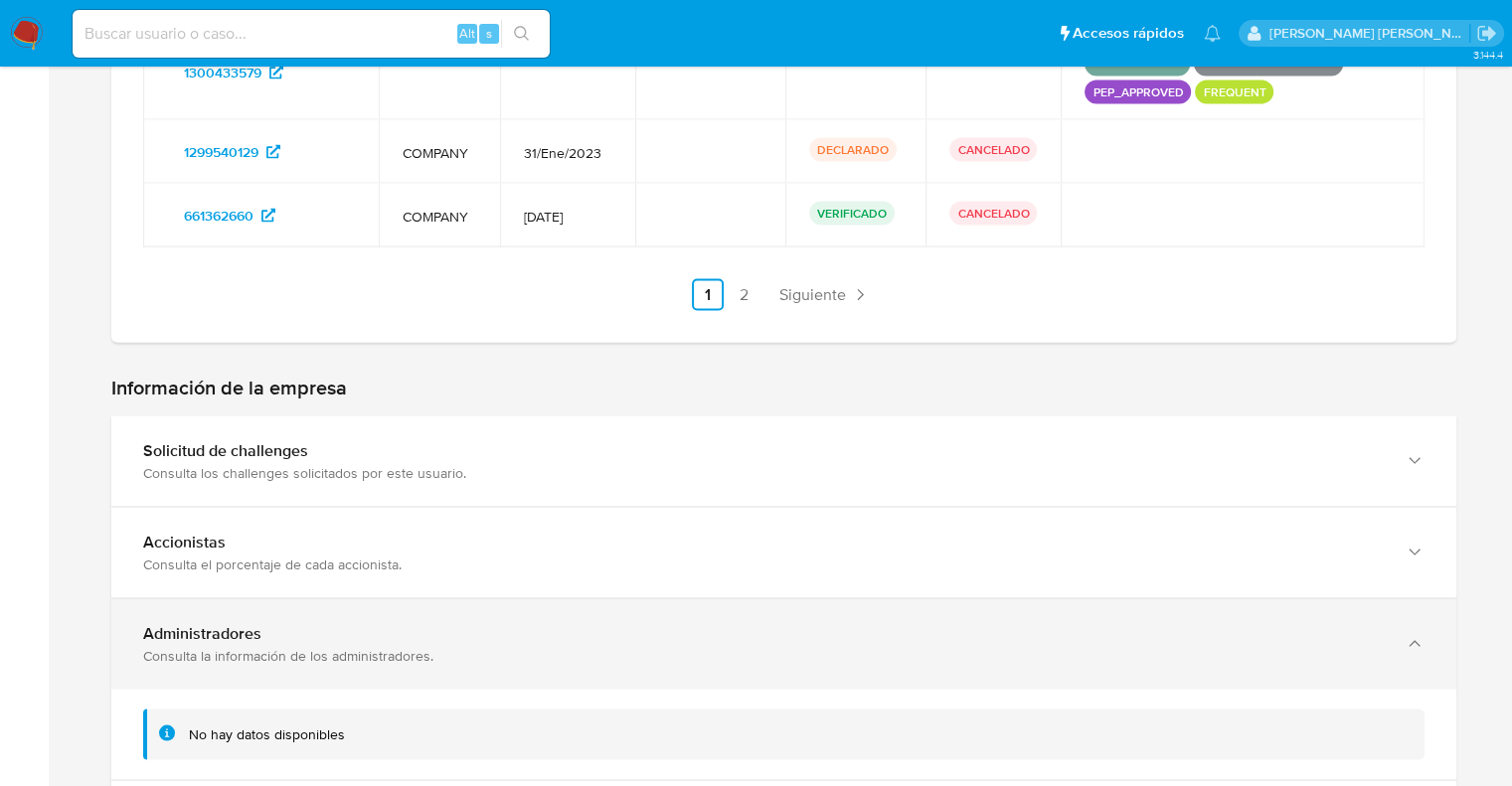click on "Consulta la información de los administradores." at bounding box center [763, 656] 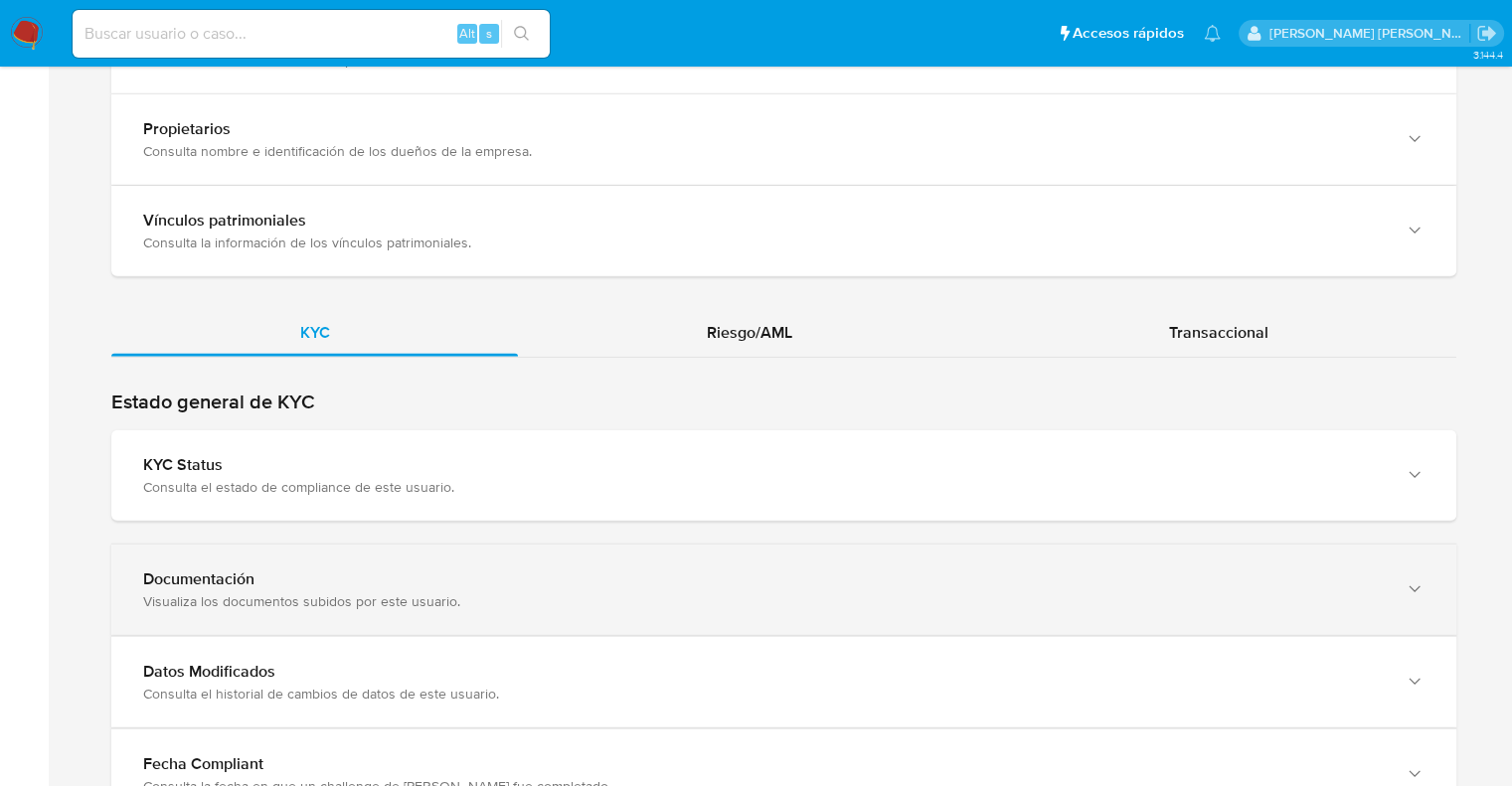 scroll, scrollTop: 4598, scrollLeft: 0, axis: vertical 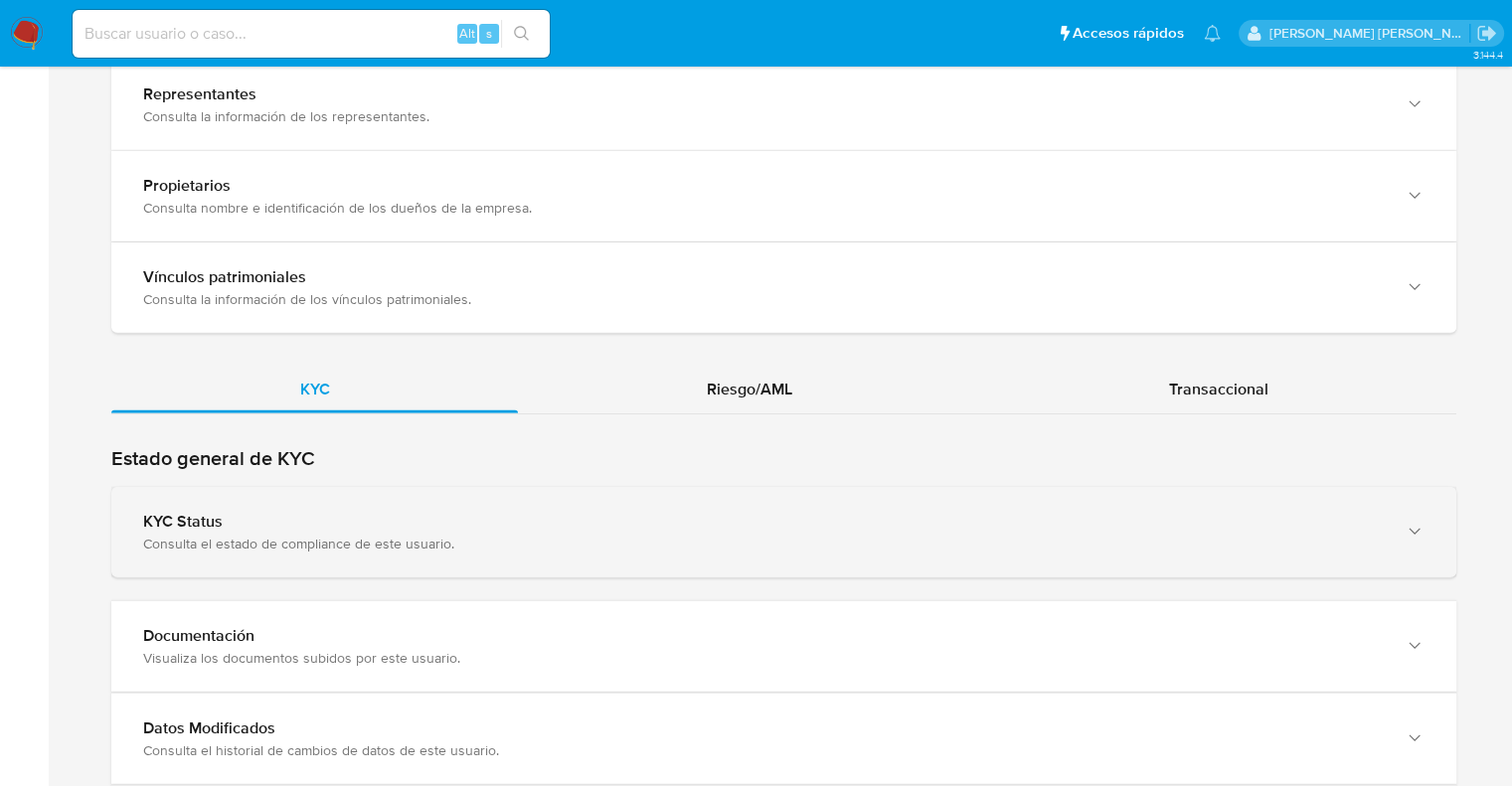 click on "Consulta el estado de compliance de este usuario." at bounding box center [763, 544] 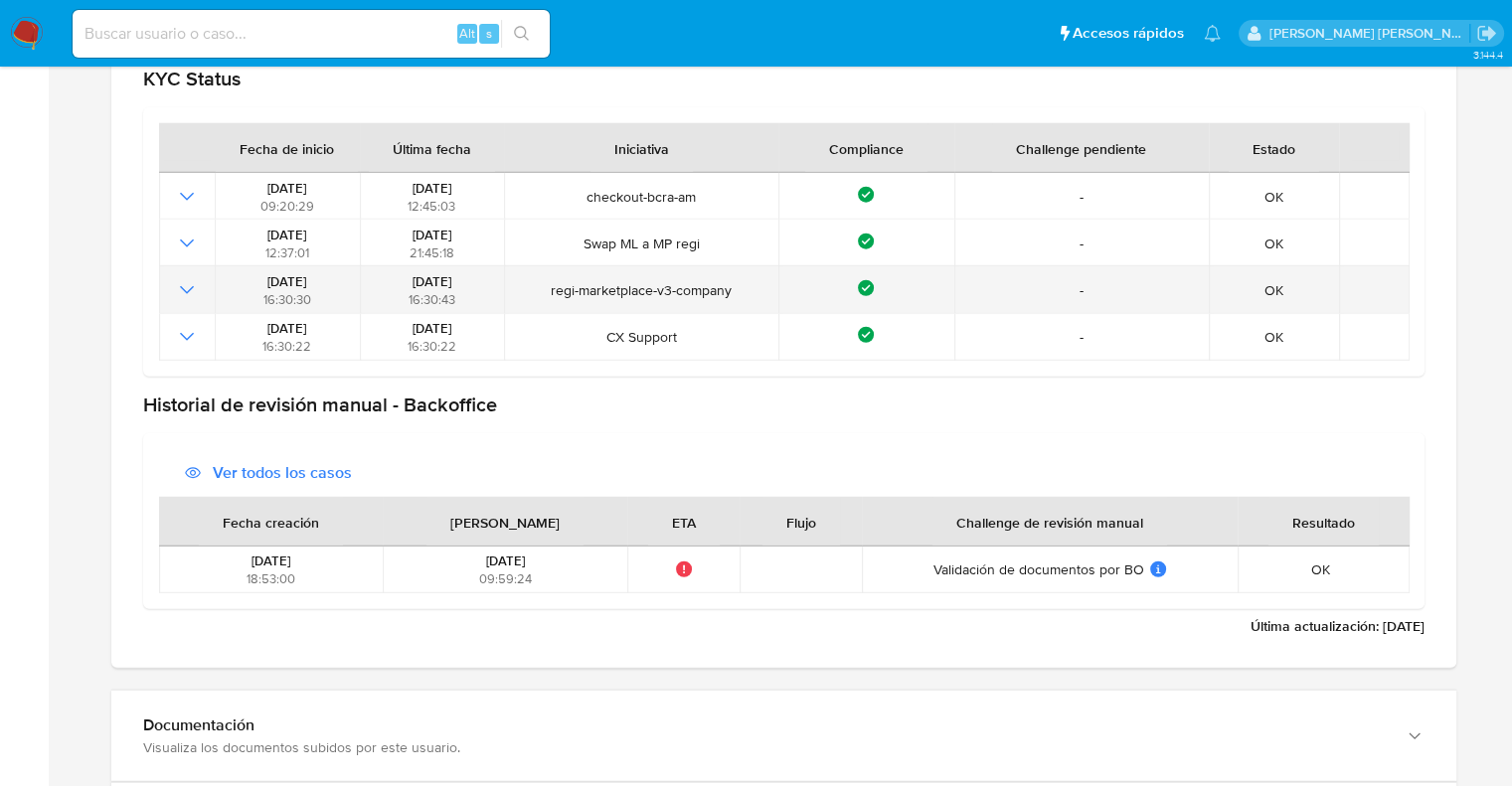 scroll, scrollTop: 5194, scrollLeft: 0, axis: vertical 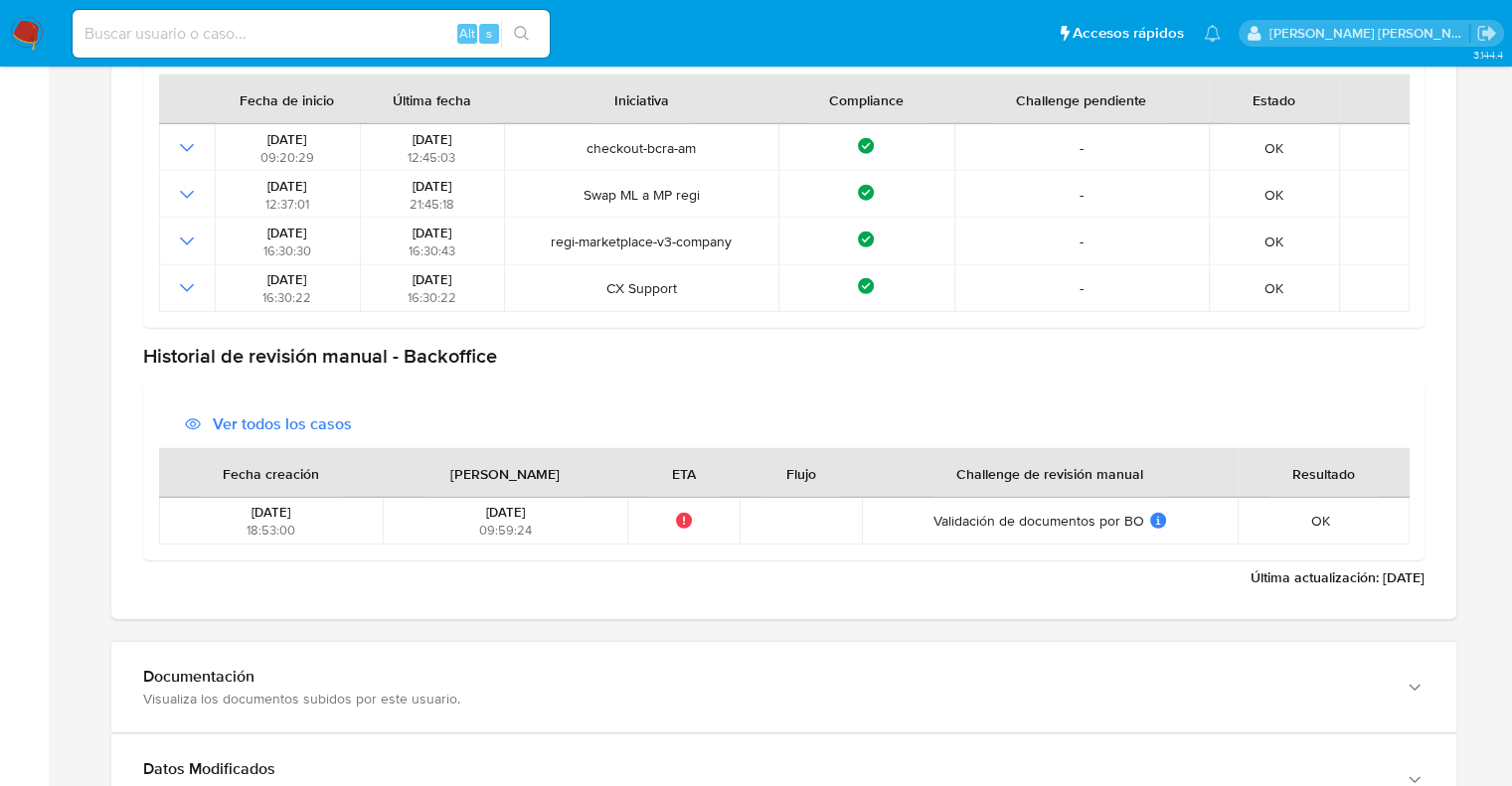 type 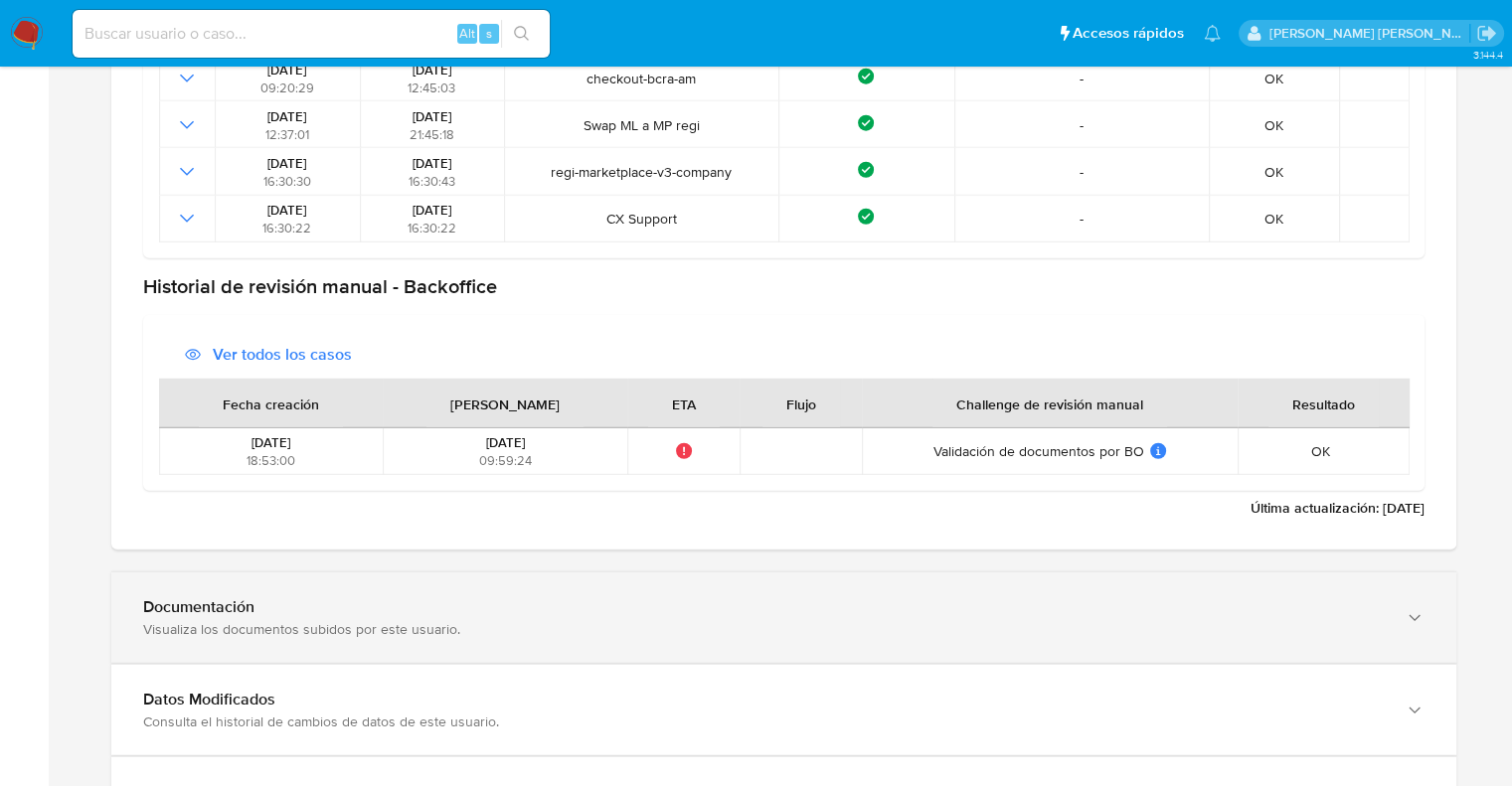 scroll, scrollTop: 5293, scrollLeft: 0, axis: vertical 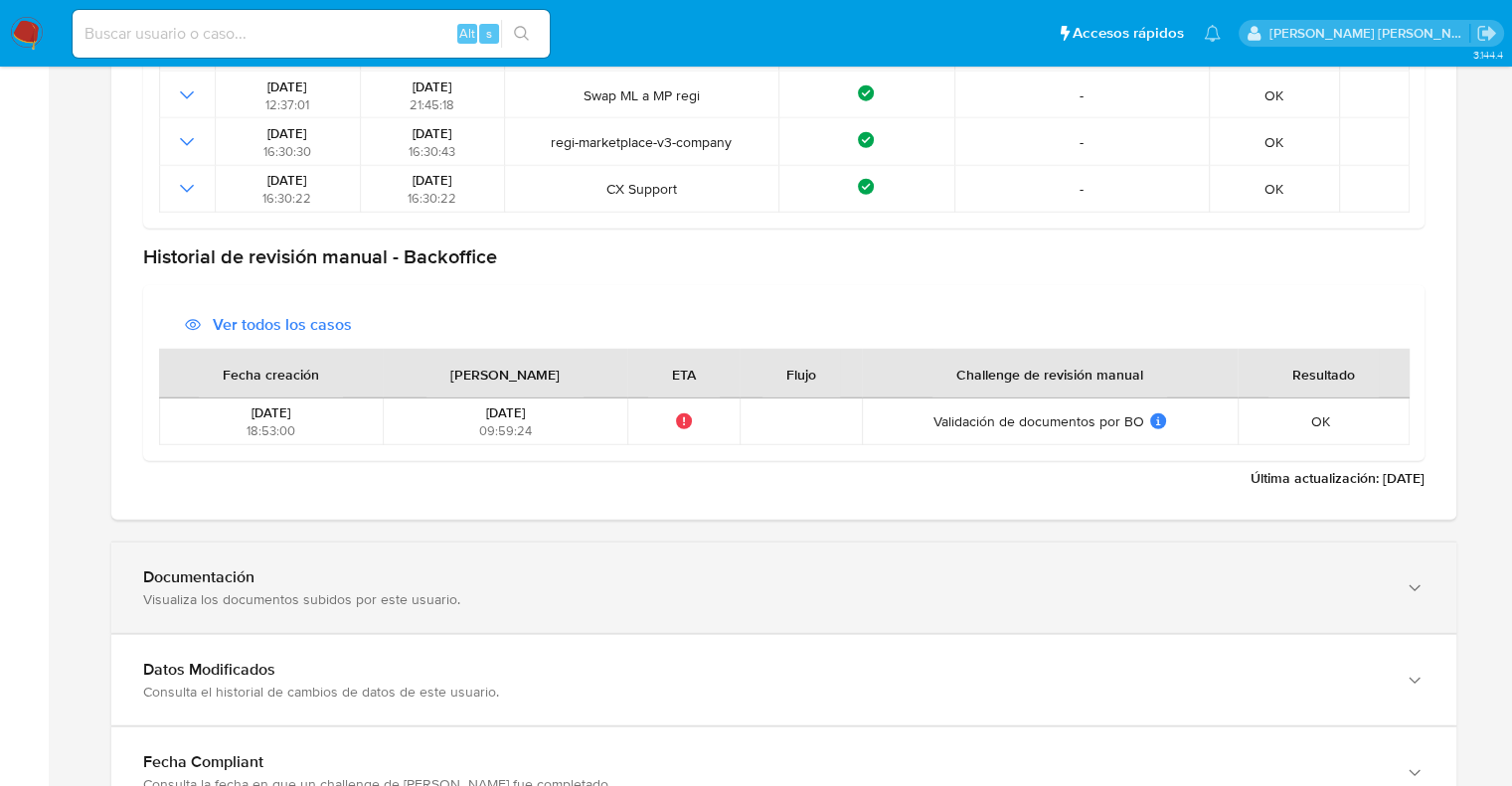 click on "Documentación Visualiza los documentos subidos por este usuario." at bounding box center [783, 587] 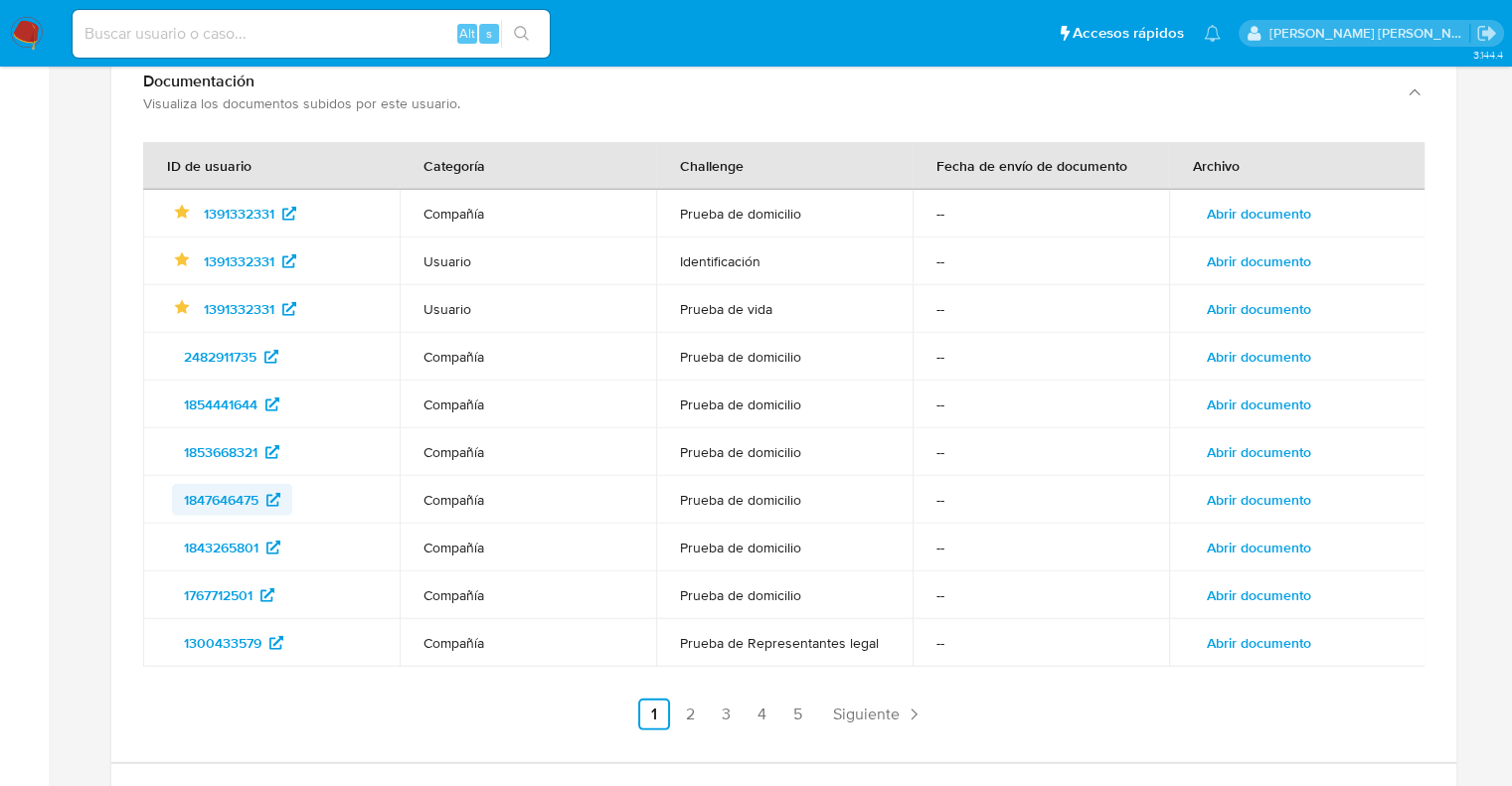 scroll, scrollTop: 5790, scrollLeft: 0, axis: vertical 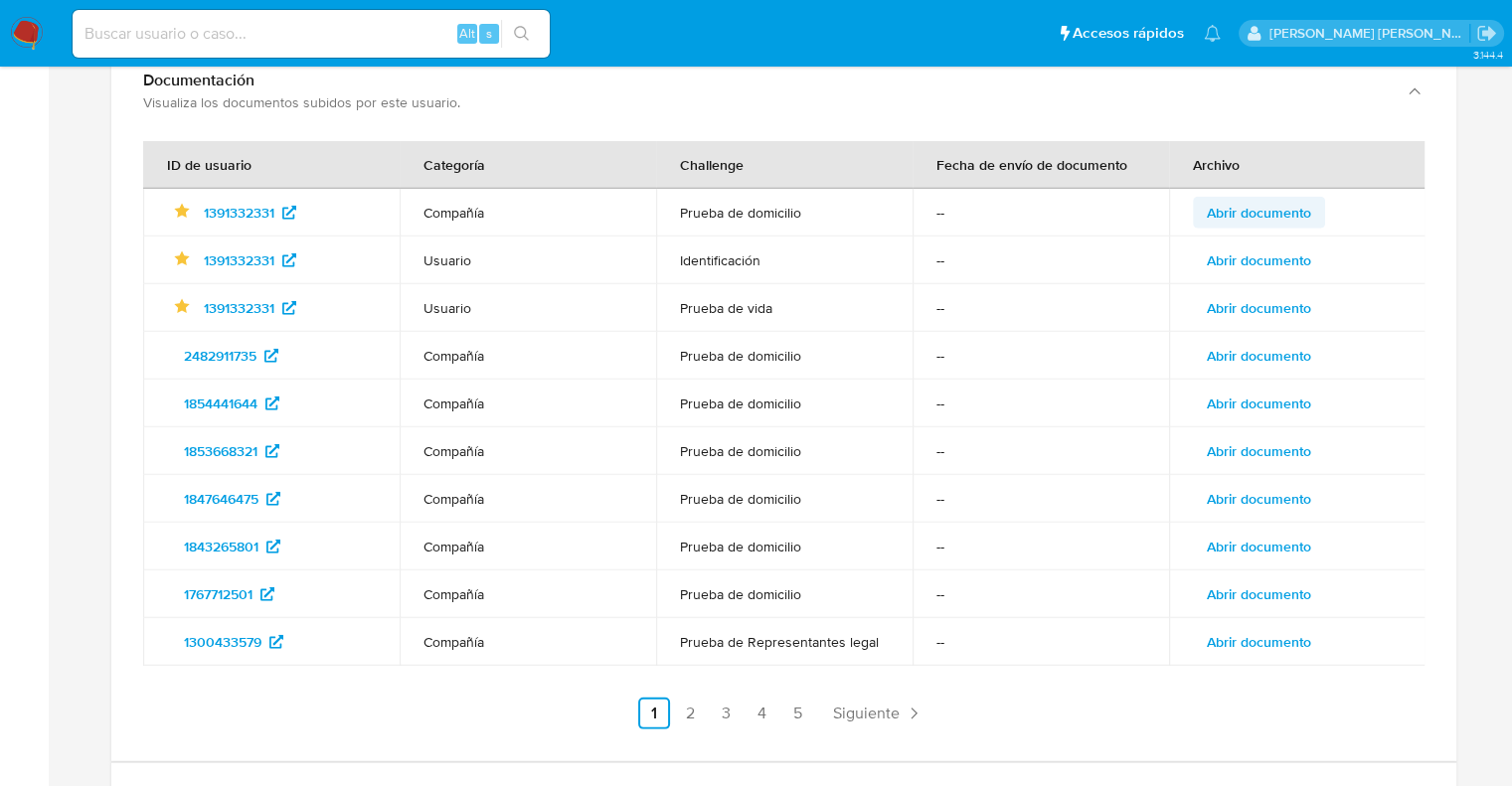 click on "Abrir documento" at bounding box center [1259, 213] 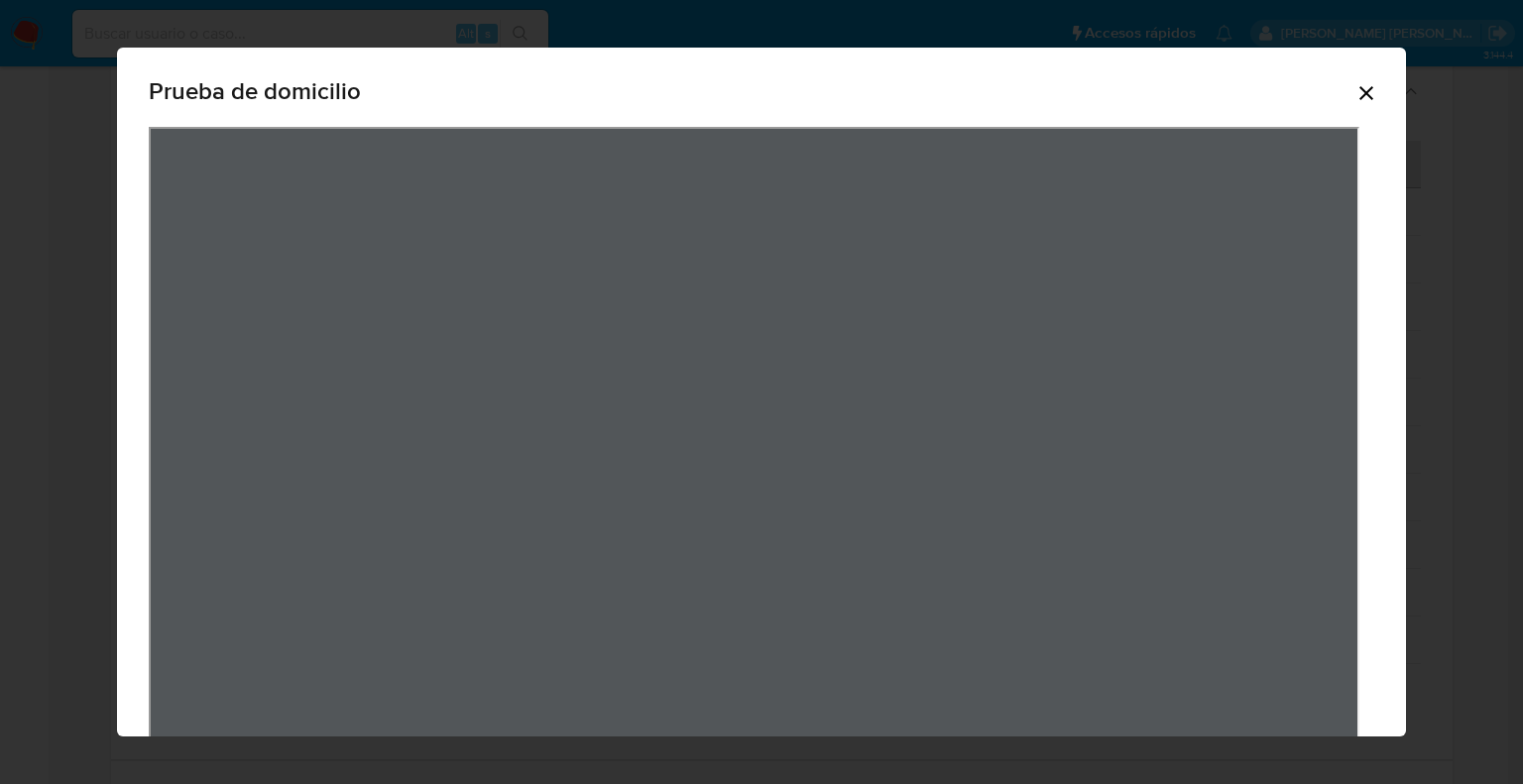 click 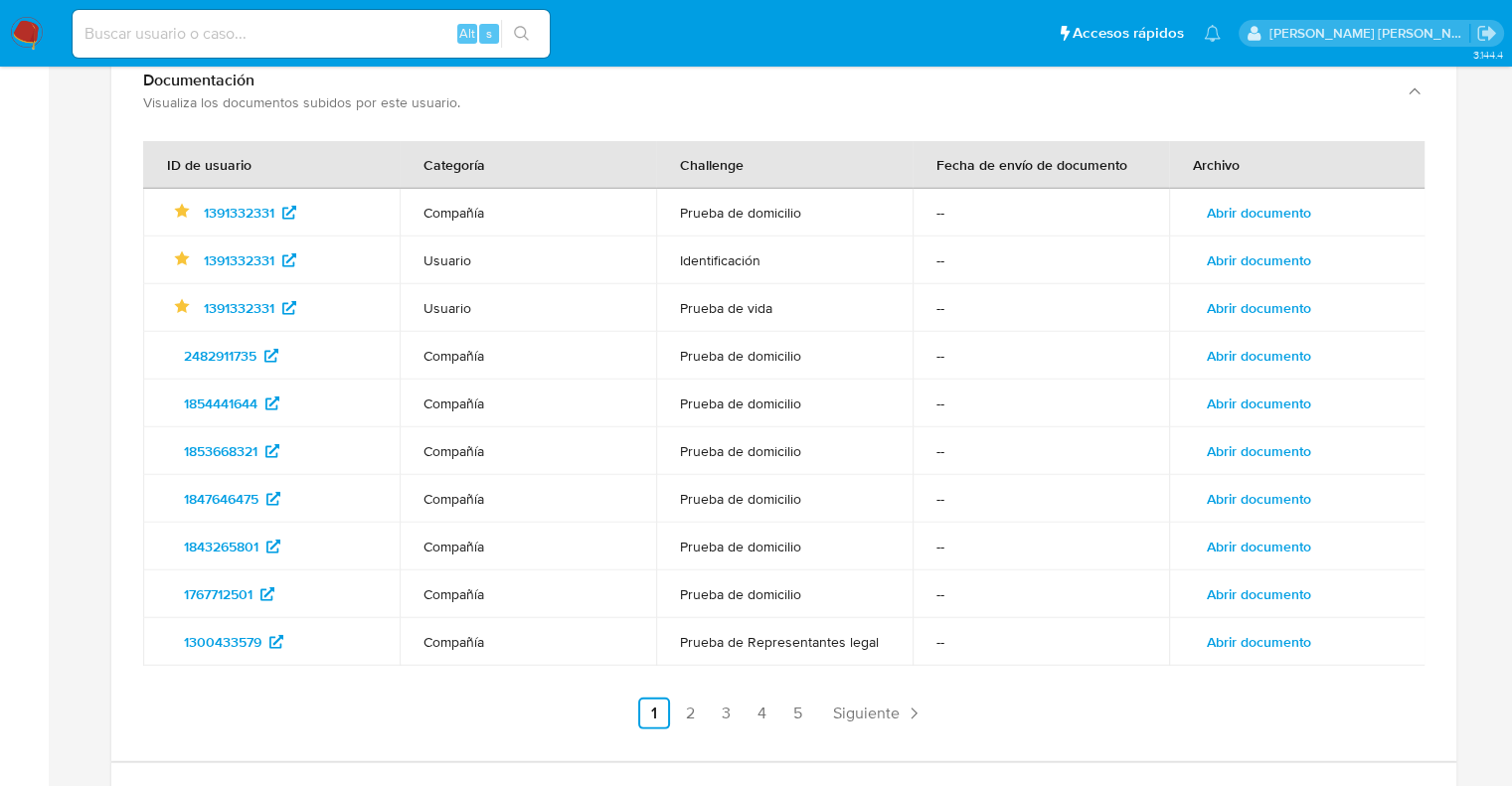 click on "Abrir documento" at bounding box center [1259, 260] 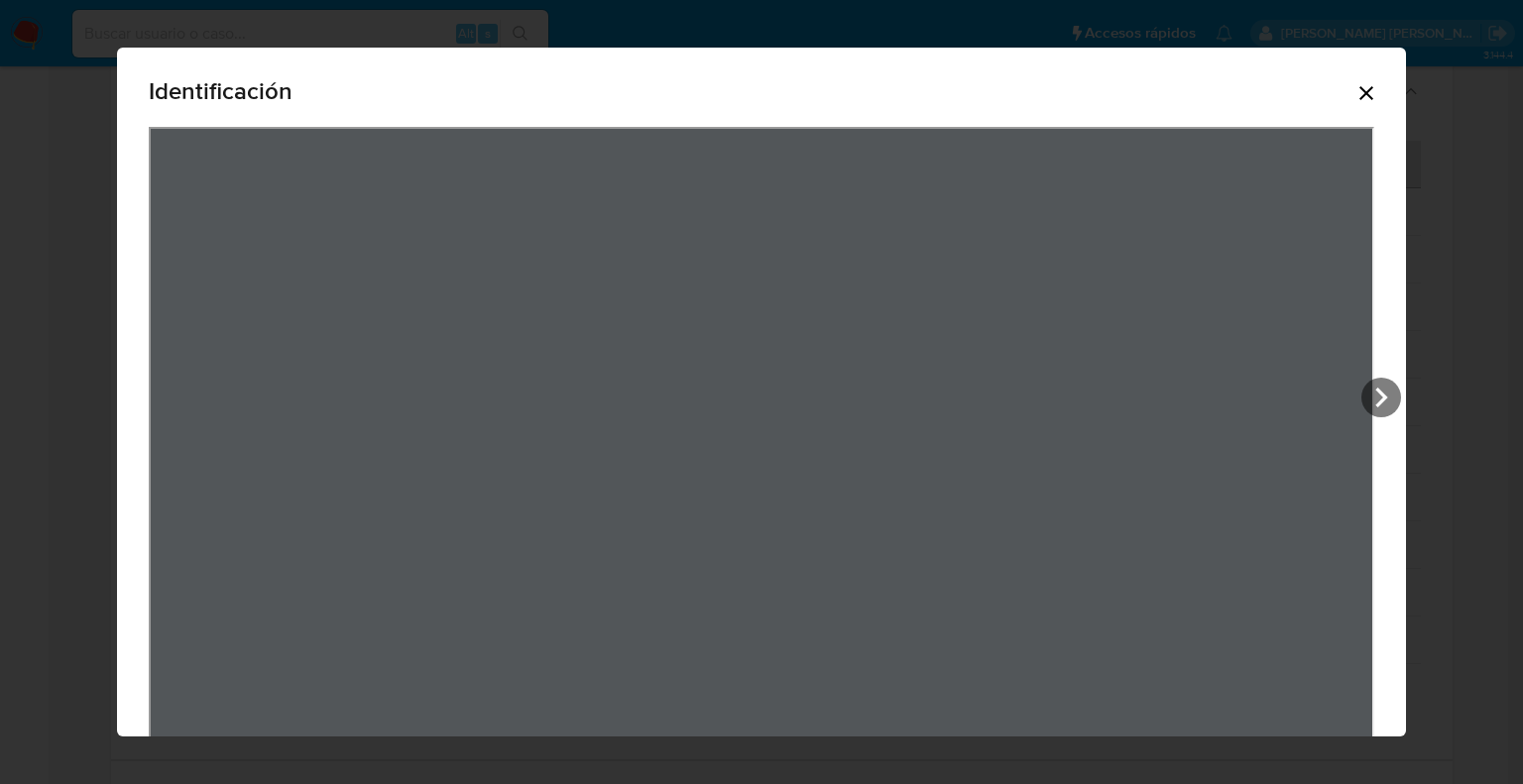 click 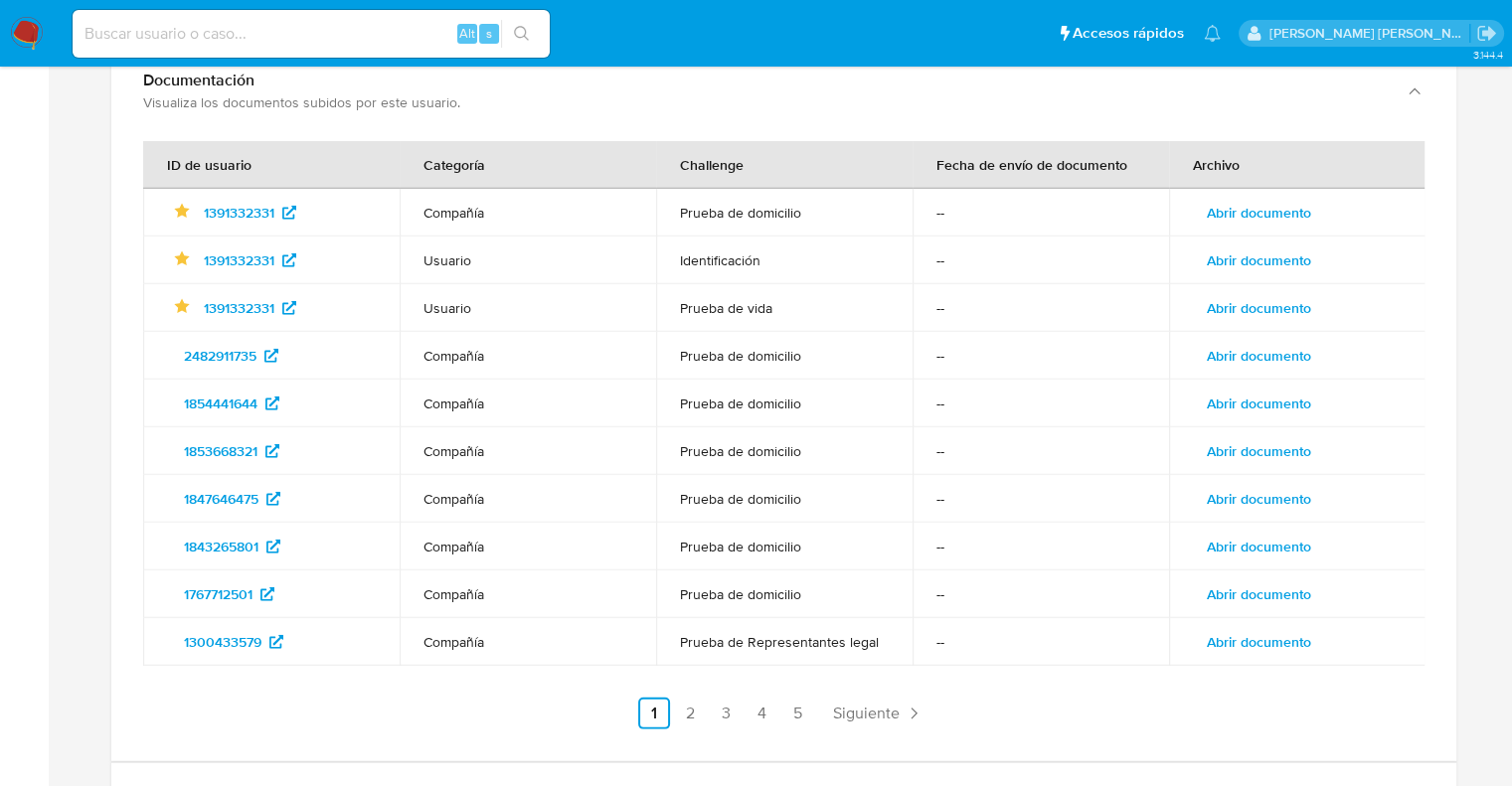 click on "Abrir documento" at bounding box center [1259, 308] 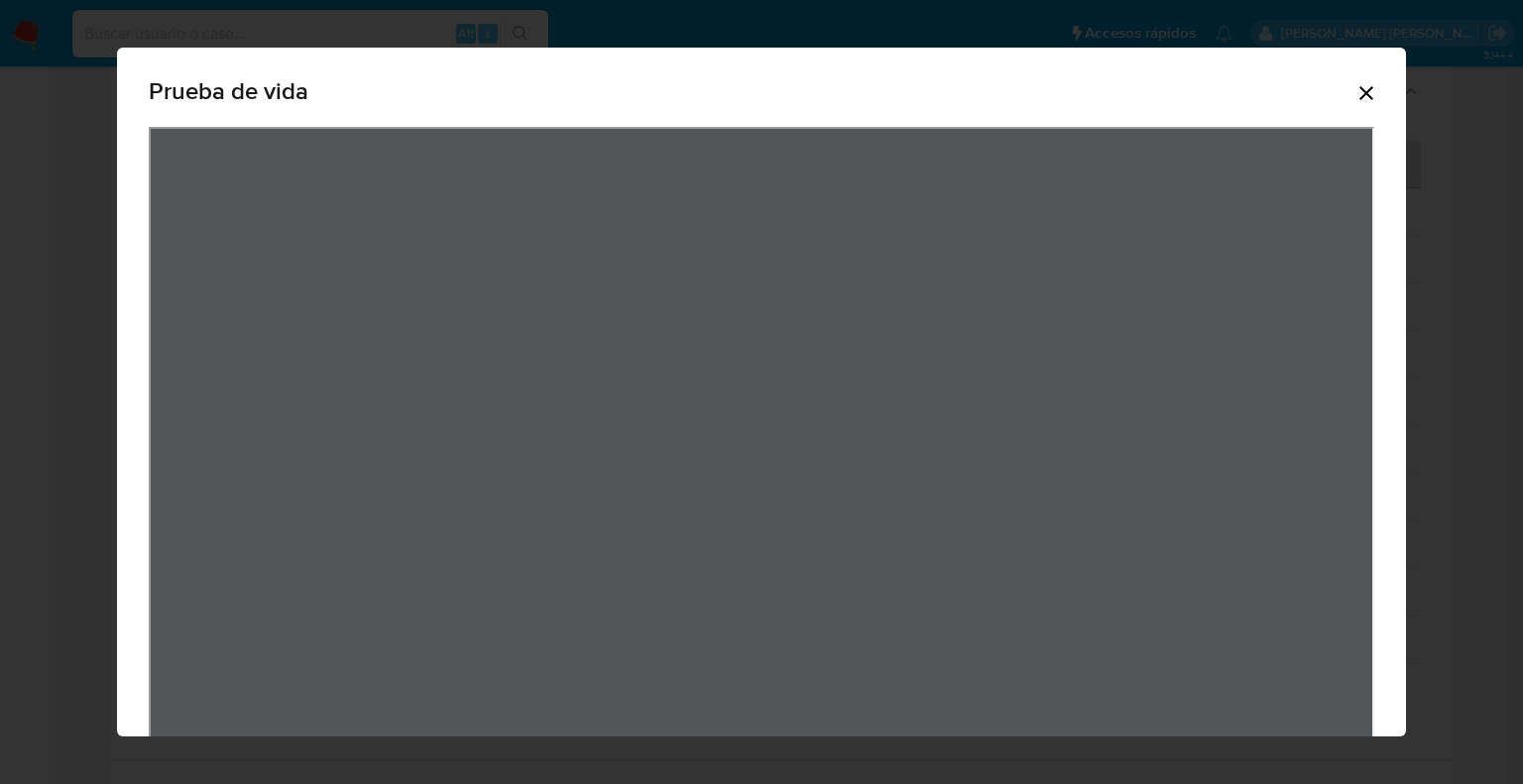 click 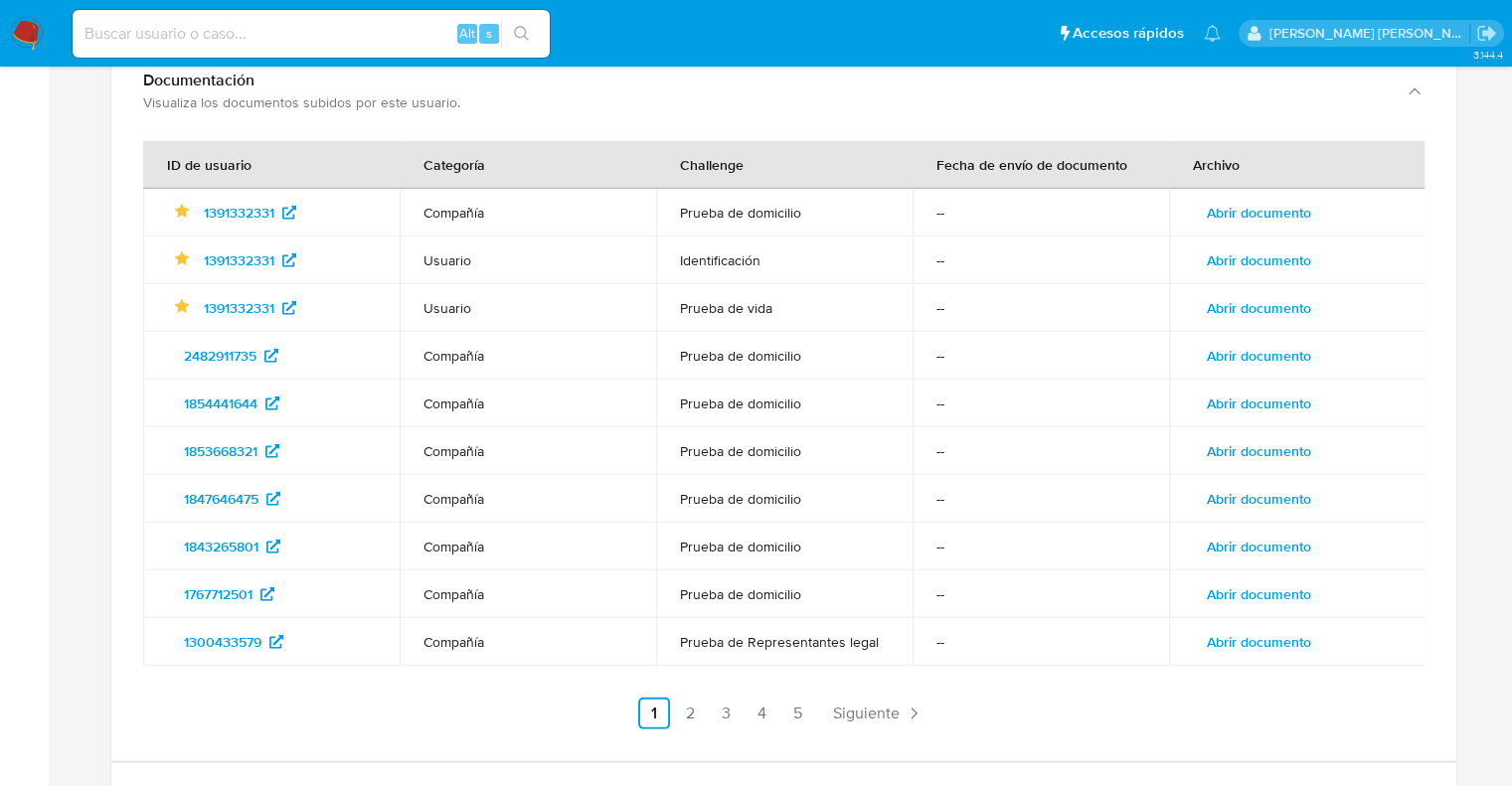 click on "Abrir documento" at bounding box center [1259, 642] 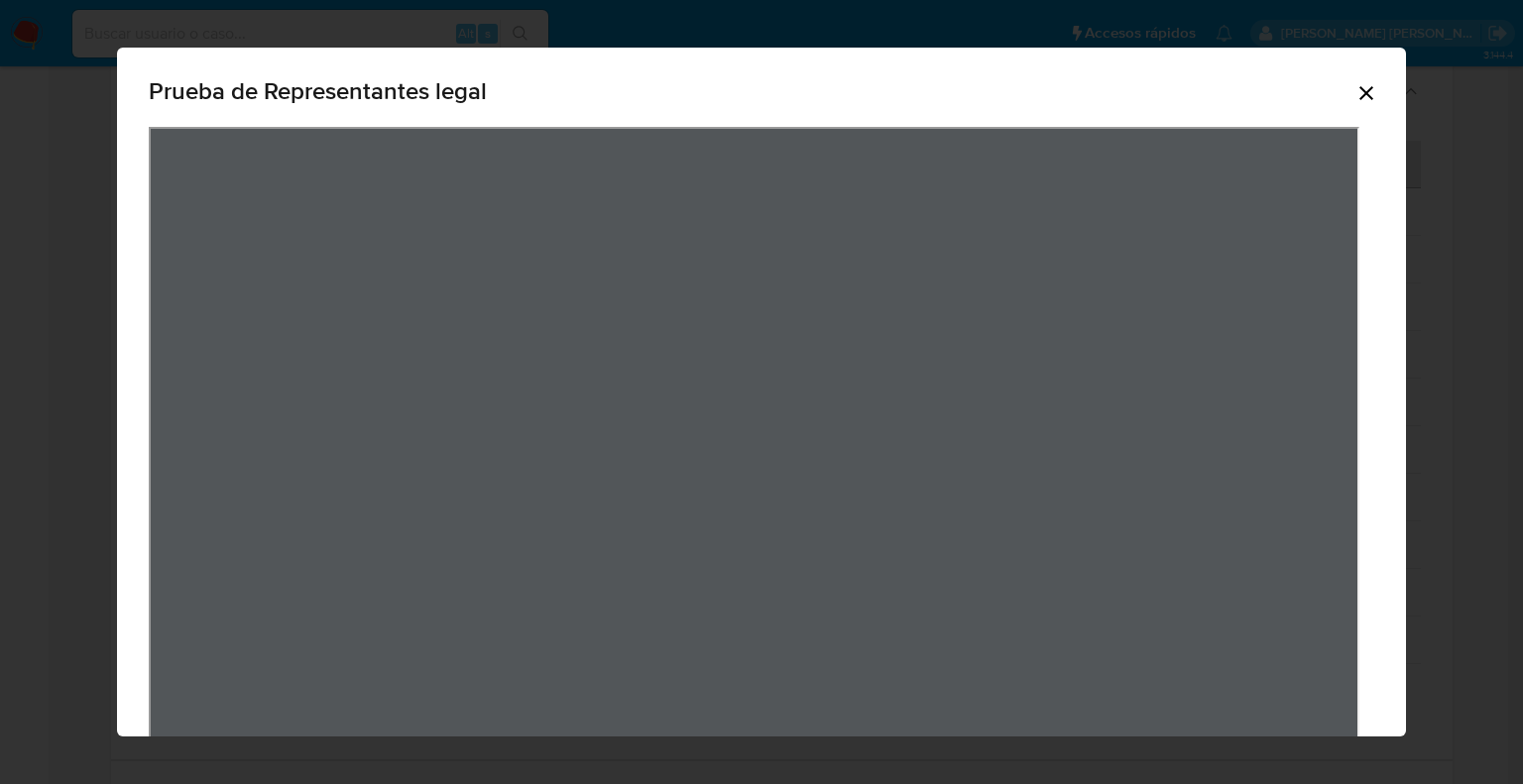 click 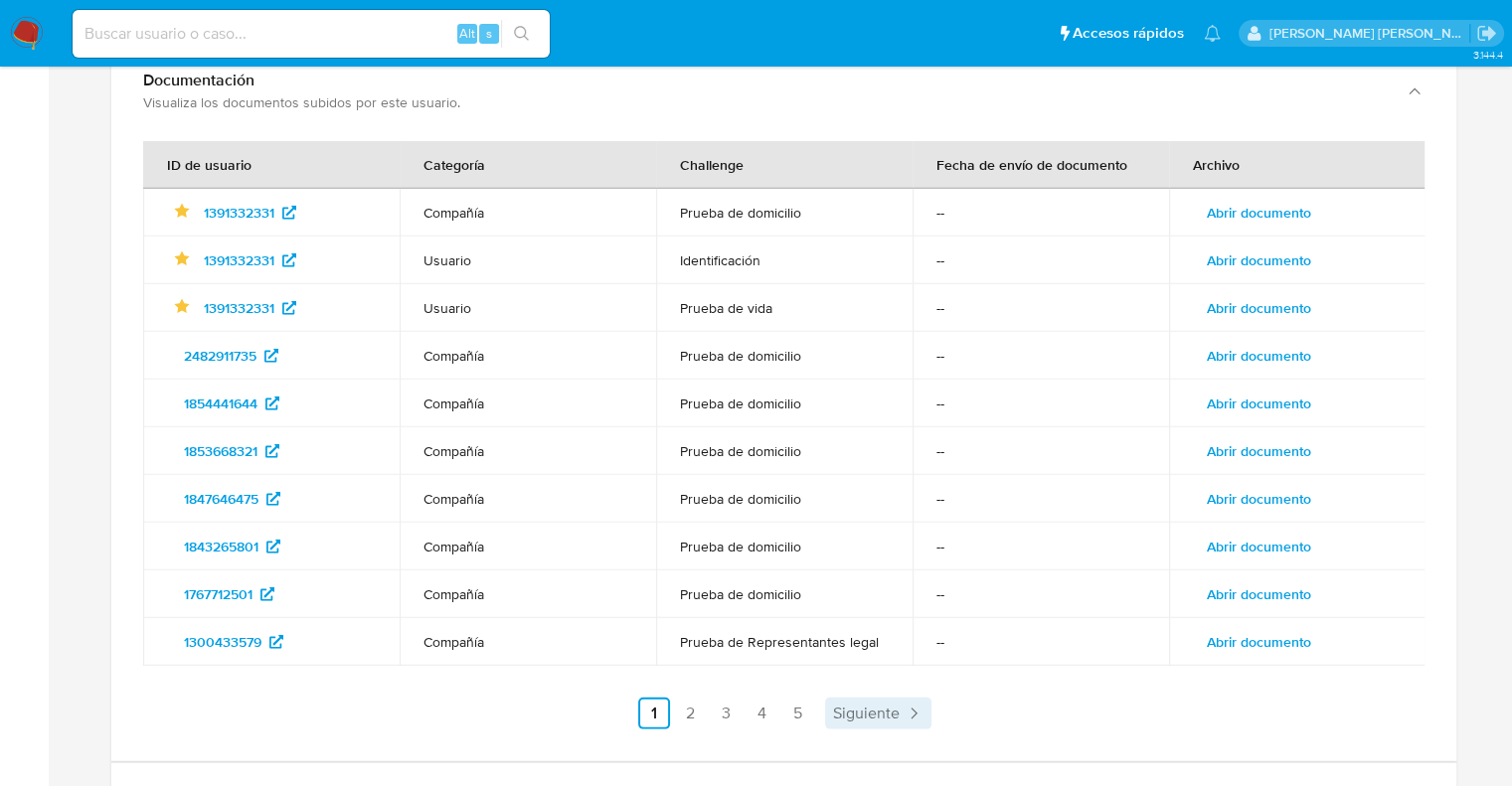 click on "Siguiente" at bounding box center [866, 713] 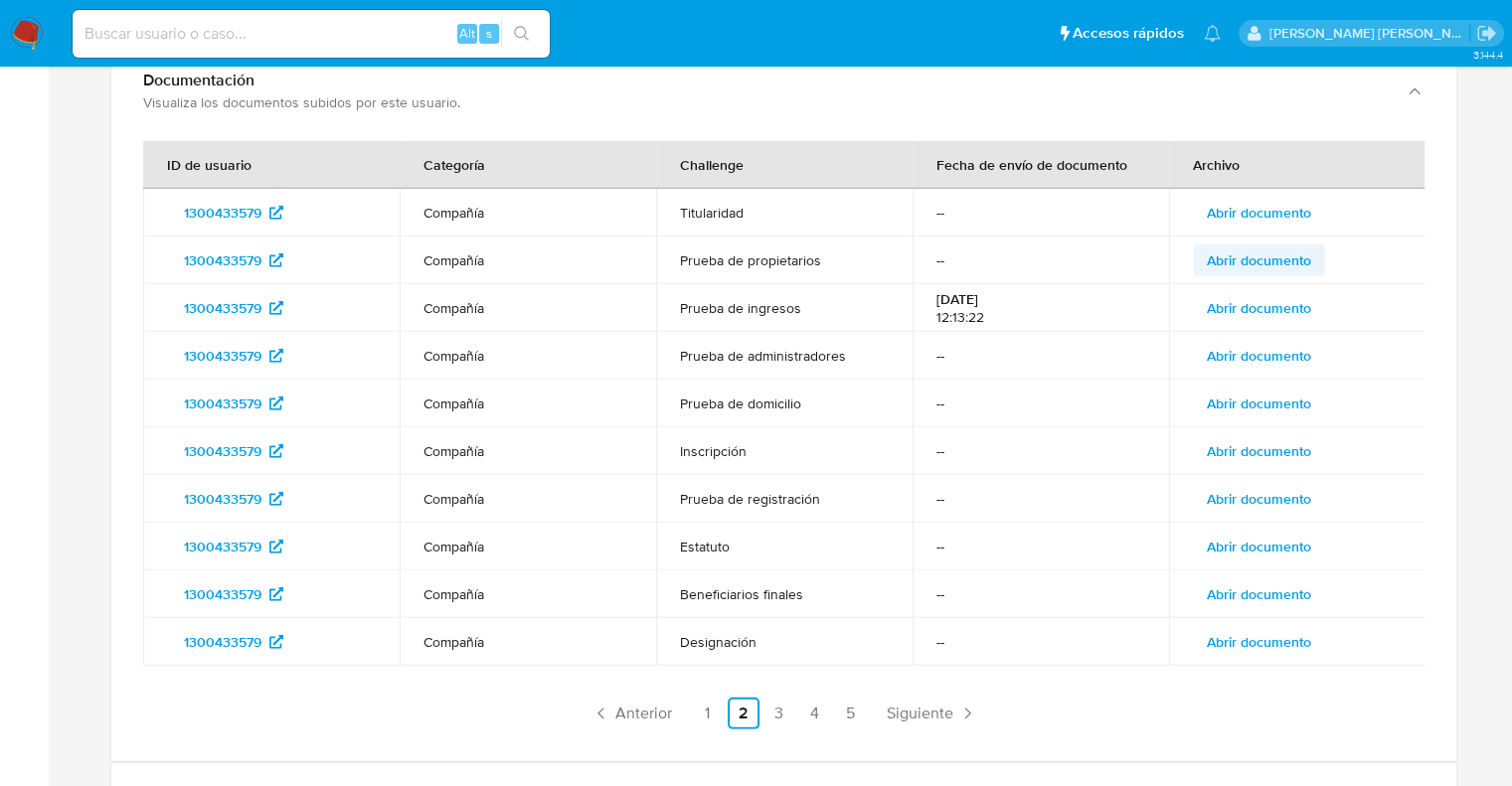 click on "Abrir documento" at bounding box center (1259, 260) 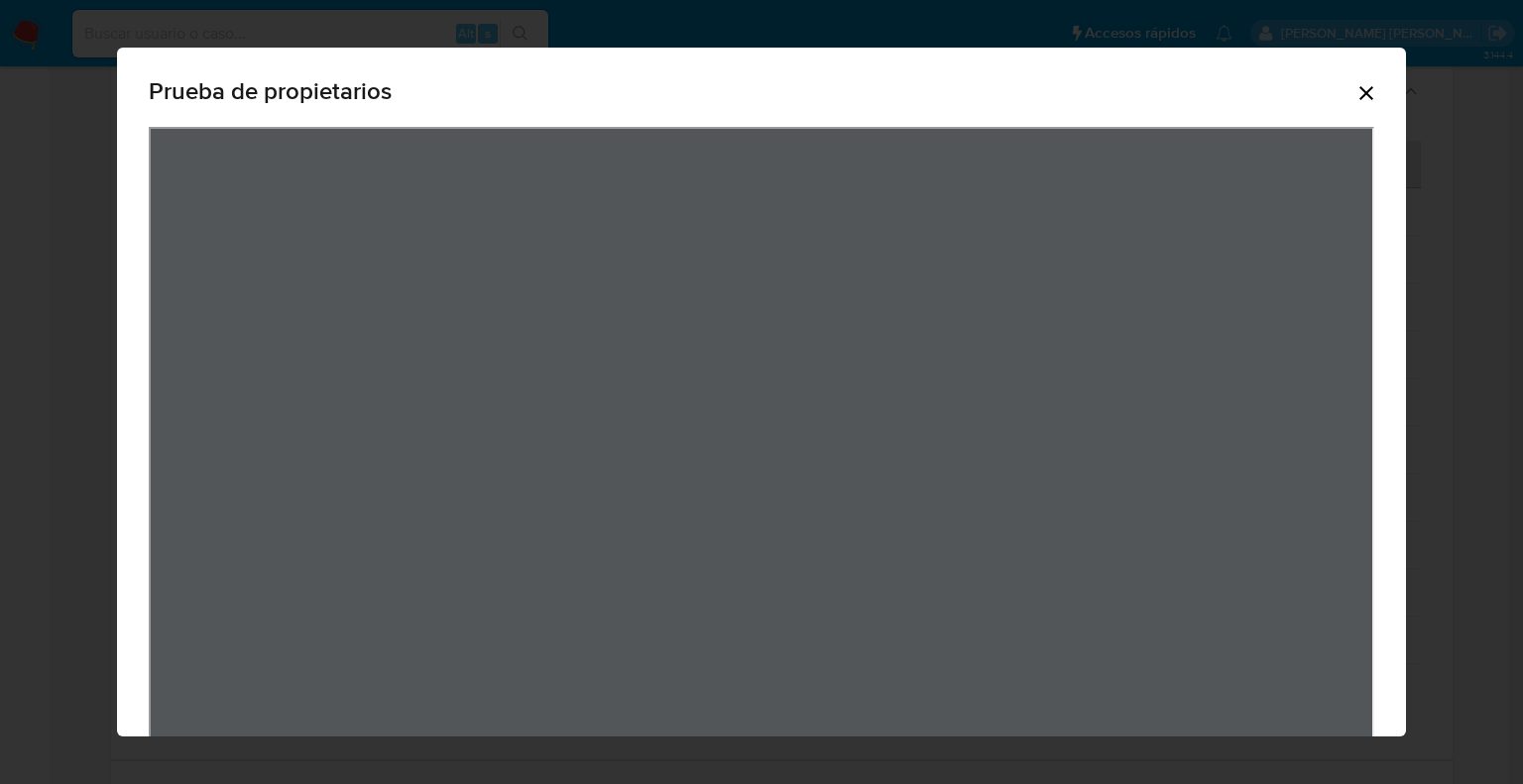 click 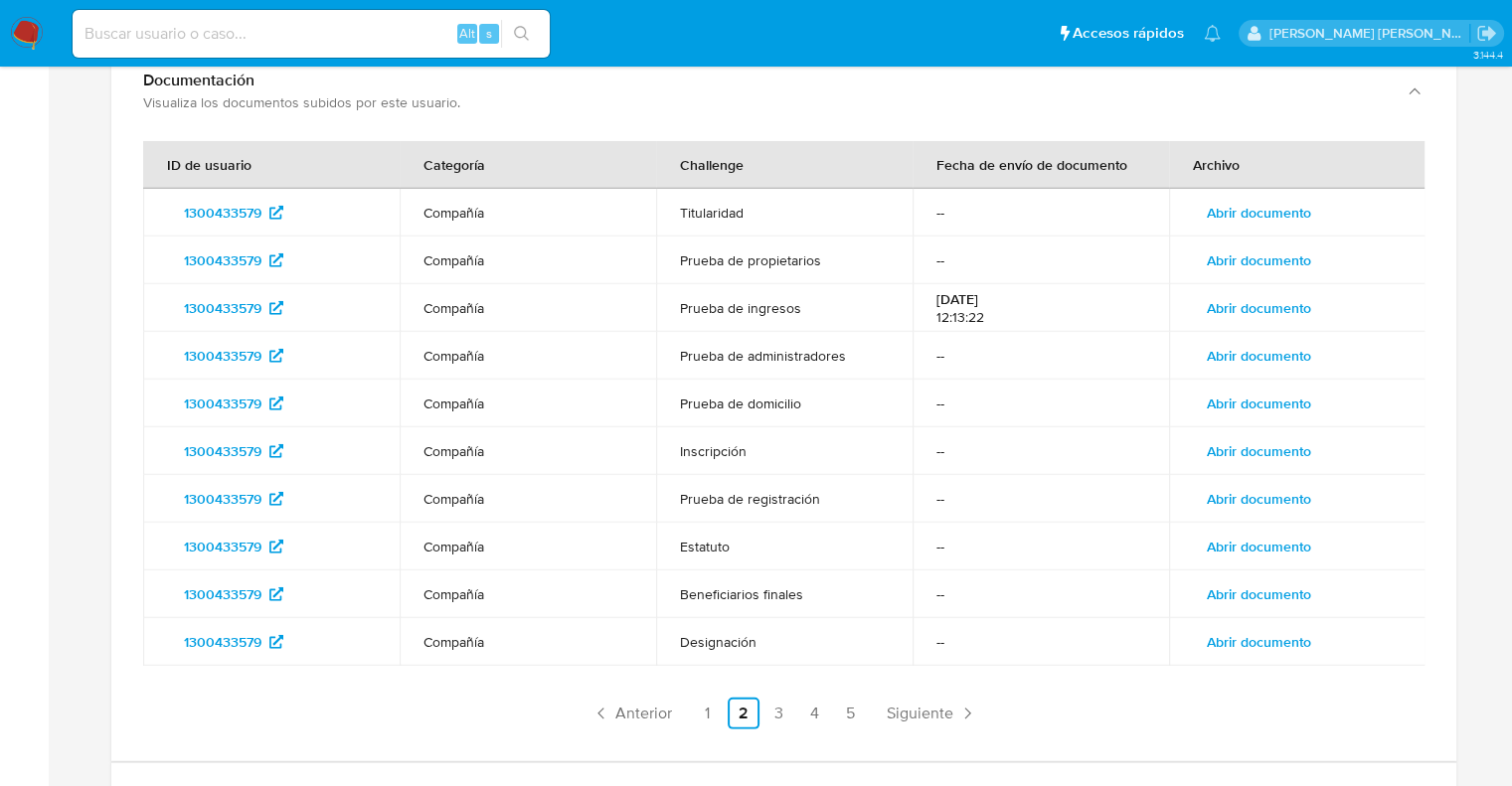 click on "Abrir documento" at bounding box center (1259, 547) 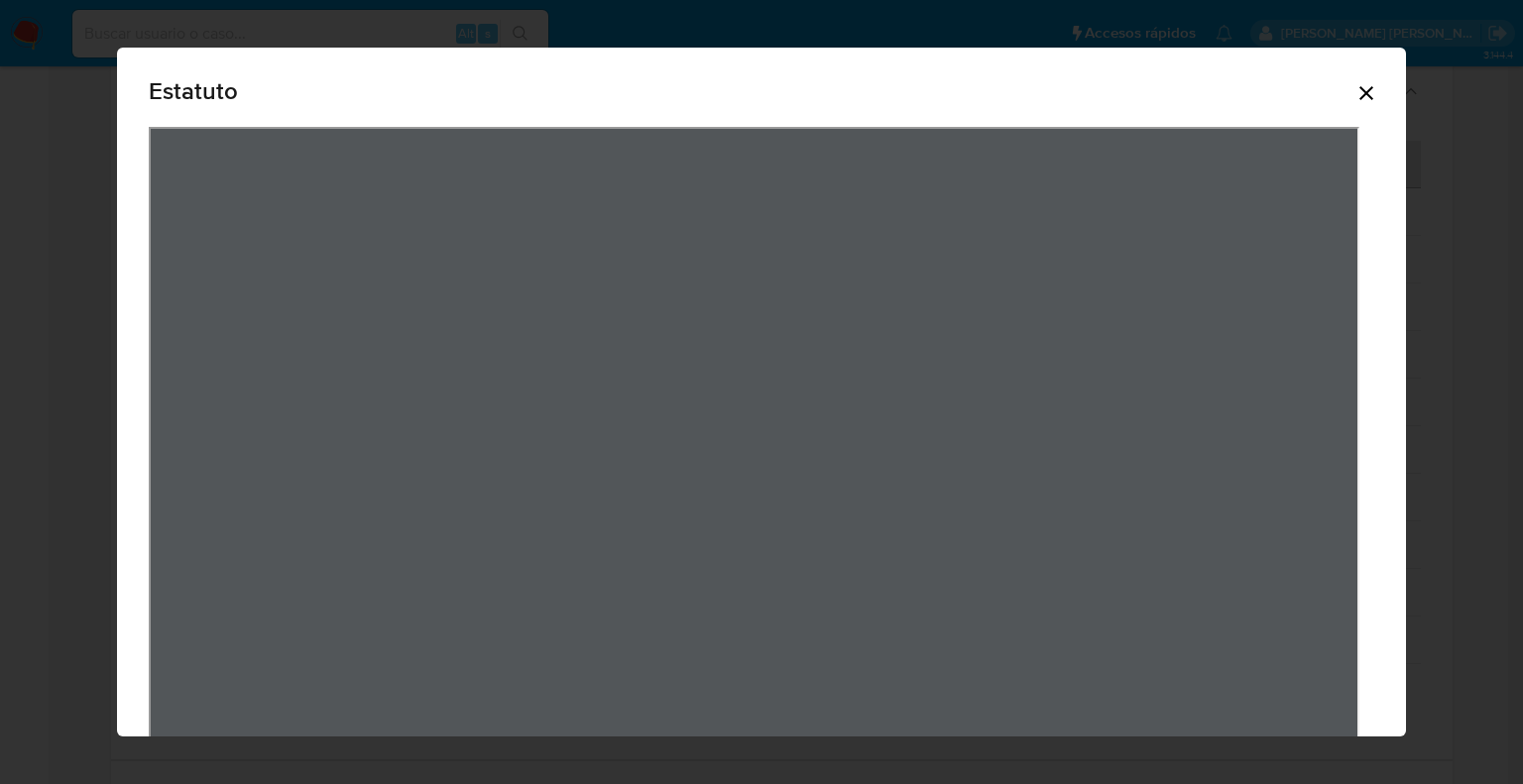 click 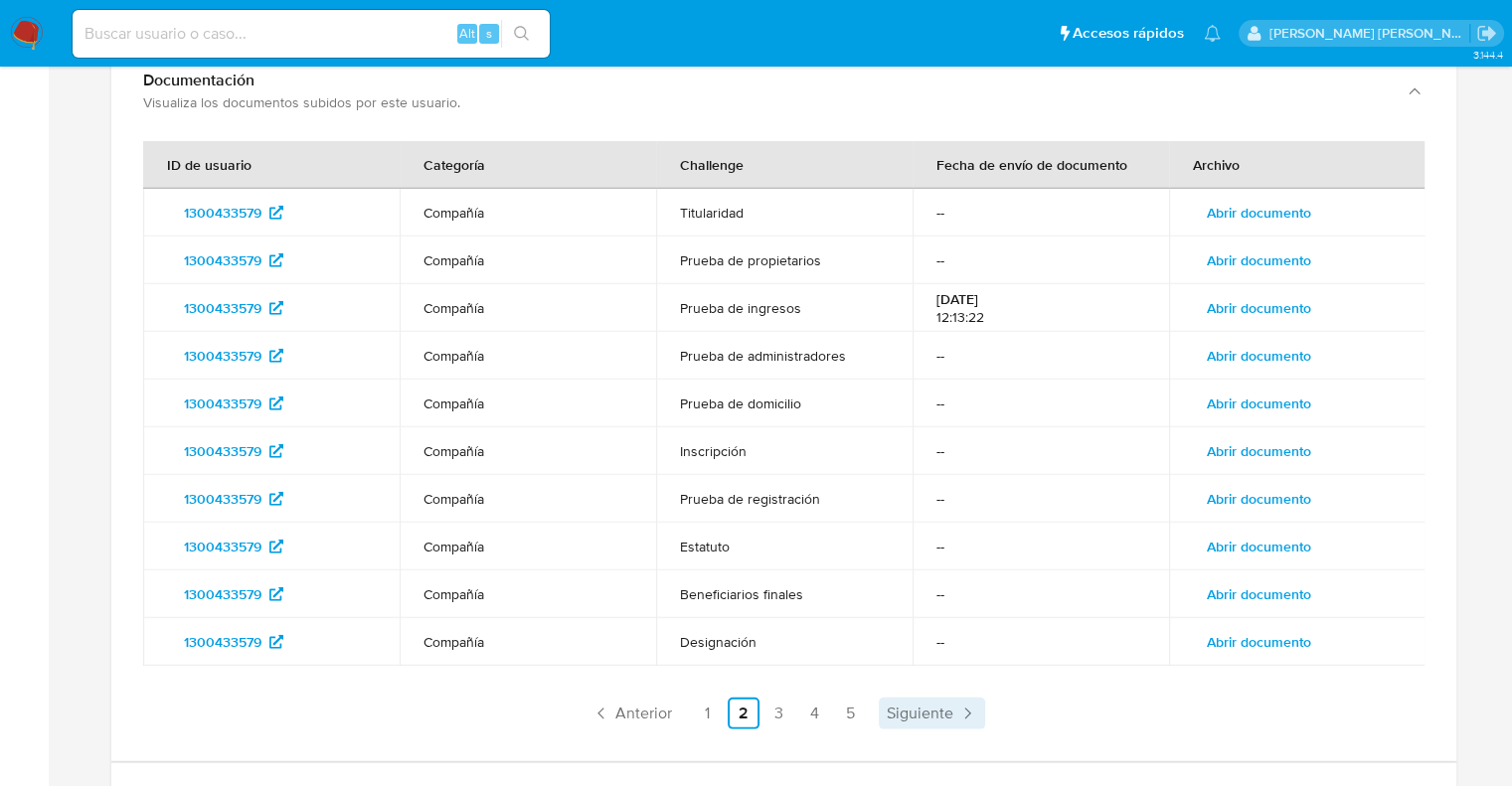 click on "Siguiente" at bounding box center [920, 713] 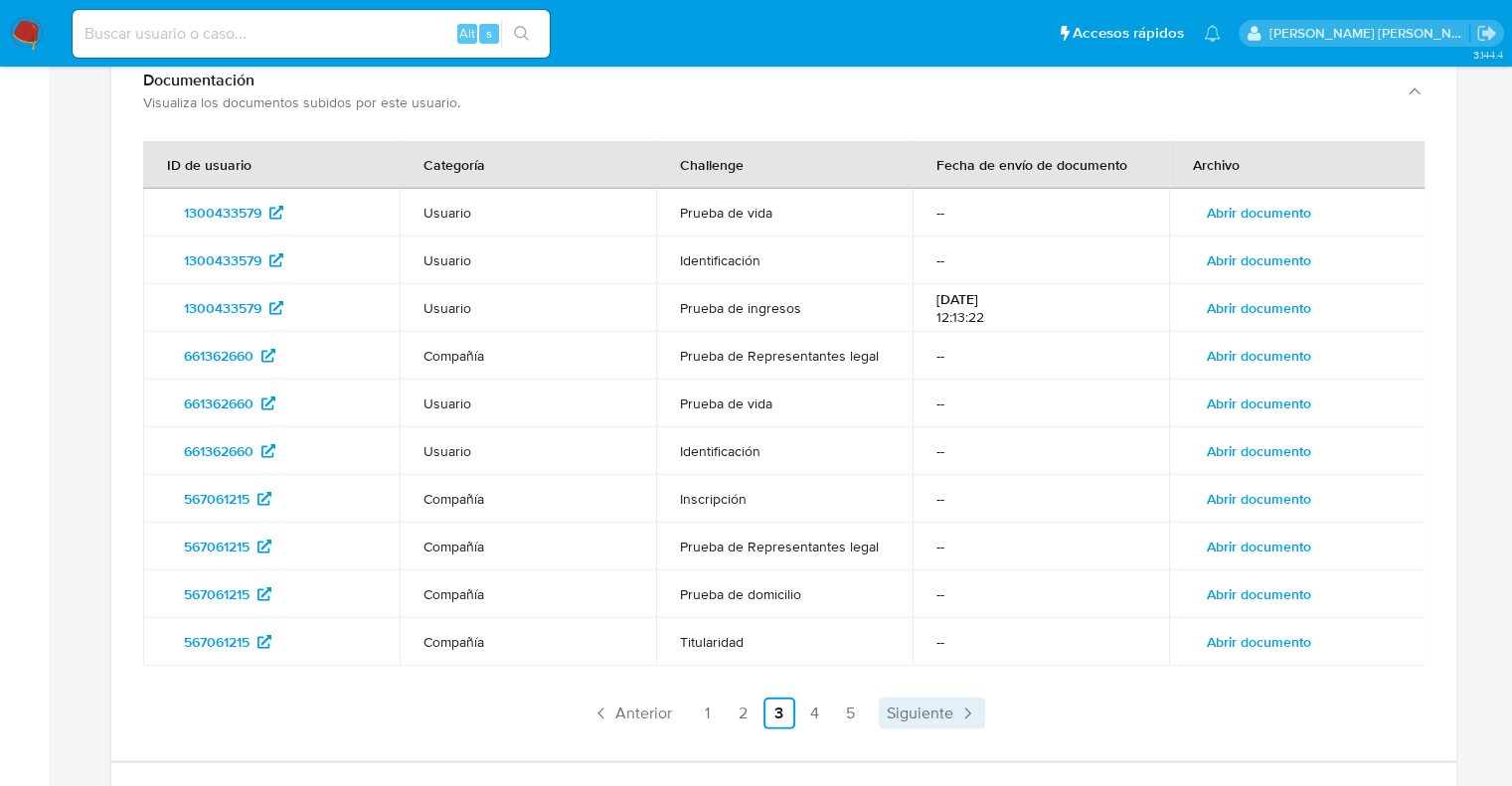 click on "Siguiente" at bounding box center [920, 713] 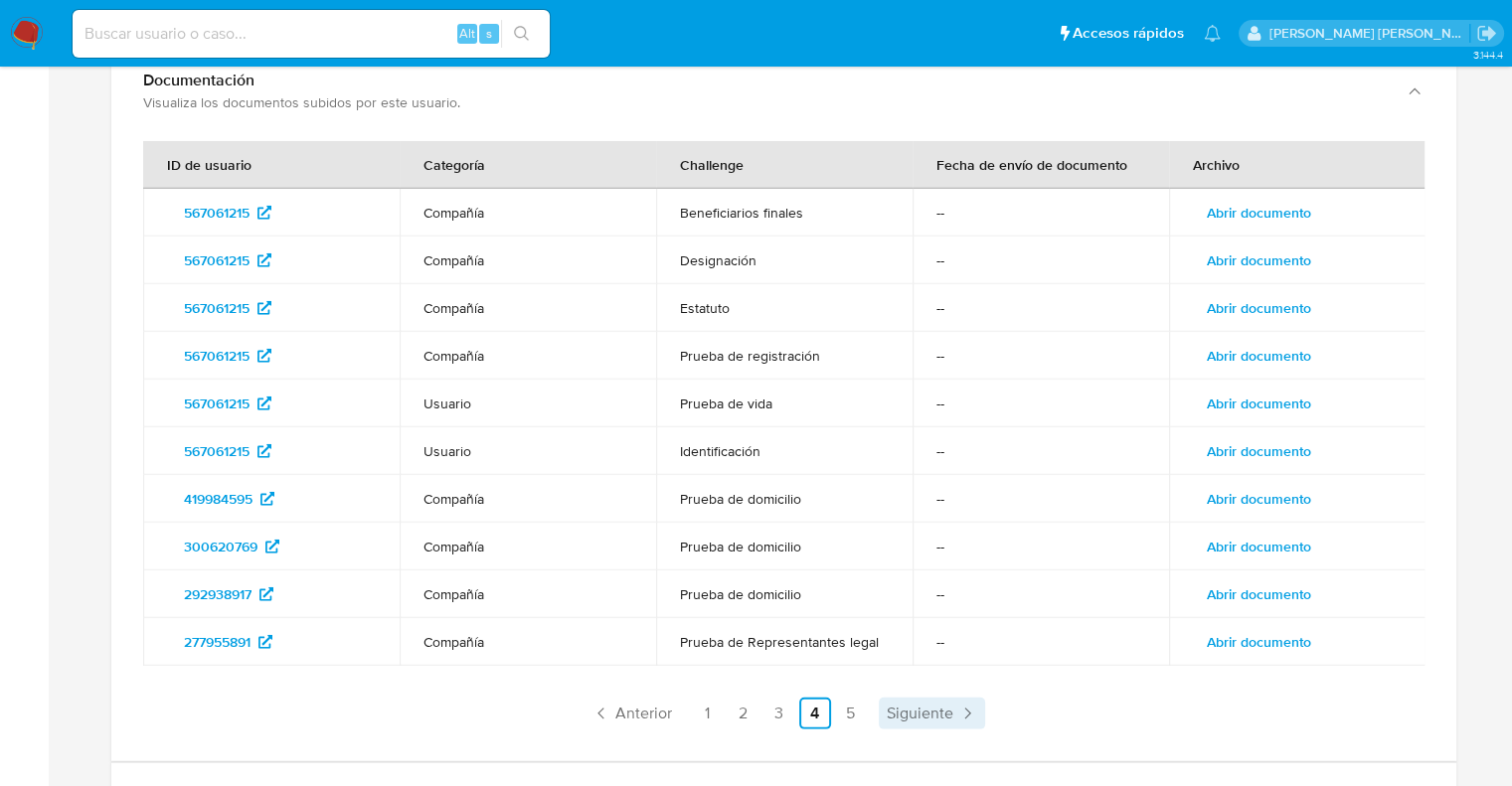 click on "Siguiente" at bounding box center [920, 713] 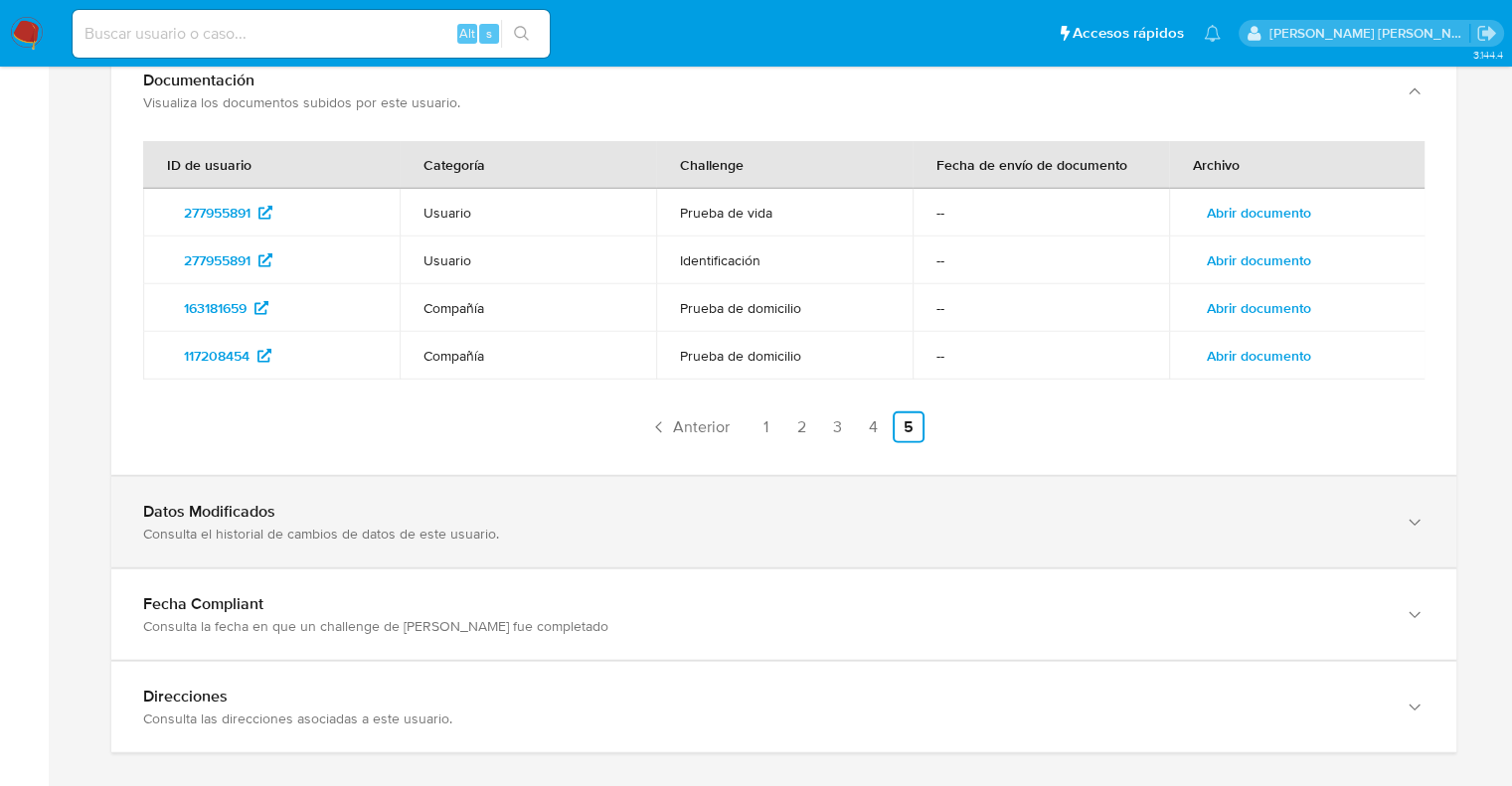 click on "Consulta el historial de cambios de datos de este usuario." at bounding box center (763, 534) 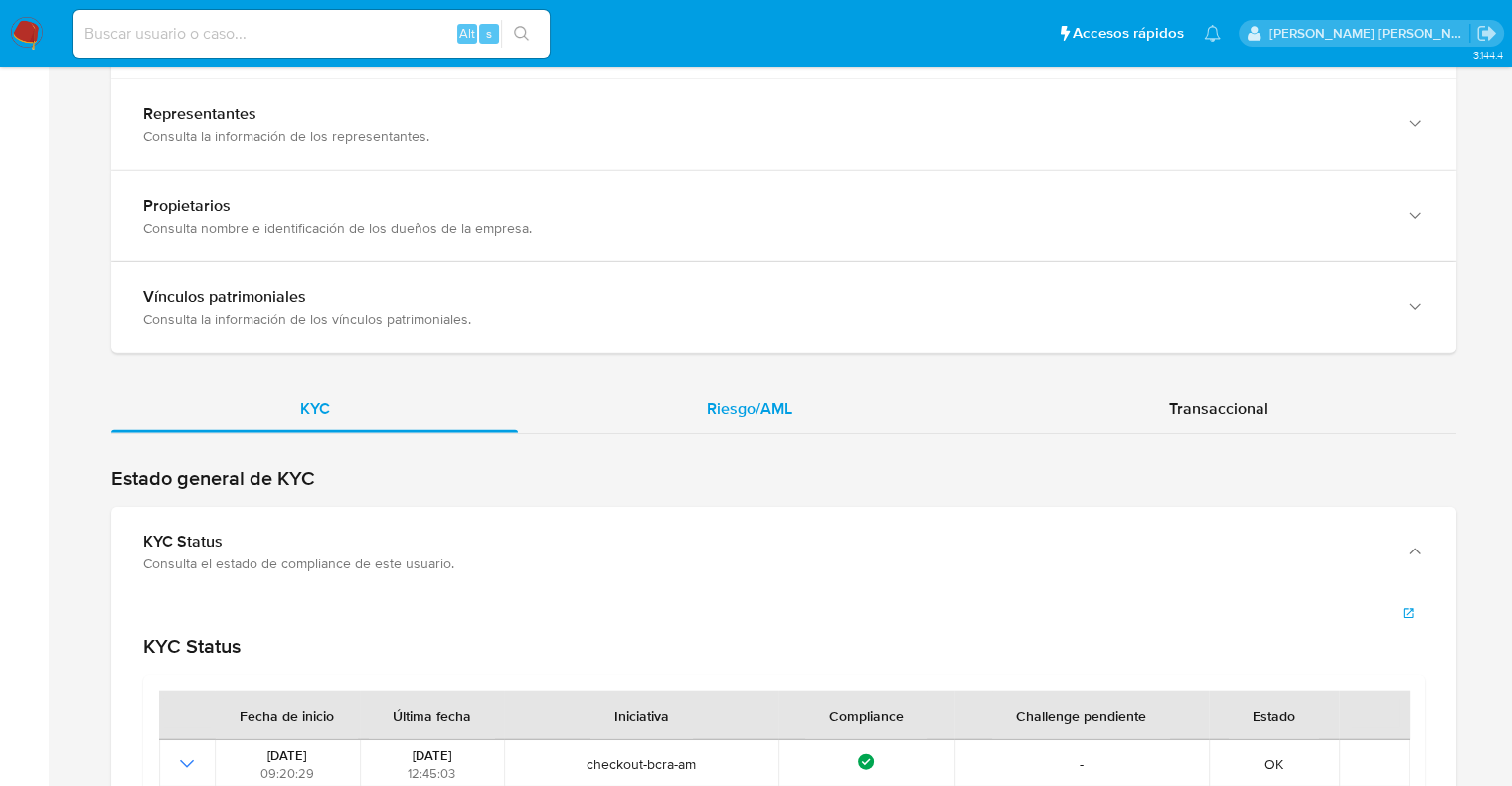 scroll, scrollTop: 4551, scrollLeft: 0, axis: vertical 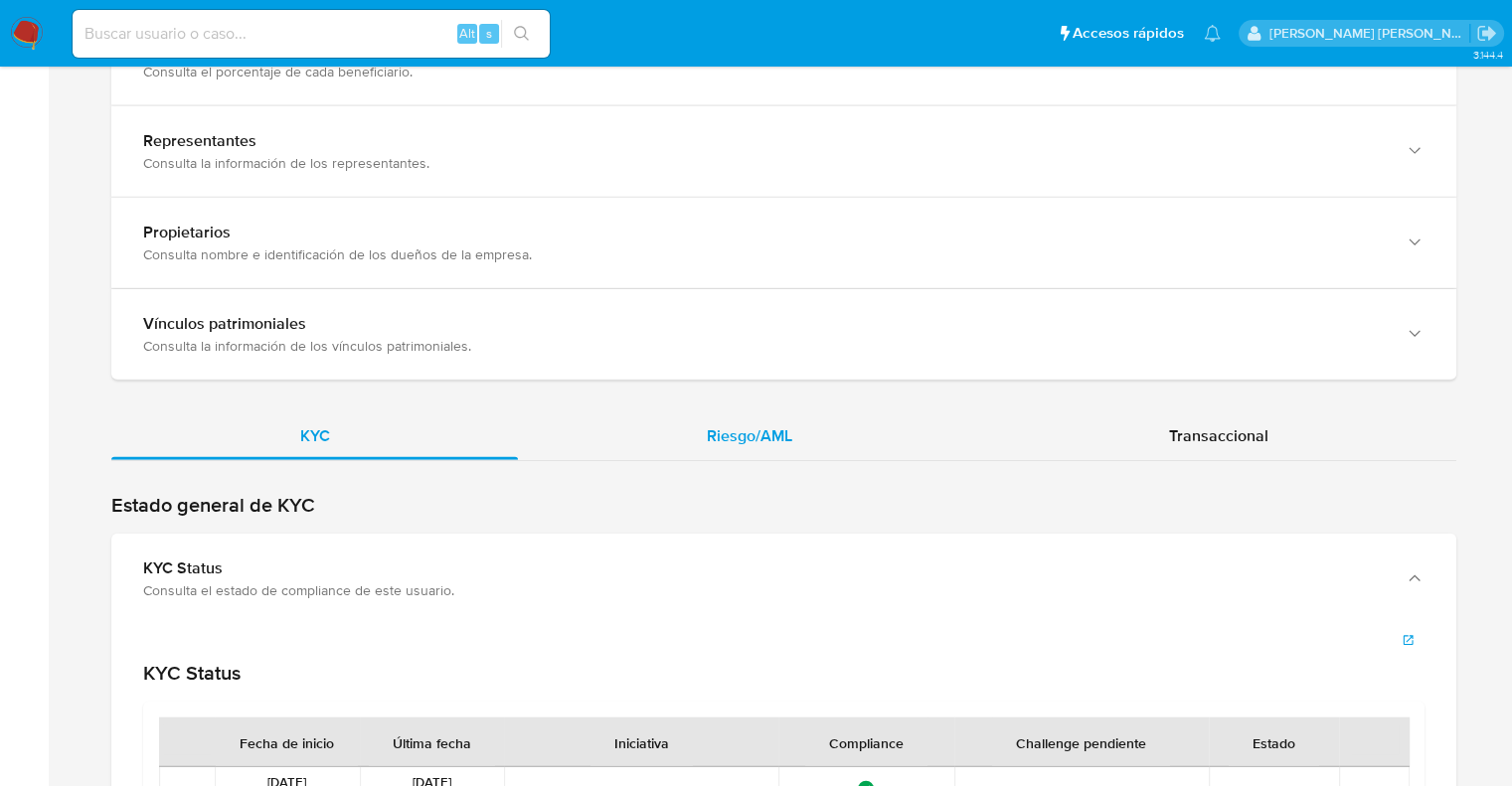 click on "Riesgo/AML" at bounding box center [750, 435] 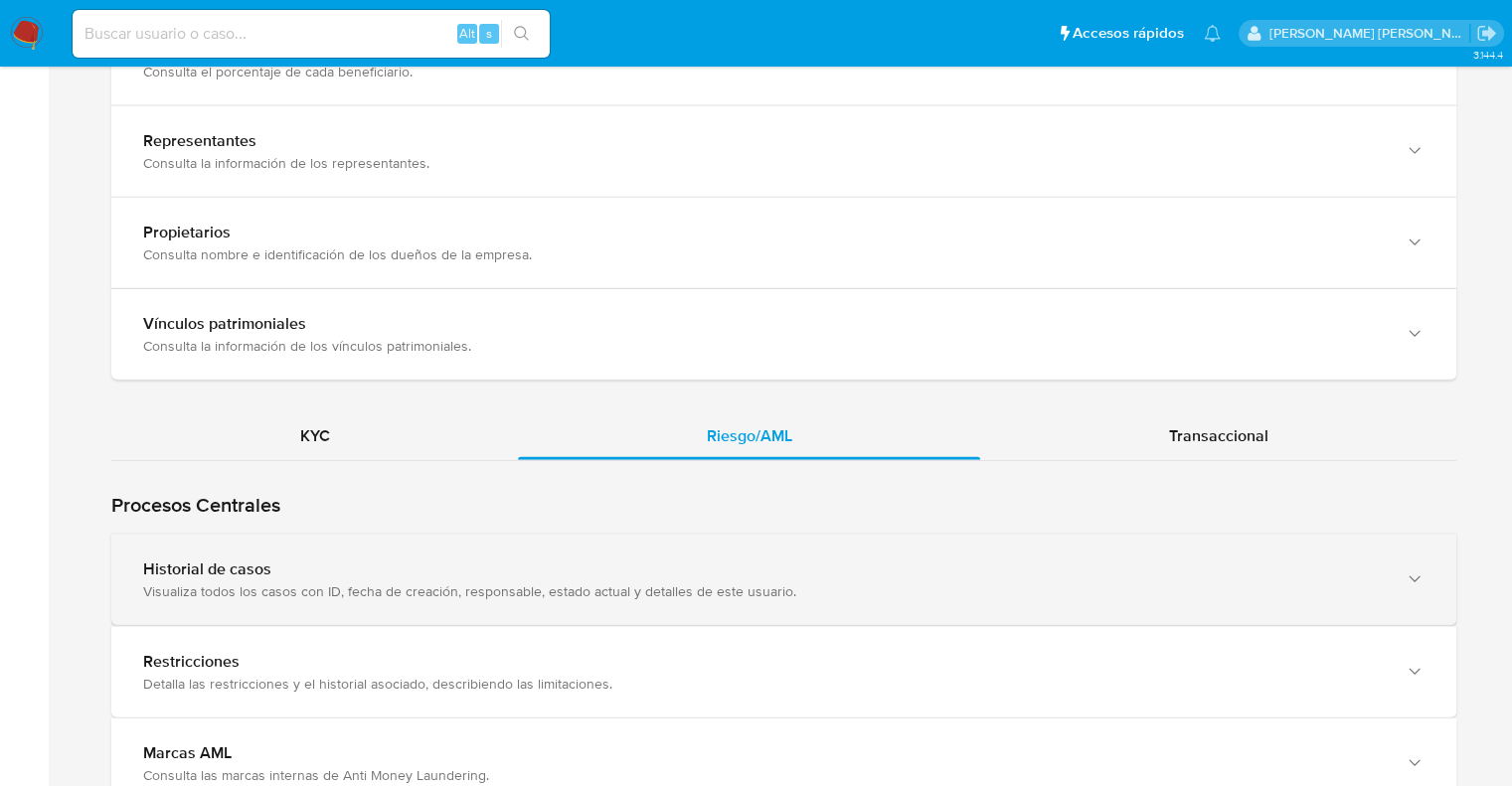click on "Historial de casos Visualiza todos los casos con ID, fecha de creación, responsable, estado actual y detalles de este usuario." at bounding box center (783, 579) 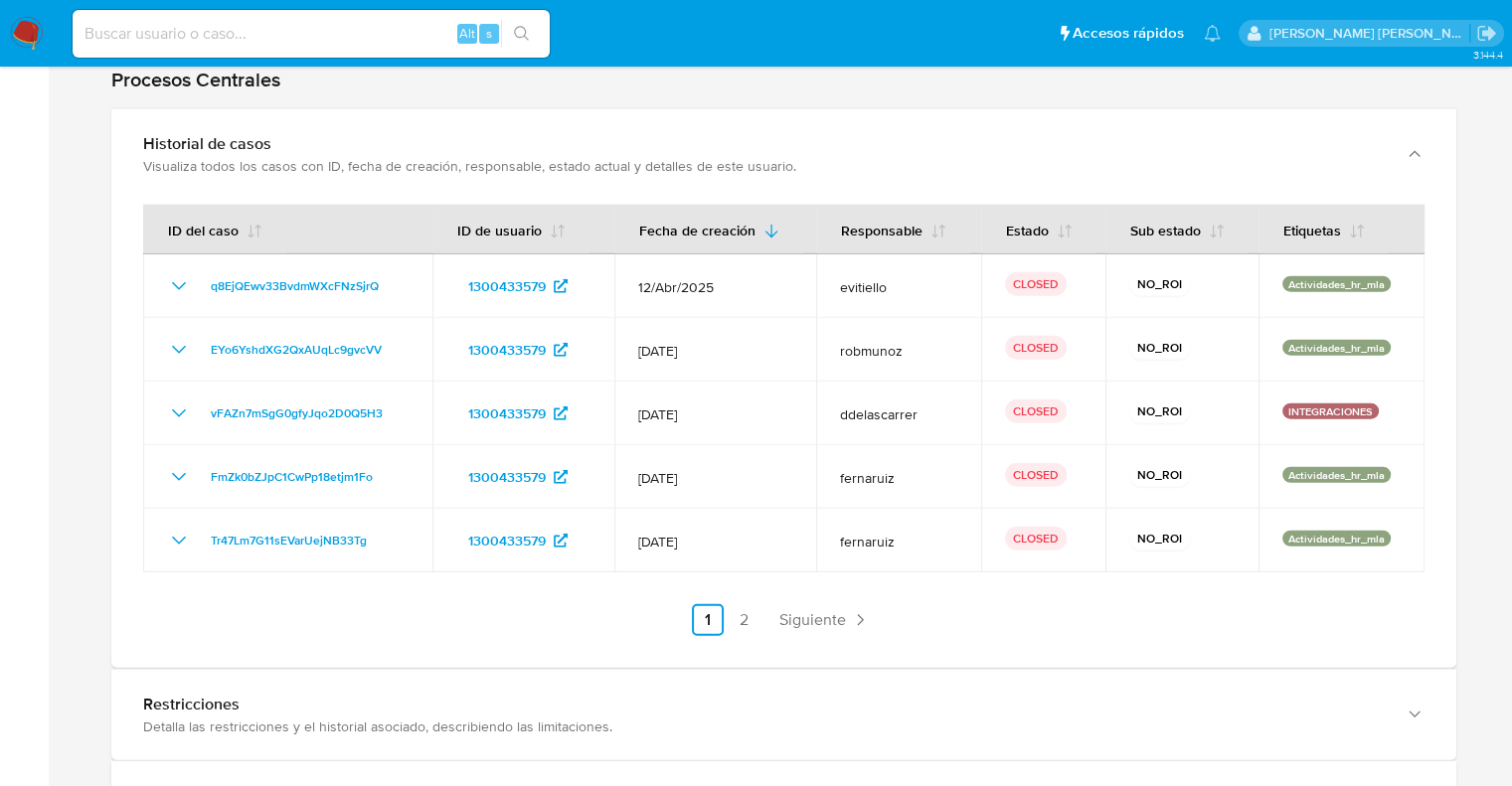scroll, scrollTop: 5048, scrollLeft: 0, axis: vertical 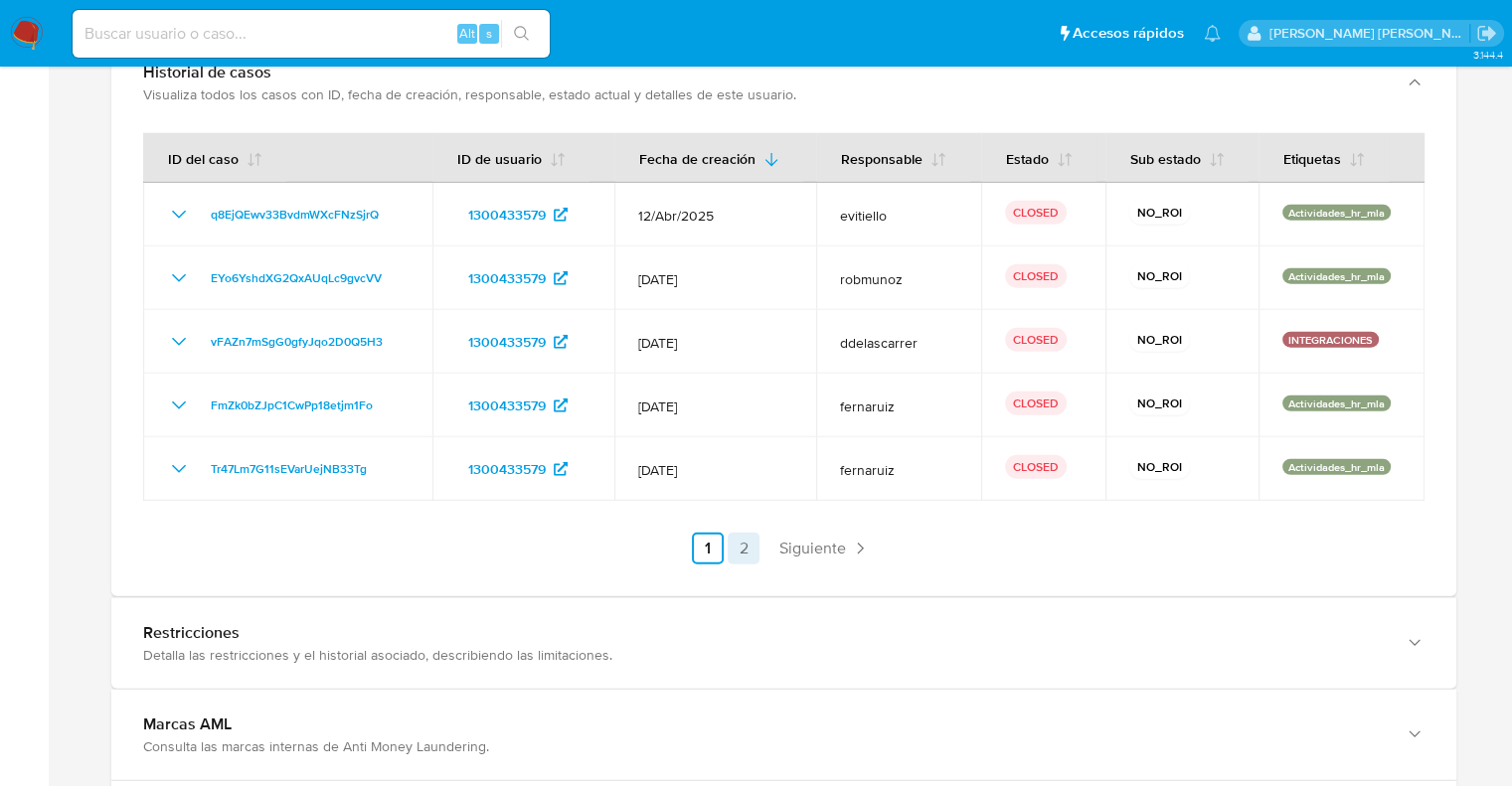 click on "2" at bounding box center [744, 549] 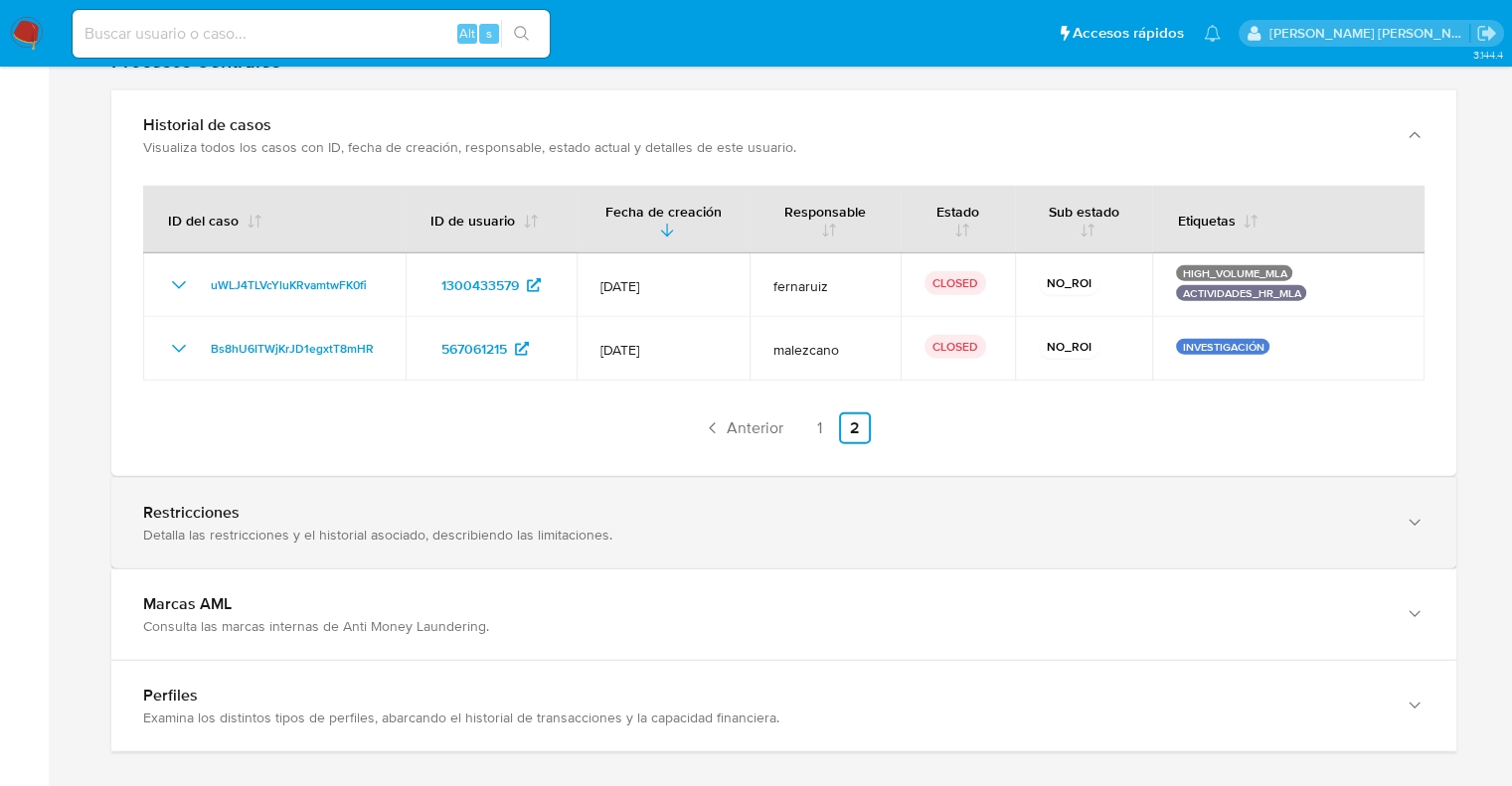 scroll, scrollTop: 4949, scrollLeft: 0, axis: vertical 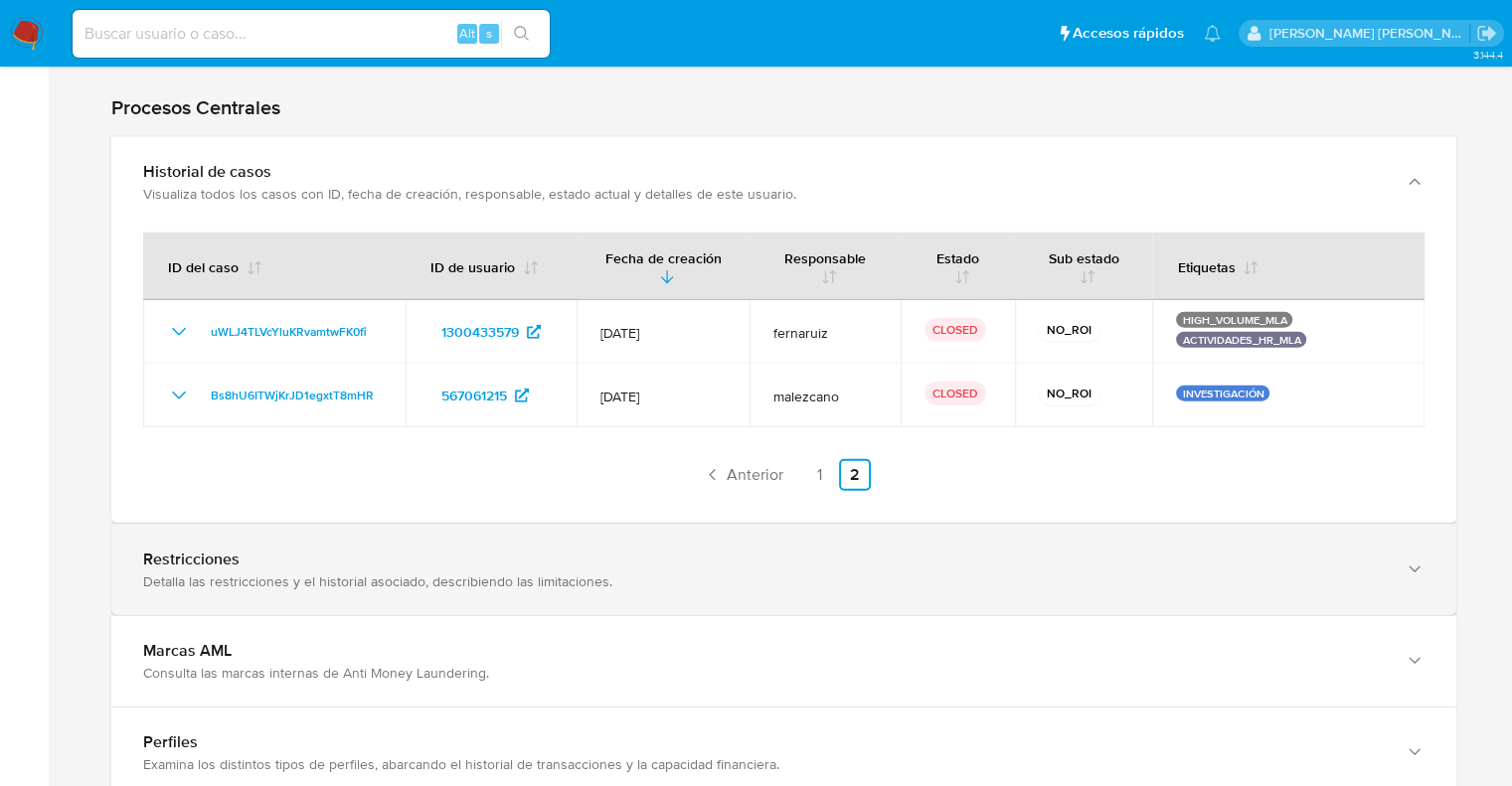 click on "Restricciones Detalla las restricciones y el historial asociado, describiendo las limitaciones." at bounding box center (783, 569) 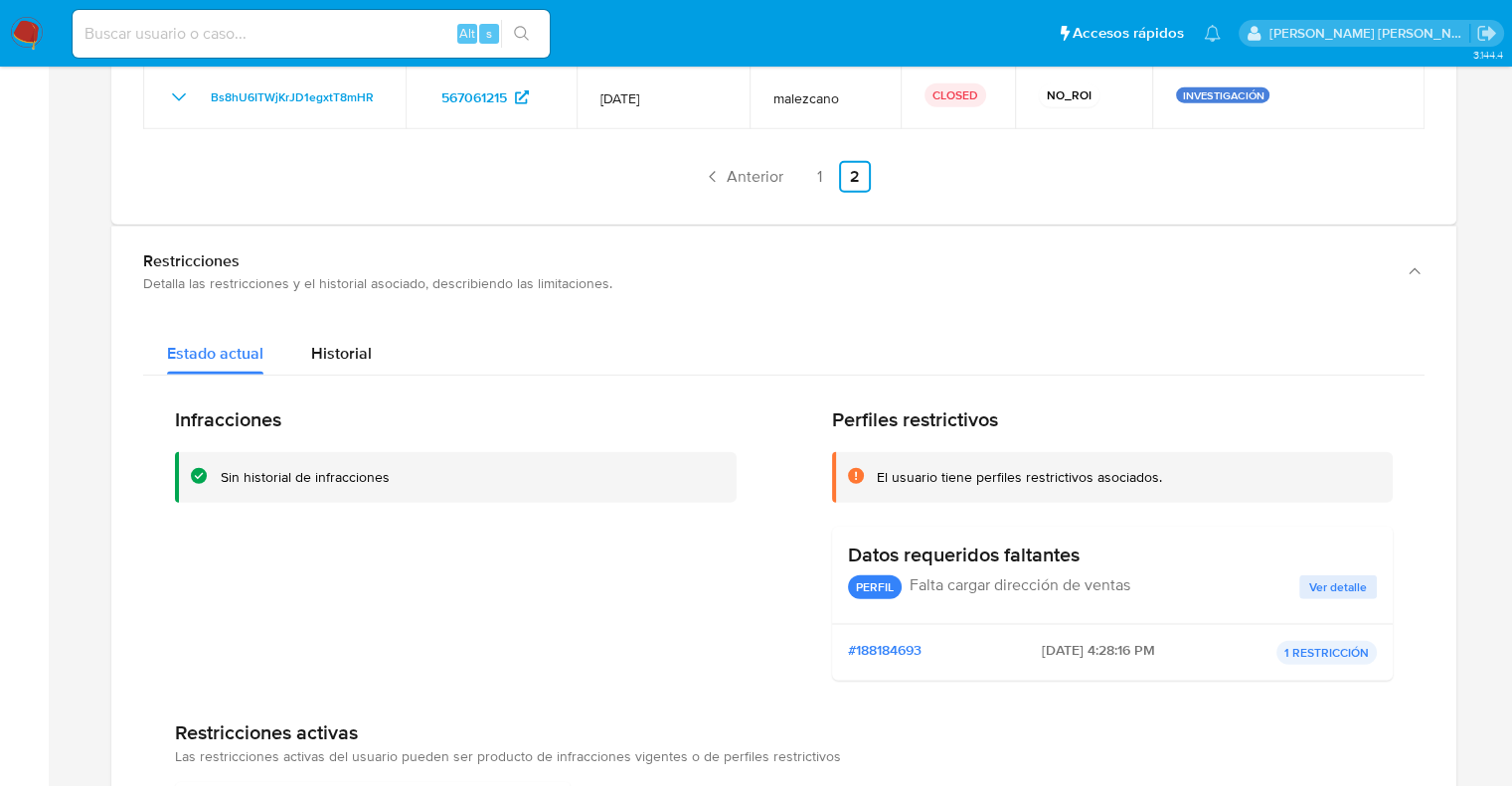 scroll, scrollTop: 5247, scrollLeft: 0, axis: vertical 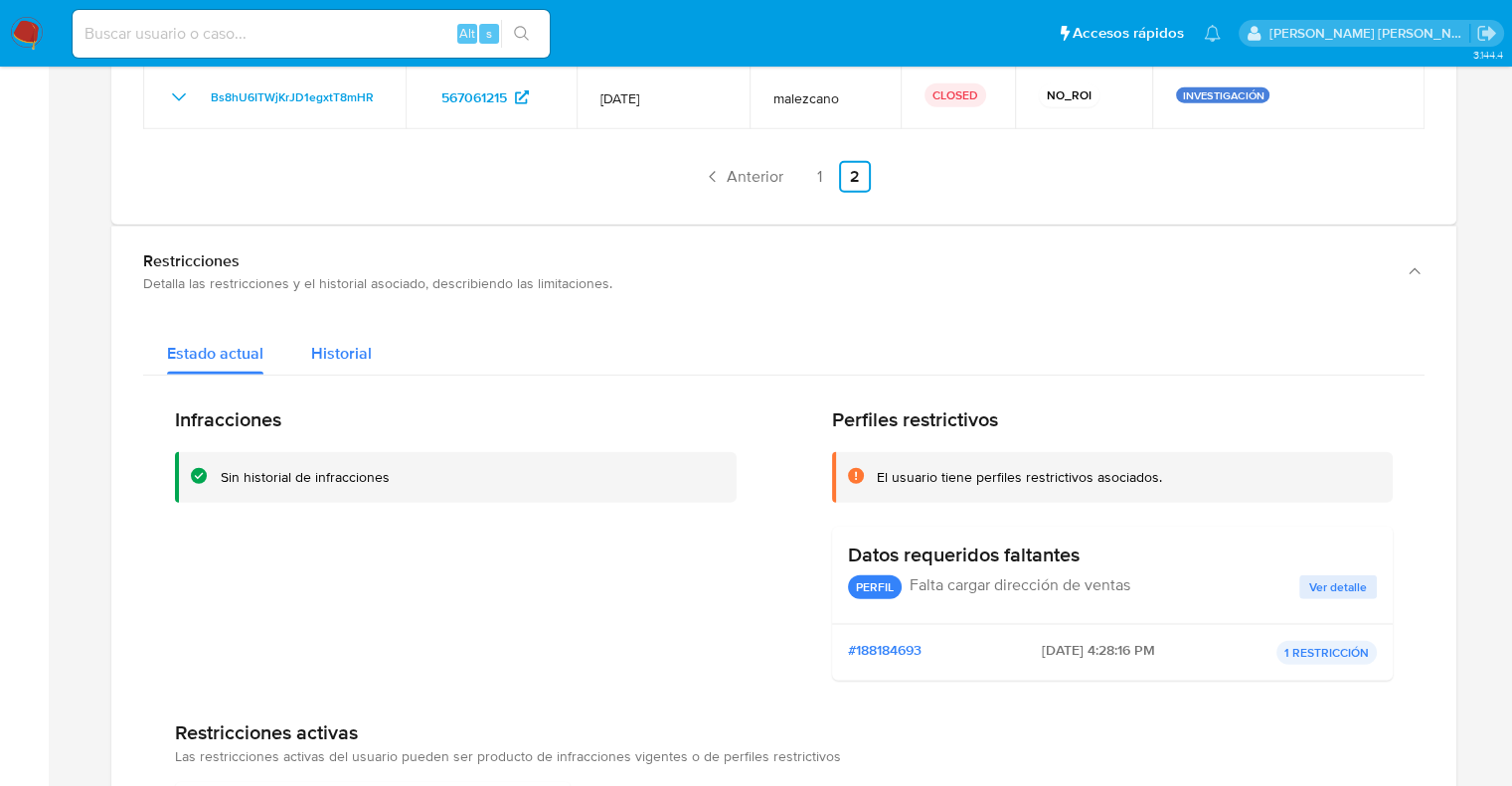 click on "Historial" at bounding box center (341, 353) 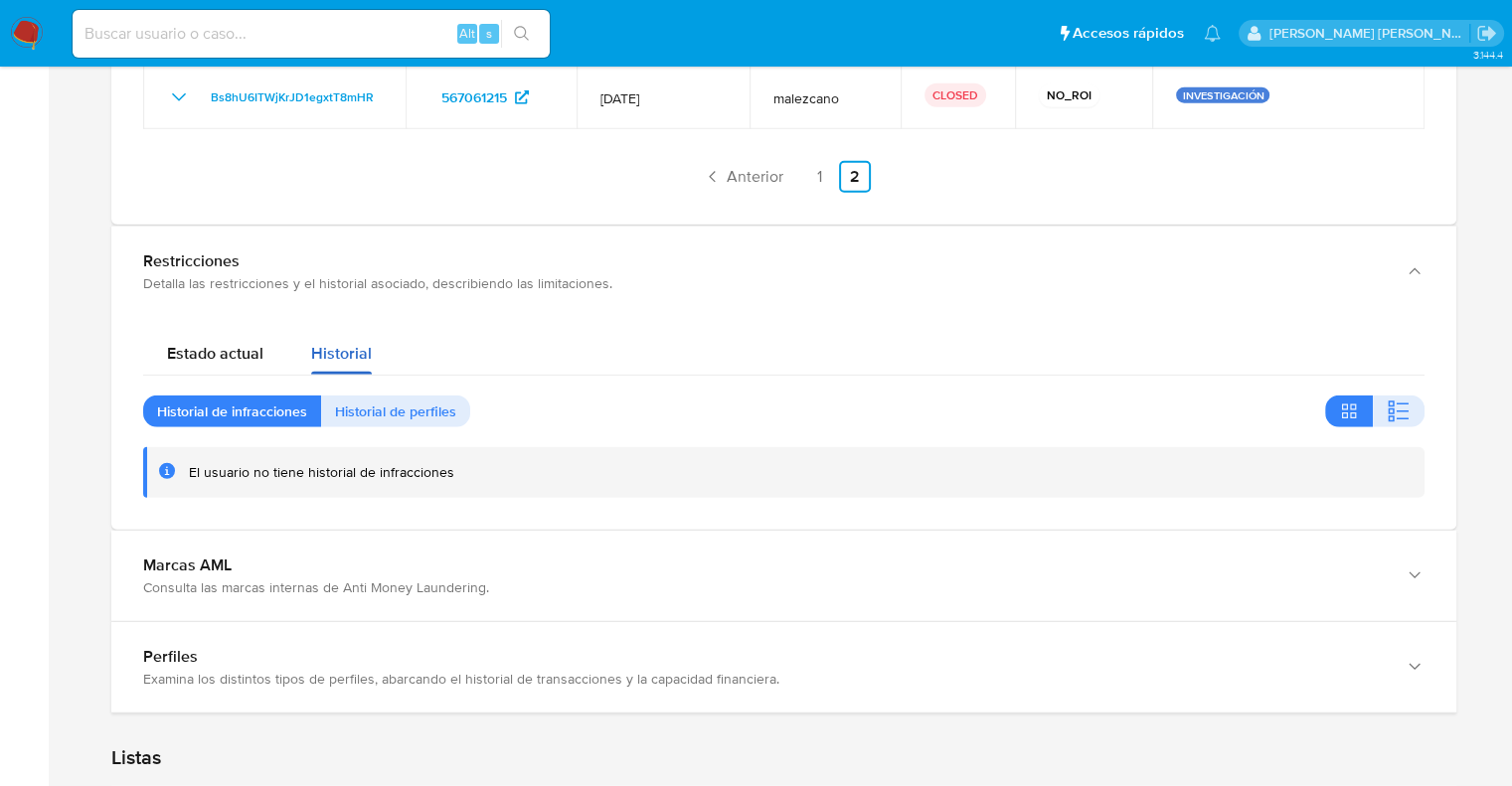 type 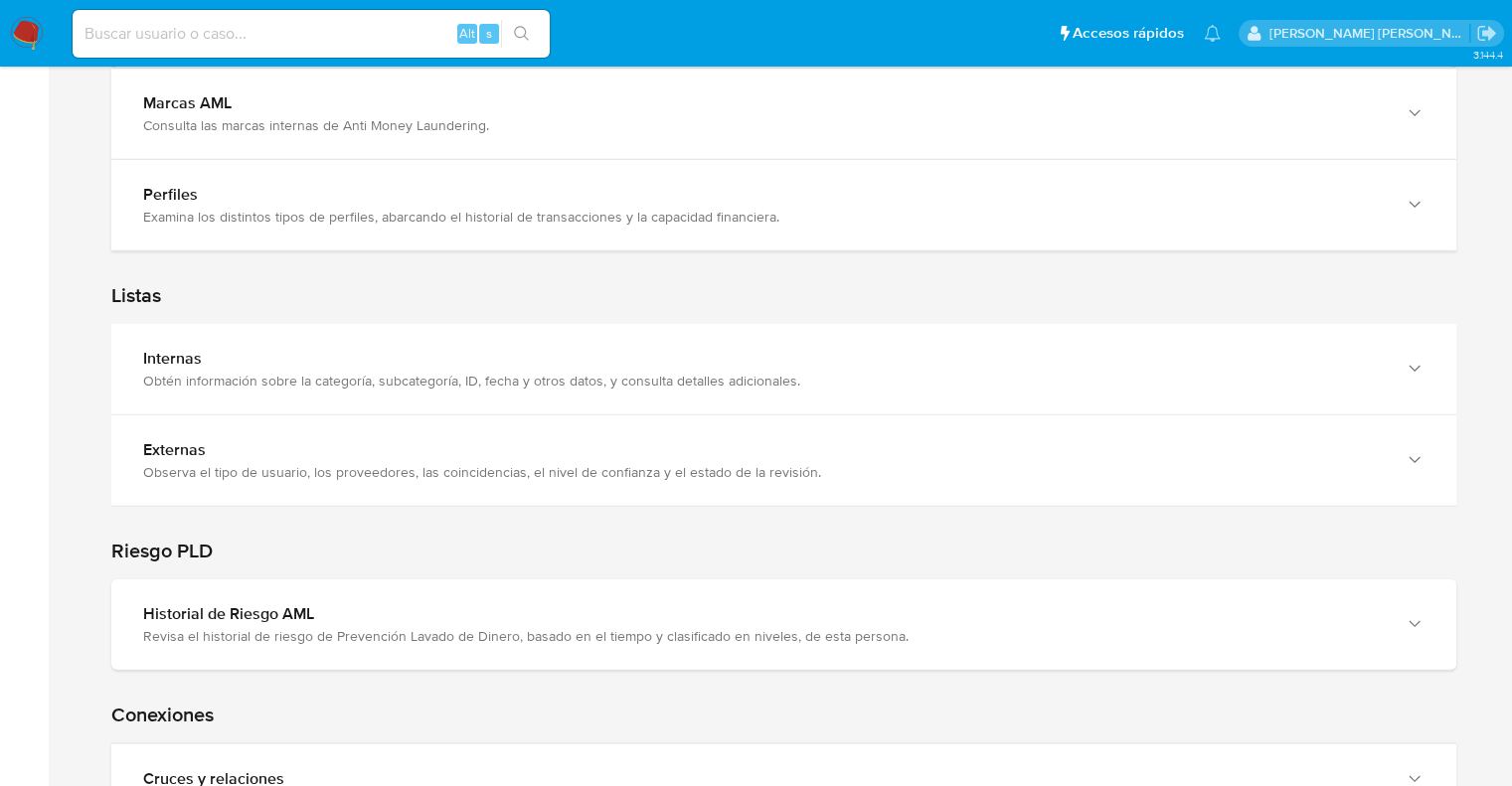 scroll, scrollTop: 5743, scrollLeft: 0, axis: vertical 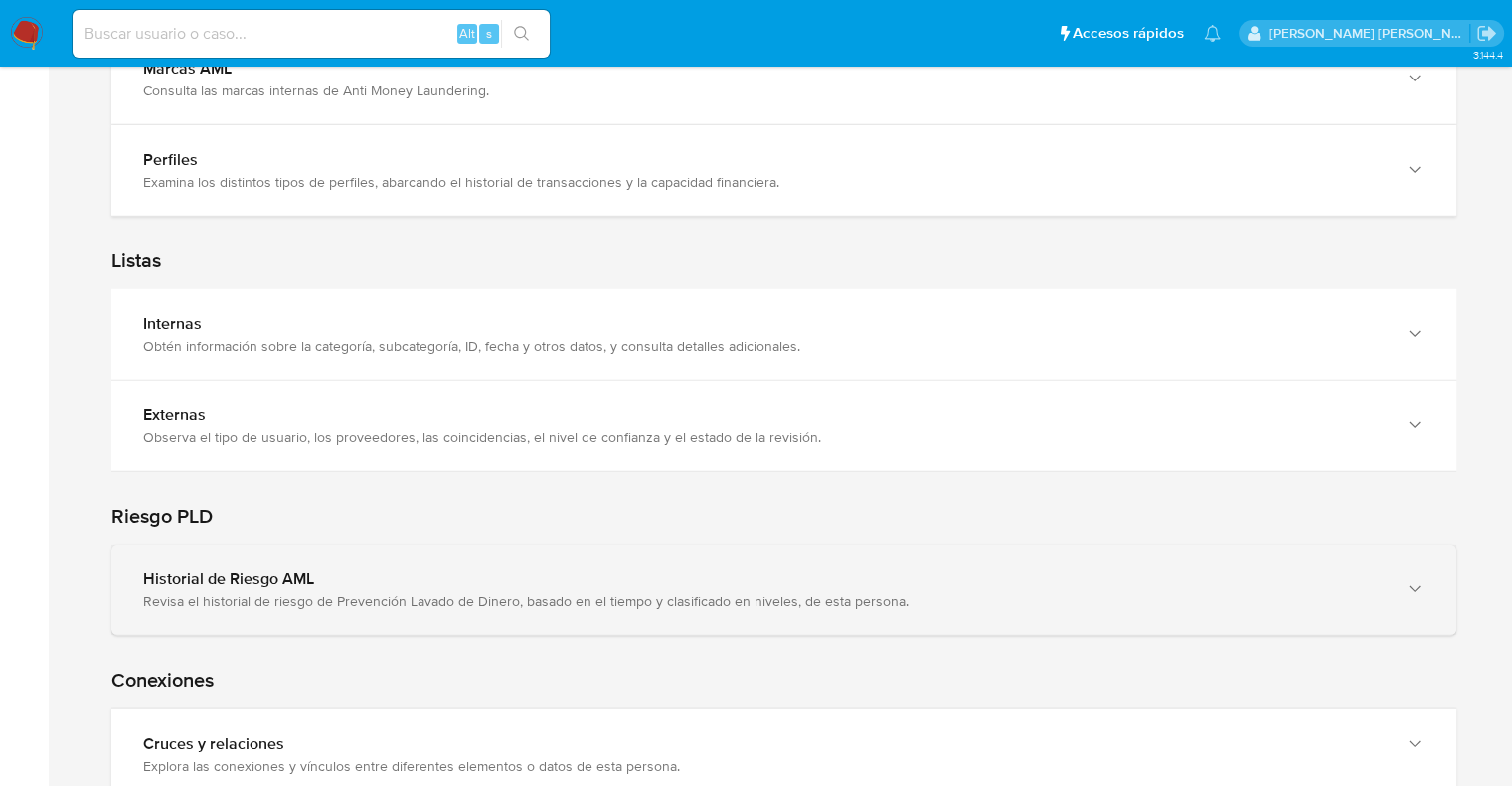 click on "Historial de Riesgo AML Revisa el historial de riesgo de Prevención Lavado de Dinero, basado en el tiempo y clasificado en niveles, de esta persona." at bounding box center (783, 589) 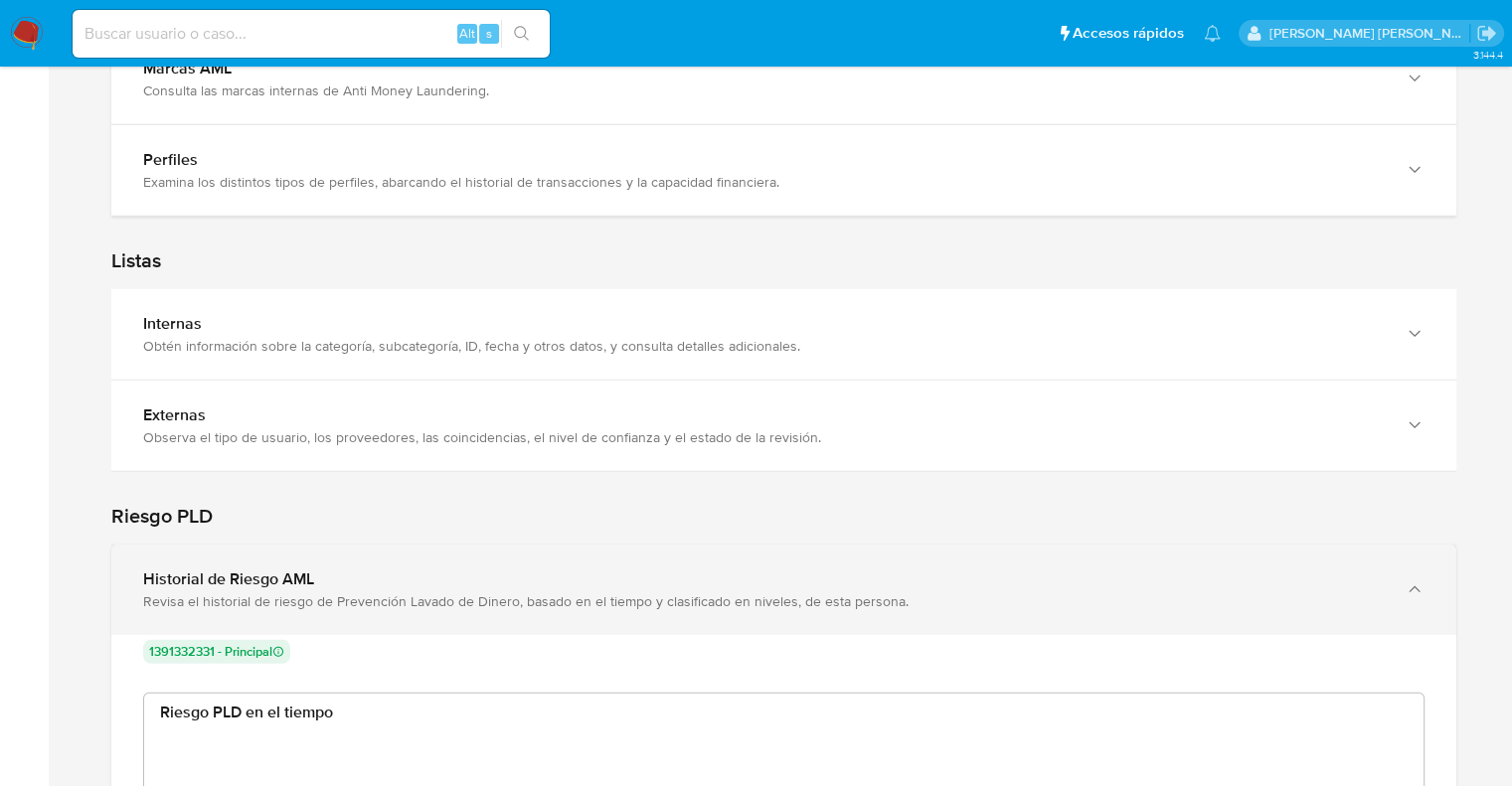 scroll, scrollTop: 993529, scrollLeft: 992834, axis: both 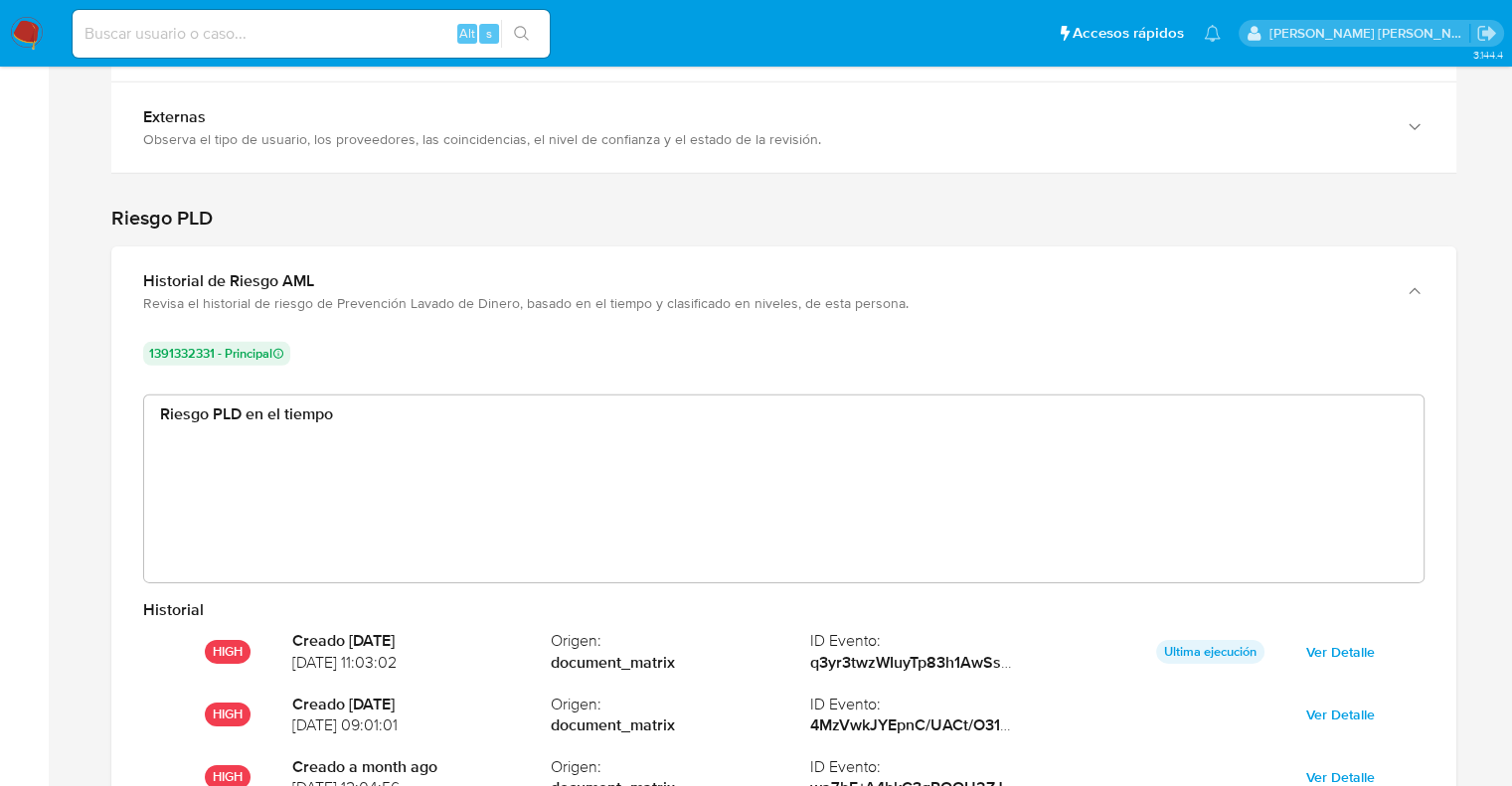 type 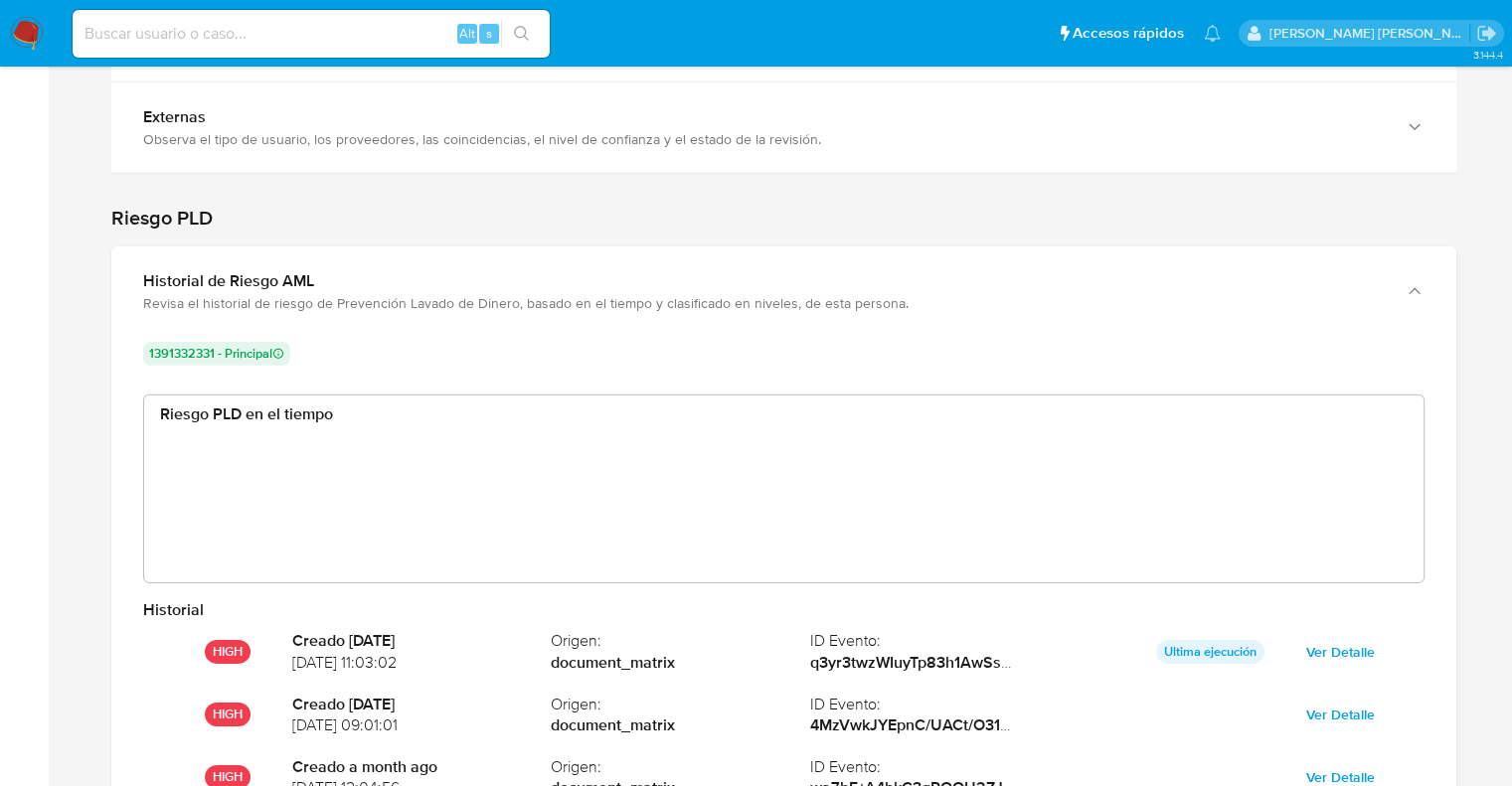 click on "Riesgo PLD" at bounding box center [783, 218] 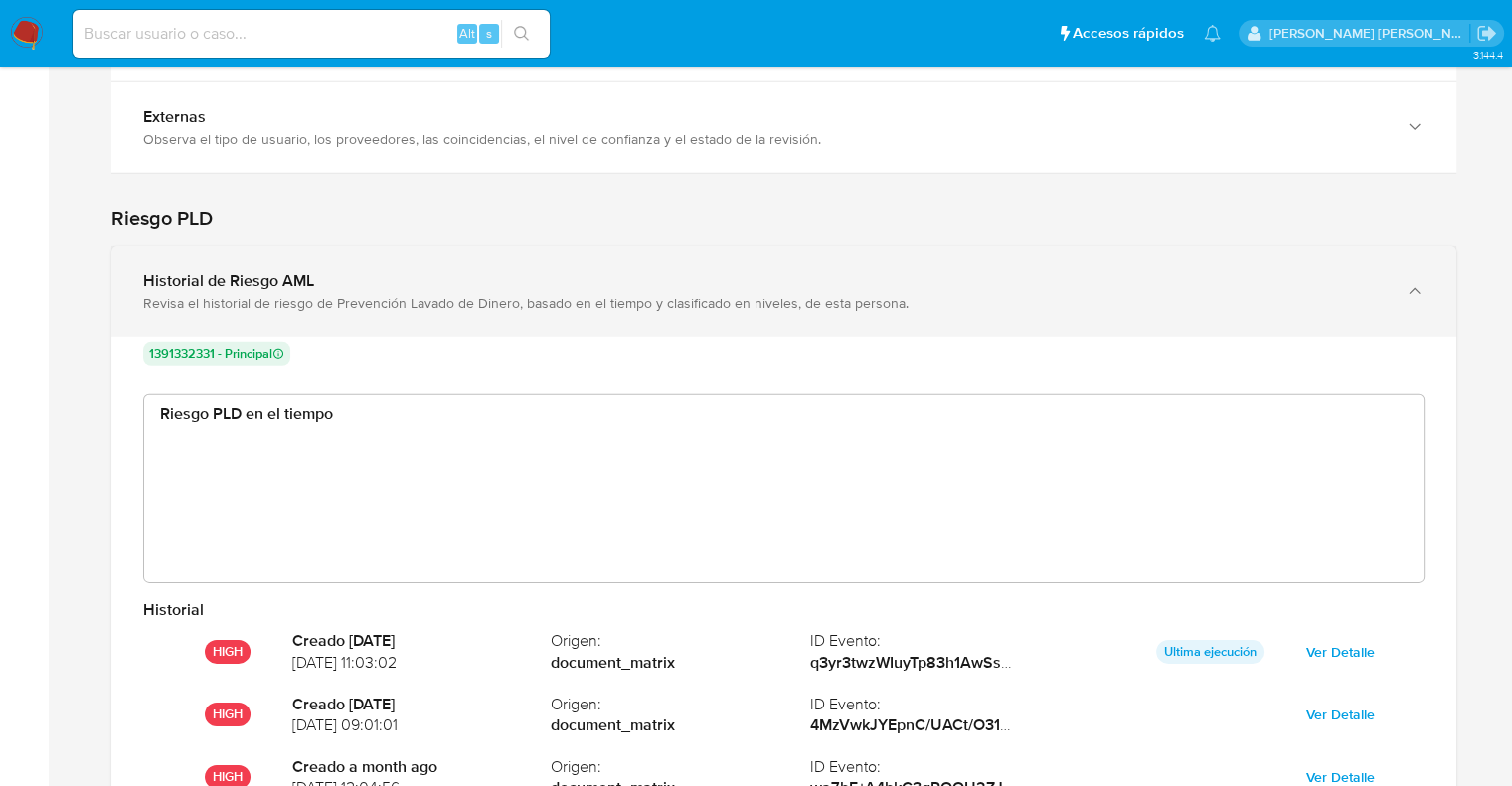 click on "Historial de Riesgo AML" at bounding box center [763, 281] 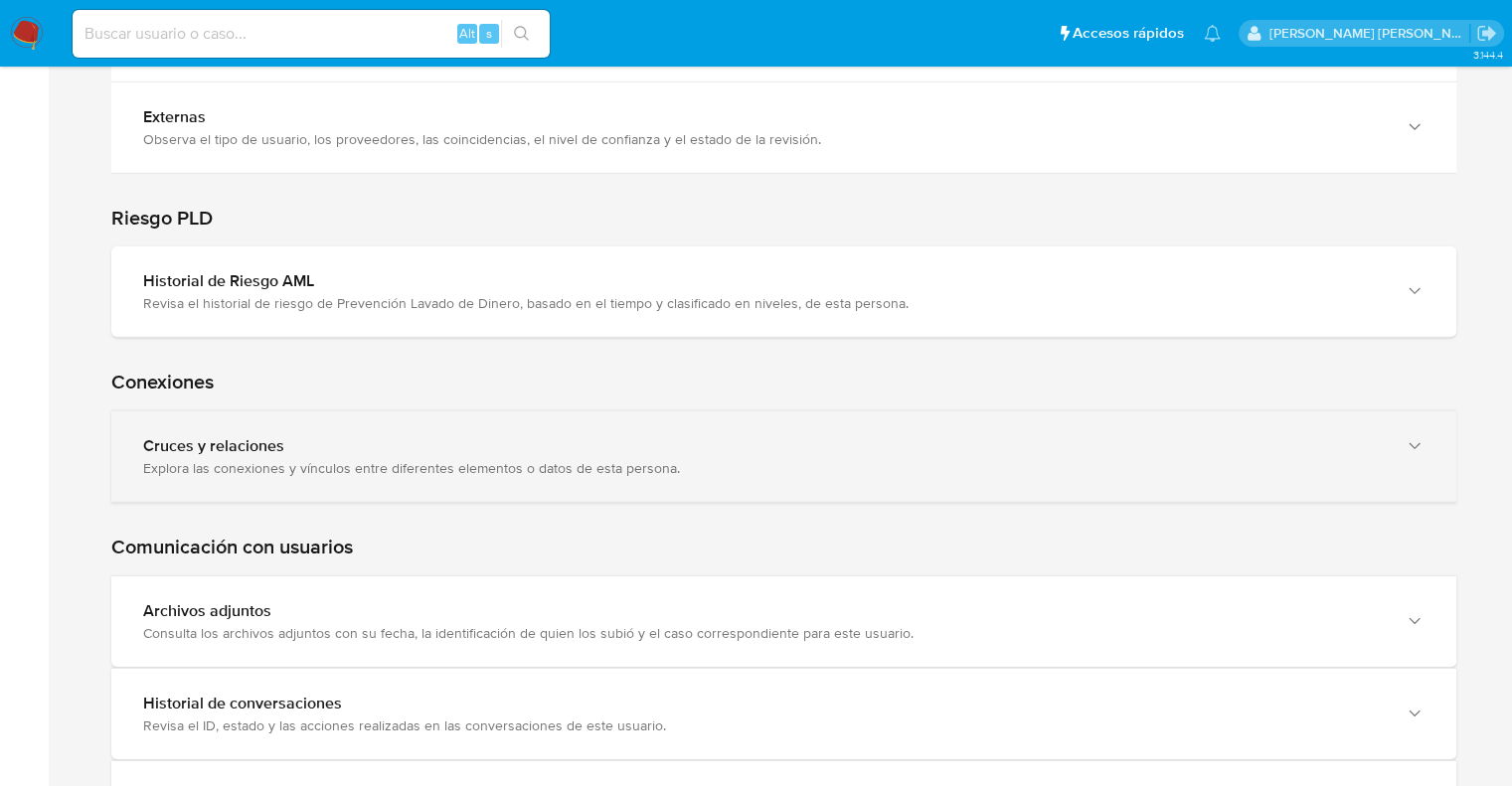 click on "Explora las conexiones y vínculos entre diferentes elementos o datos de esta persona." at bounding box center [763, 468] 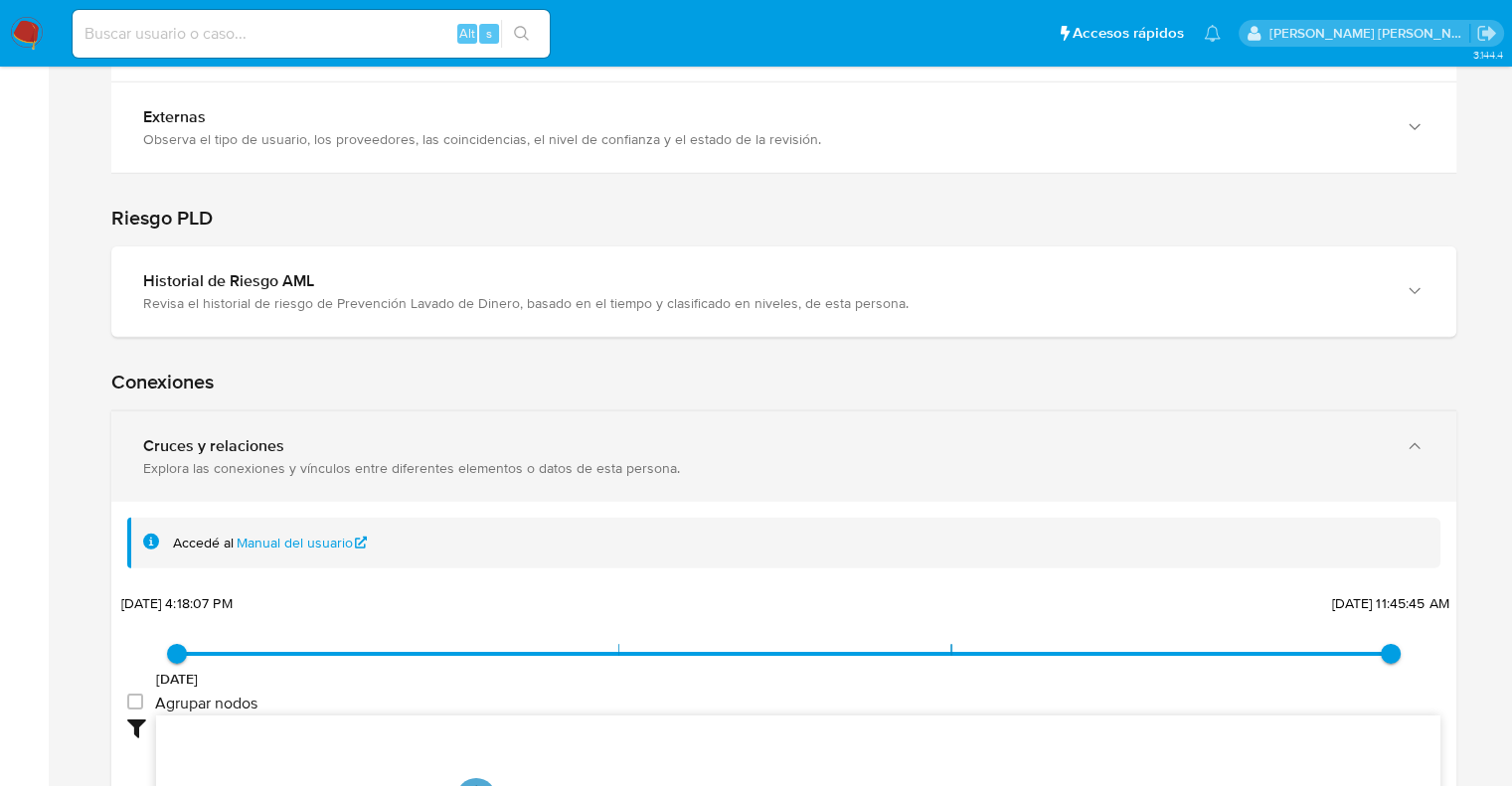 click on "Explora las conexiones y vínculos entre diferentes elementos o datos de esta persona." at bounding box center (763, 468) 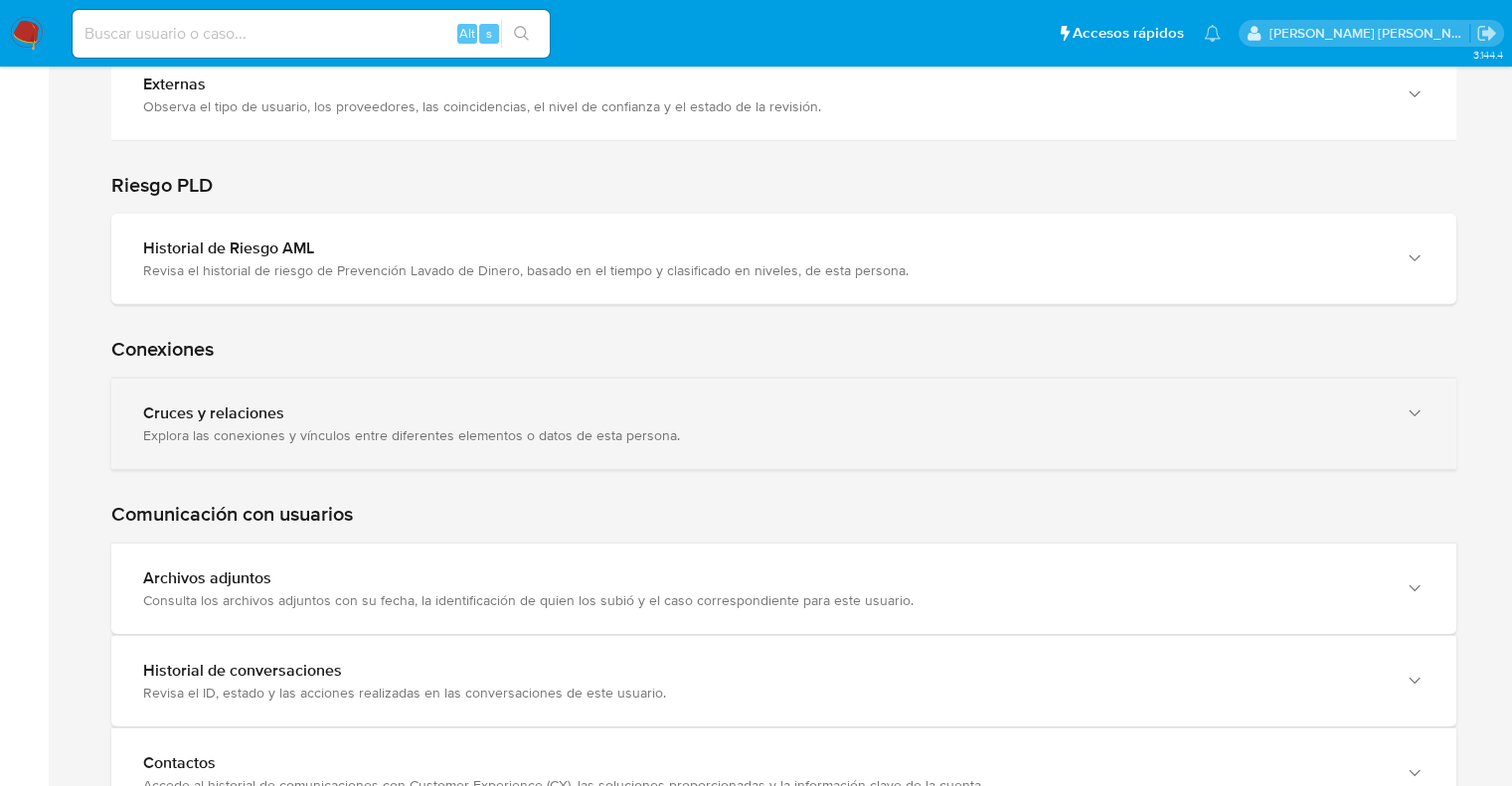 scroll, scrollTop: 6105, scrollLeft: 0, axis: vertical 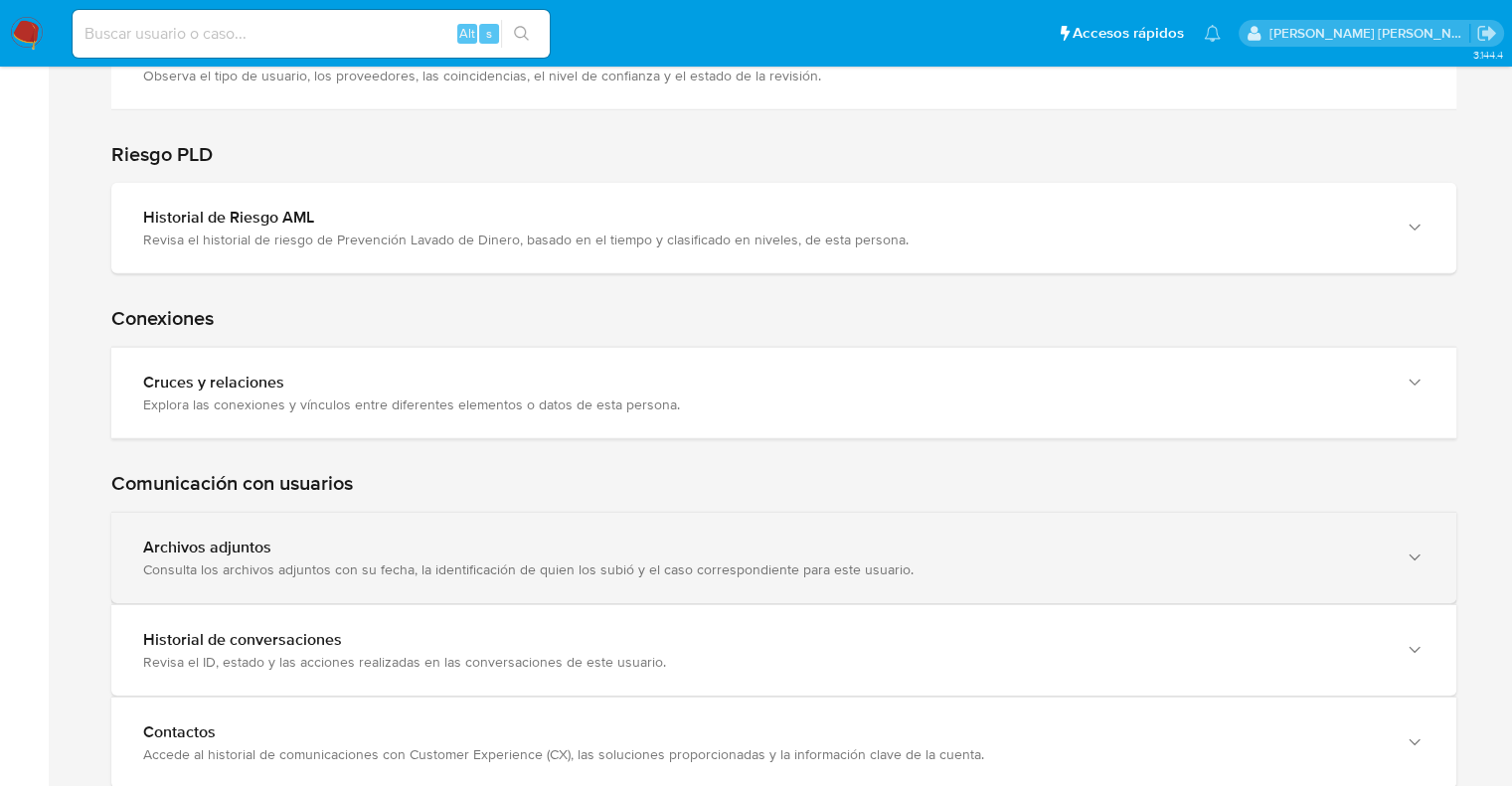 click on "Consulta los archivos adjuntos con su fecha, la identificación de quien los subió y el caso correspondiente para este usuario." at bounding box center (763, 569) 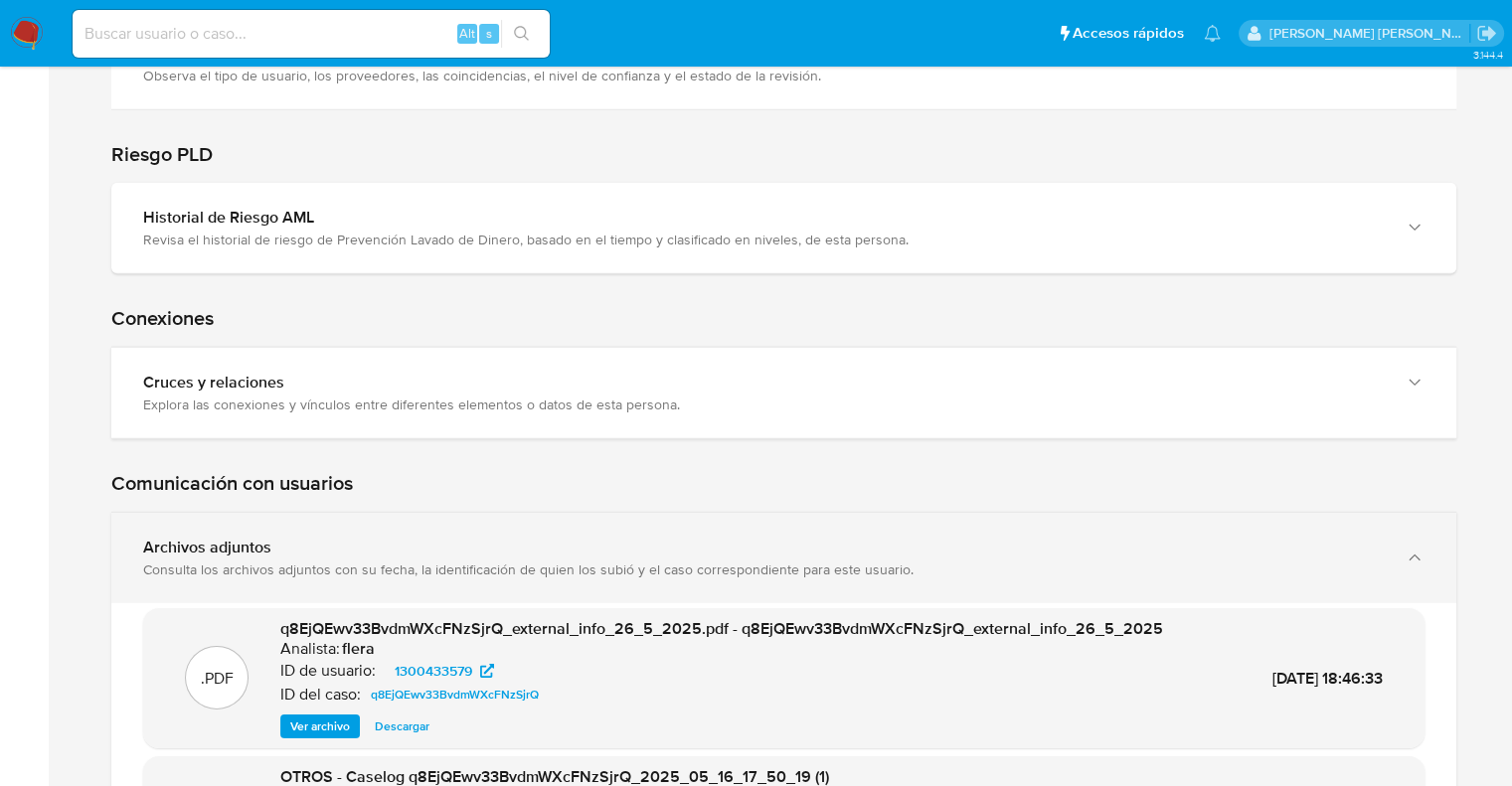 click on "Consulta los archivos adjuntos con su fecha, la identificación de quien los subió y el caso correspondiente para este usuario." at bounding box center [763, 569] 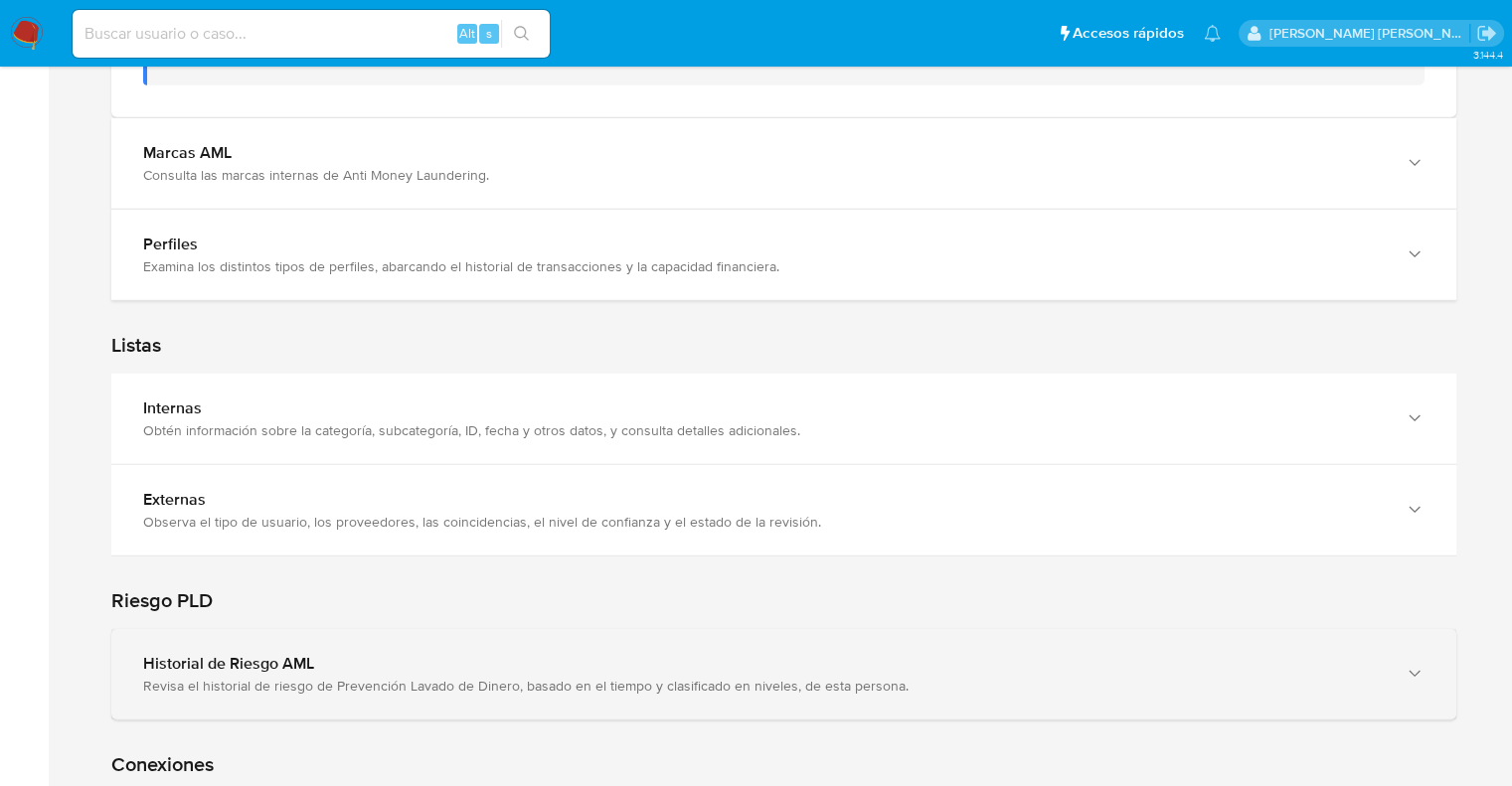scroll, scrollTop: 5608, scrollLeft: 0, axis: vertical 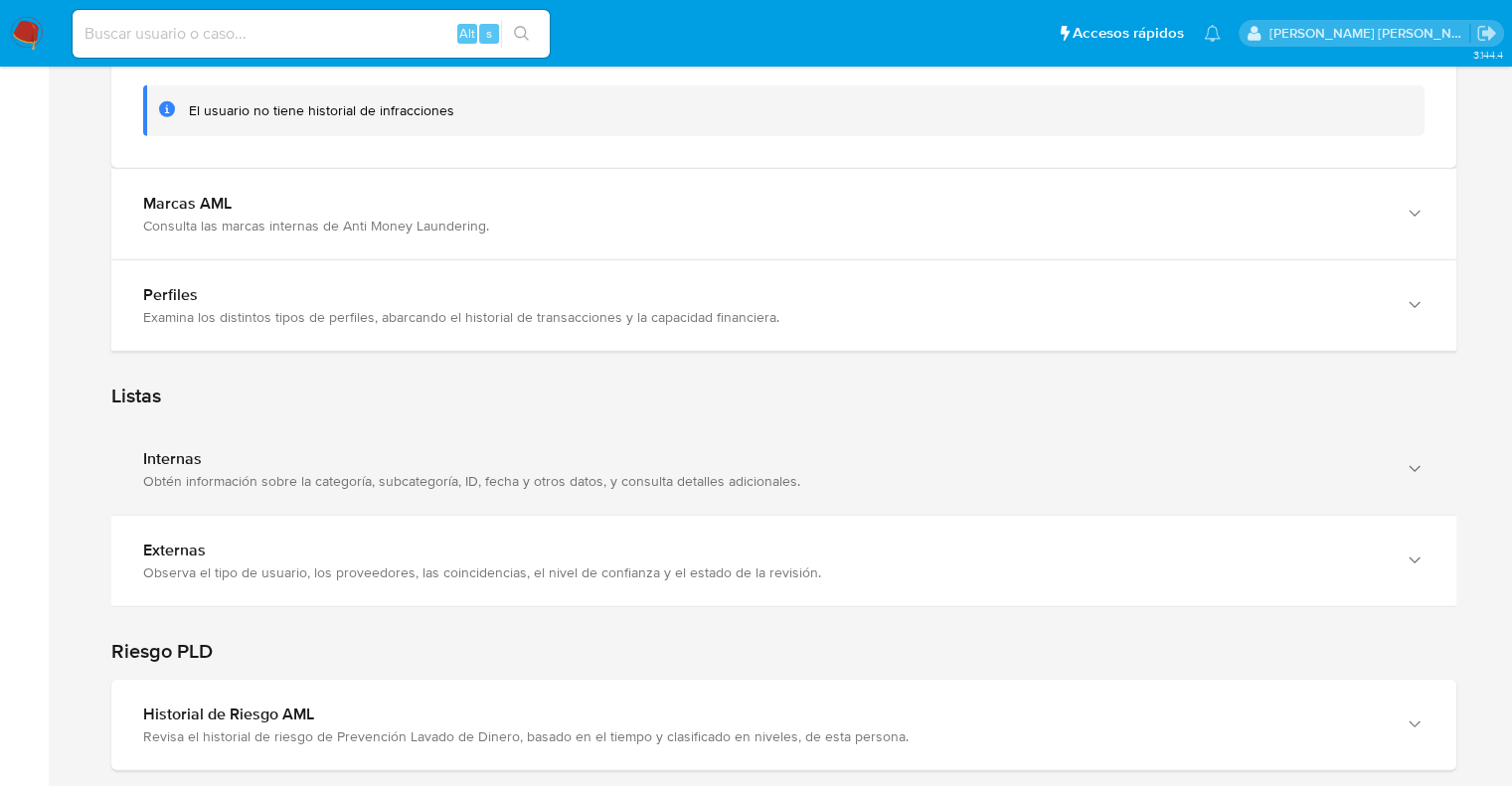click on "Internas" at bounding box center (763, 459) 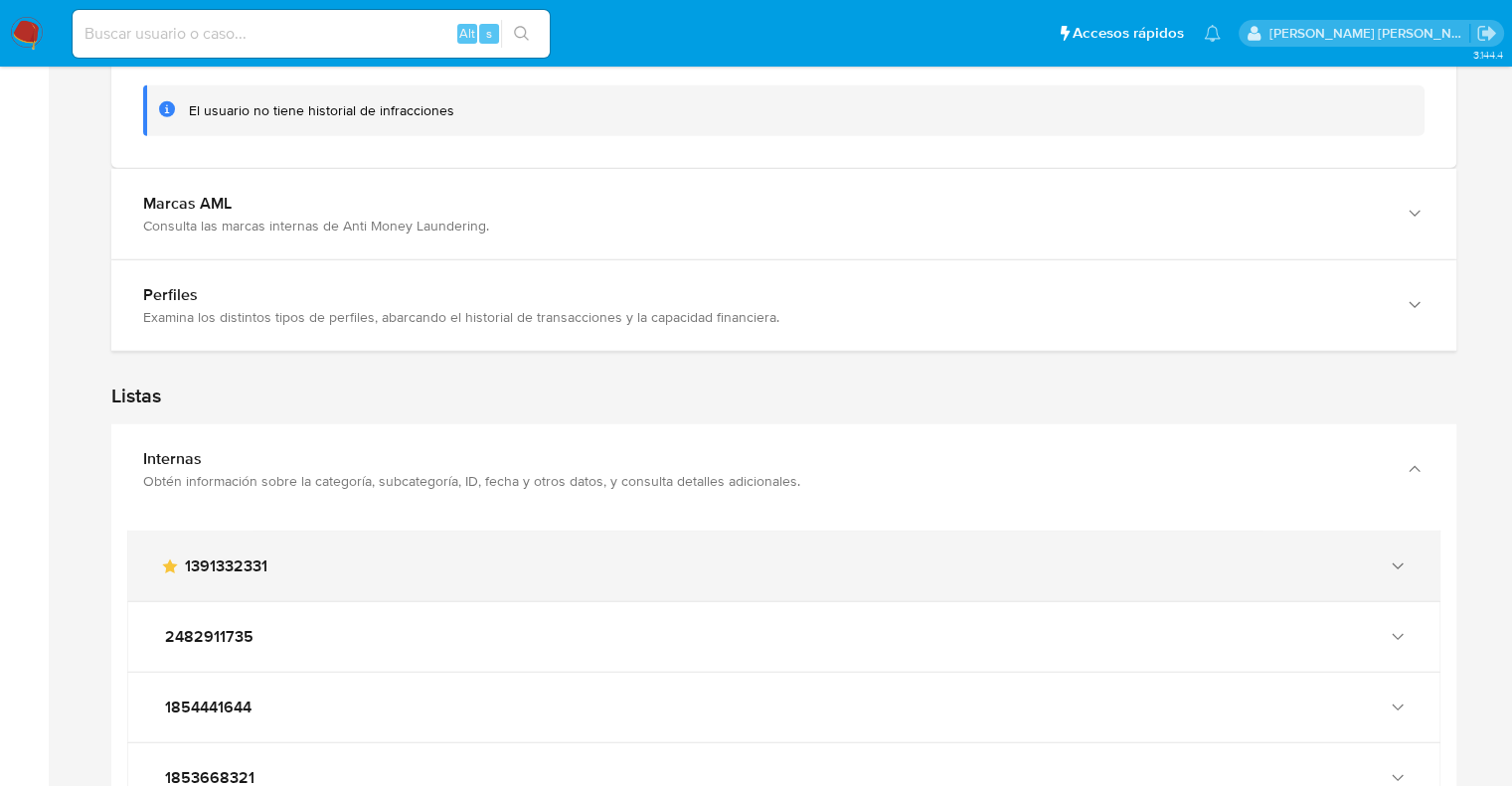 click on "1391332331" at bounding box center (226, 566) 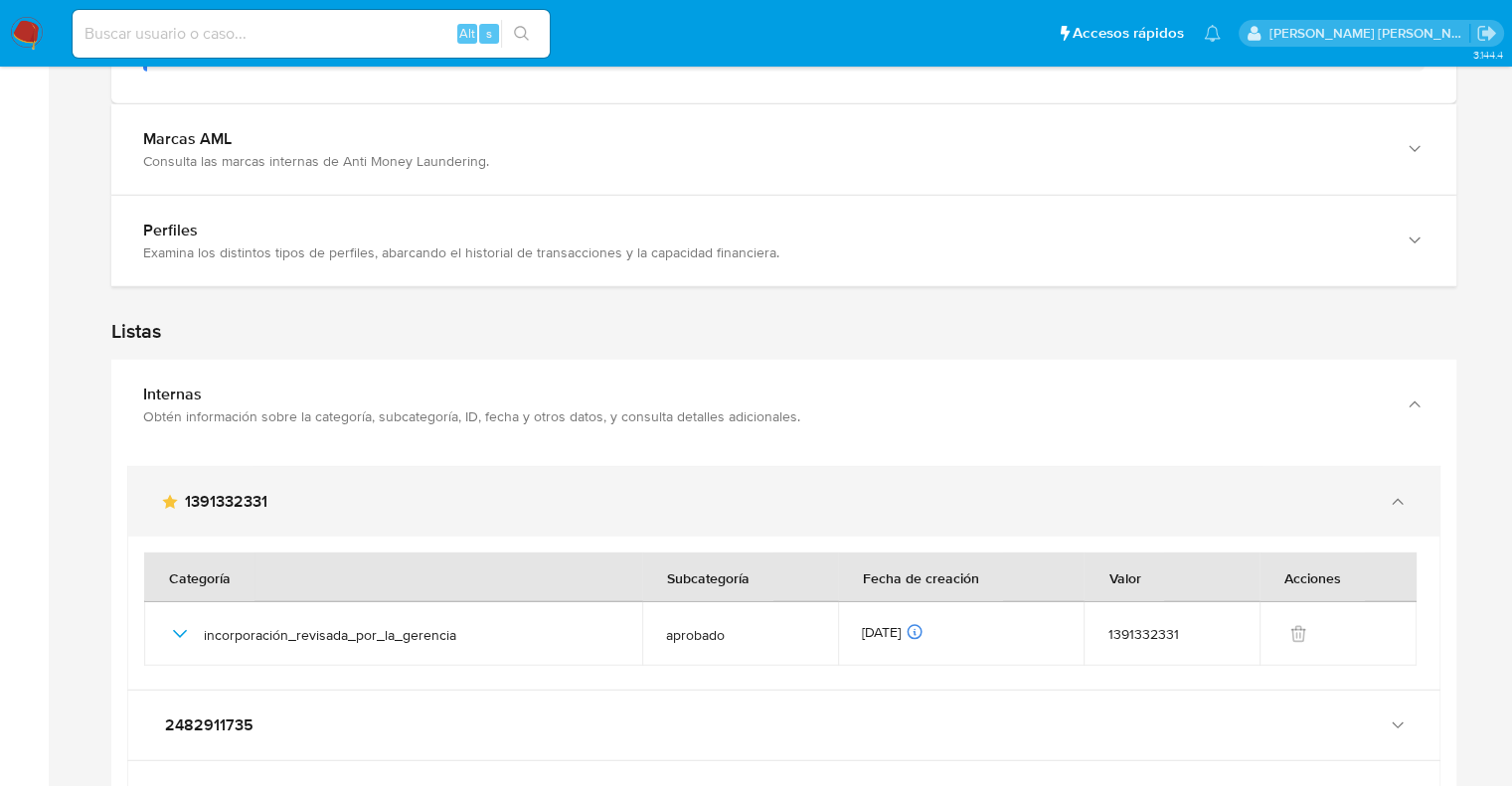 scroll, scrollTop: 5708, scrollLeft: 0, axis: vertical 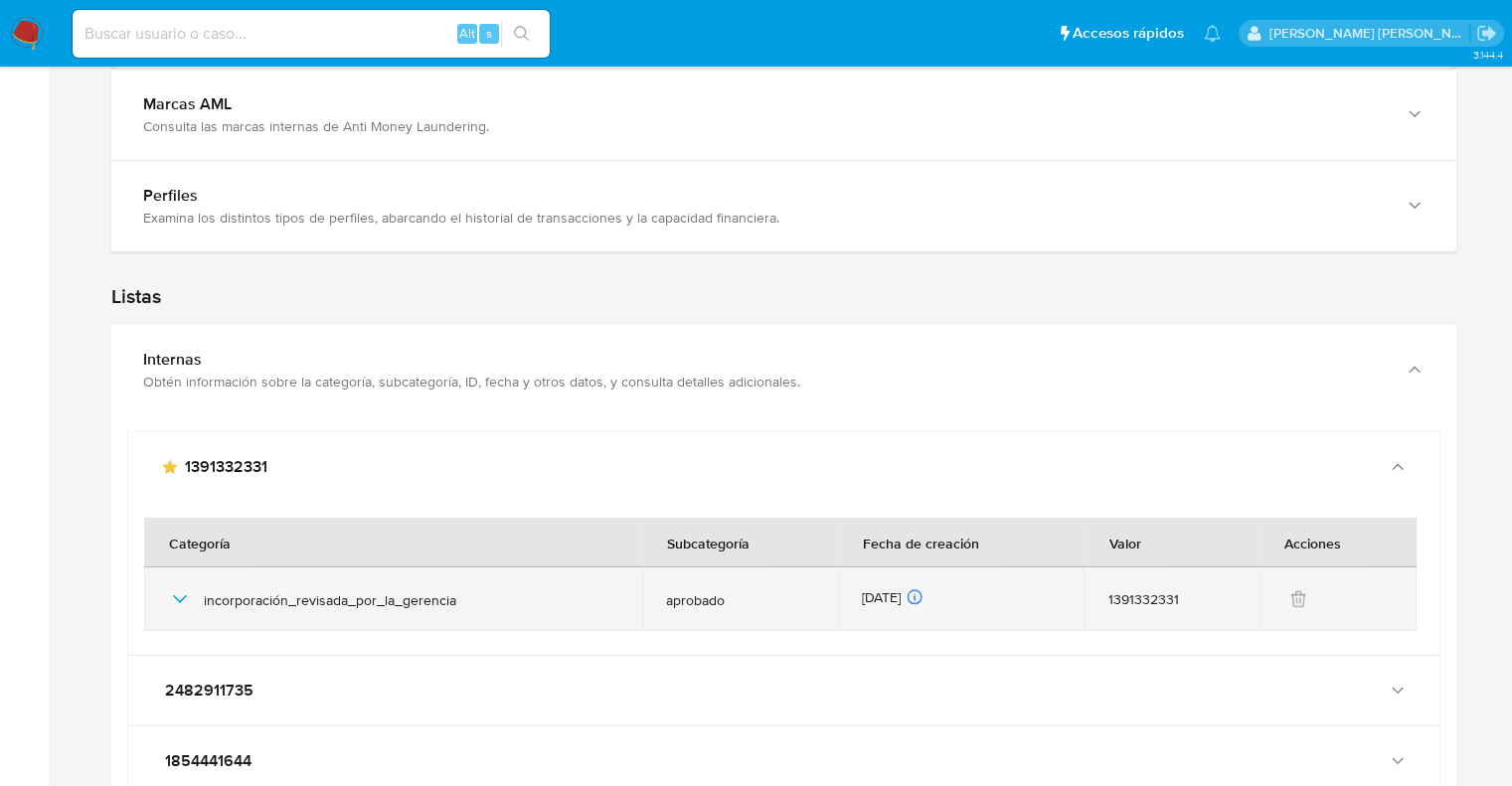 click 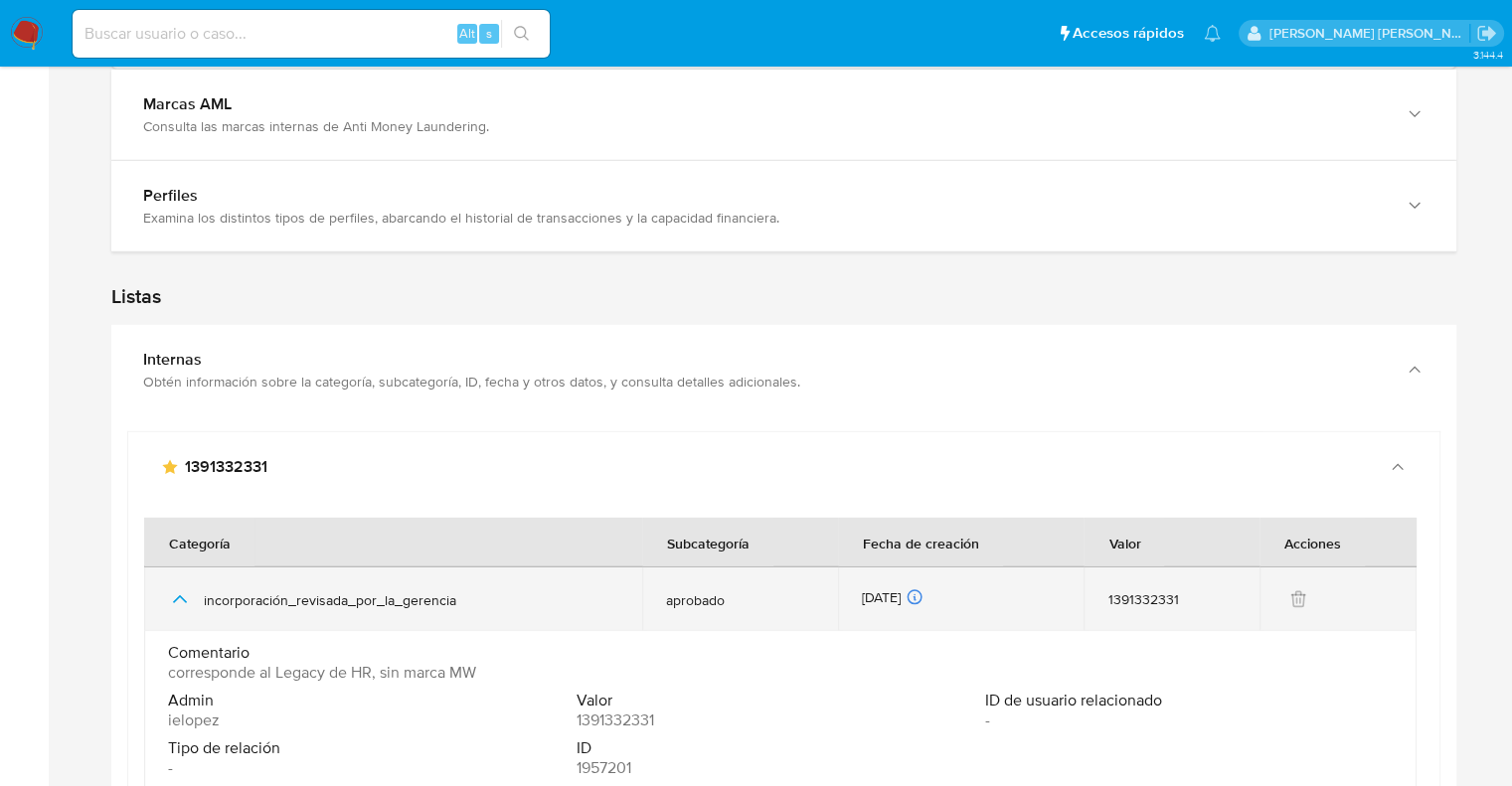click 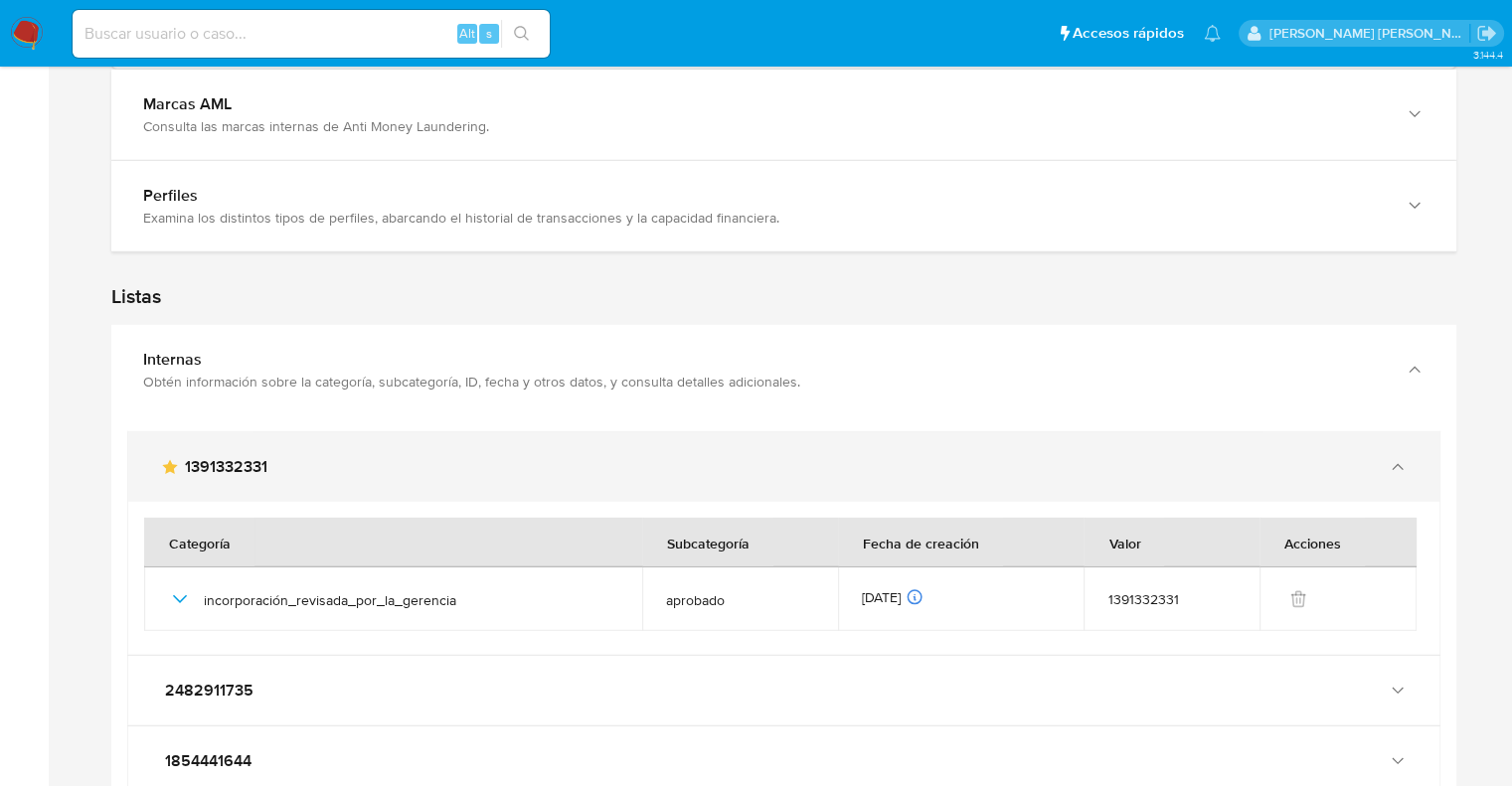 click on "1391332331" at bounding box center (226, 467) 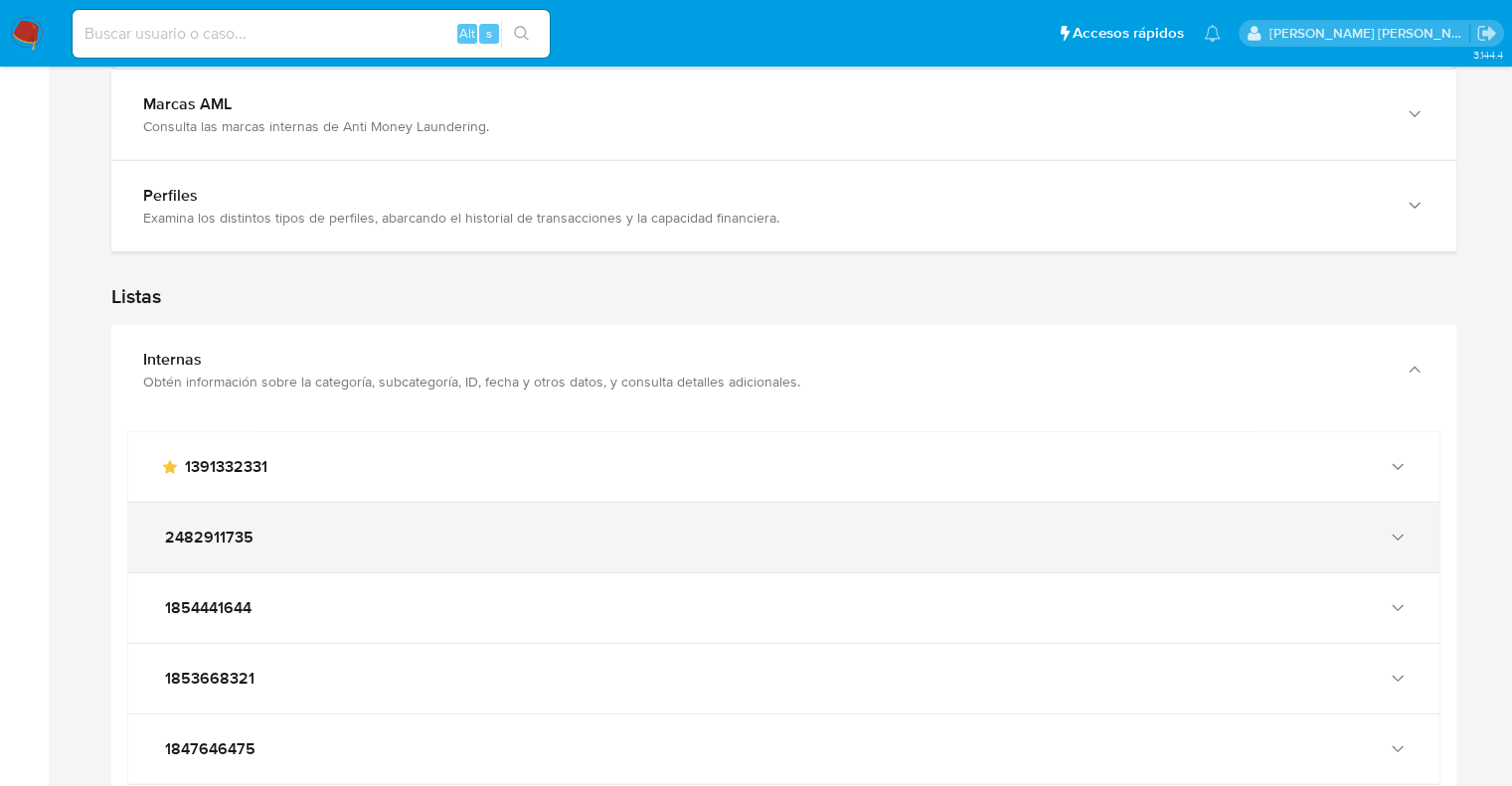 click on "2482911735" at bounding box center (209, 538) 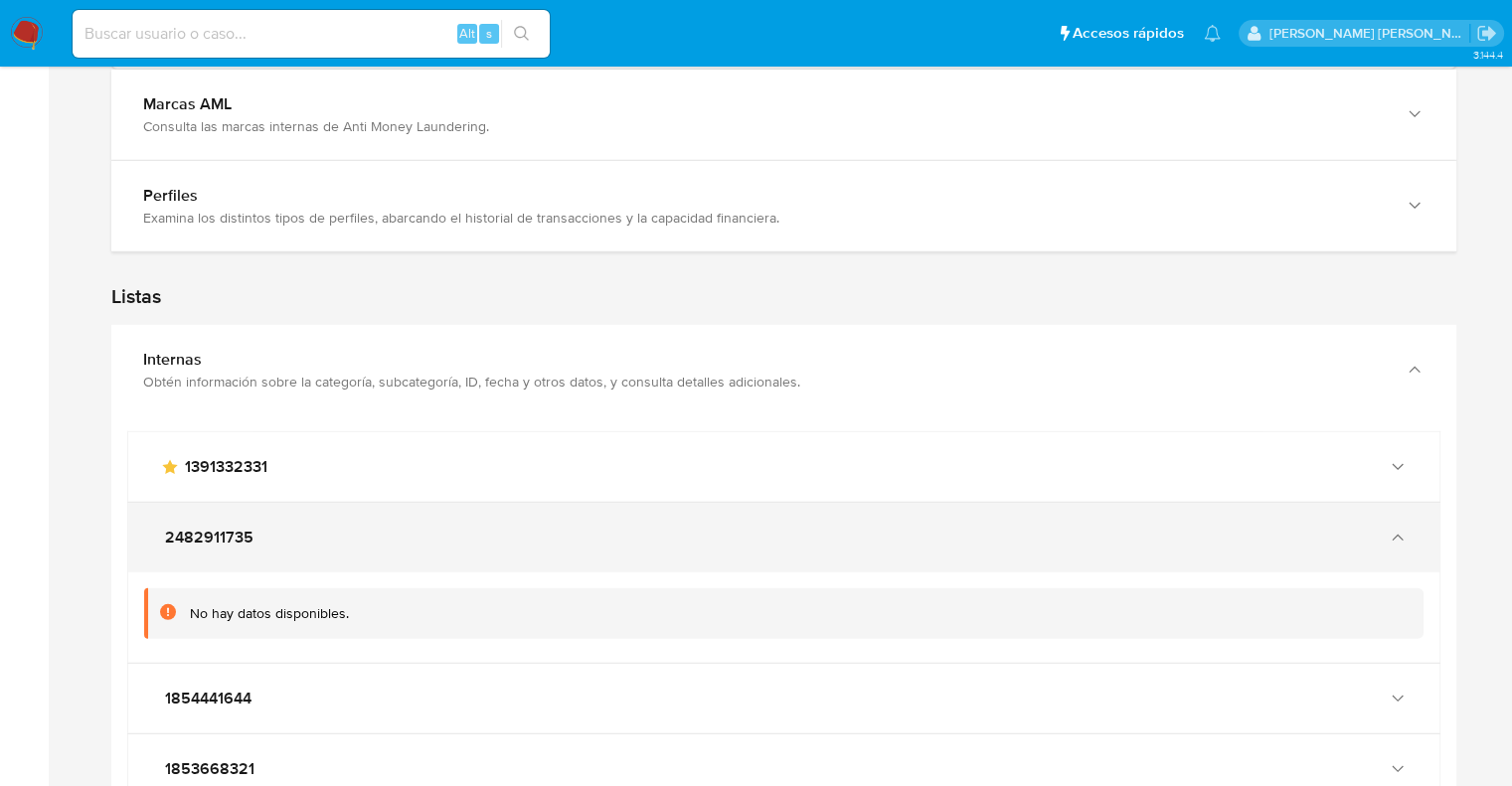 click on "2482911735" at bounding box center [209, 538] 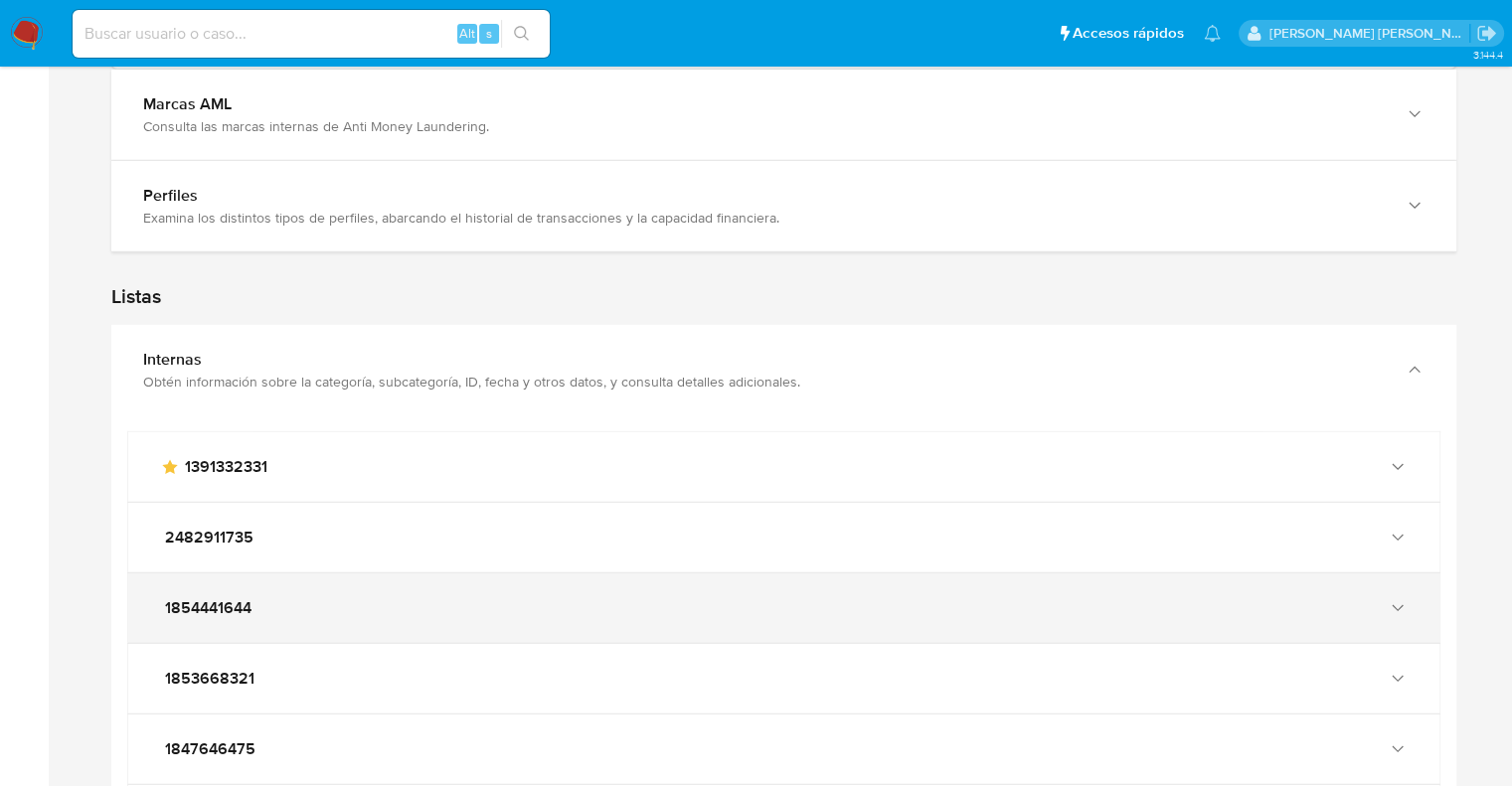click on "1854441644" at bounding box center (208, 608) 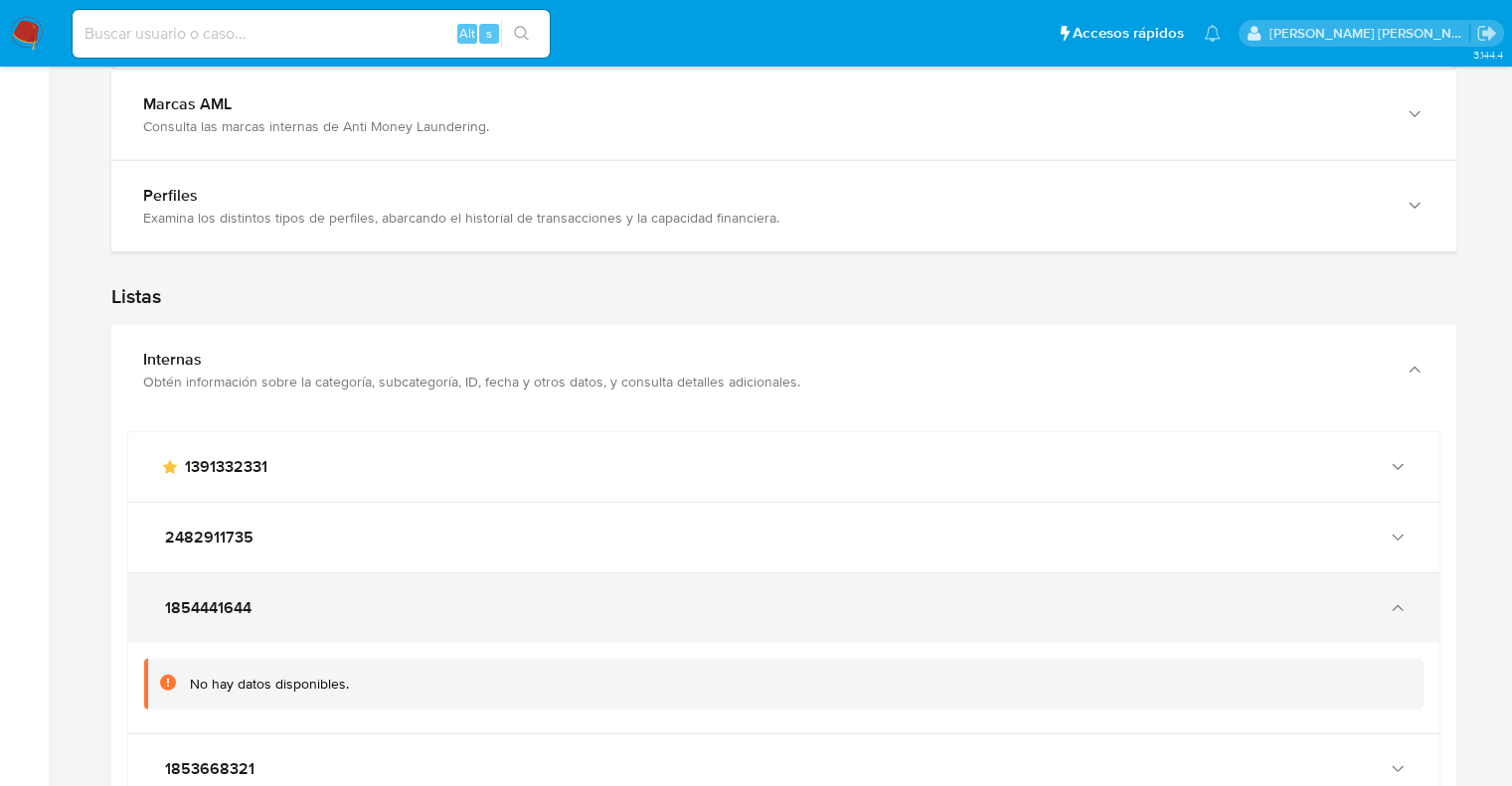 click on "1854441644" at bounding box center [208, 608] 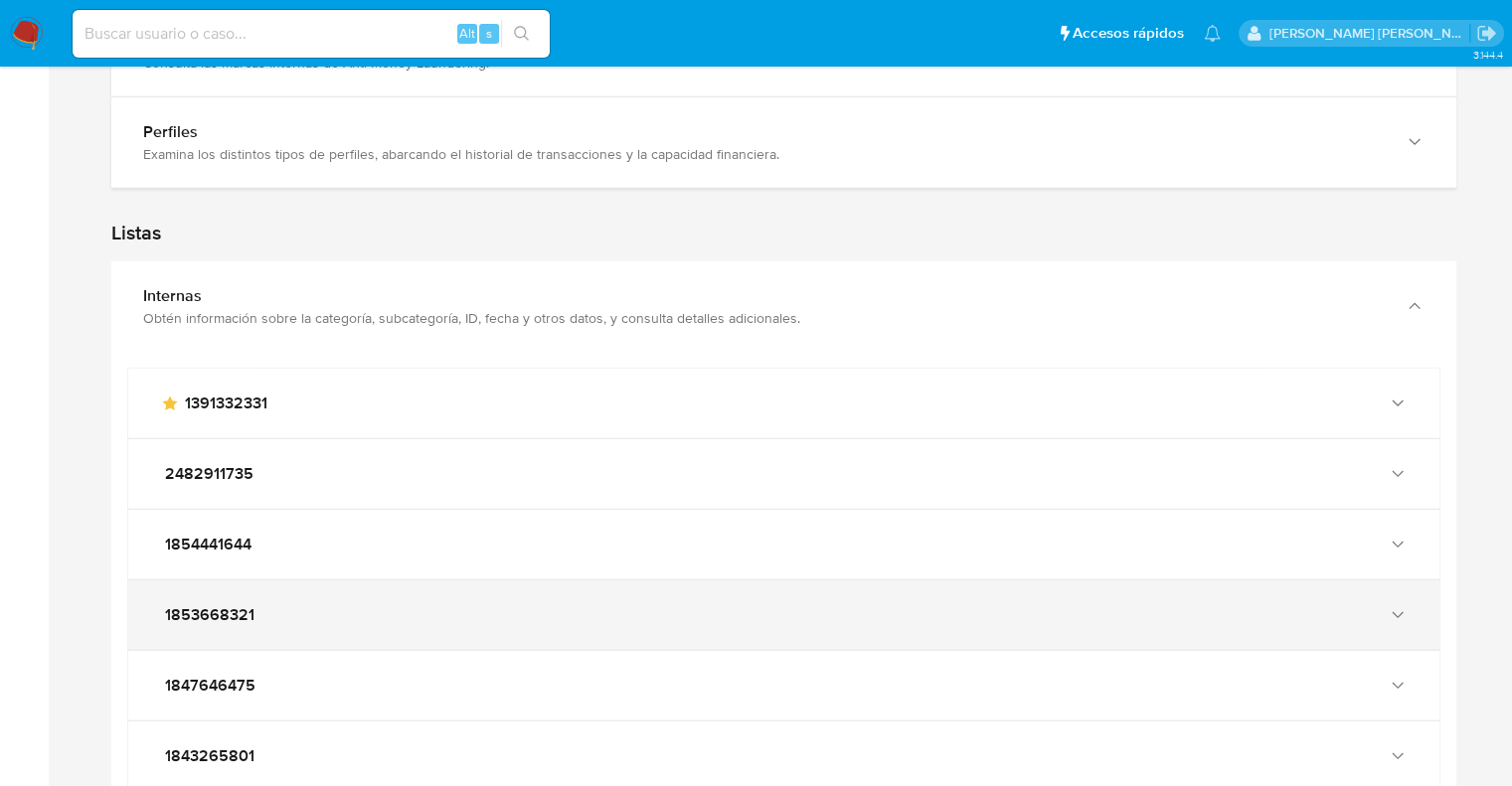 scroll, scrollTop: 5807, scrollLeft: 0, axis: vertical 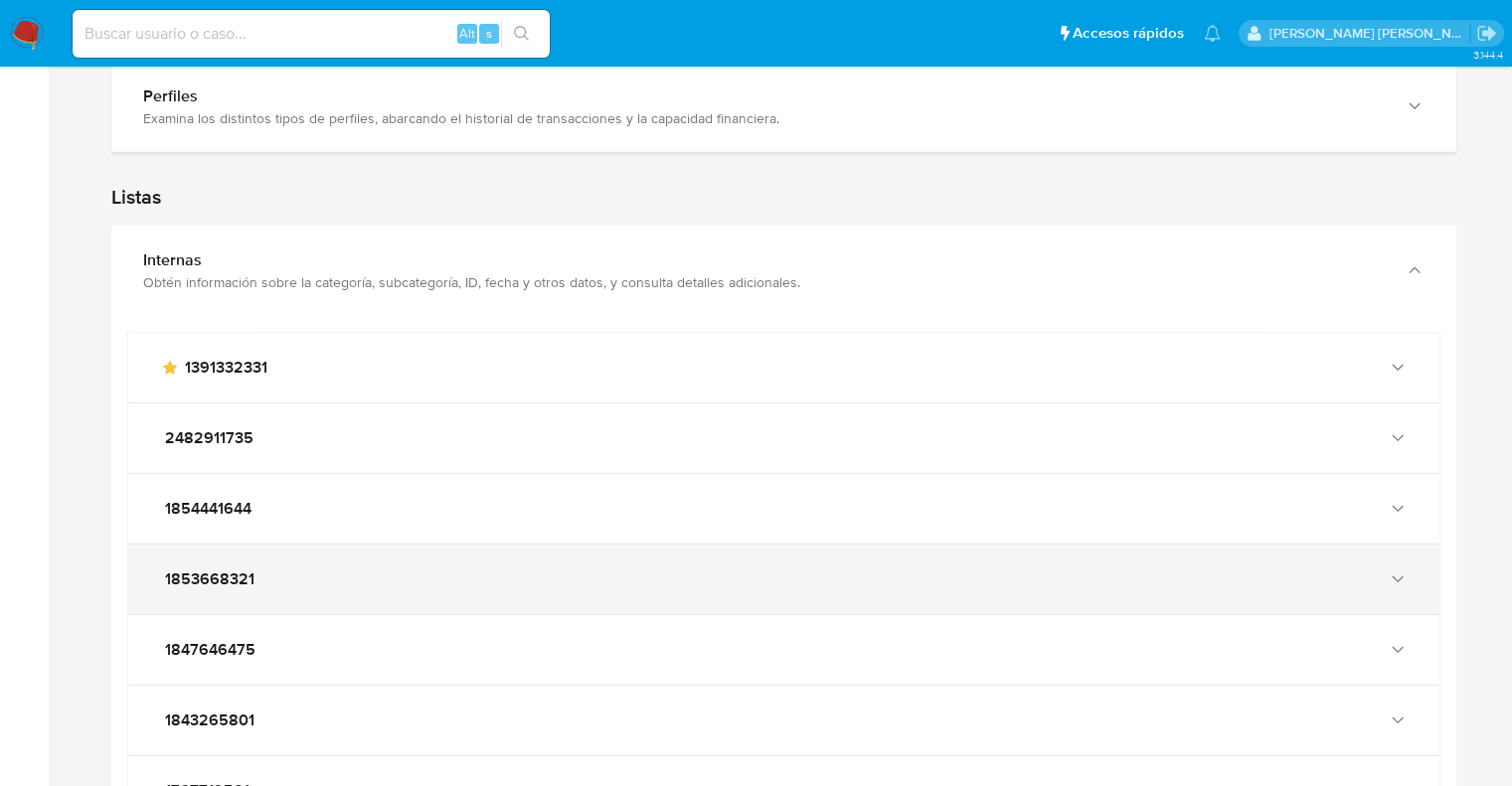 click on "1853668321" at bounding box center [210, 579] 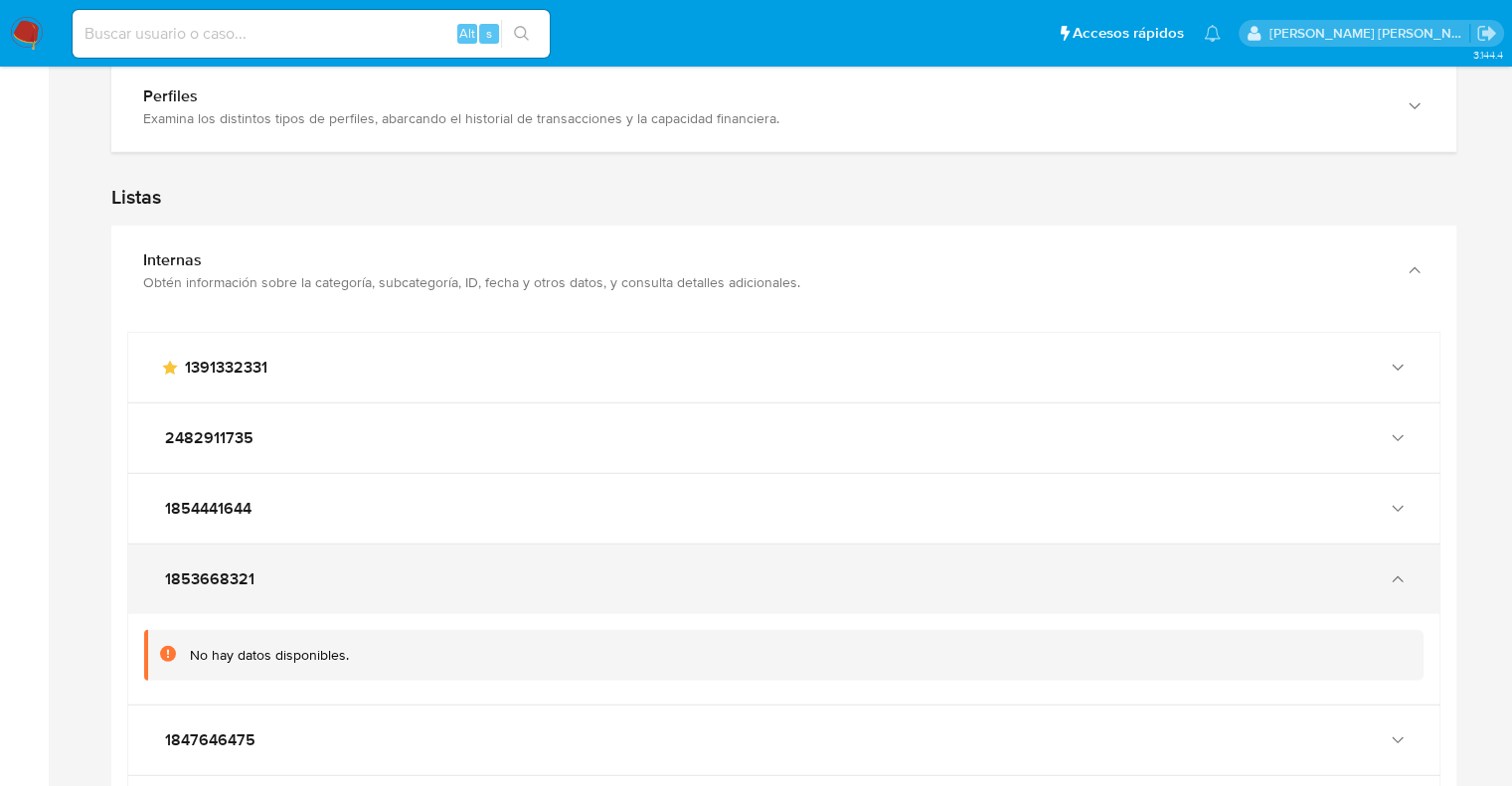 click on "1853668321" at bounding box center (210, 579) 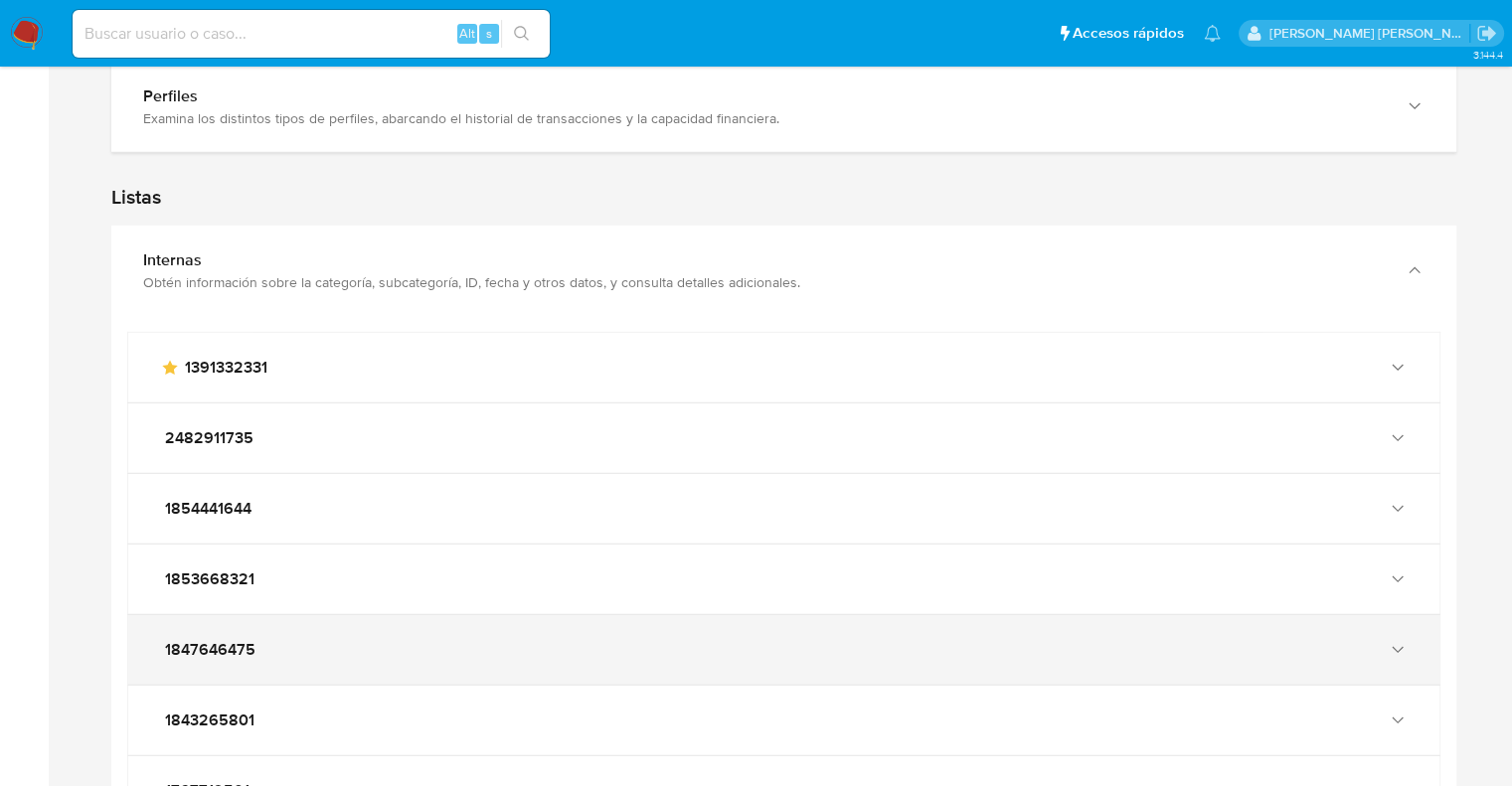 click on "1847646475" at bounding box center [783, 650] 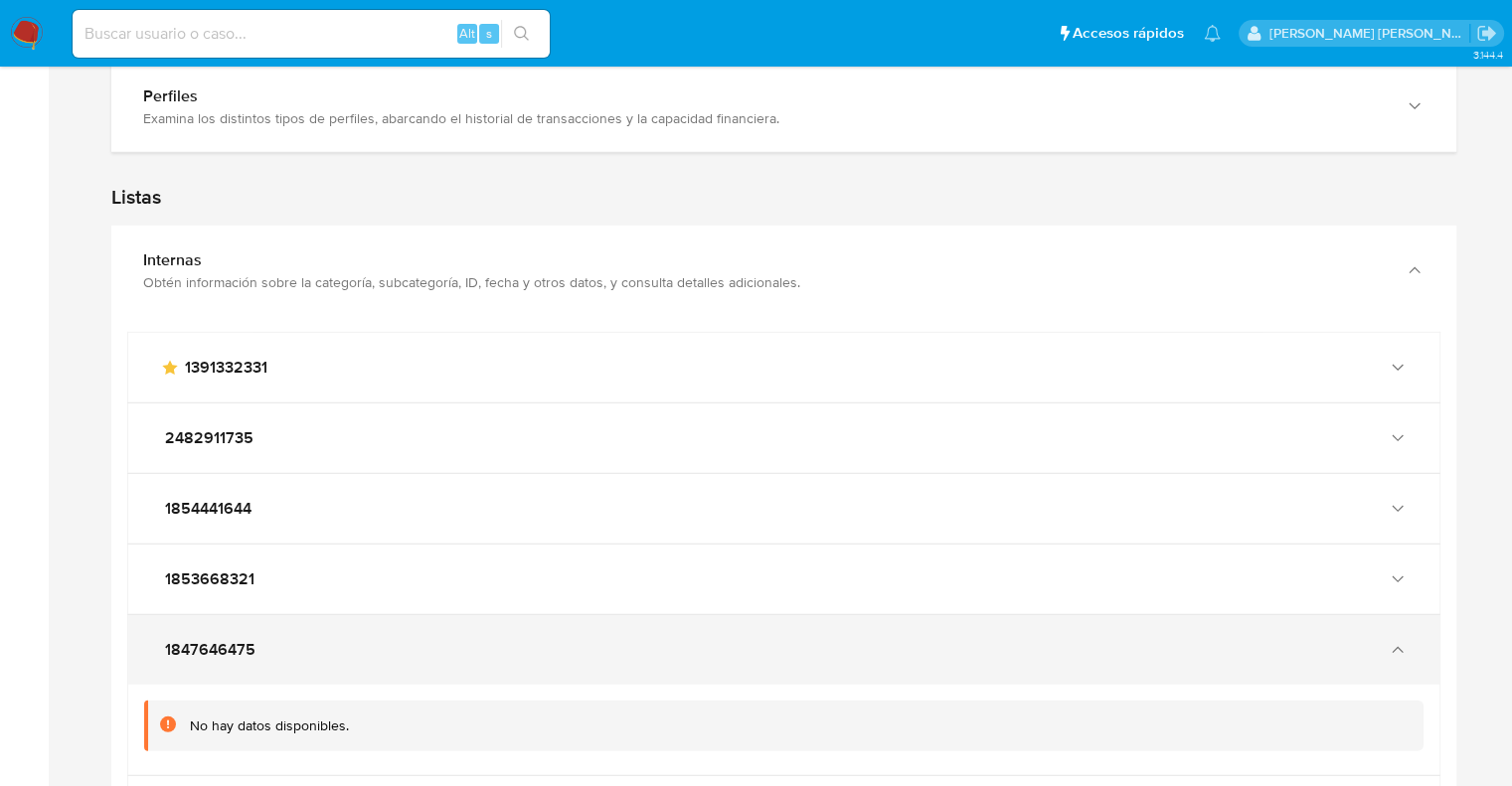click on "1847646475" at bounding box center [210, 650] 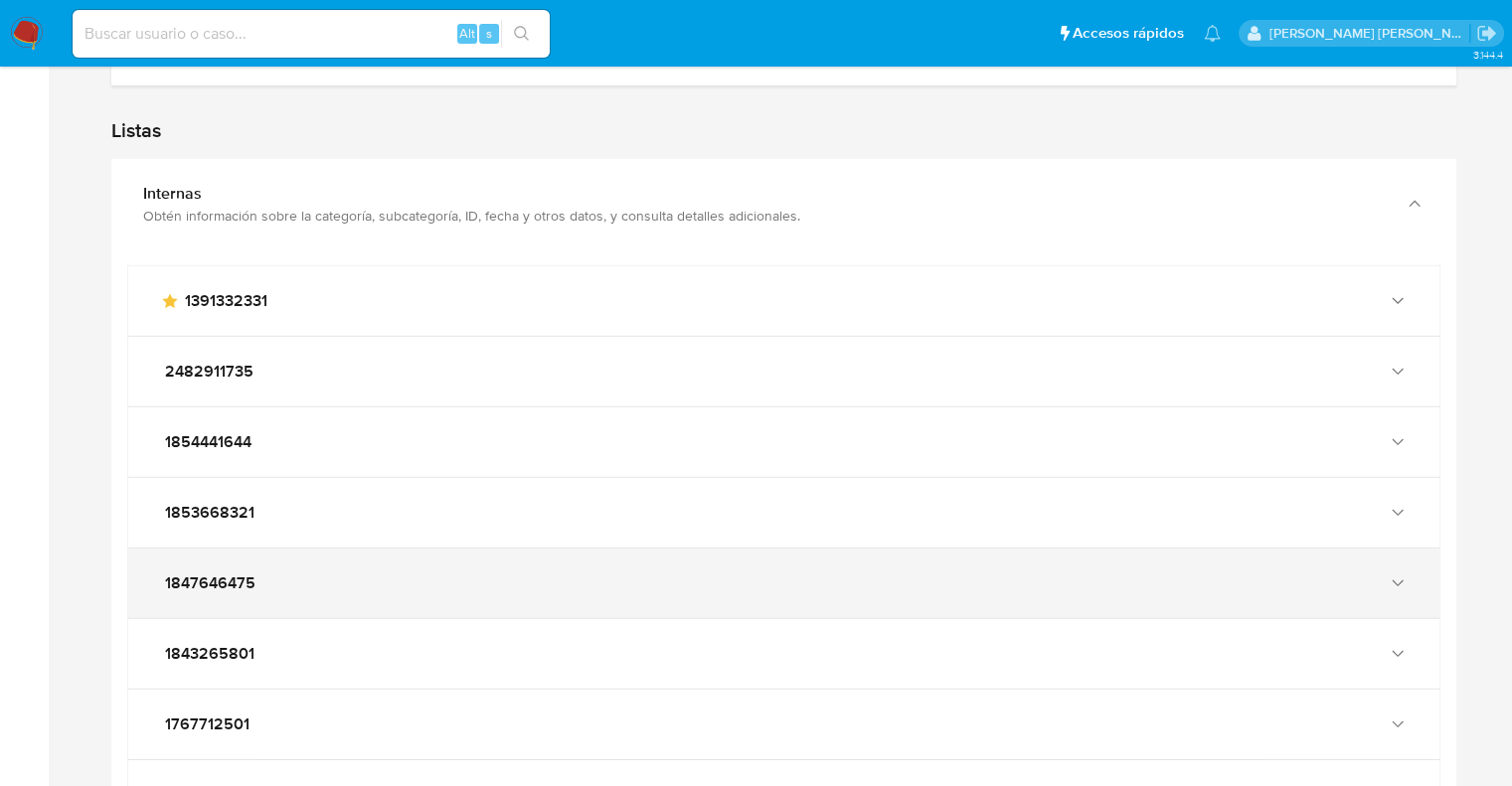 scroll, scrollTop: 5906, scrollLeft: 0, axis: vertical 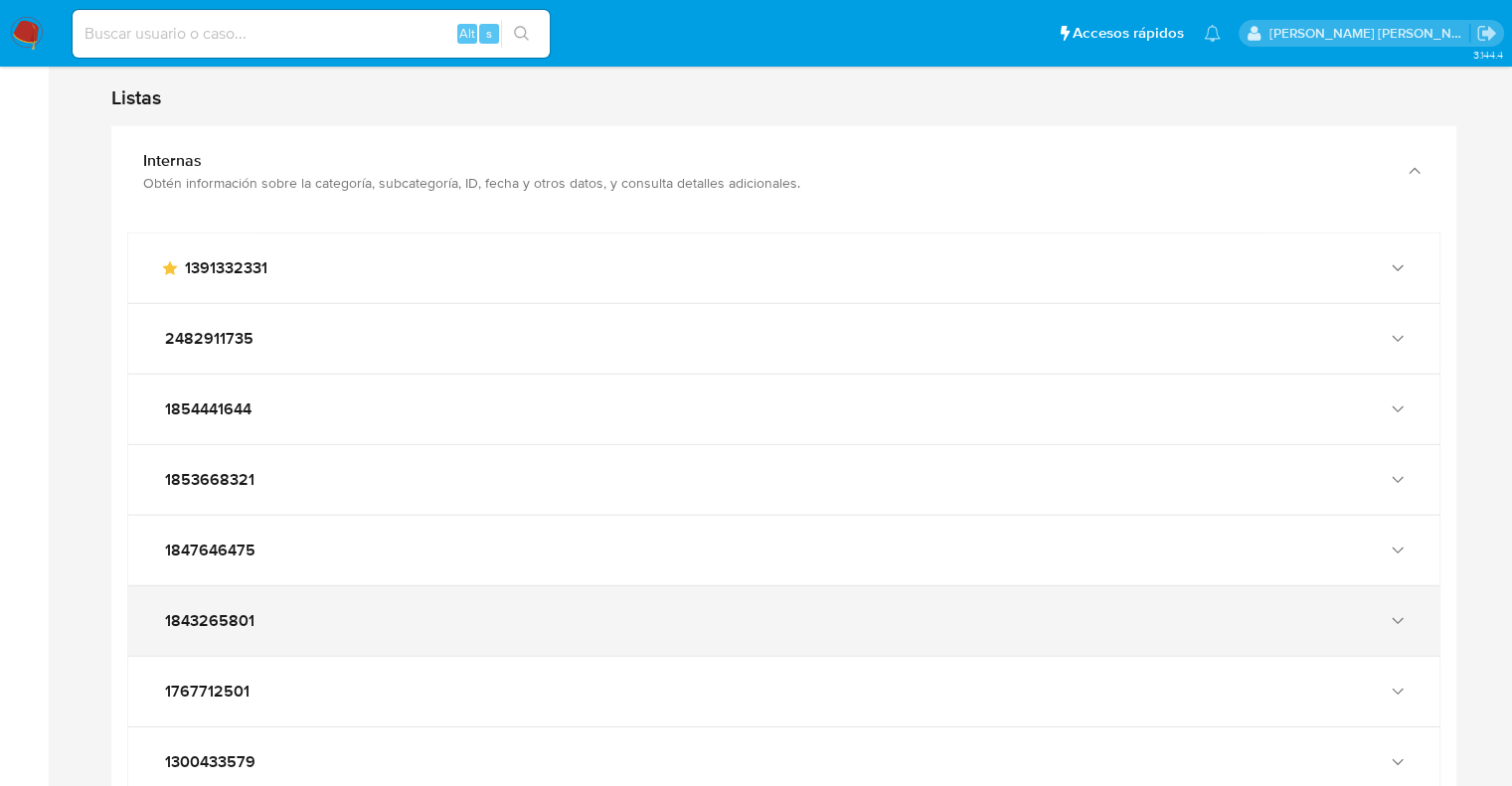 click on "1843265801" at bounding box center [210, 621] 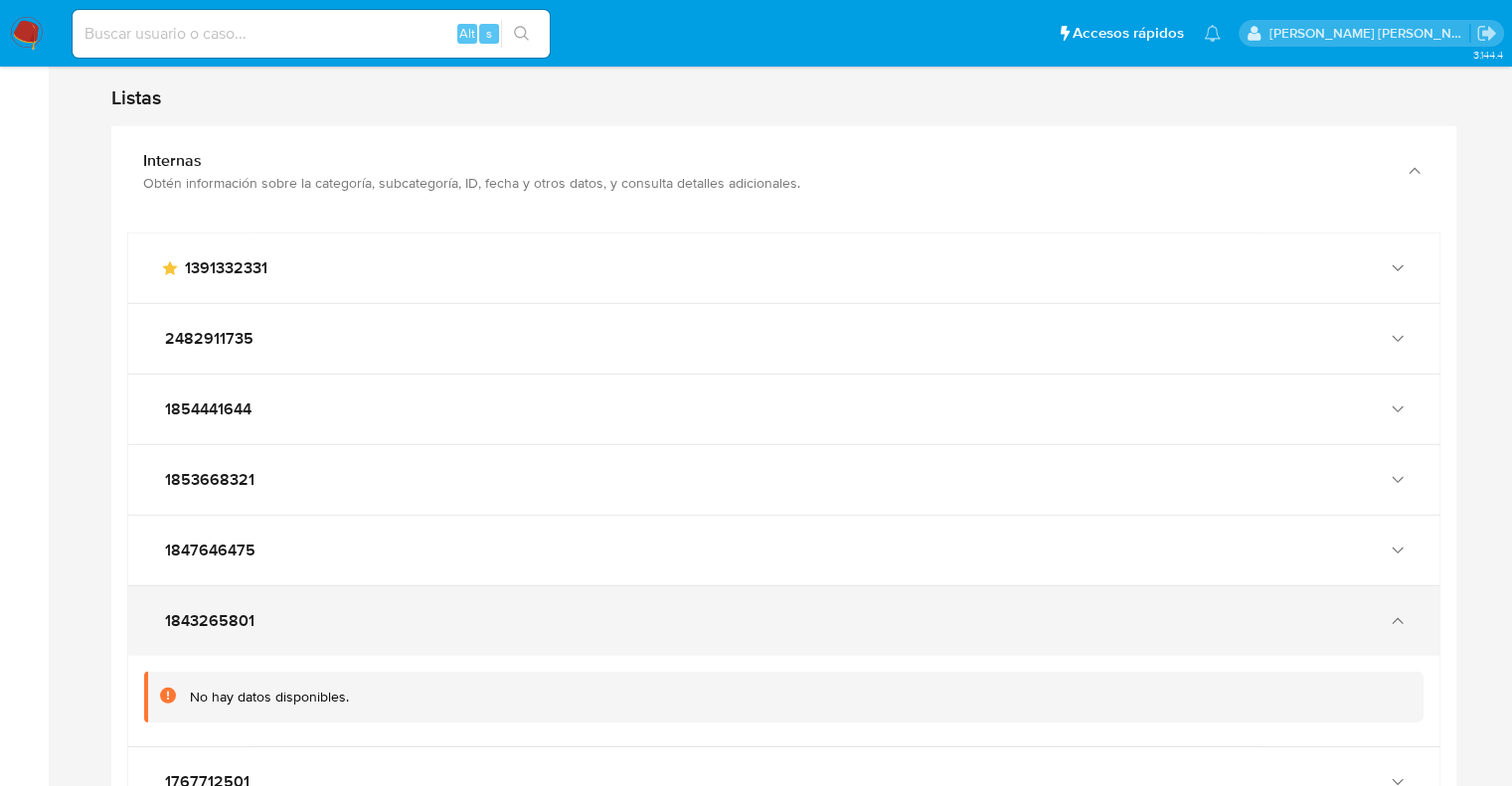 click on "1843265801" at bounding box center [210, 621] 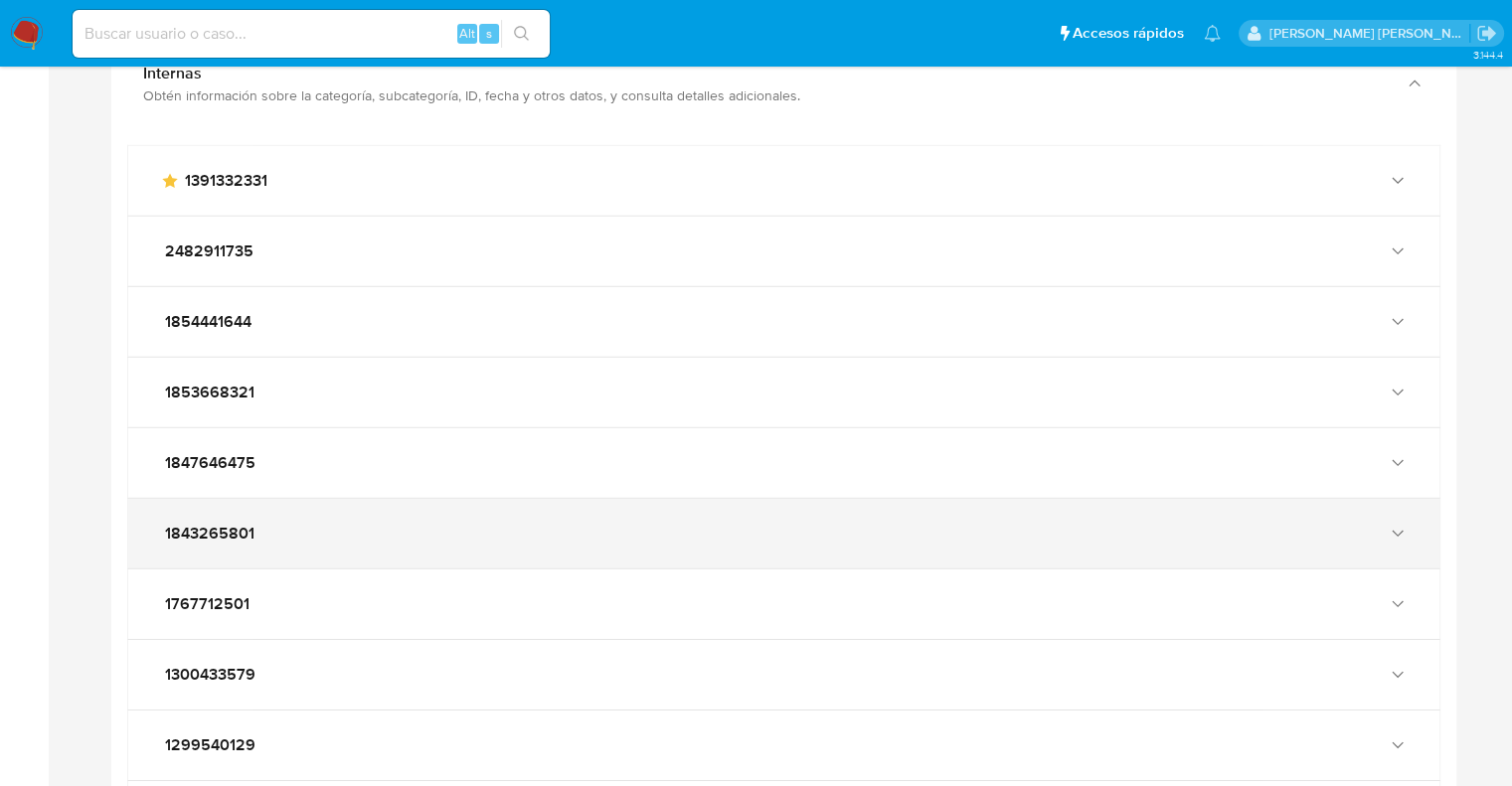 scroll, scrollTop: 6006, scrollLeft: 0, axis: vertical 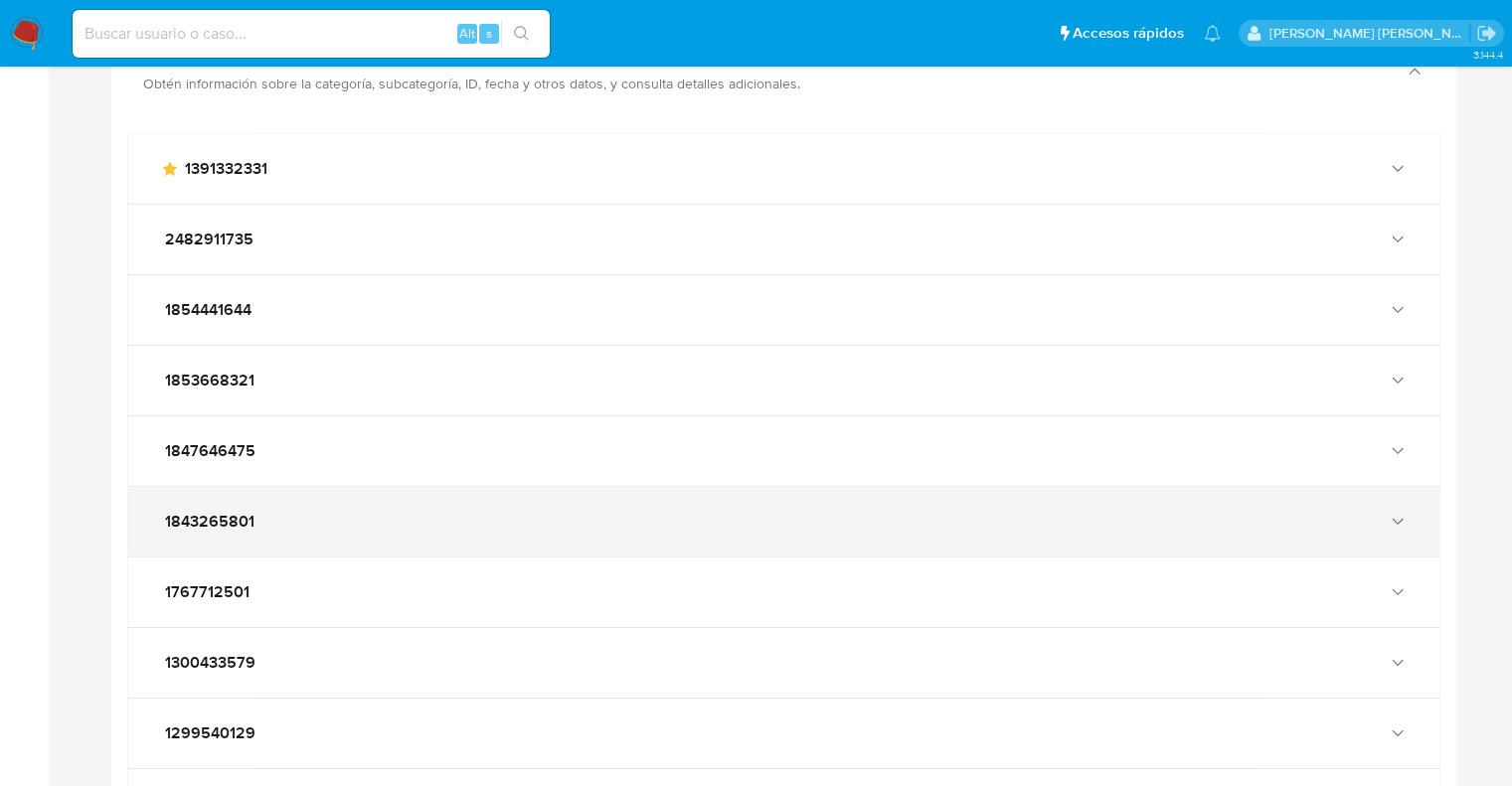 click on "1767712501" at bounding box center [783, 592] 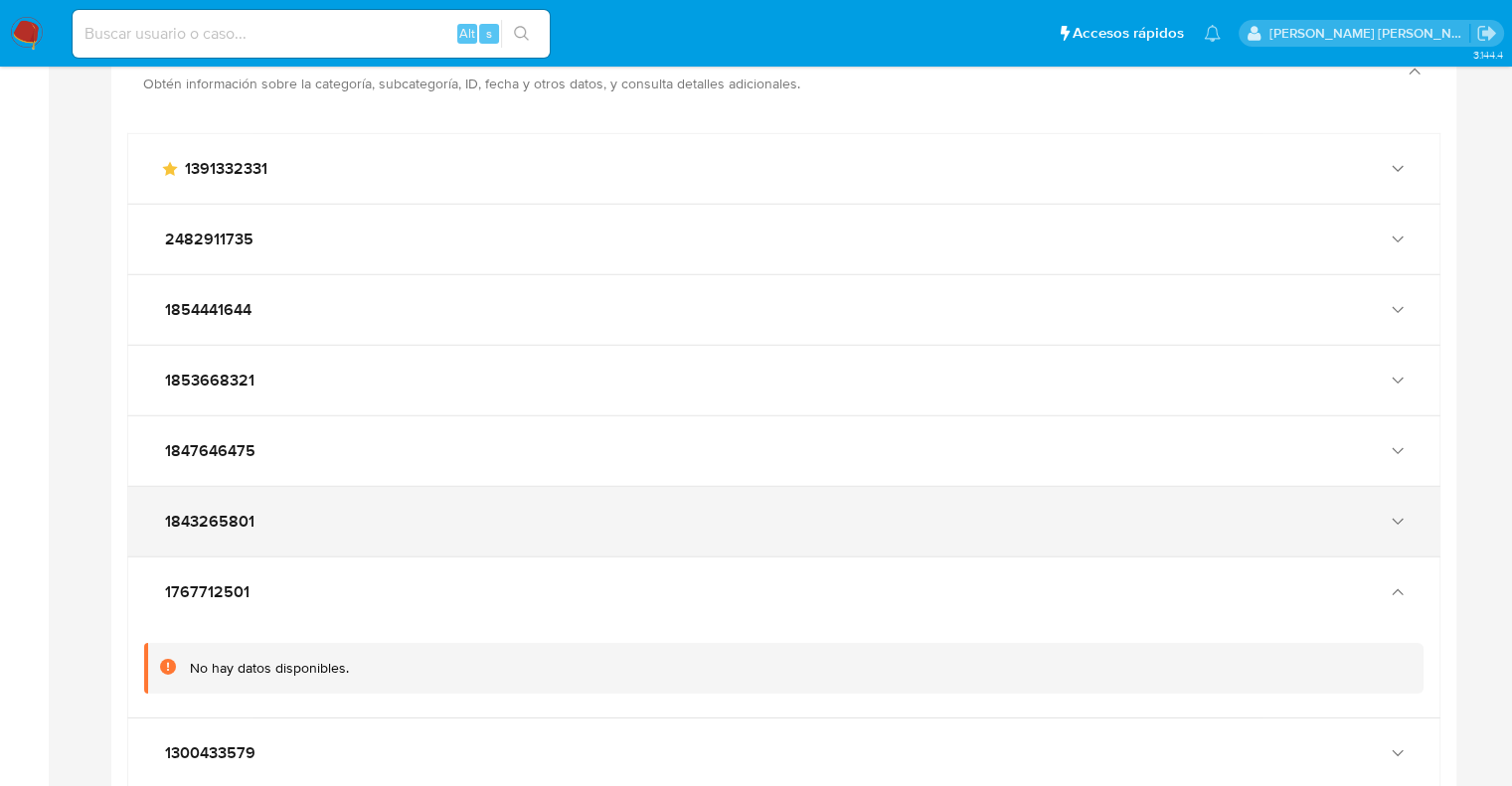 click on "1767712501" at bounding box center [783, 592] 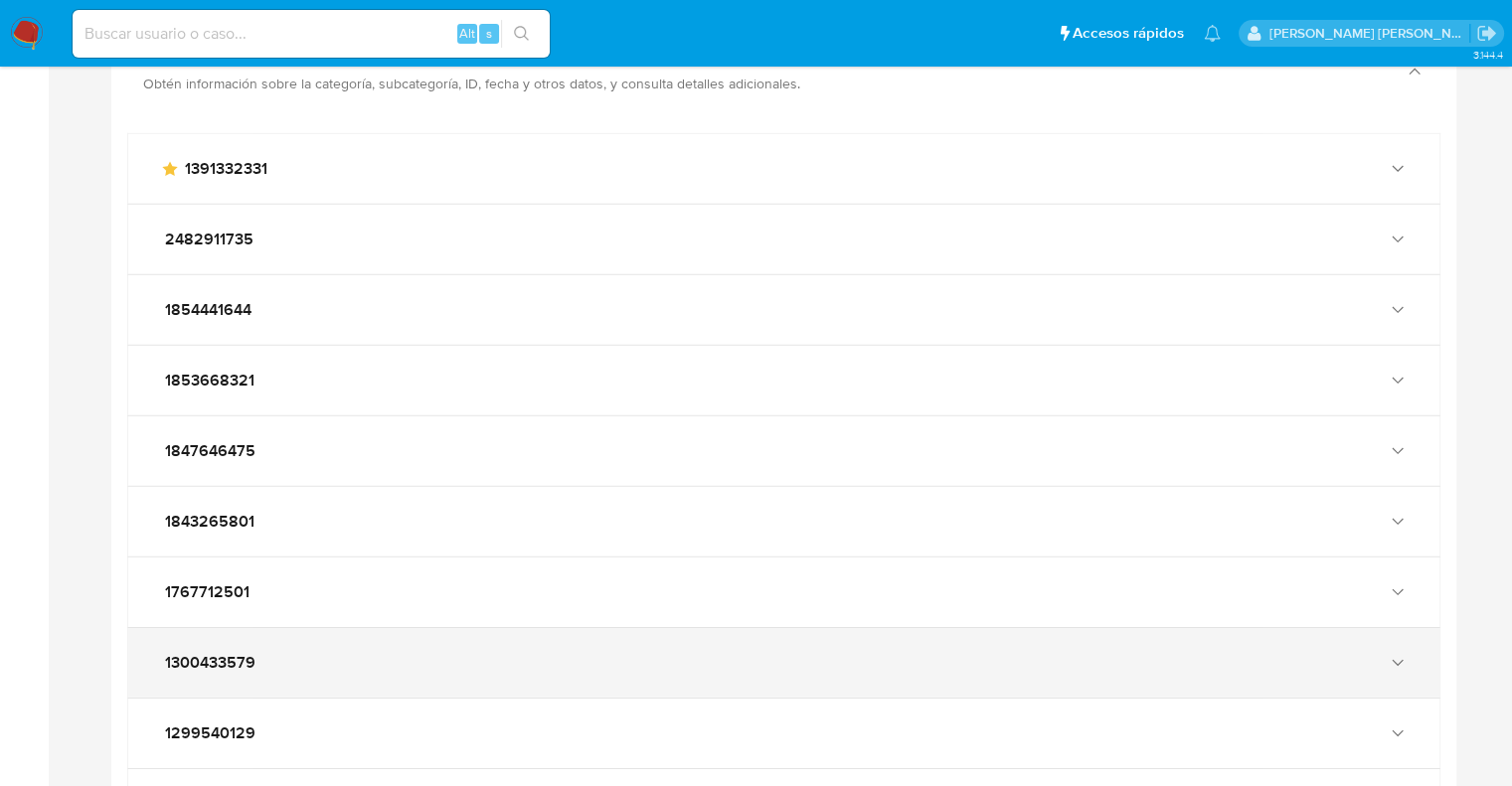 click on "1300433579" at bounding box center (783, 663) 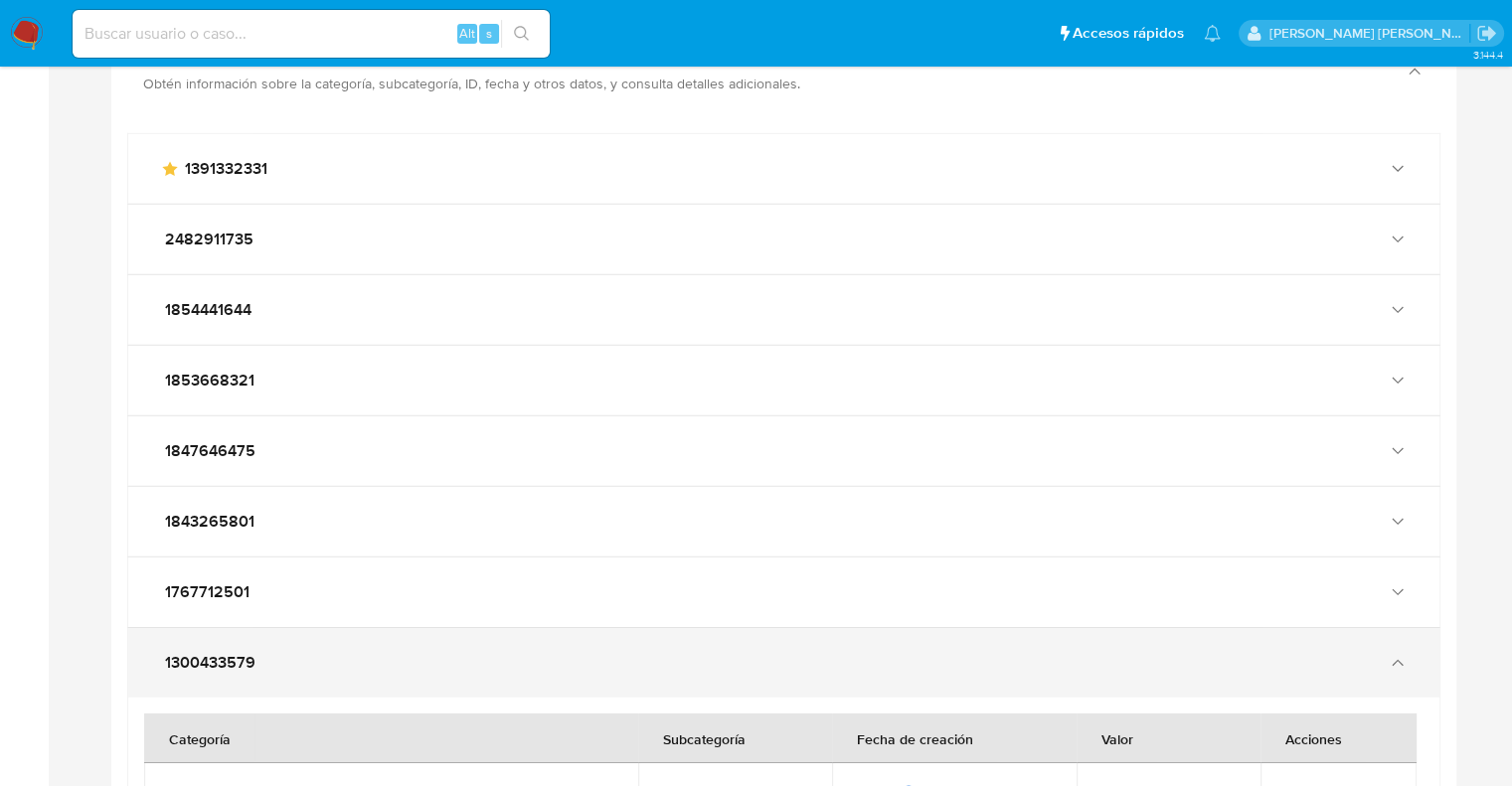 scroll, scrollTop: 6105, scrollLeft: 0, axis: vertical 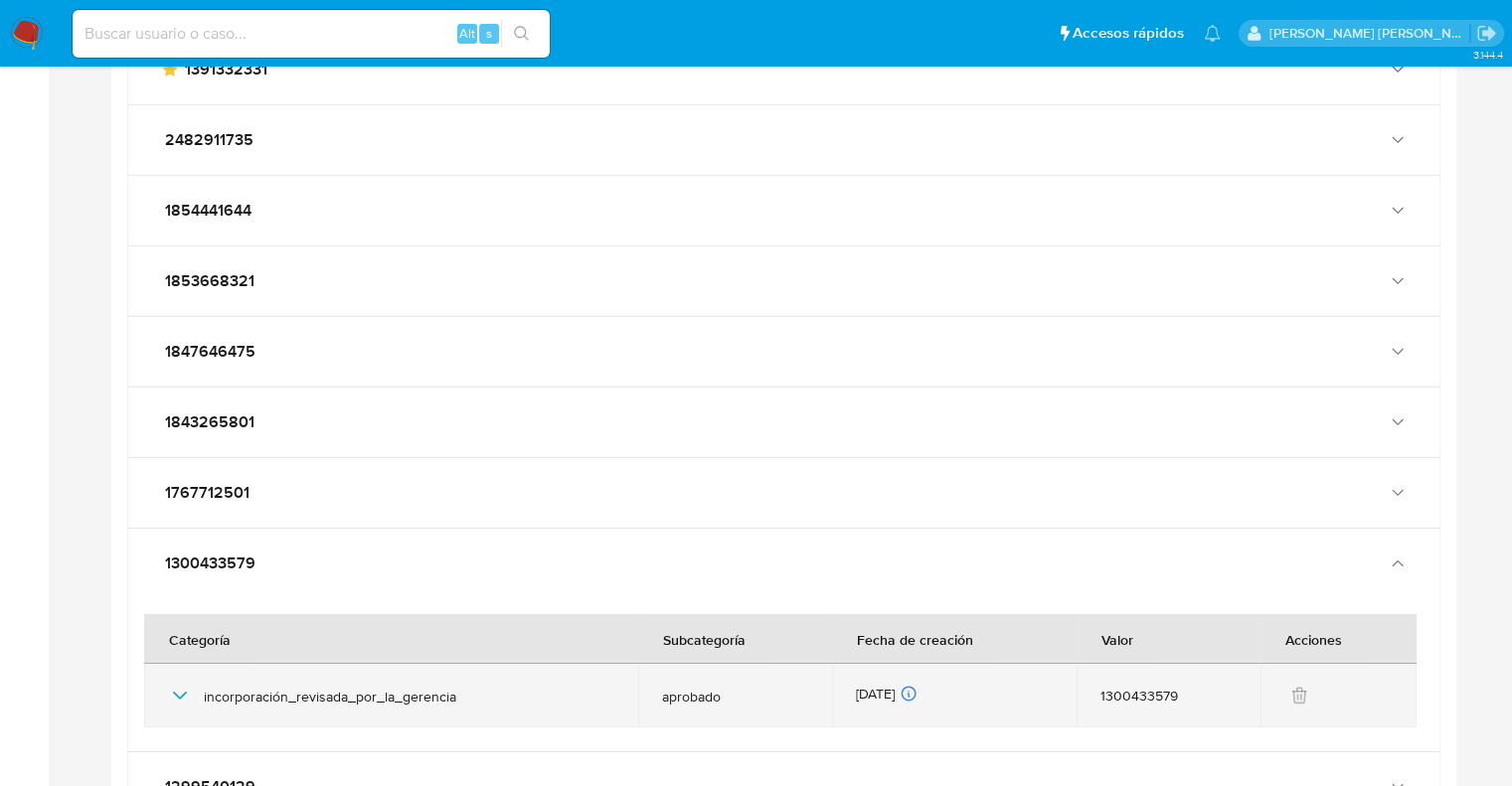 click 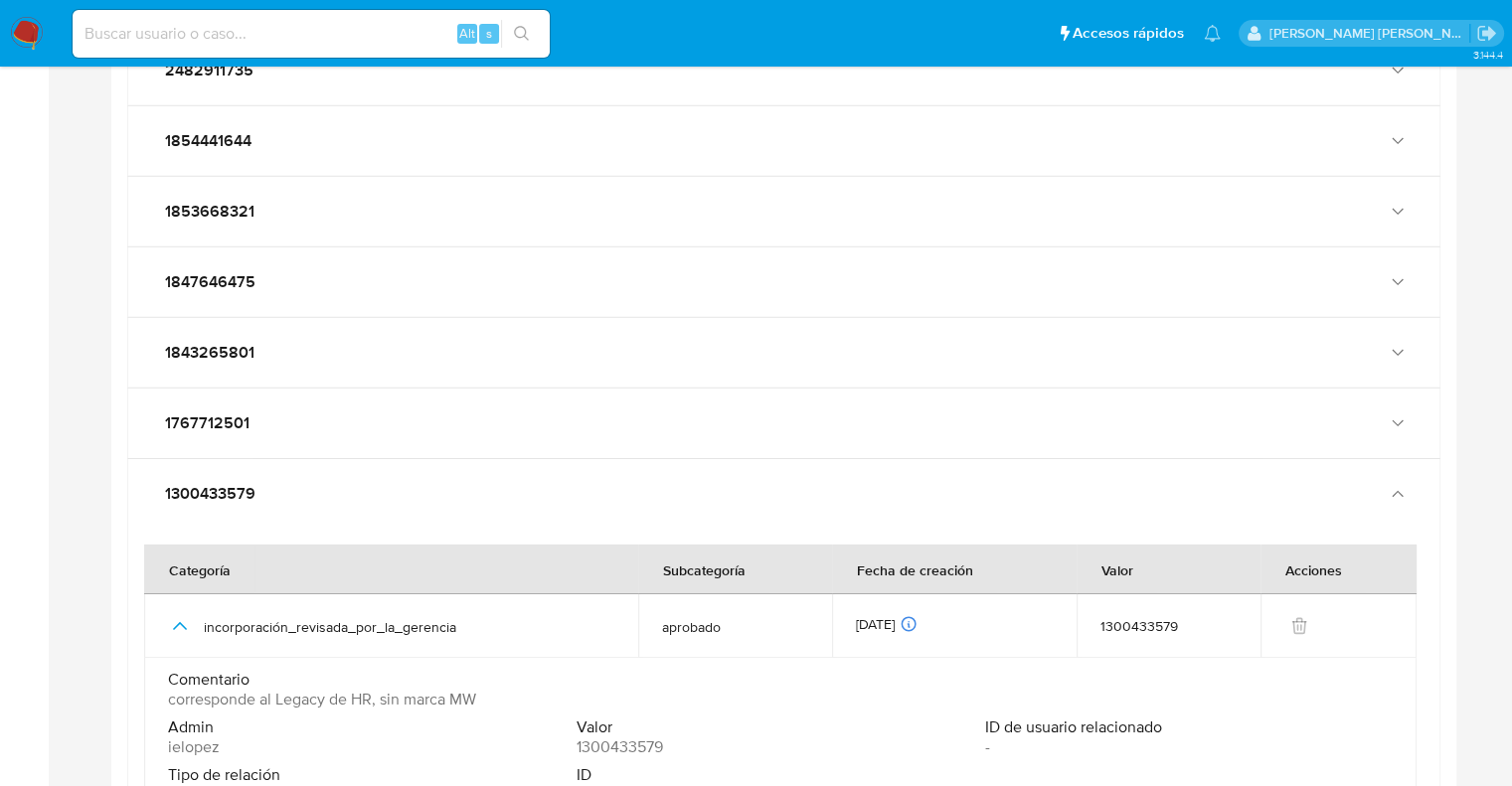 scroll, scrollTop: 6205, scrollLeft: 0, axis: vertical 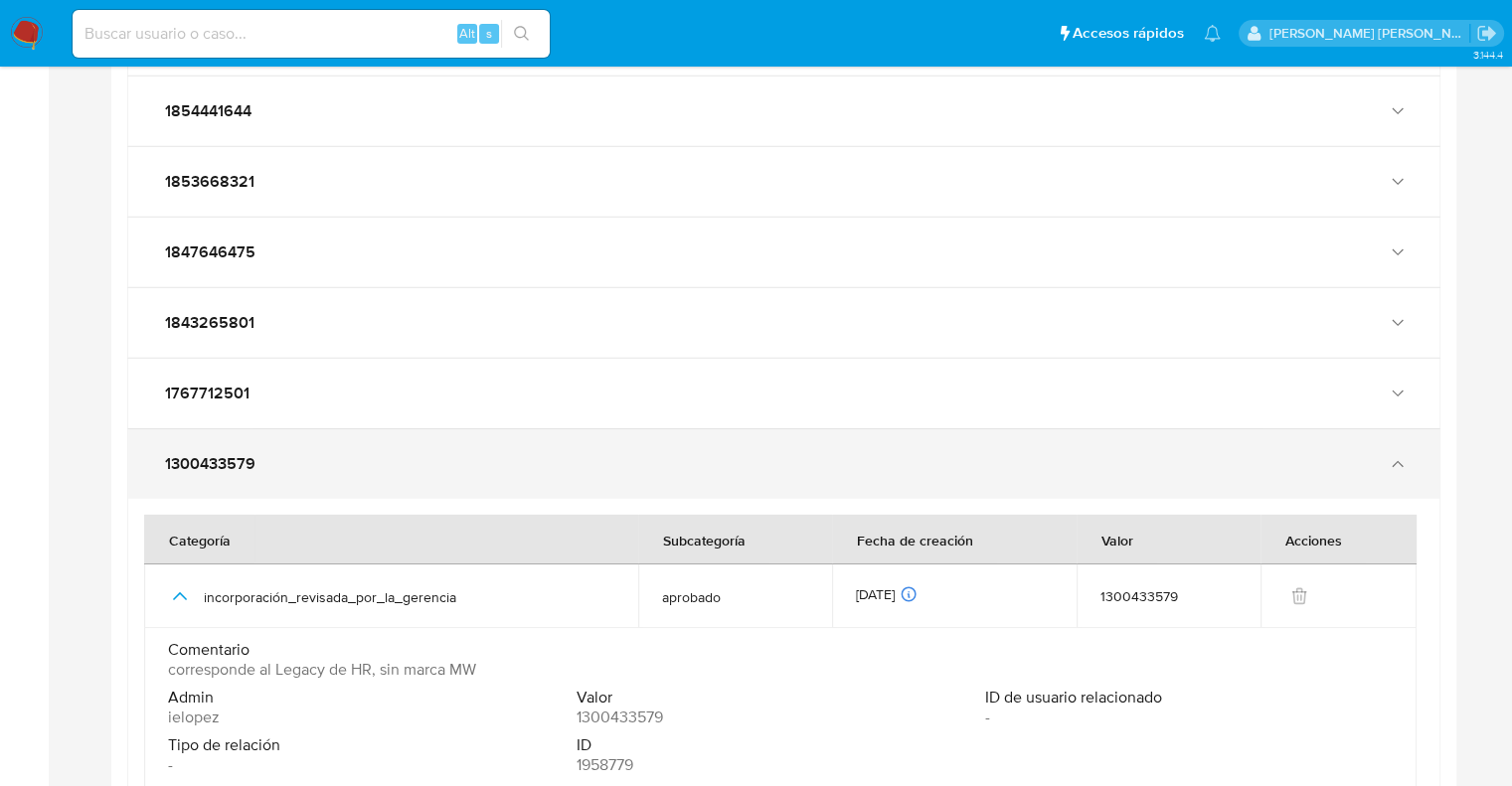 click on "1300433579" at bounding box center [783, 464] 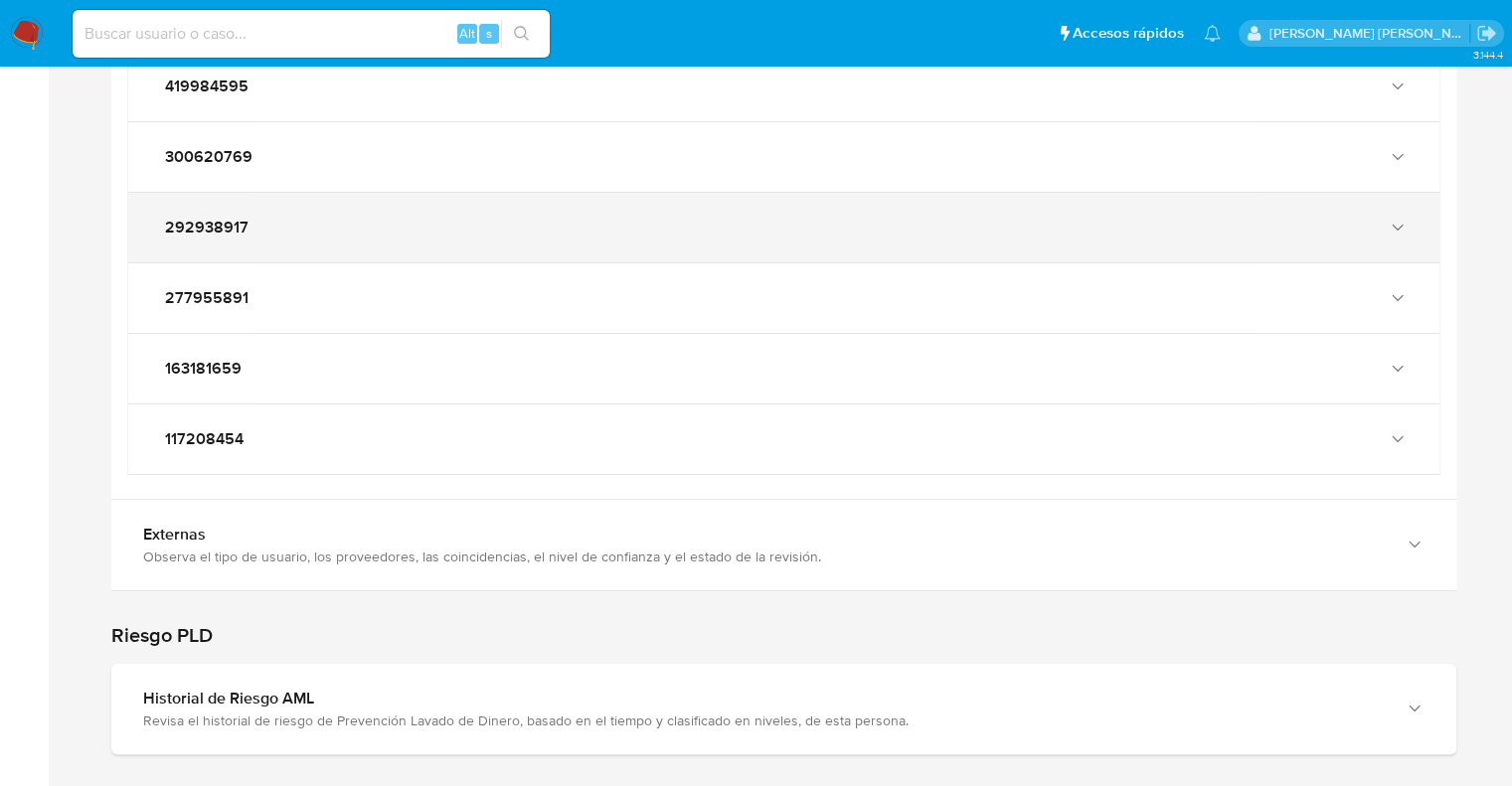 scroll, scrollTop: 6900, scrollLeft: 0, axis: vertical 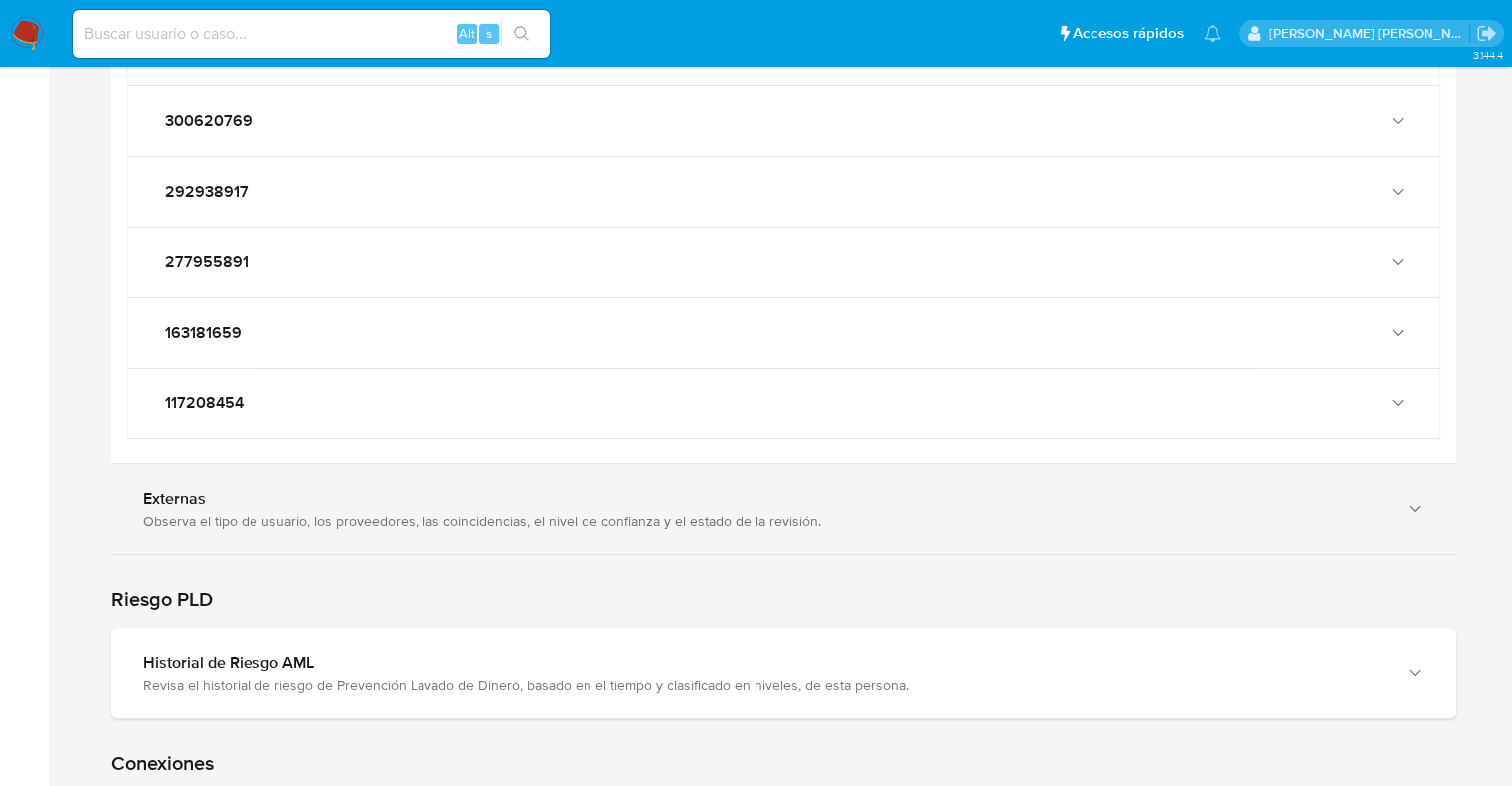 click on "Observa el tipo de usuario, los proveedores, las coincidencias, el nivel de confianza y el estado de la revisión." at bounding box center (763, 521) 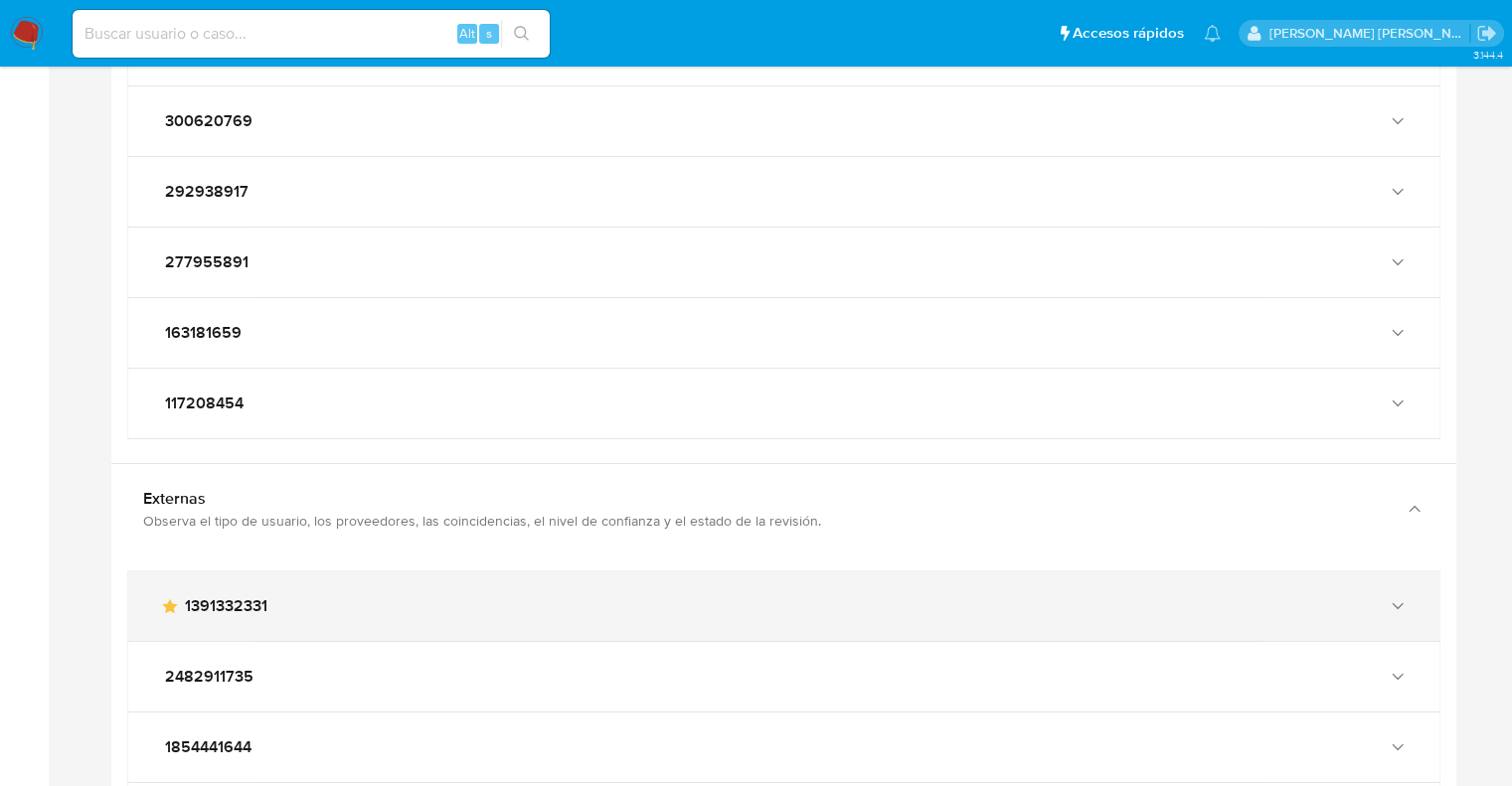 click on "1391332331" at bounding box center [226, 606] 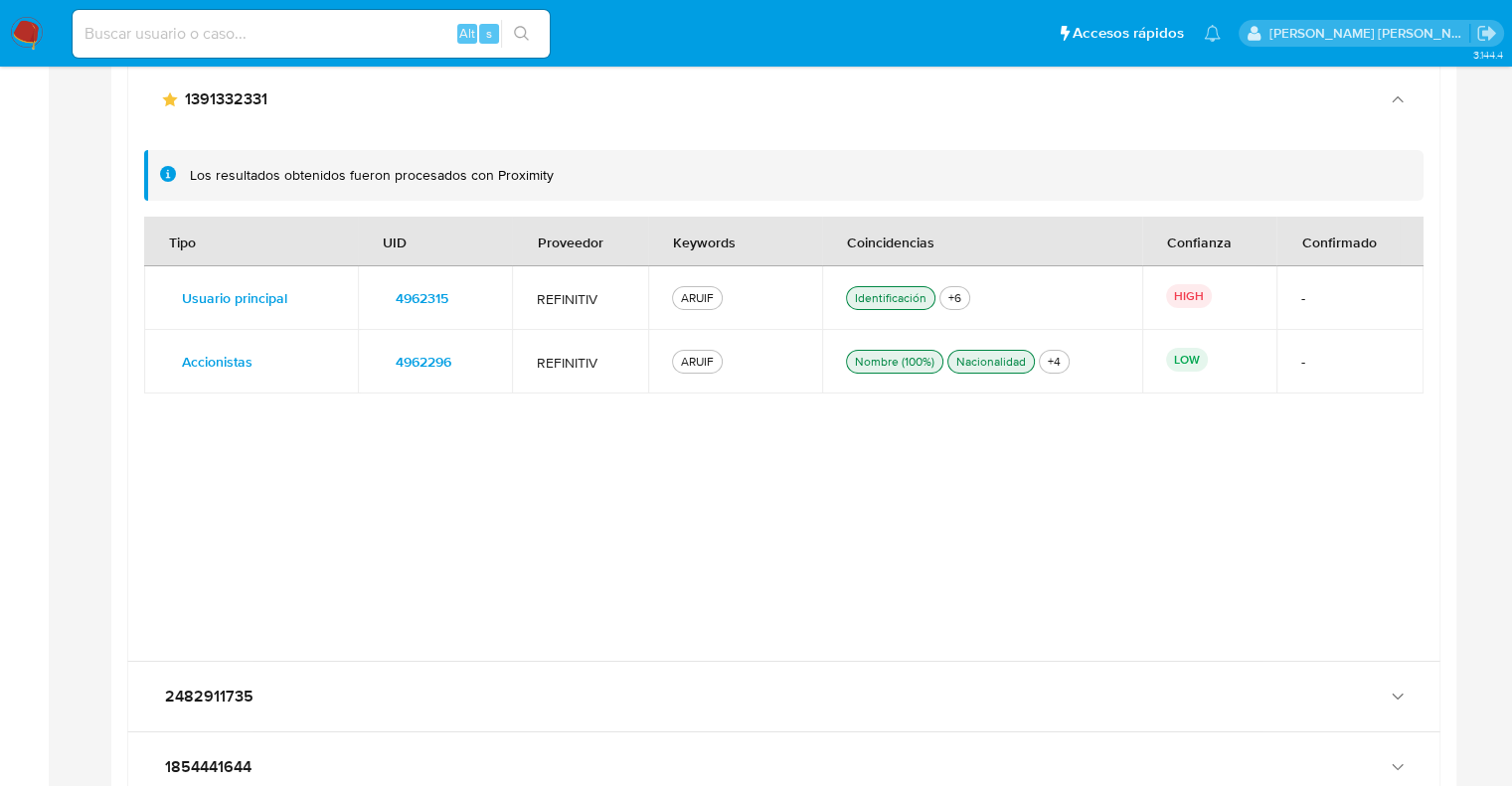 scroll, scrollTop: 6999, scrollLeft: 0, axis: vertical 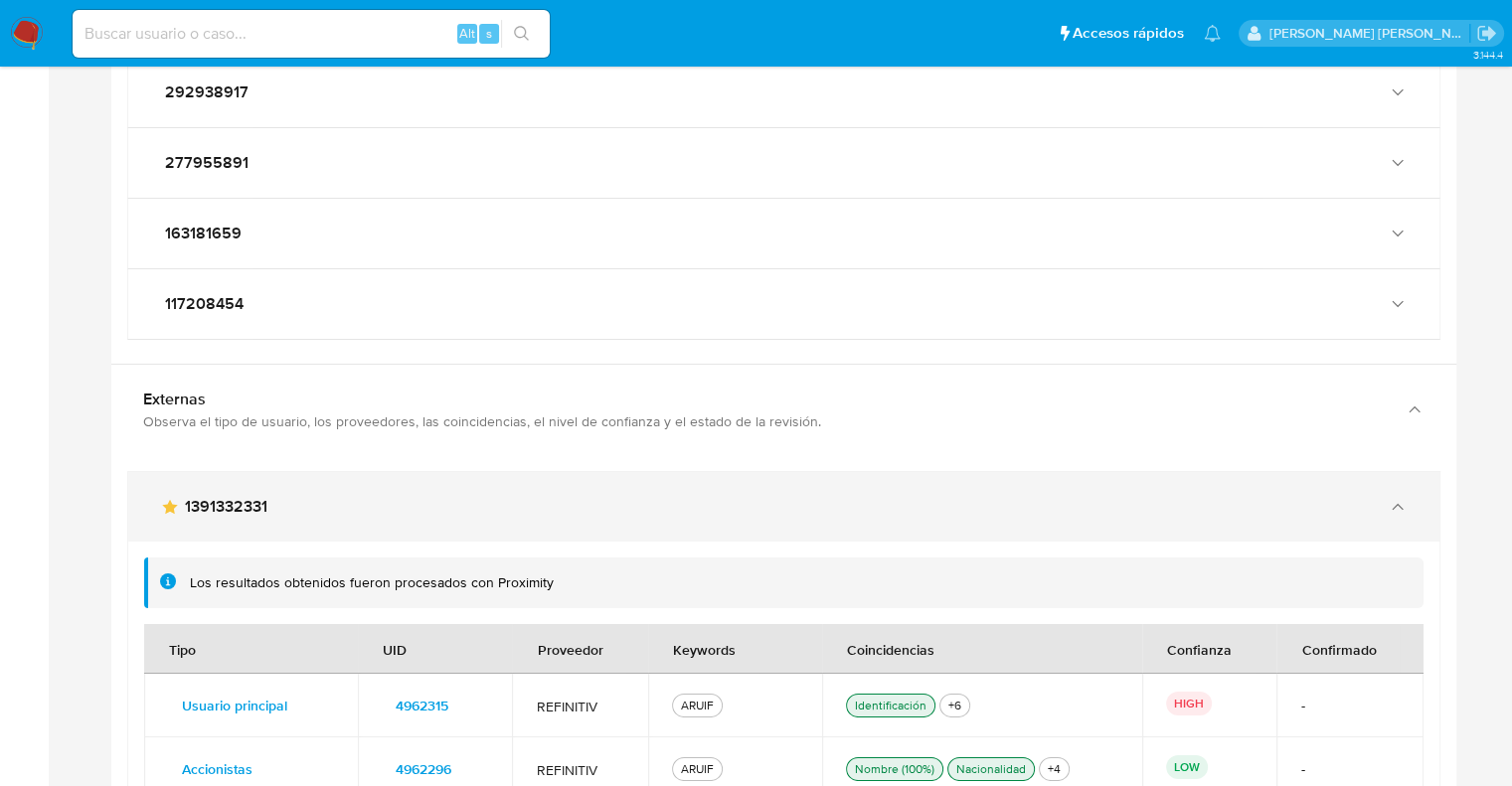click on "1391332331" at bounding box center (226, 507) 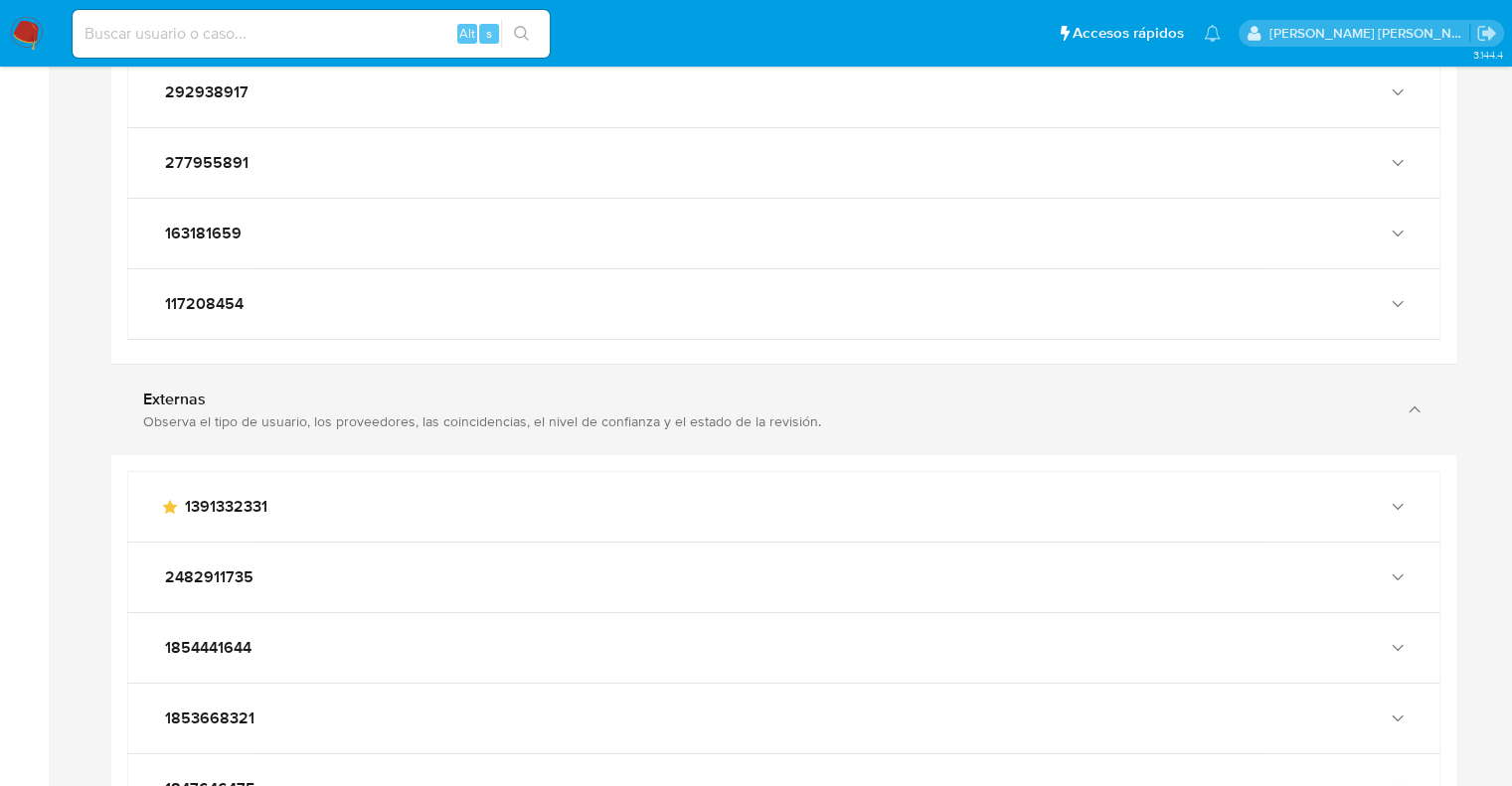click on "Observa el tipo de usuario, los proveedores, las coincidencias, el nivel de confianza y el estado de la revisión." at bounding box center [763, 421] 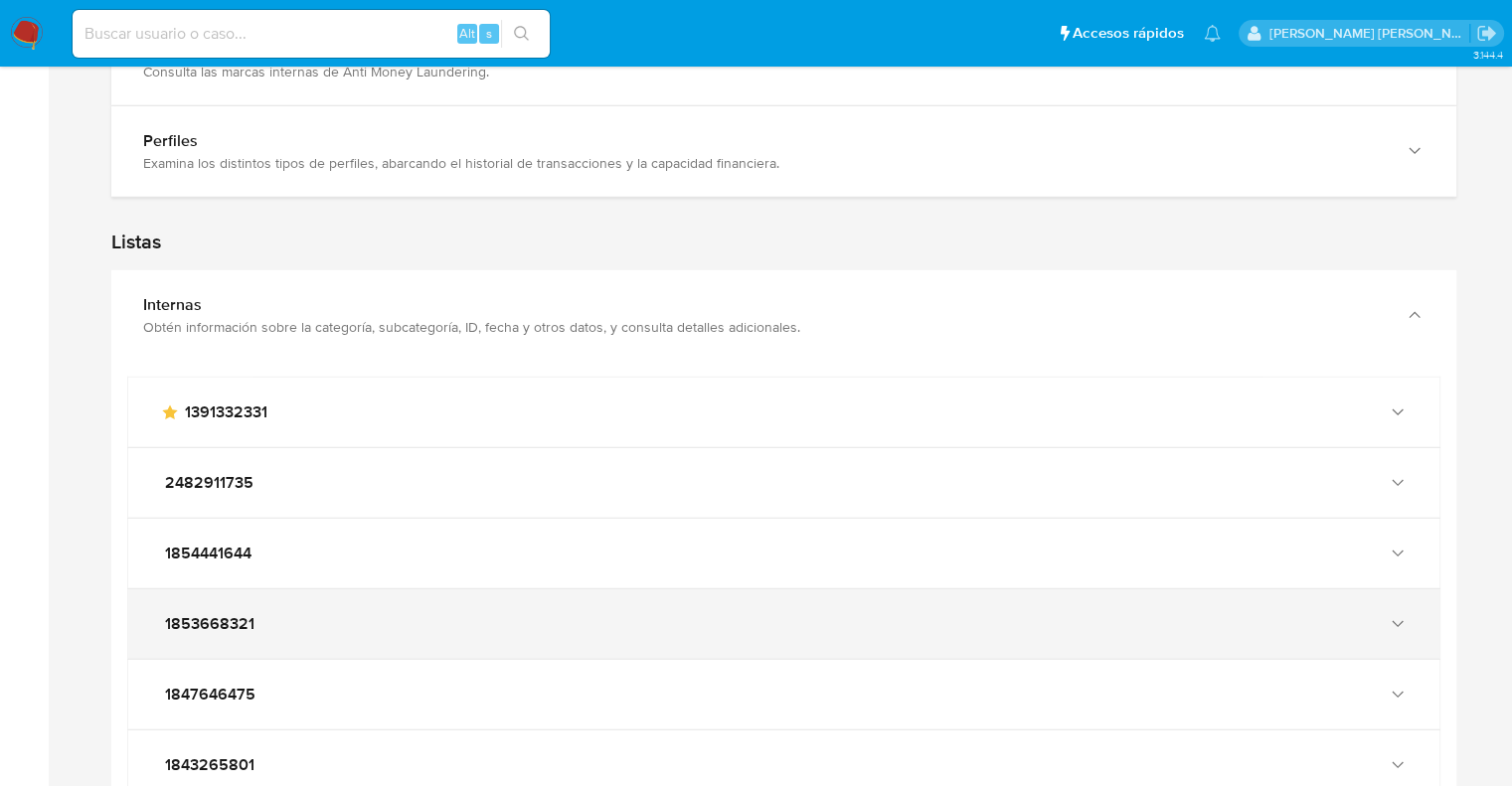 scroll, scrollTop: 5553, scrollLeft: 0, axis: vertical 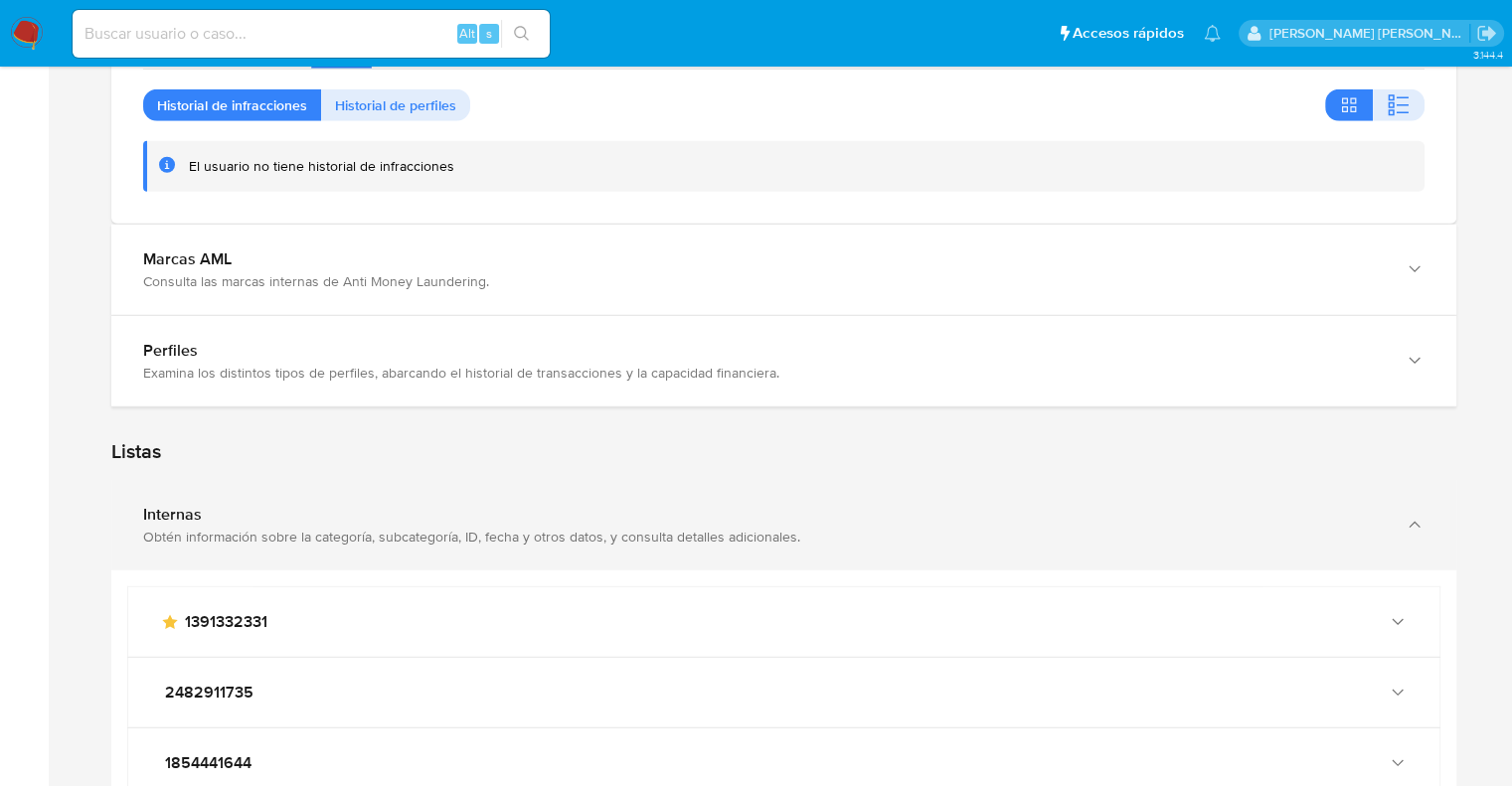 click on "Internas" at bounding box center [763, 515] 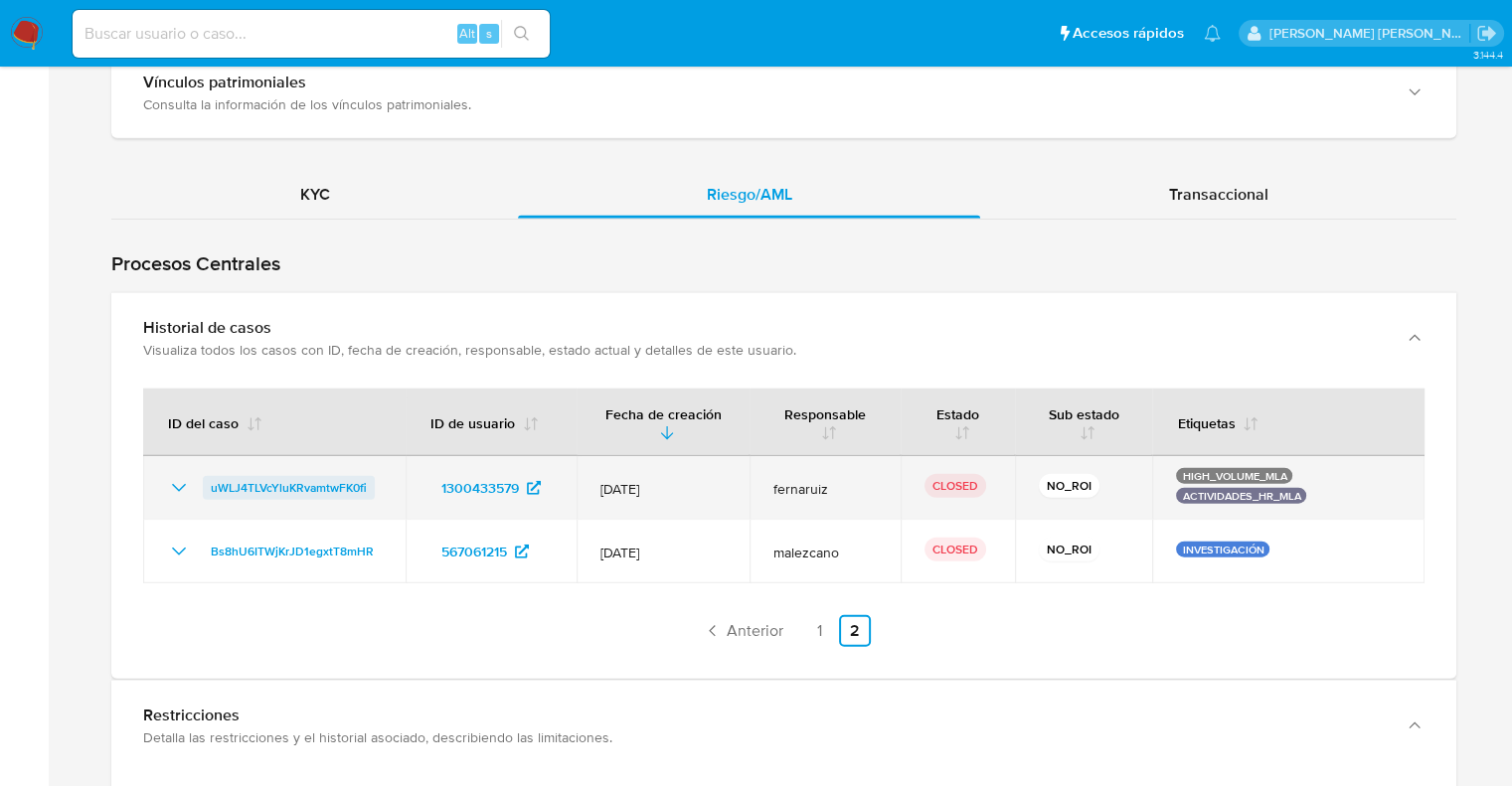 scroll, scrollTop: 4758, scrollLeft: 0, axis: vertical 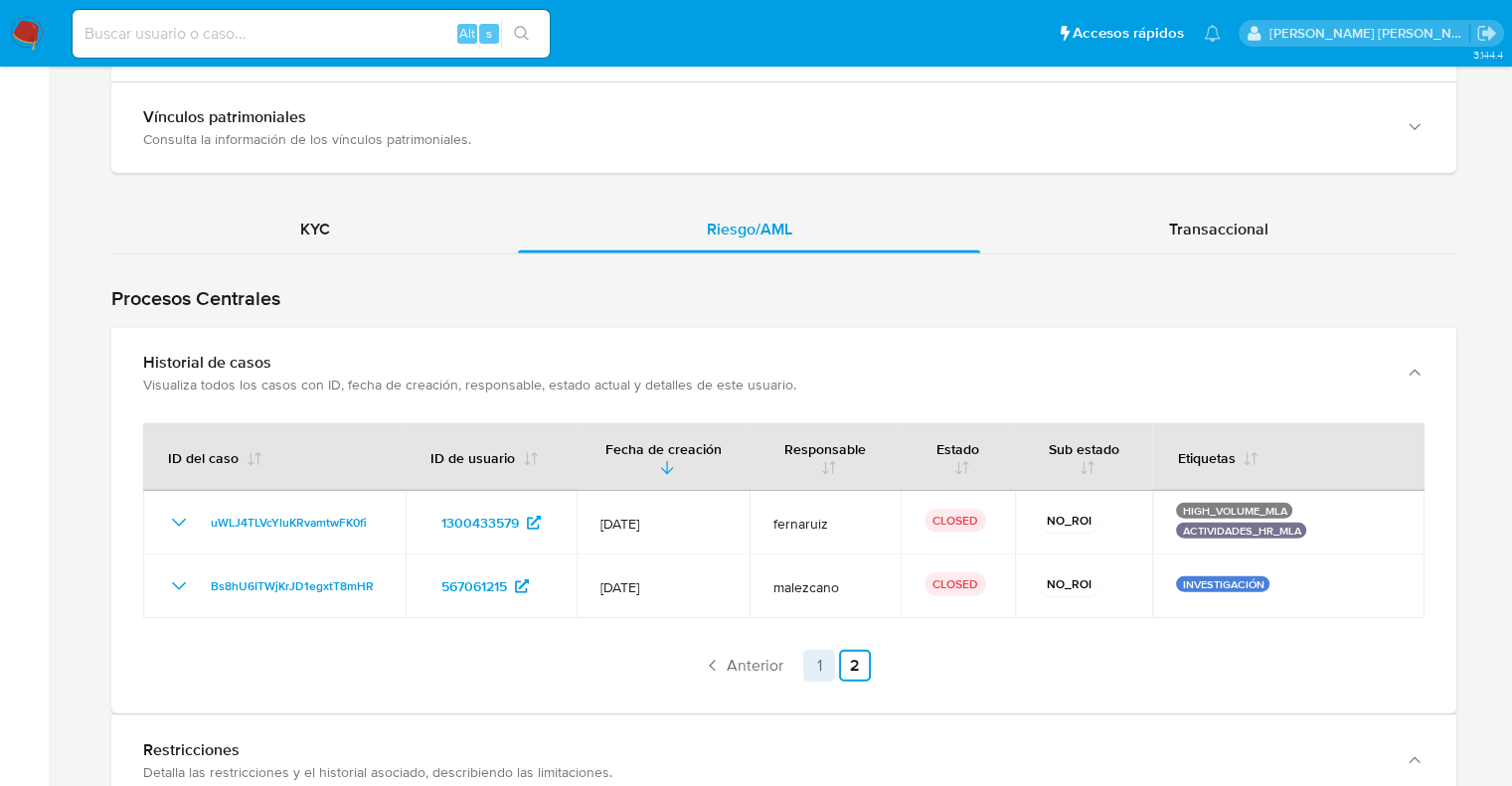 click on "1" at bounding box center (819, 666) 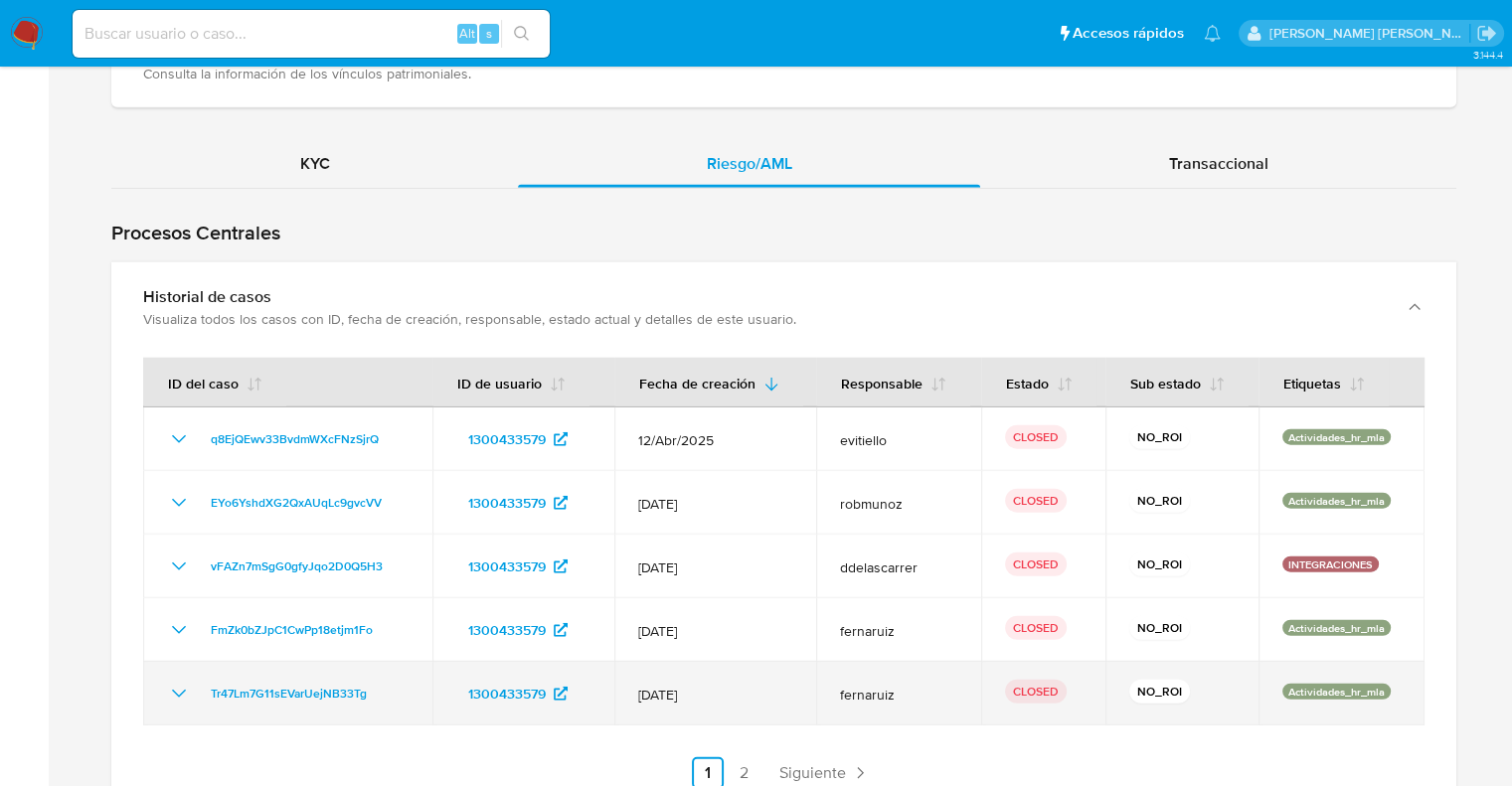 scroll, scrollTop: 4857, scrollLeft: 0, axis: vertical 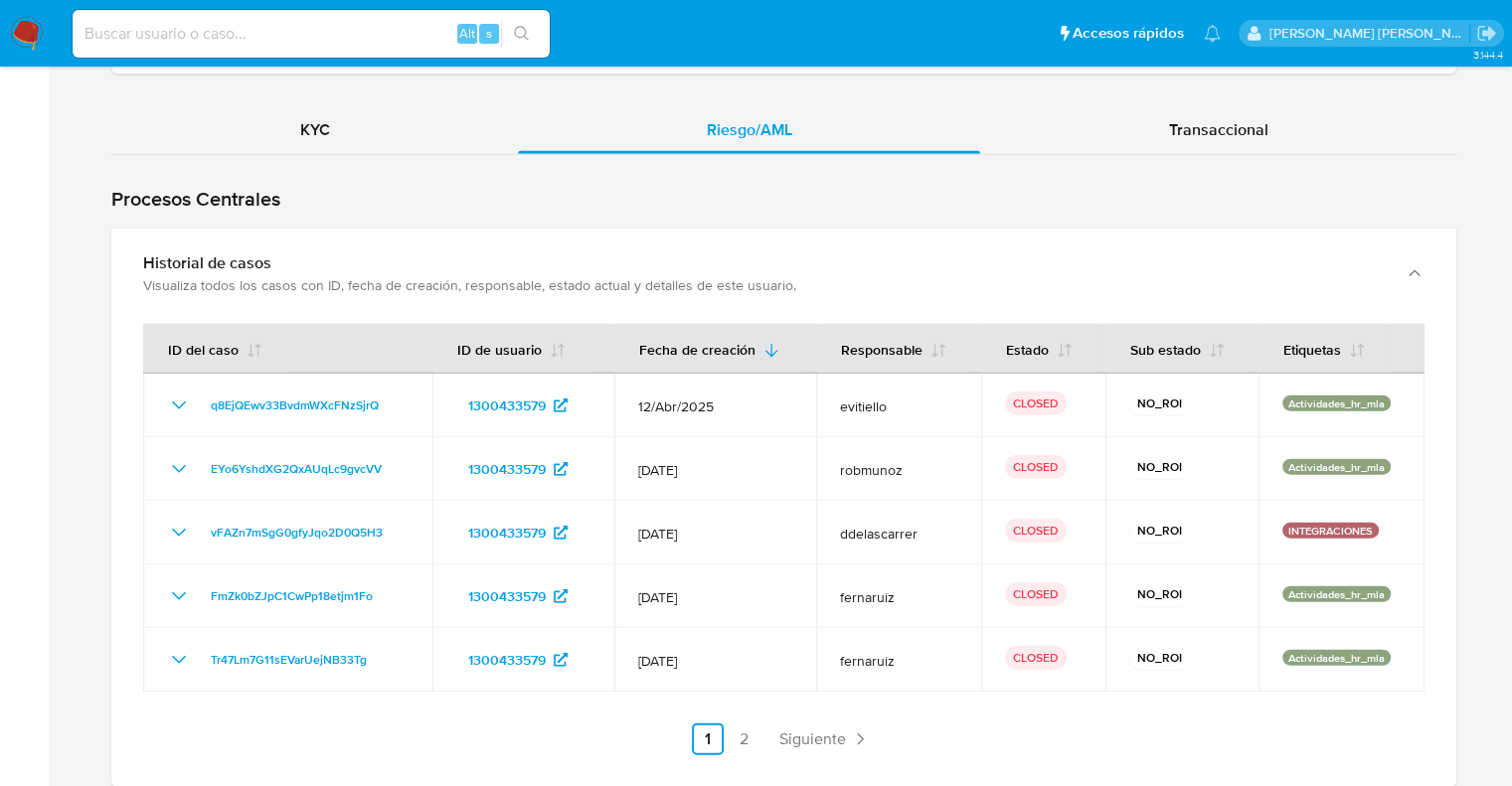click on "Siguiente" at bounding box center [812, 739] 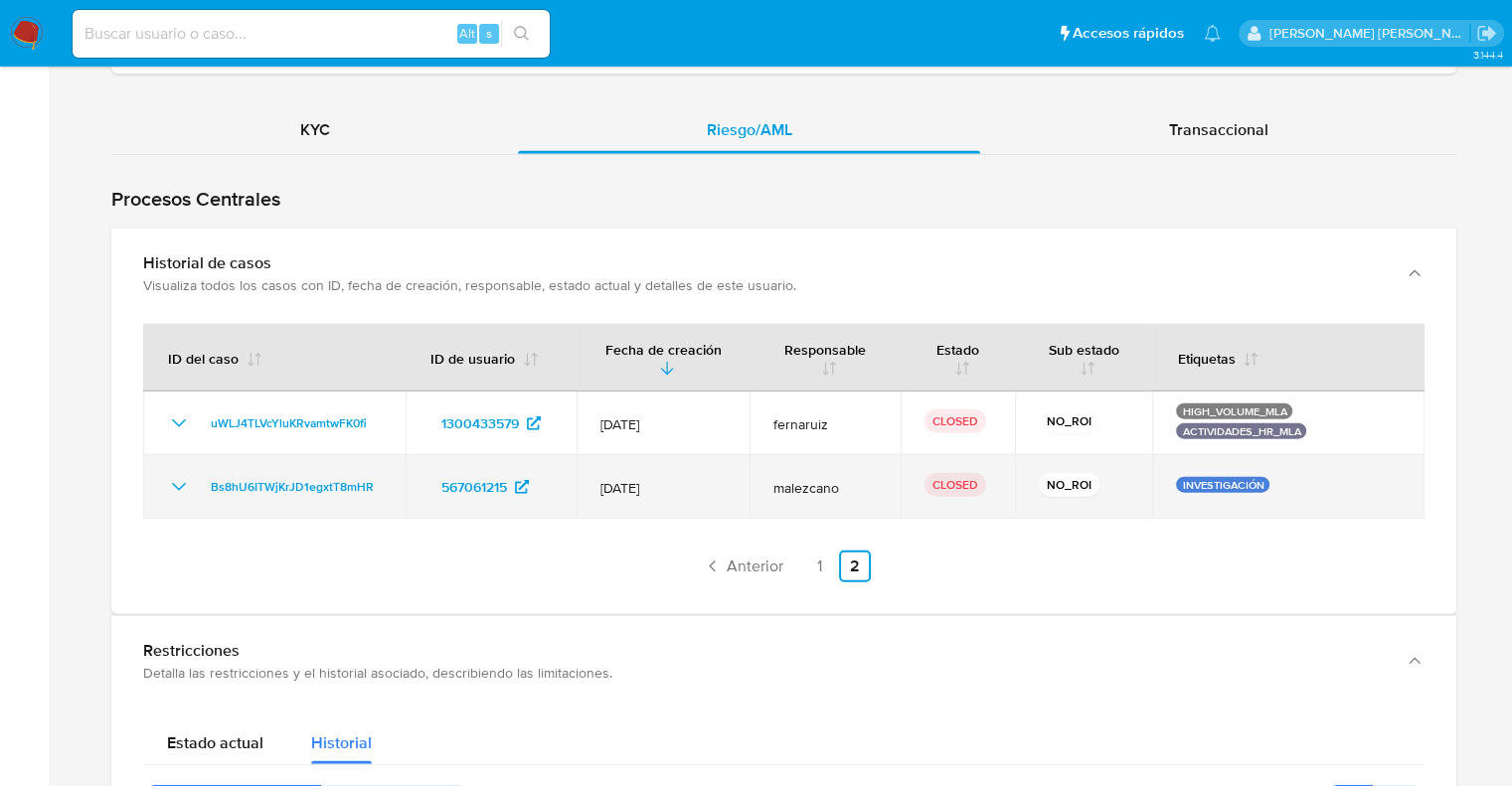 click 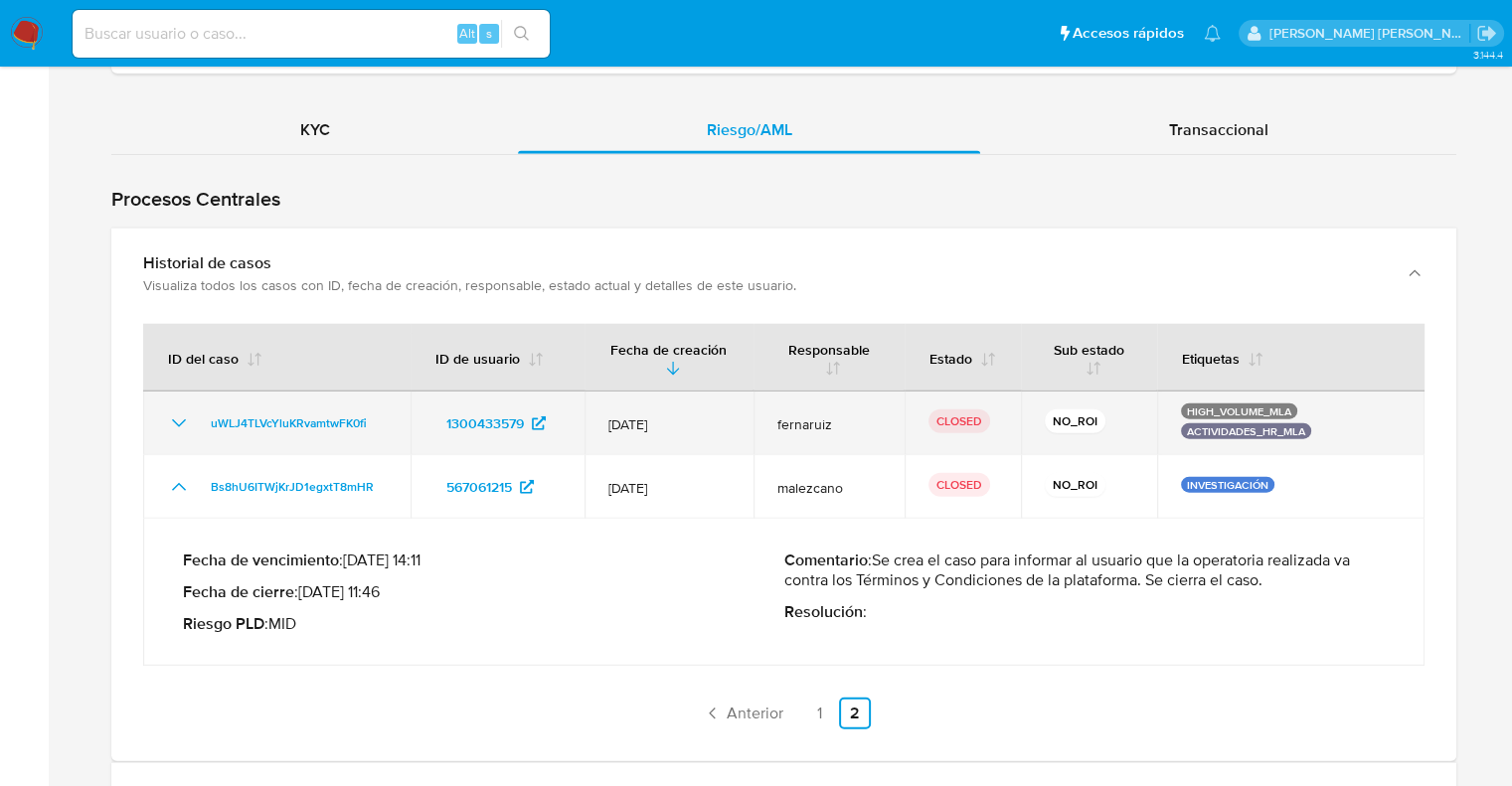 click 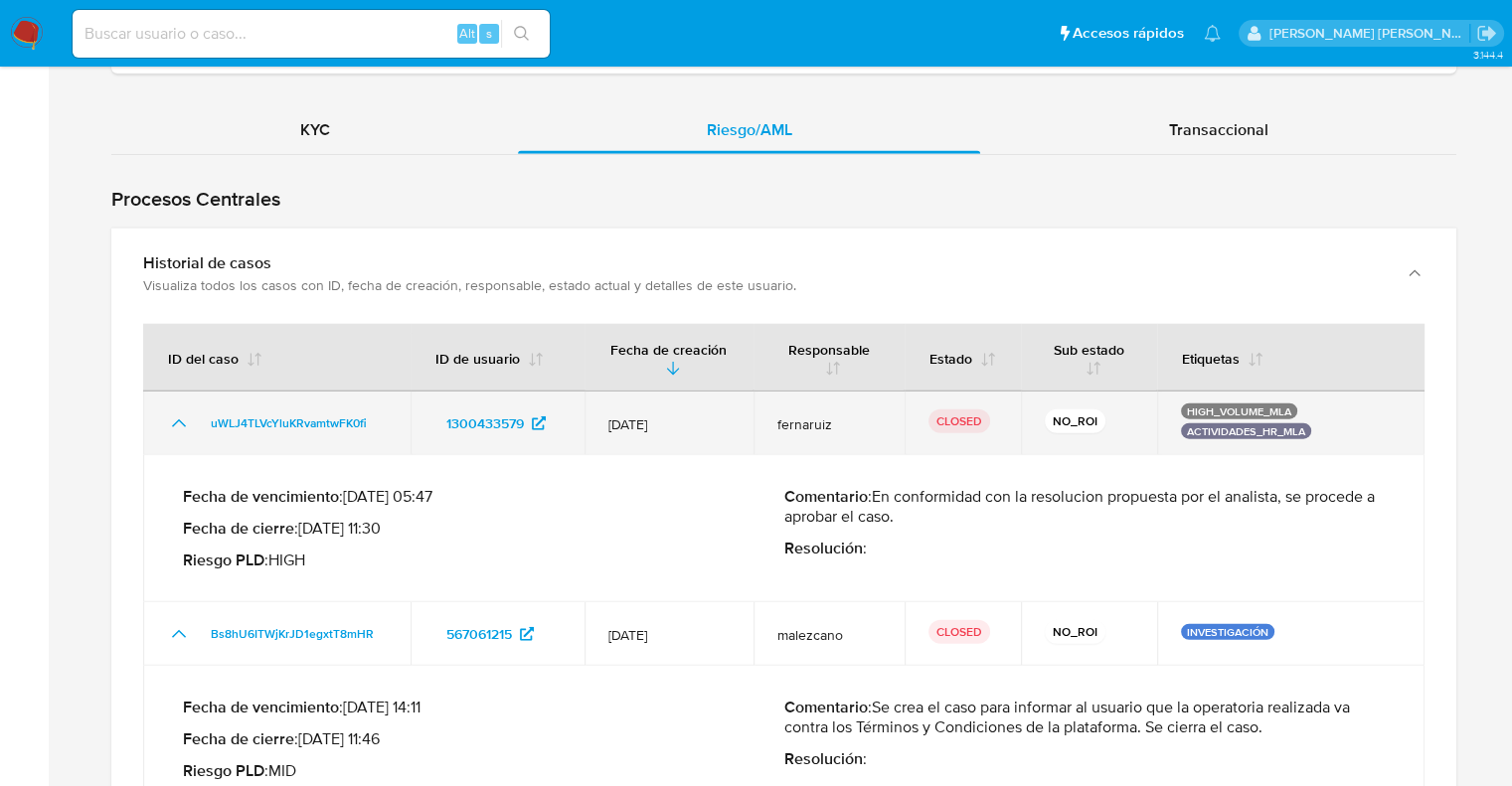 click 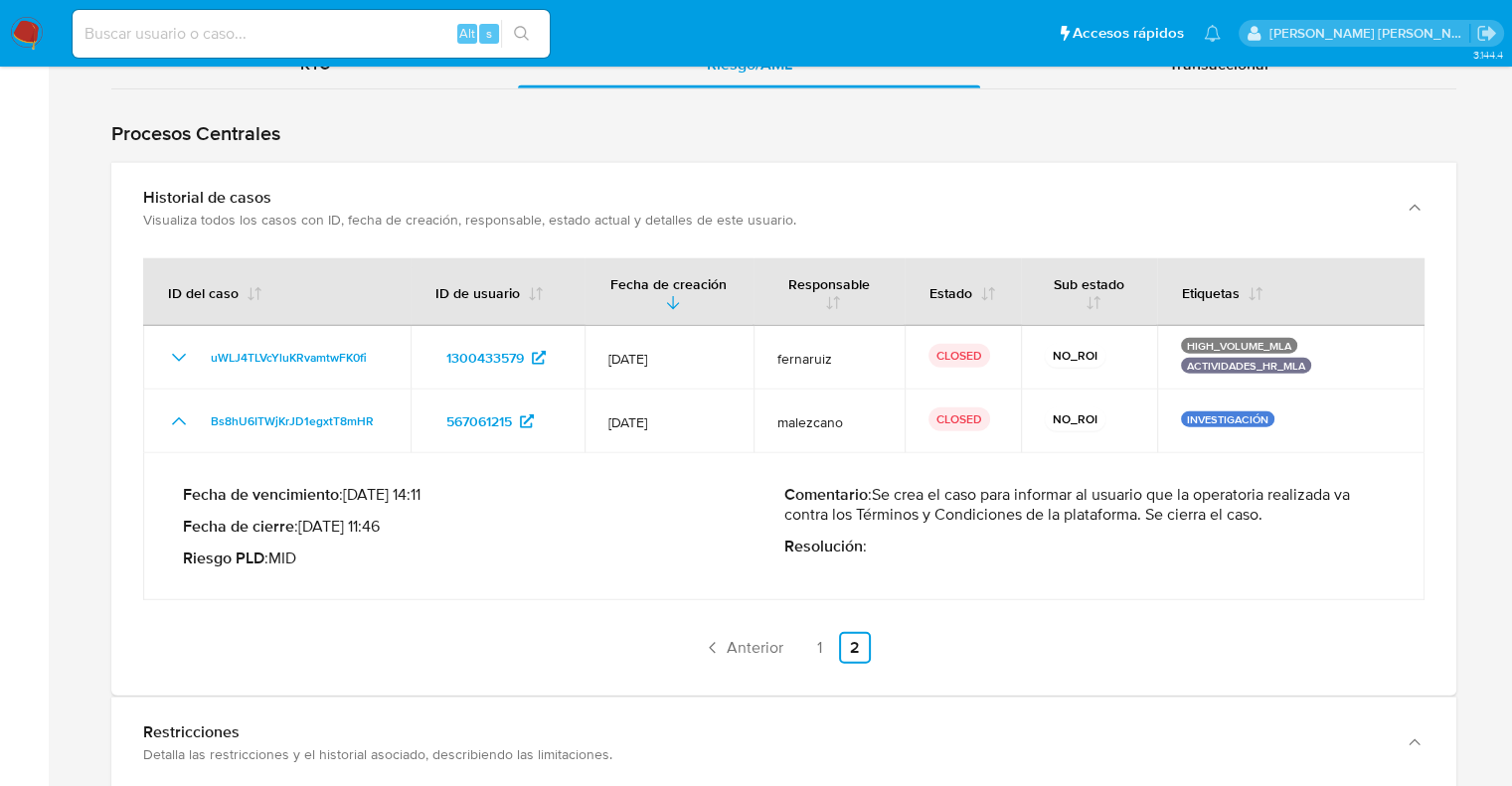 scroll, scrollTop: 4956, scrollLeft: 0, axis: vertical 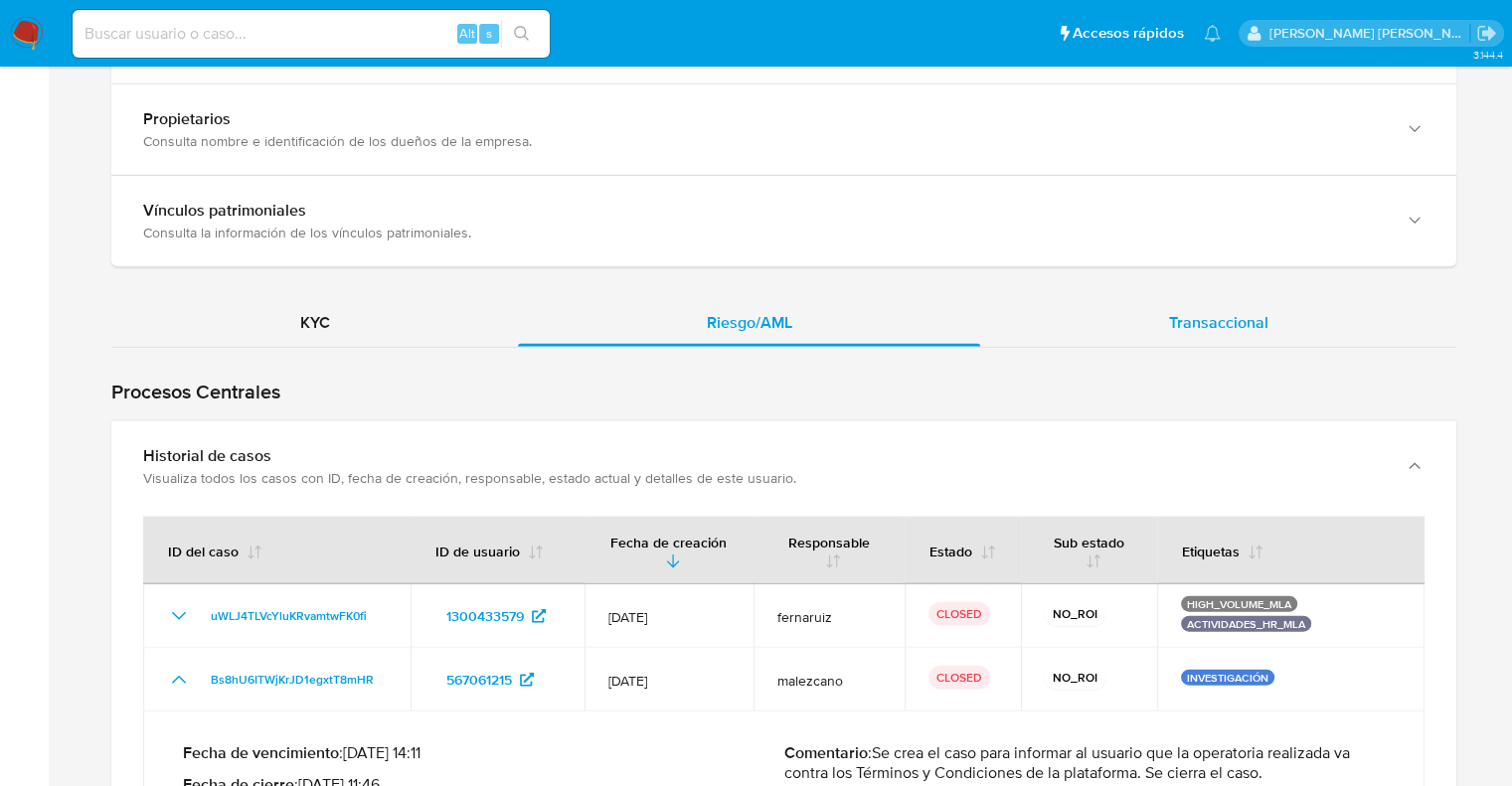 click on "Transaccional" at bounding box center [1219, 322] 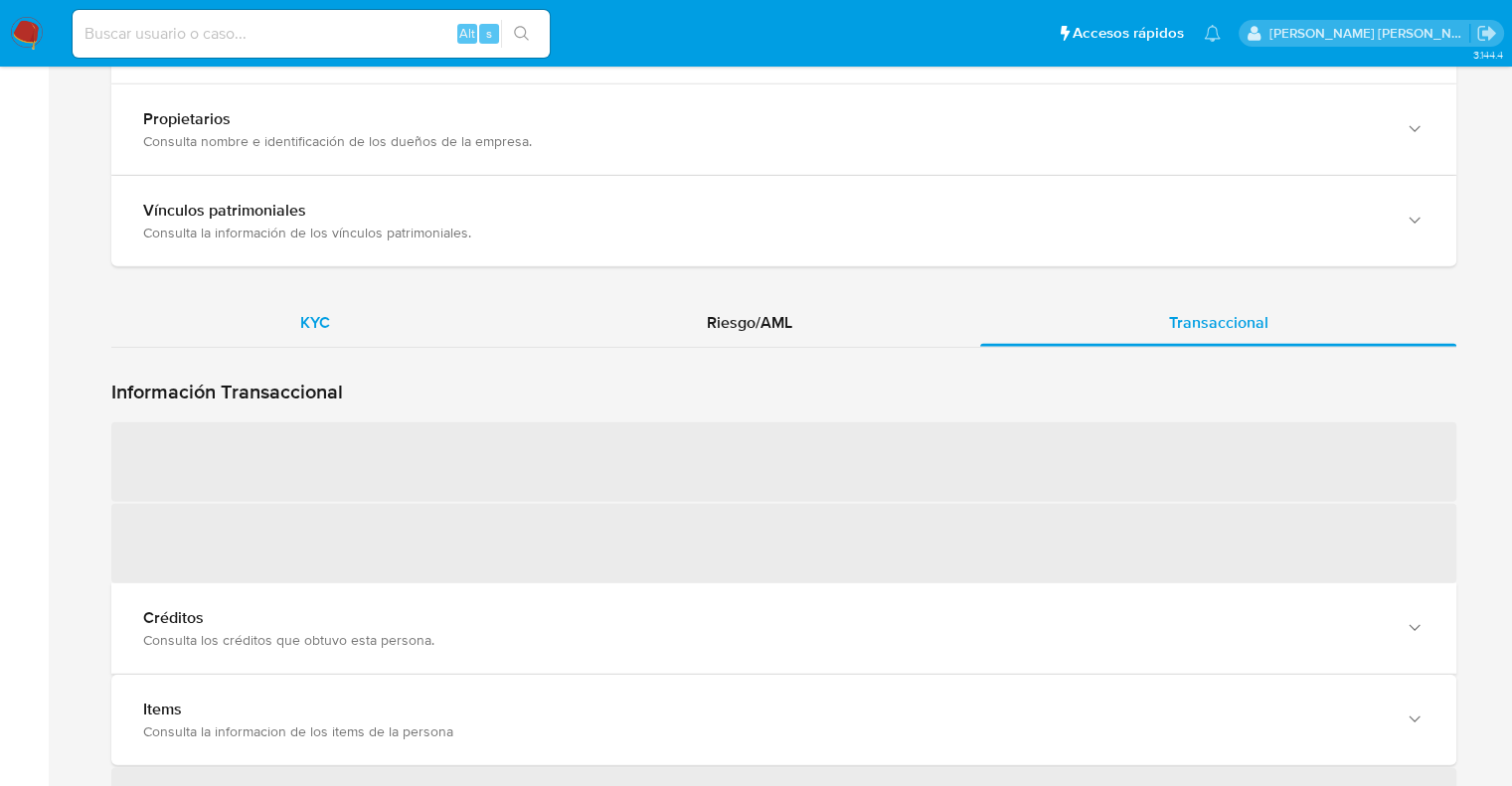 type 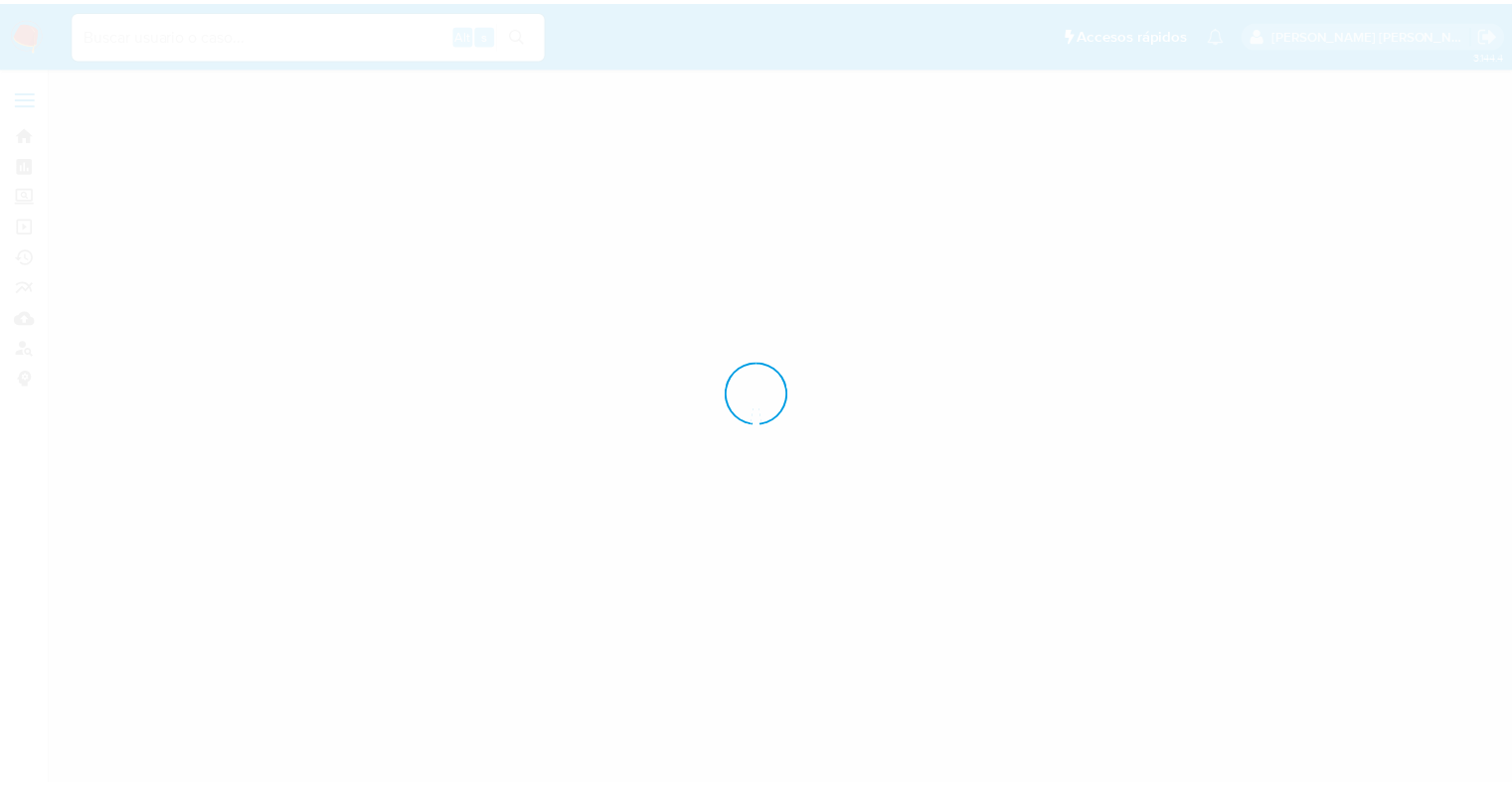 scroll, scrollTop: 0, scrollLeft: 0, axis: both 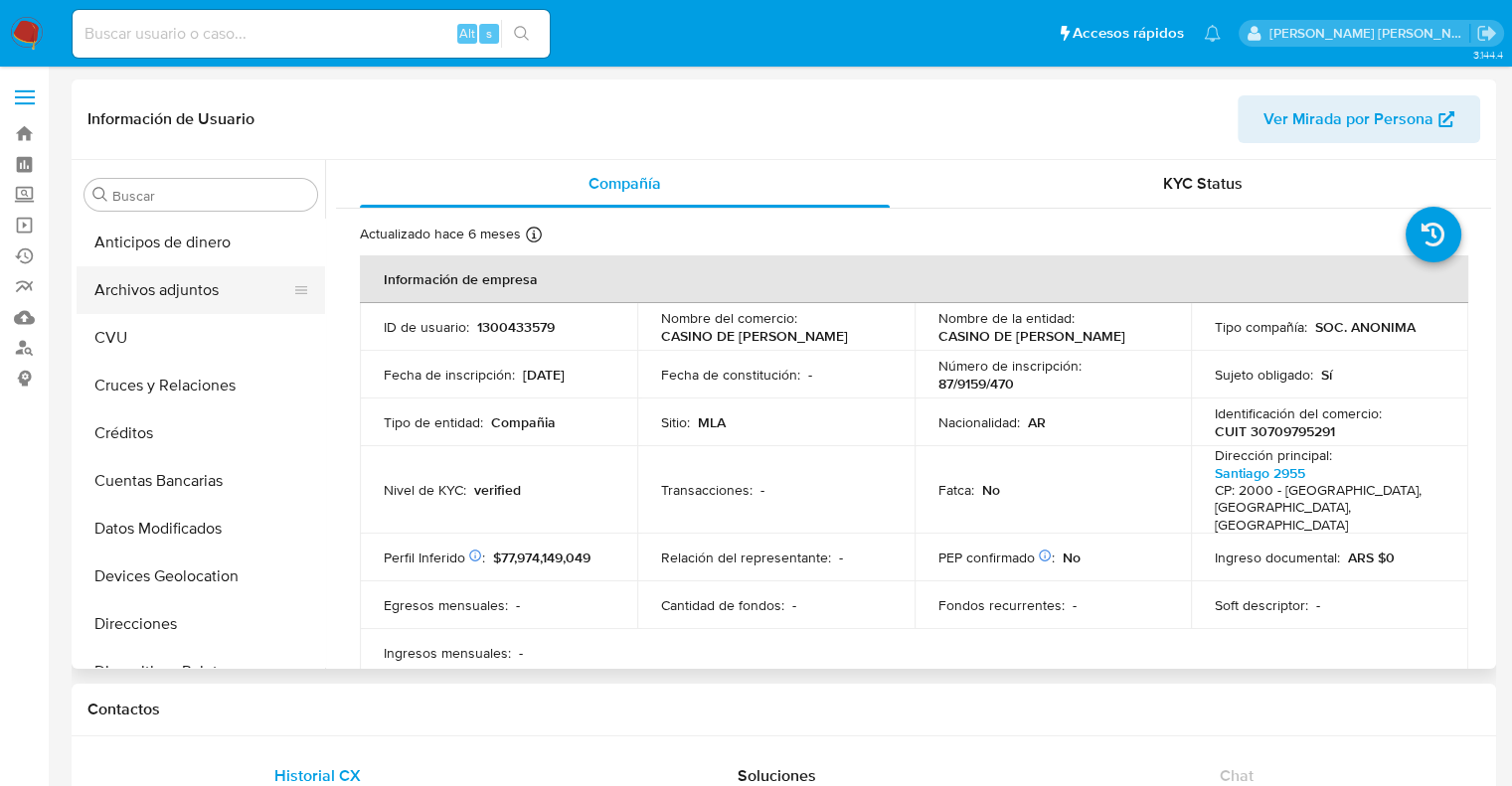 click on "Archivos adjuntos" at bounding box center (193, 290) 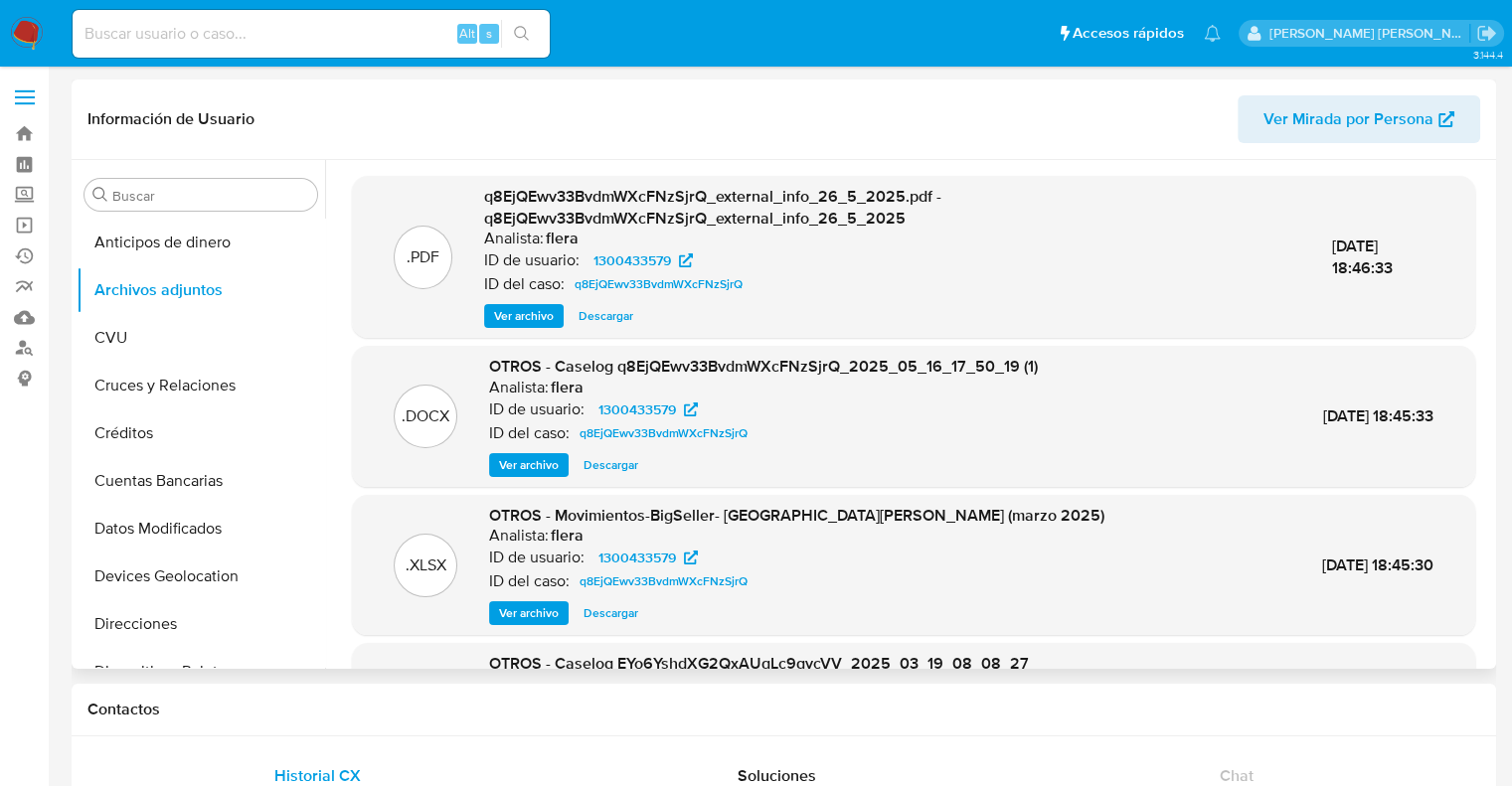 select on "10" 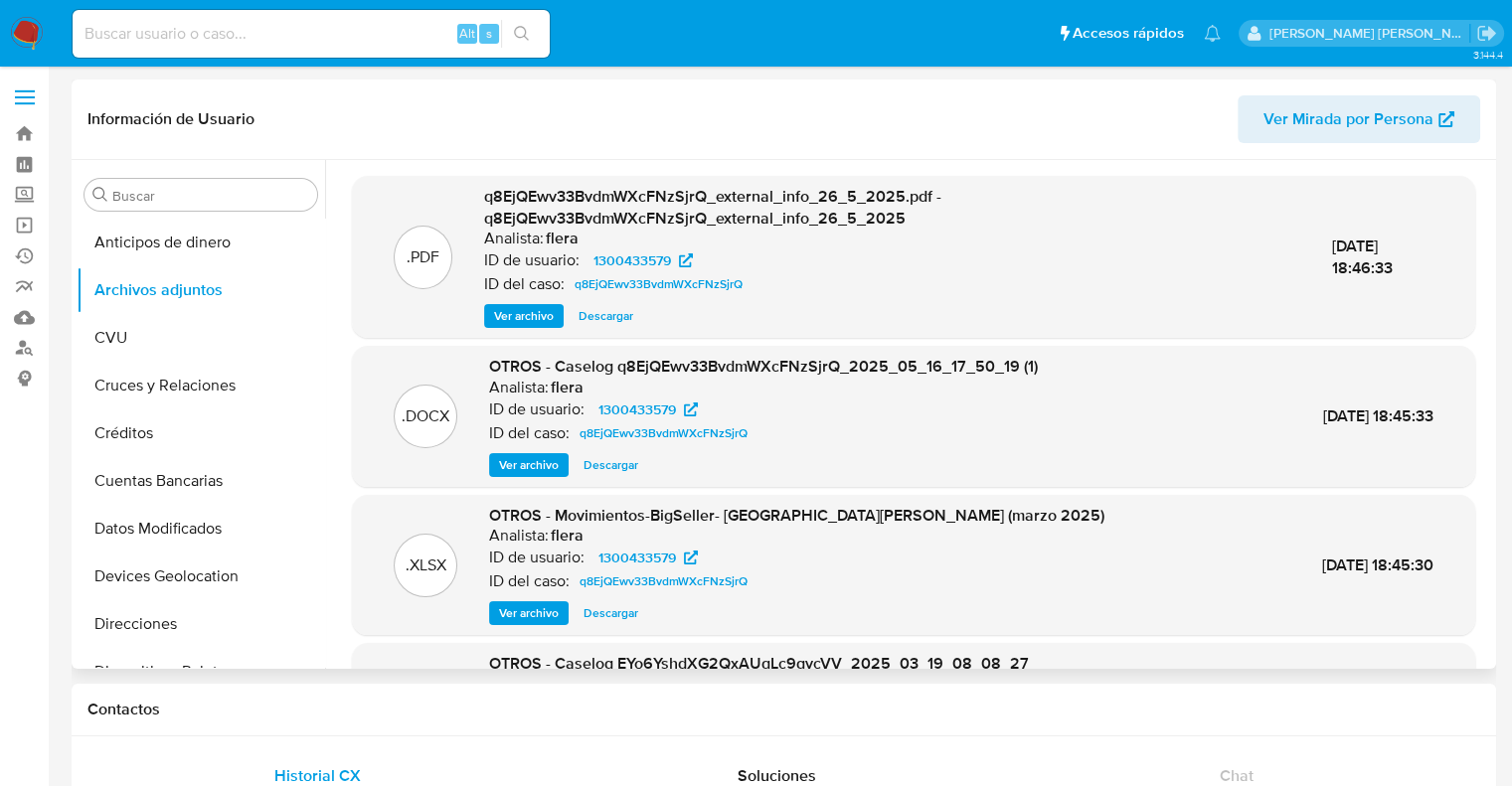 scroll, scrollTop: 189, scrollLeft: 0, axis: vertical 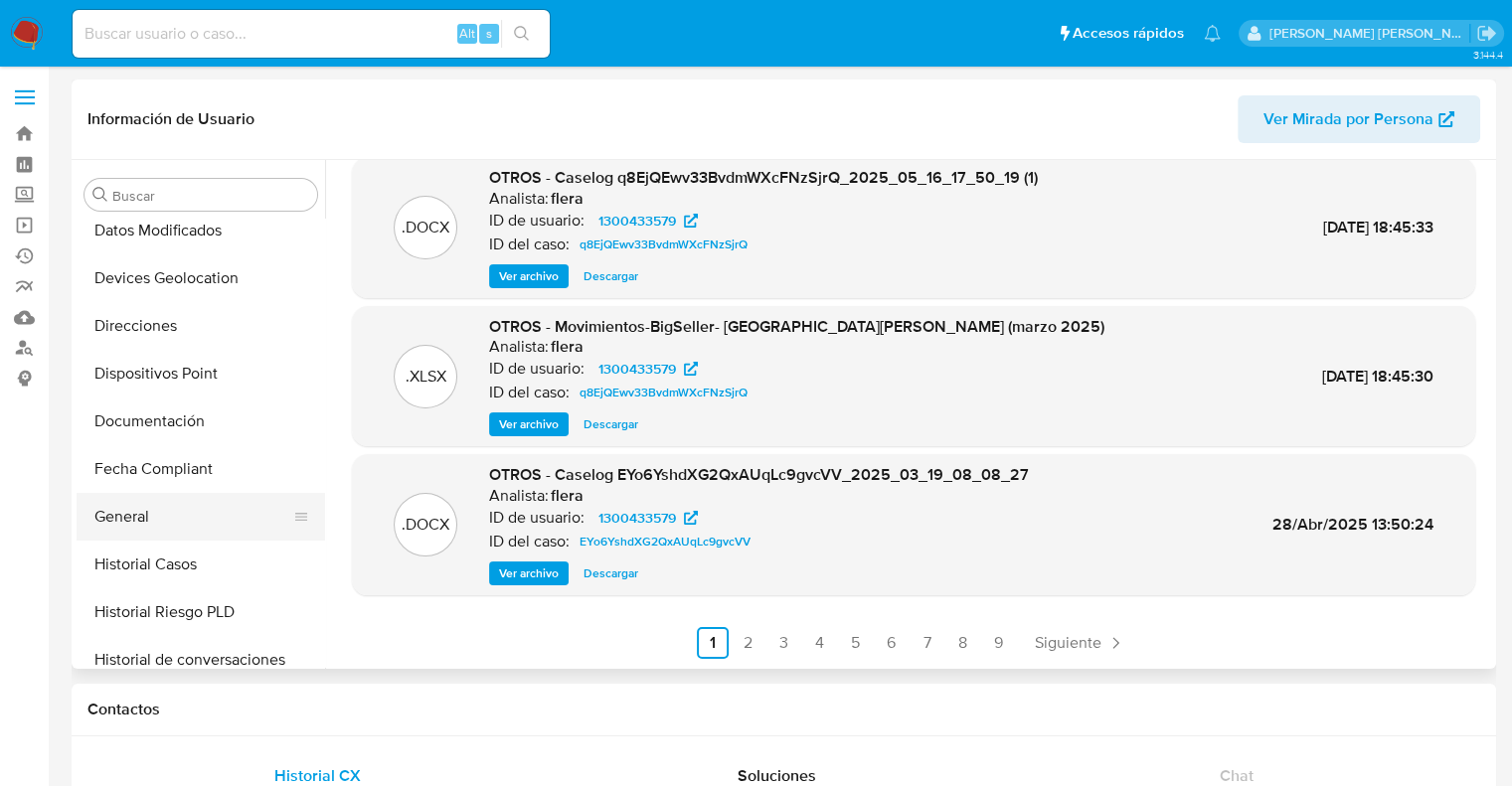 click on "General" at bounding box center [193, 517] 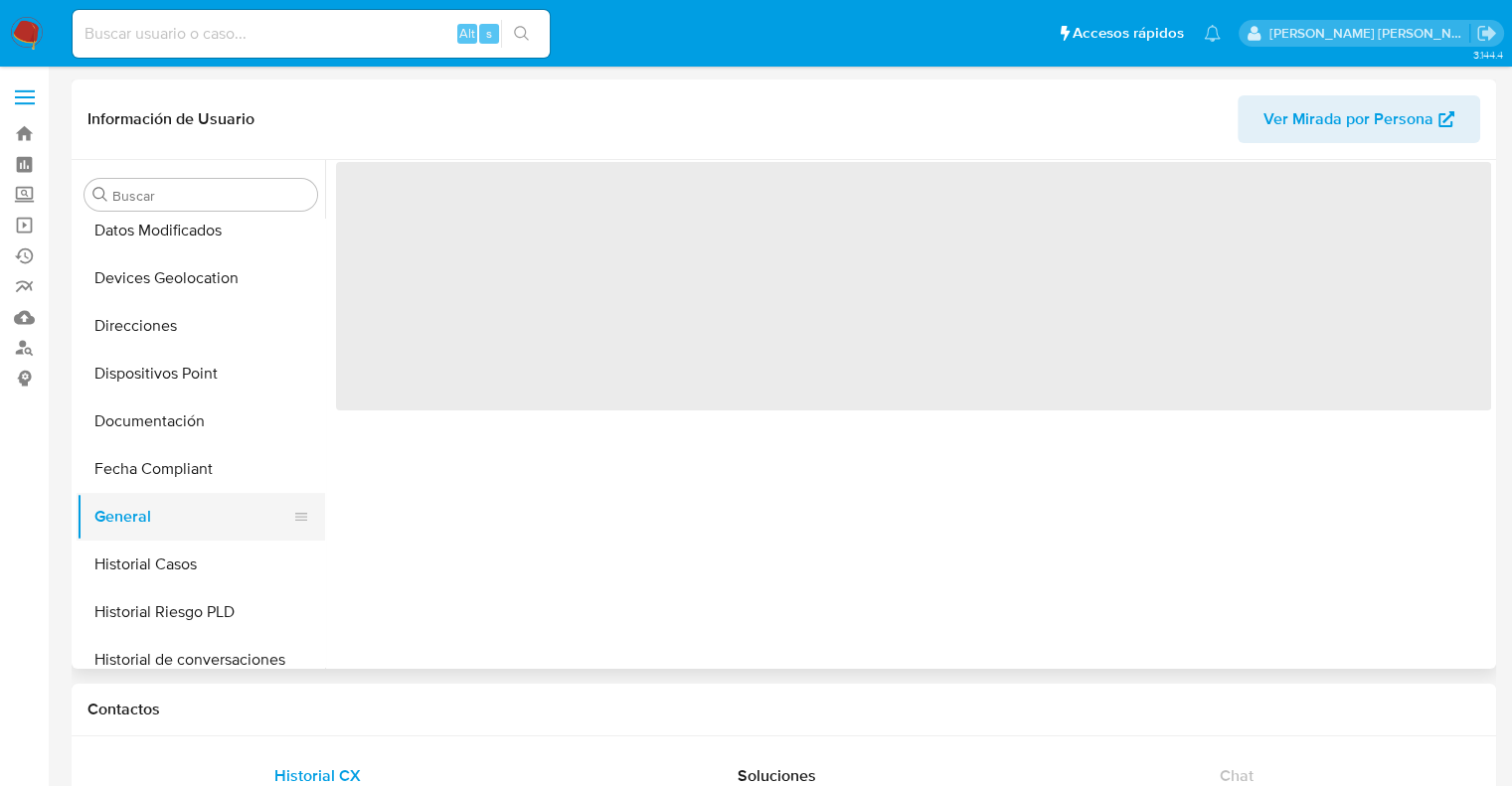 scroll, scrollTop: 0, scrollLeft: 0, axis: both 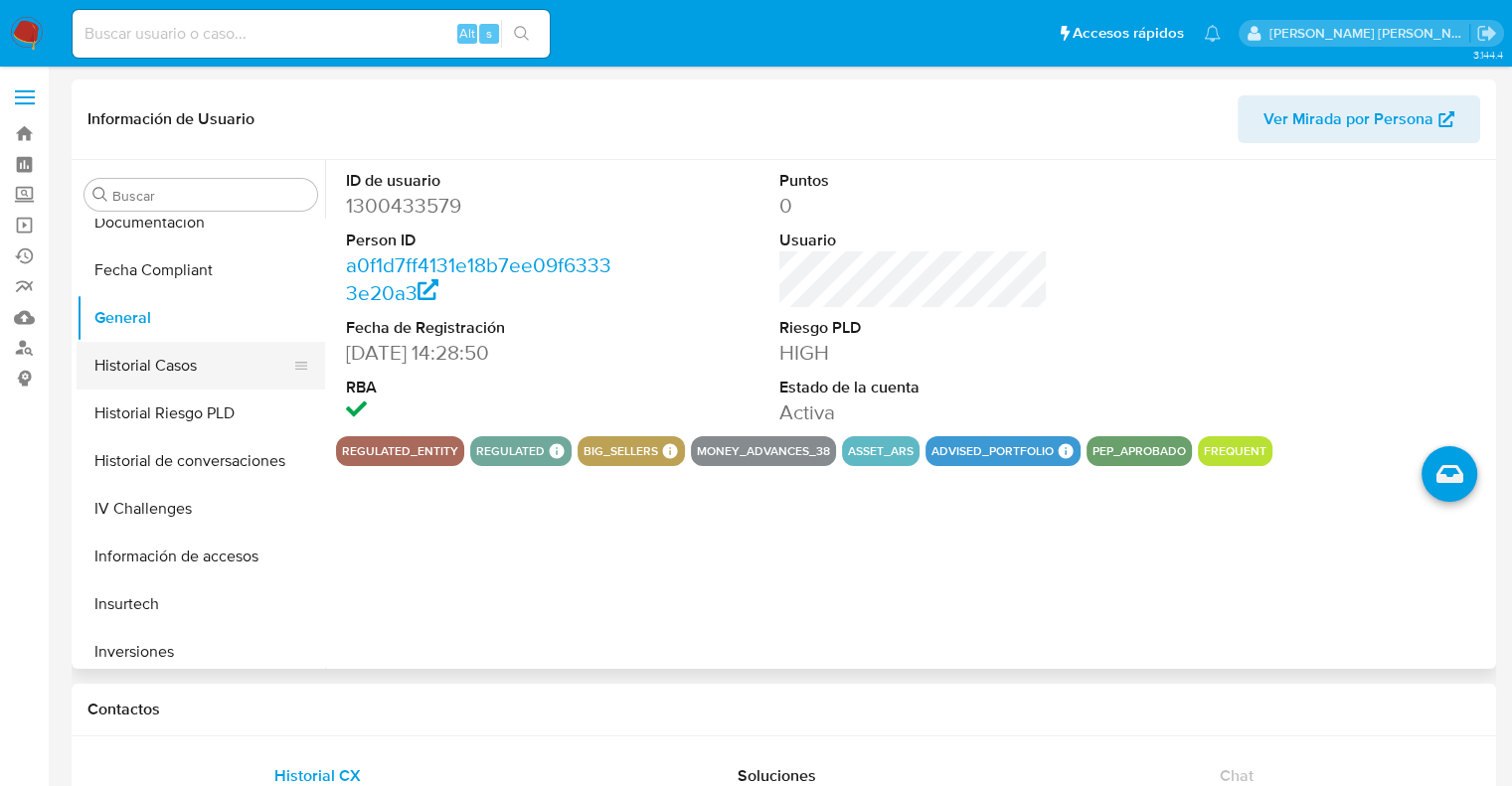 click on "Historial Casos" at bounding box center (193, 366) 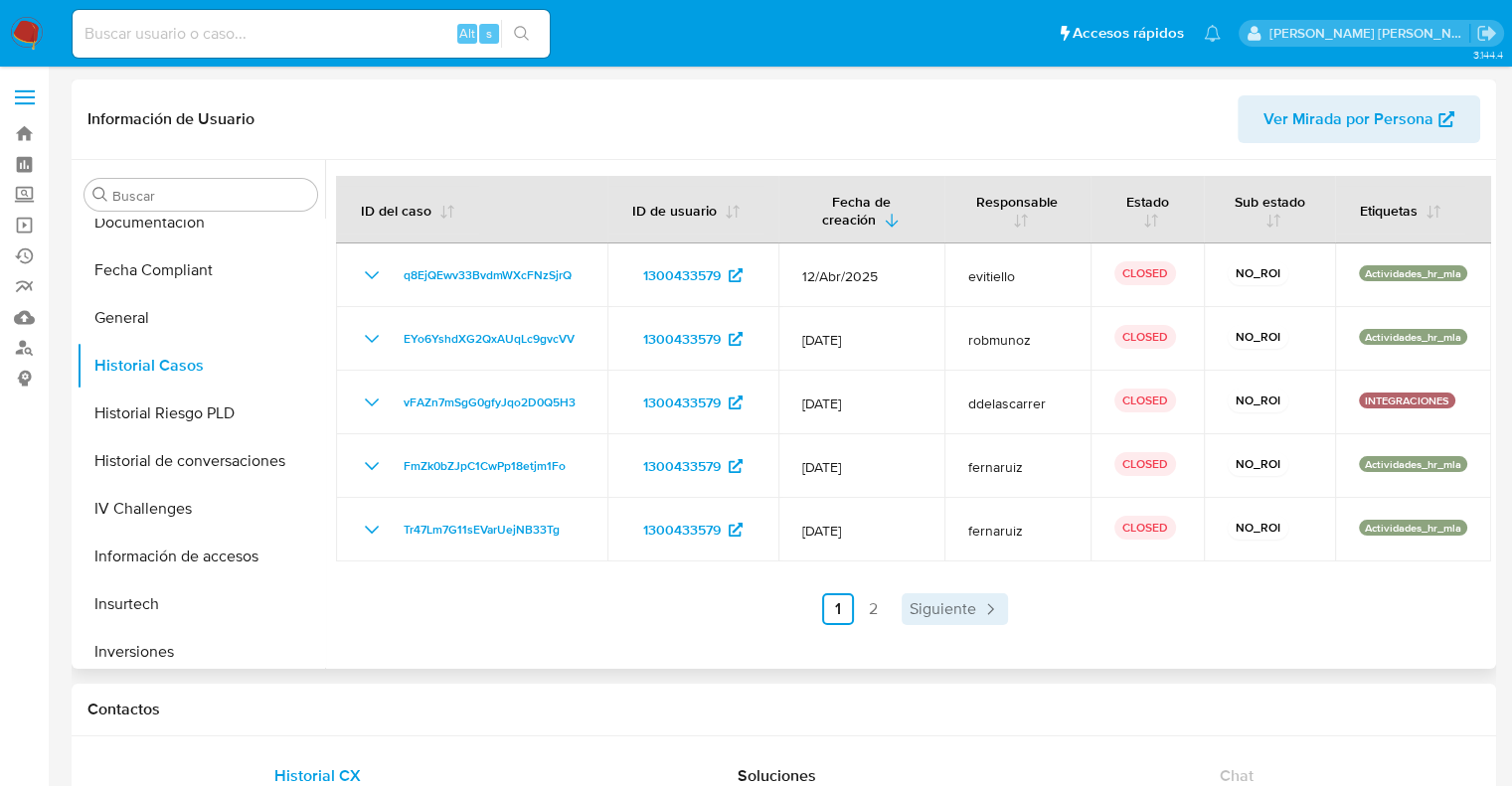 click on "Siguiente" at bounding box center (942, 609) 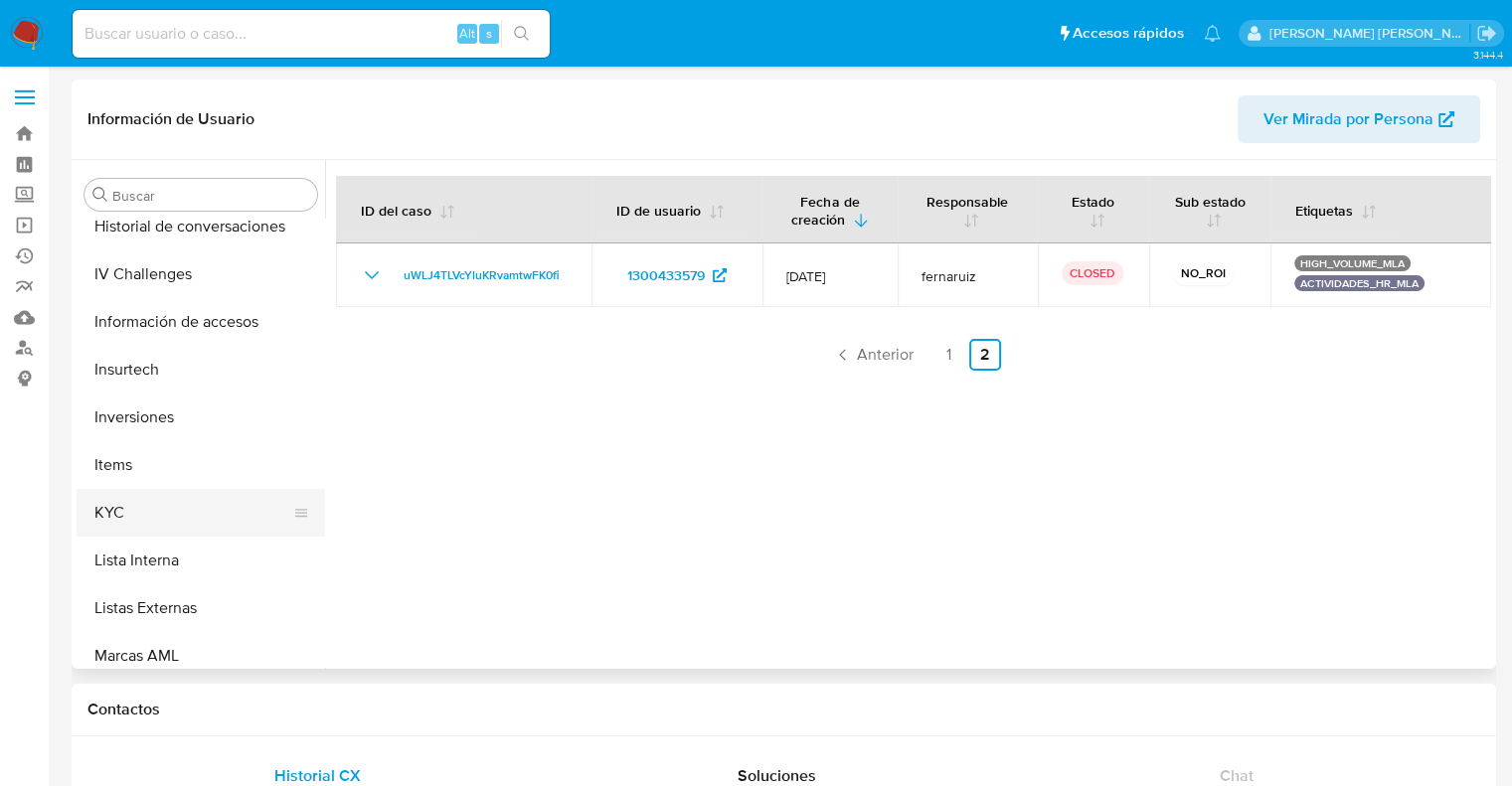 scroll, scrollTop: 795, scrollLeft: 0, axis: vertical 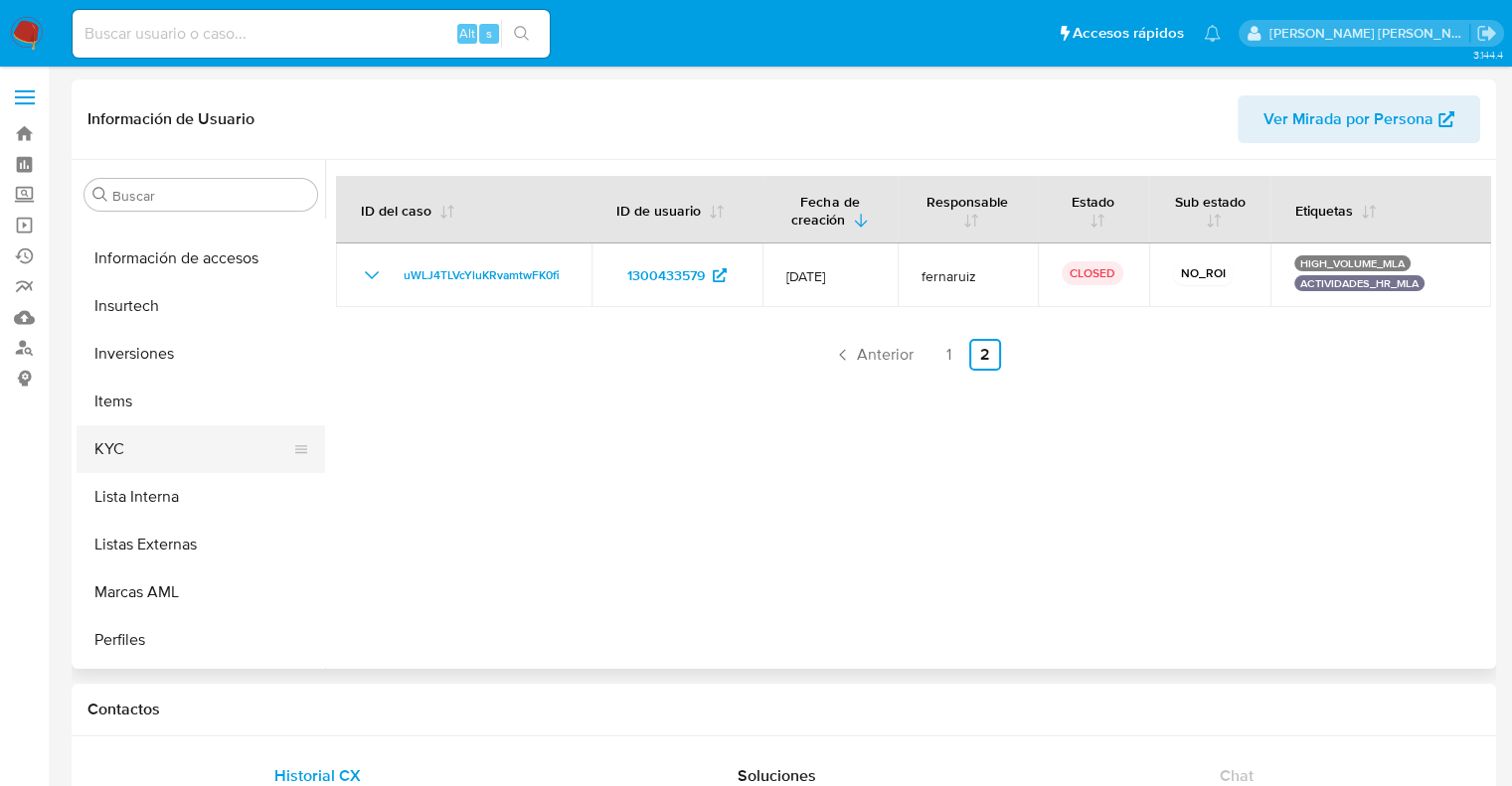 click on "KYC" at bounding box center (193, 449) 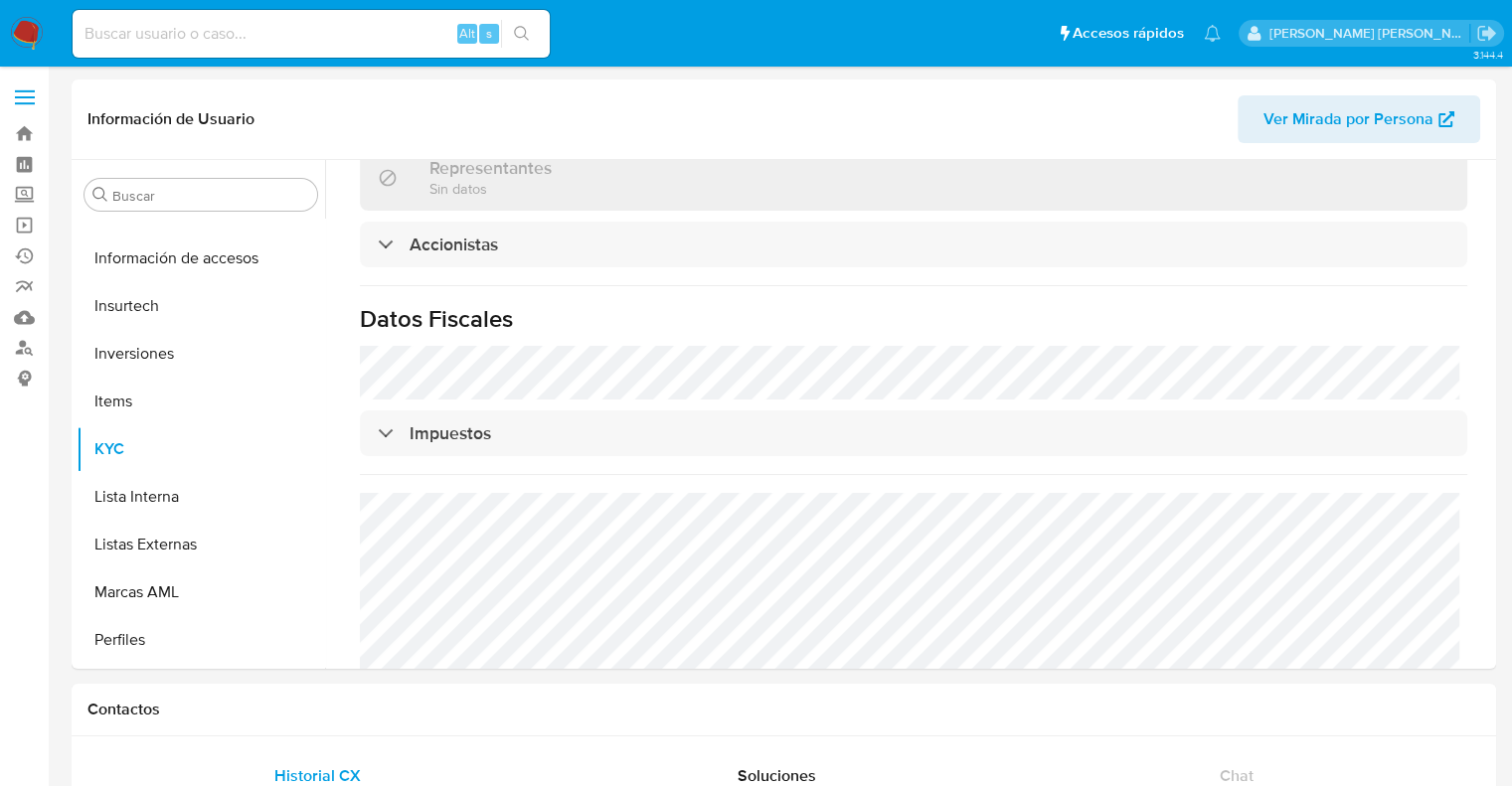 scroll, scrollTop: 1431, scrollLeft: 0, axis: vertical 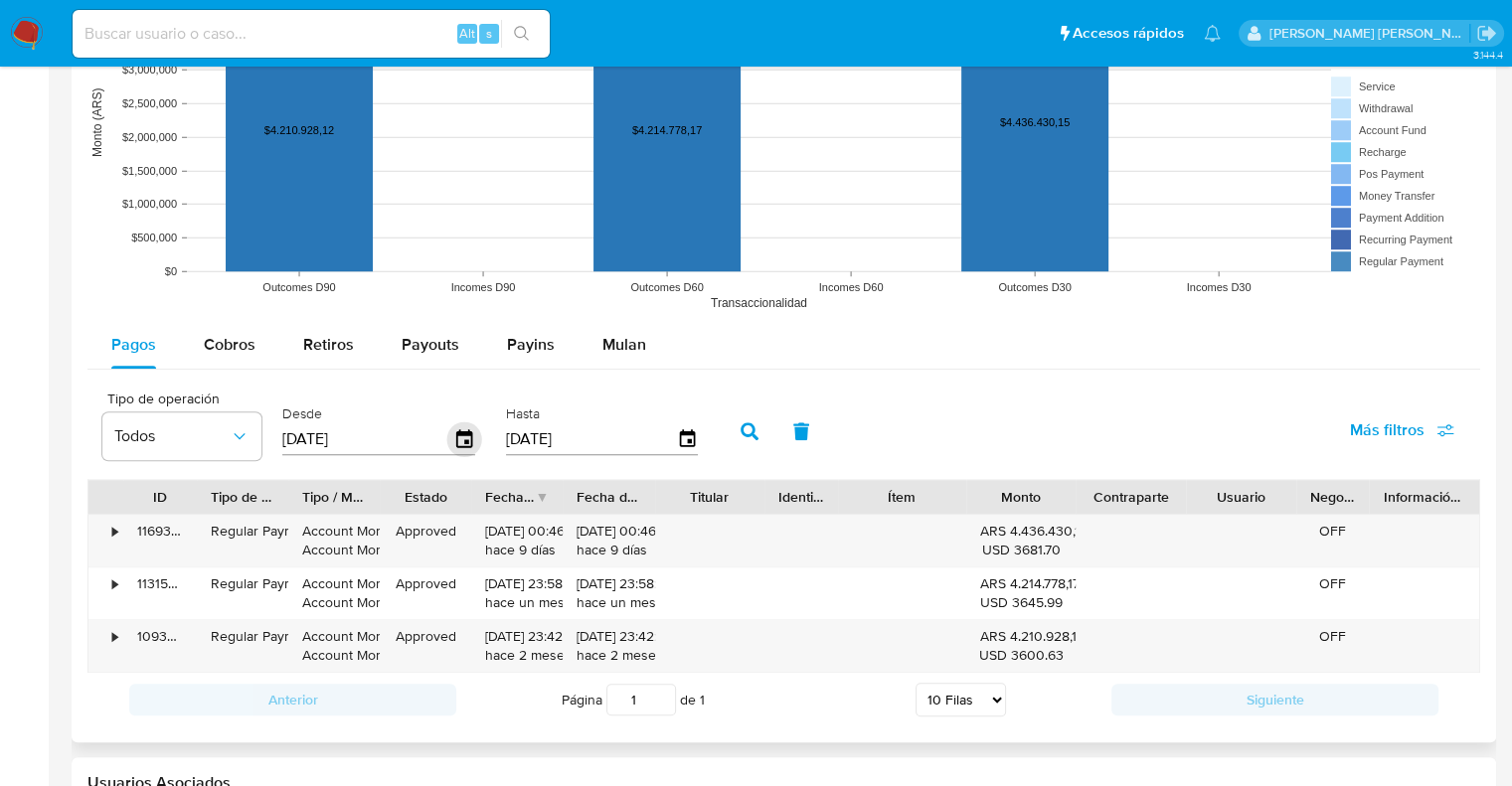 click 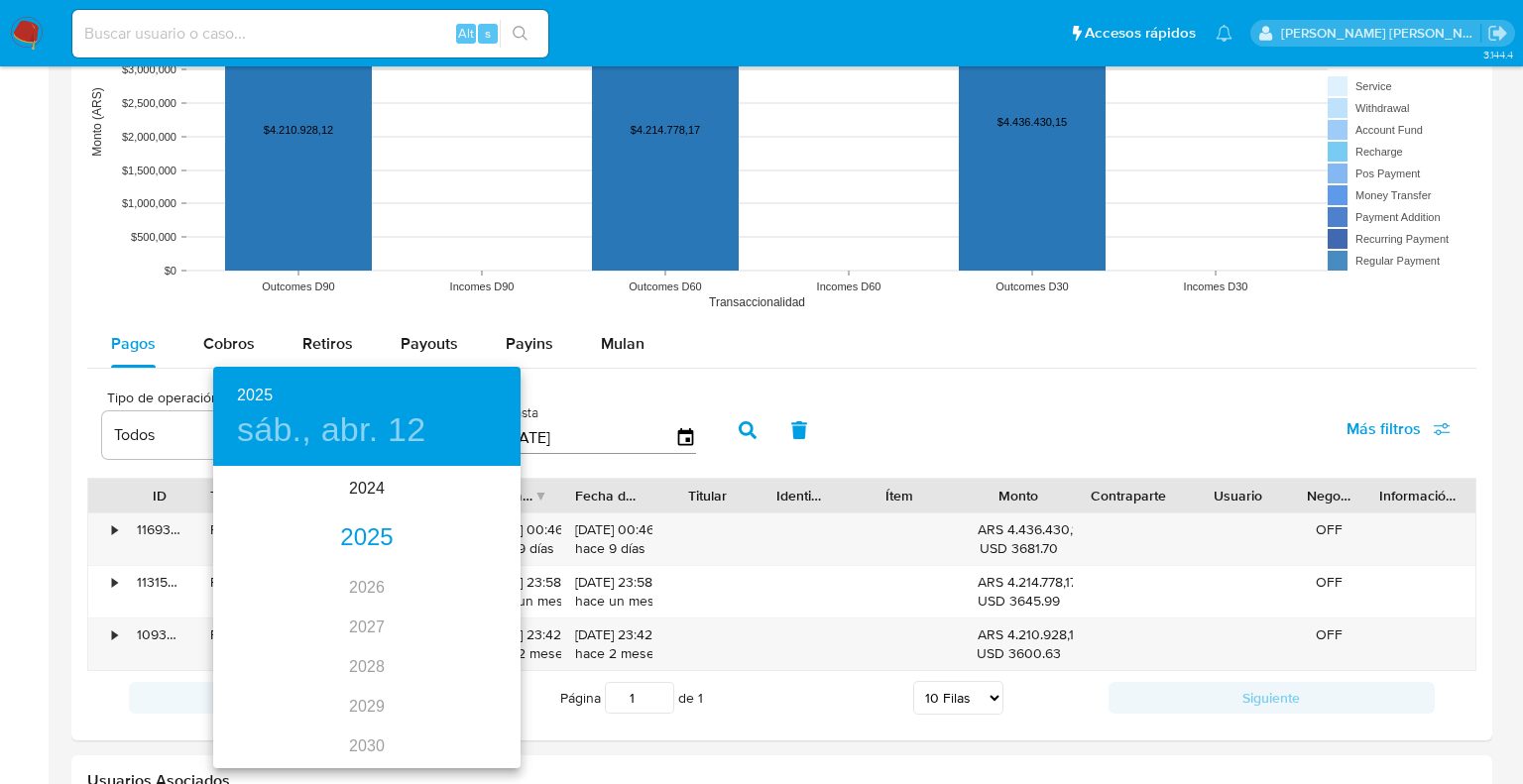 click on "2025" at bounding box center (367, 538) 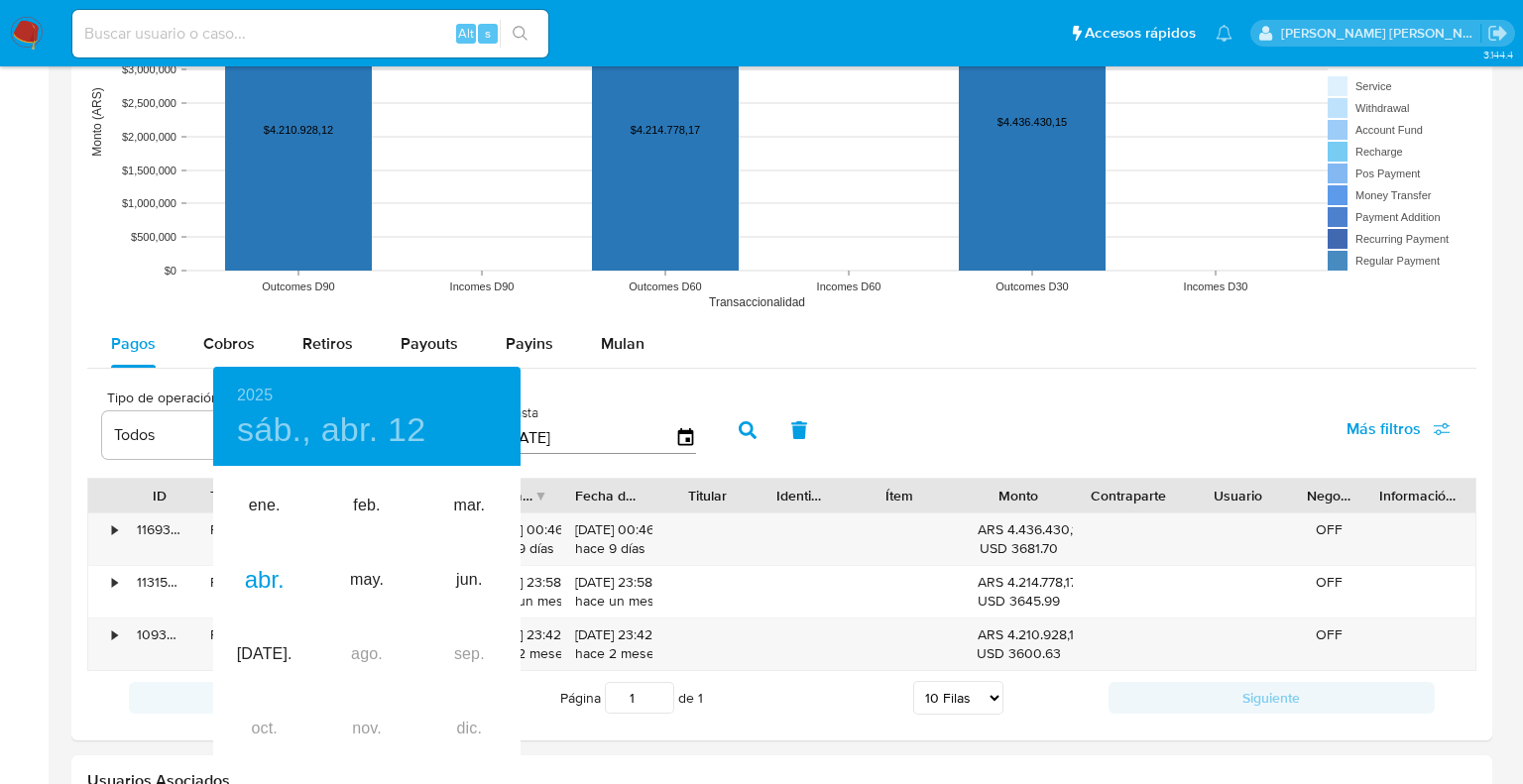 click at bounding box center (762, 392) 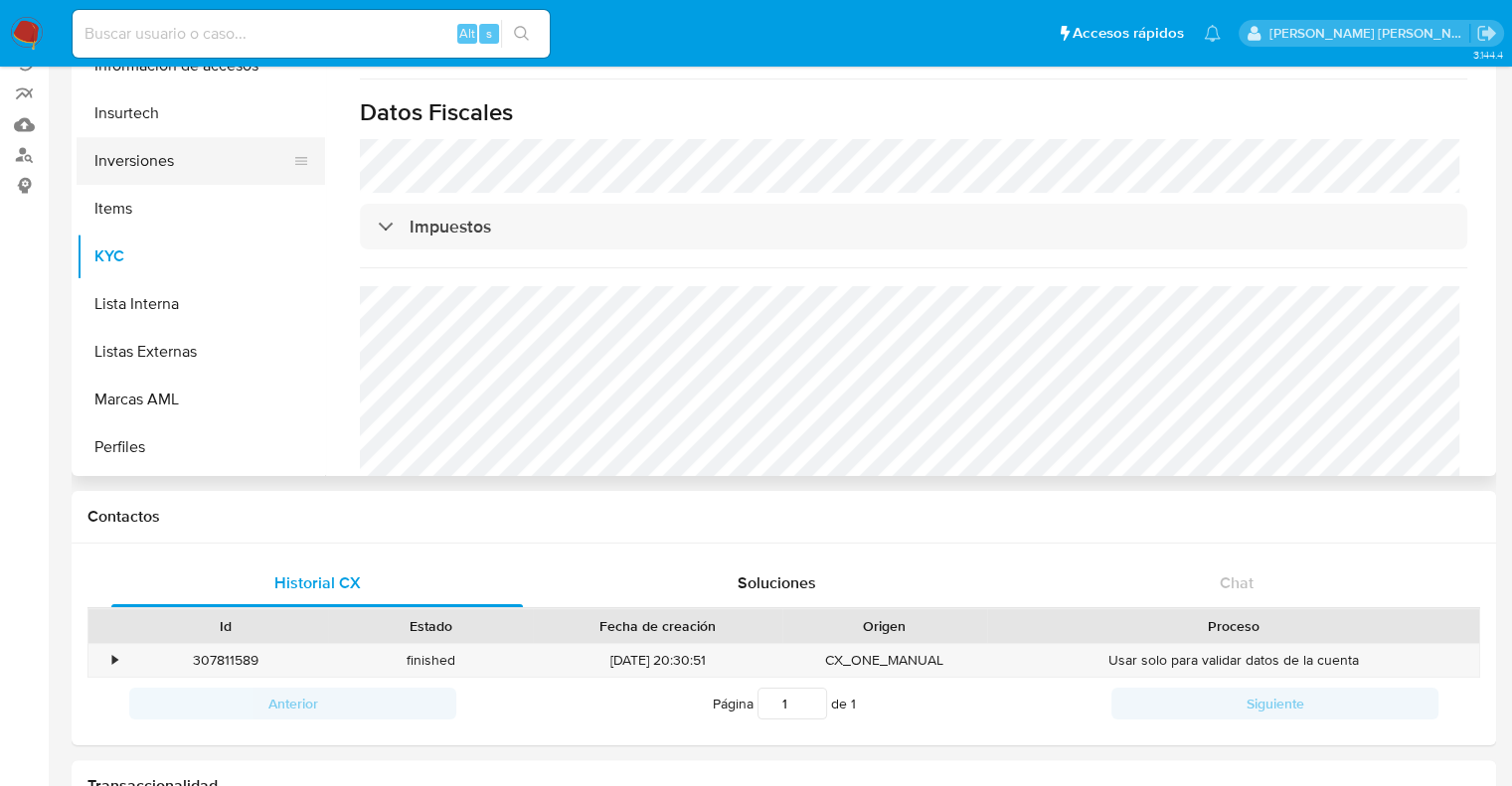 scroll, scrollTop: 0, scrollLeft: 0, axis: both 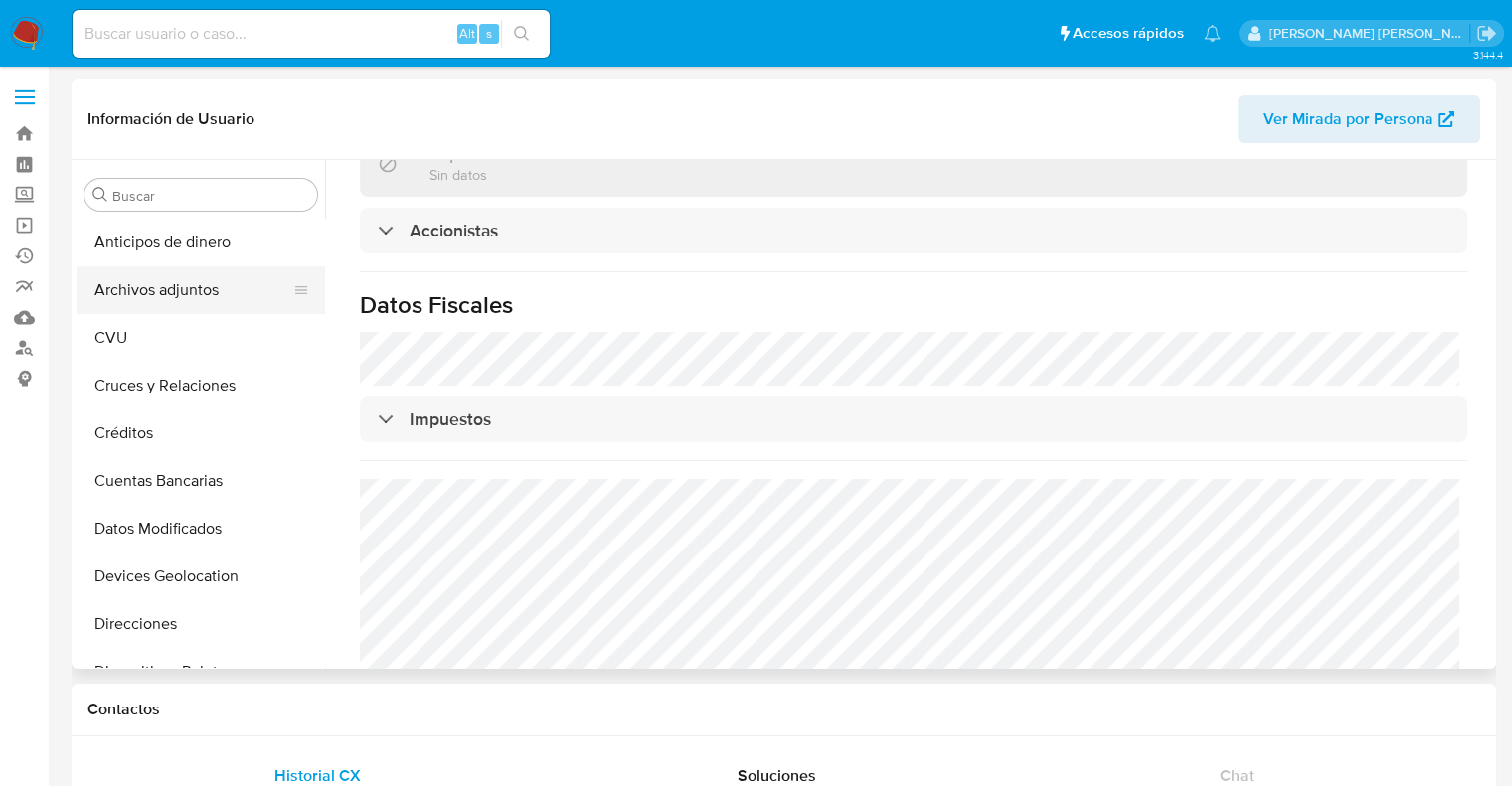 click on "Archivos adjuntos" at bounding box center (193, 290) 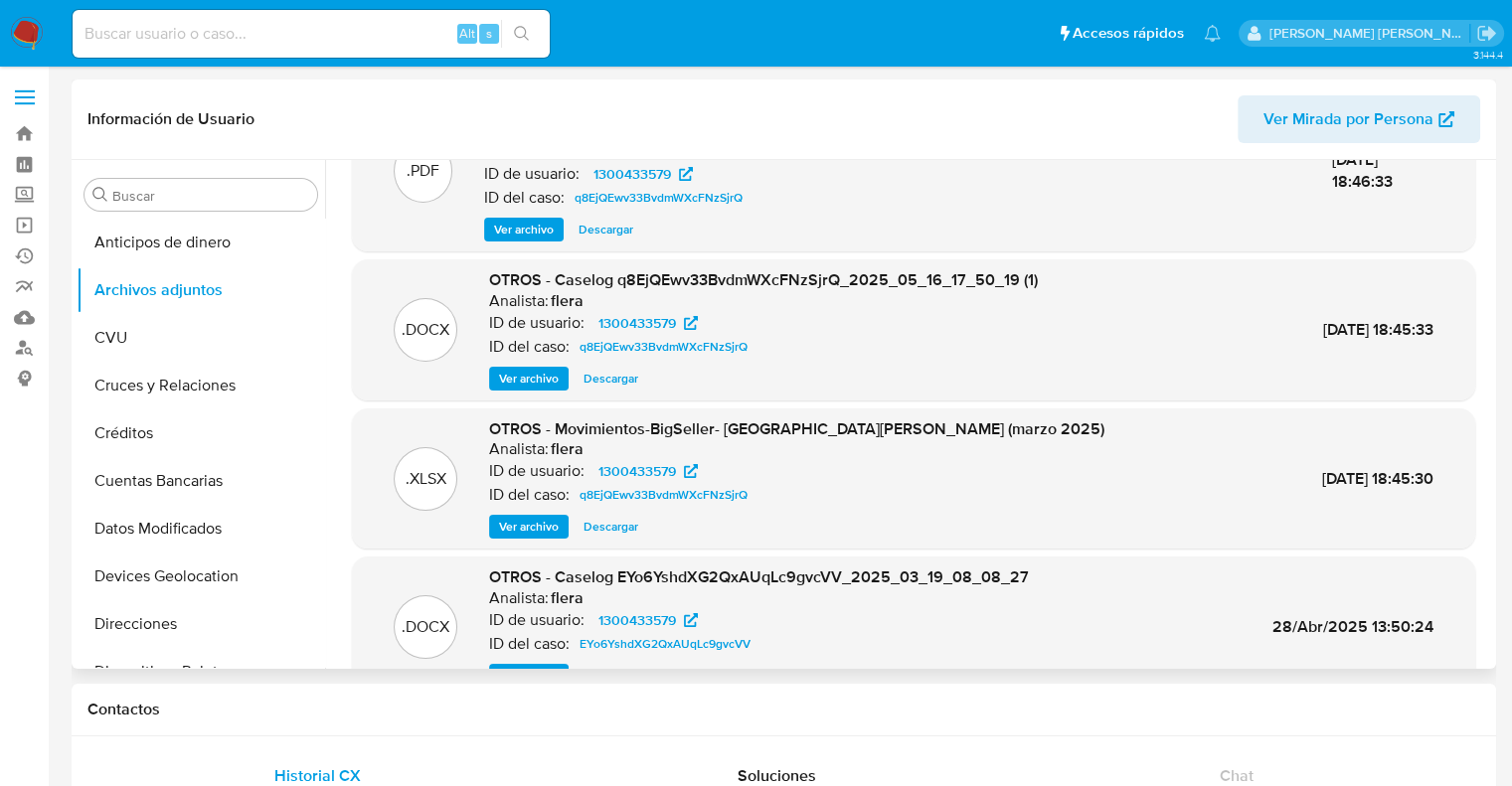 scroll, scrollTop: 189, scrollLeft: 0, axis: vertical 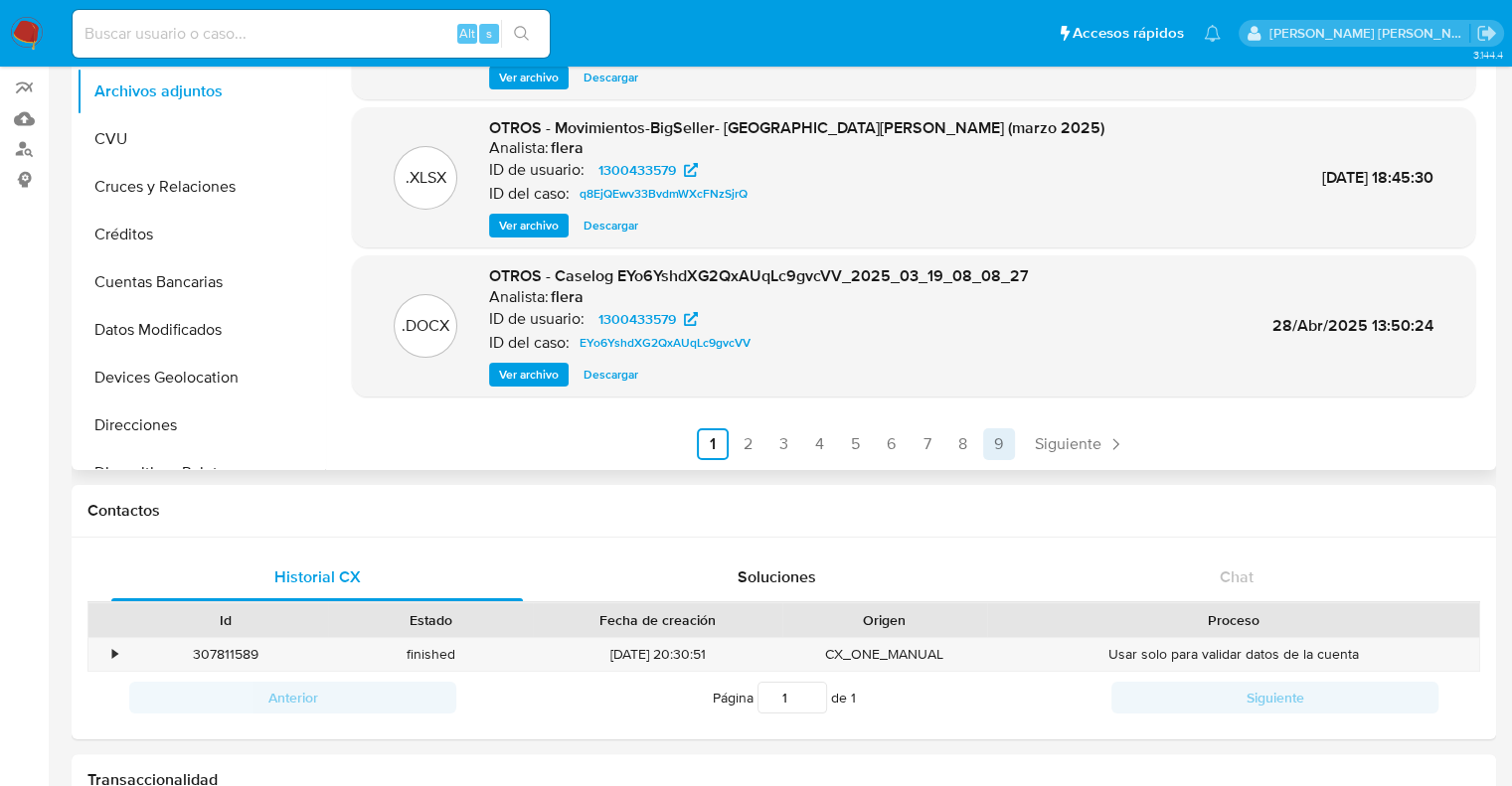 click on "9" at bounding box center (999, 444) 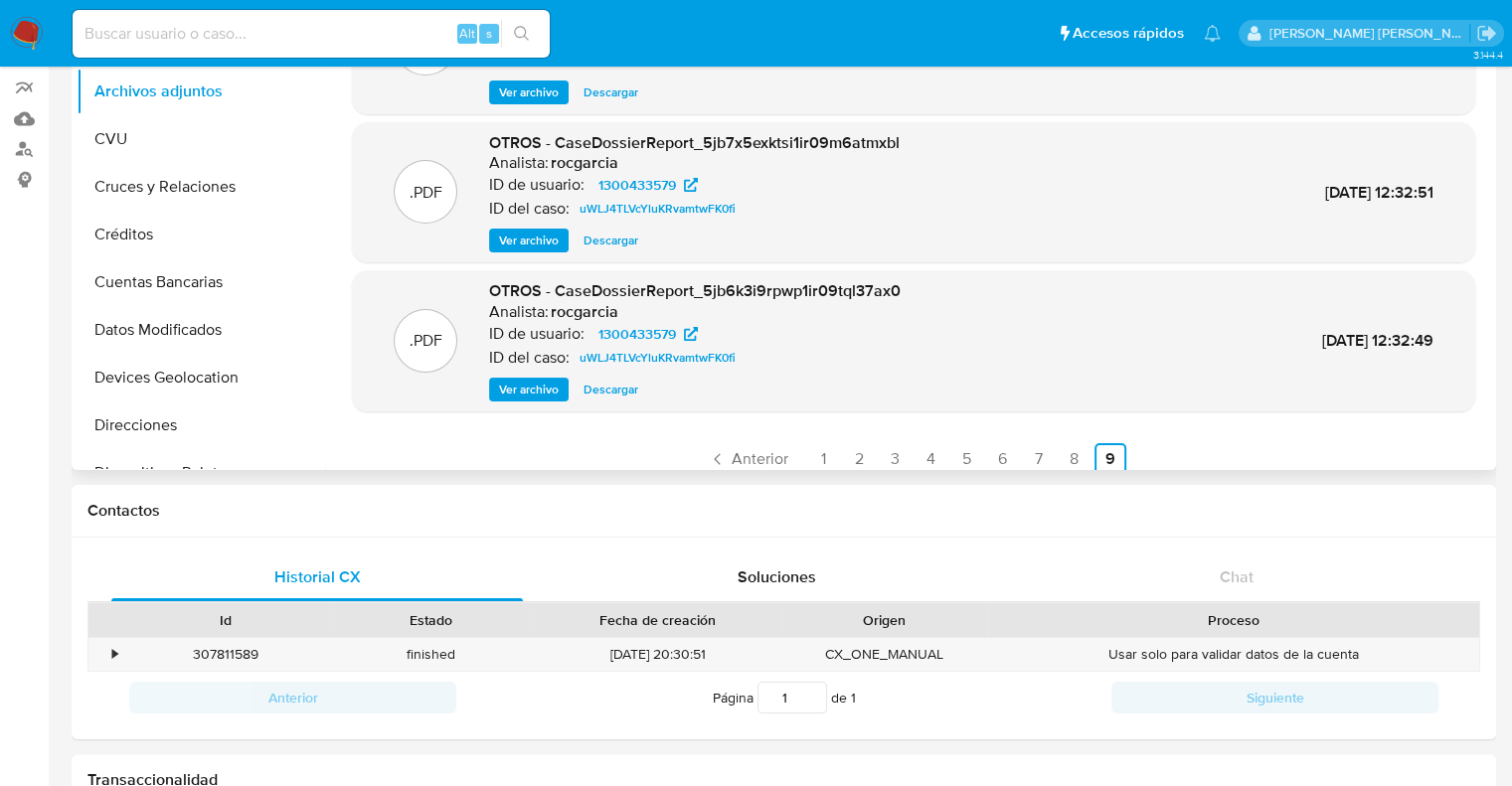 scroll, scrollTop: 0, scrollLeft: 0, axis: both 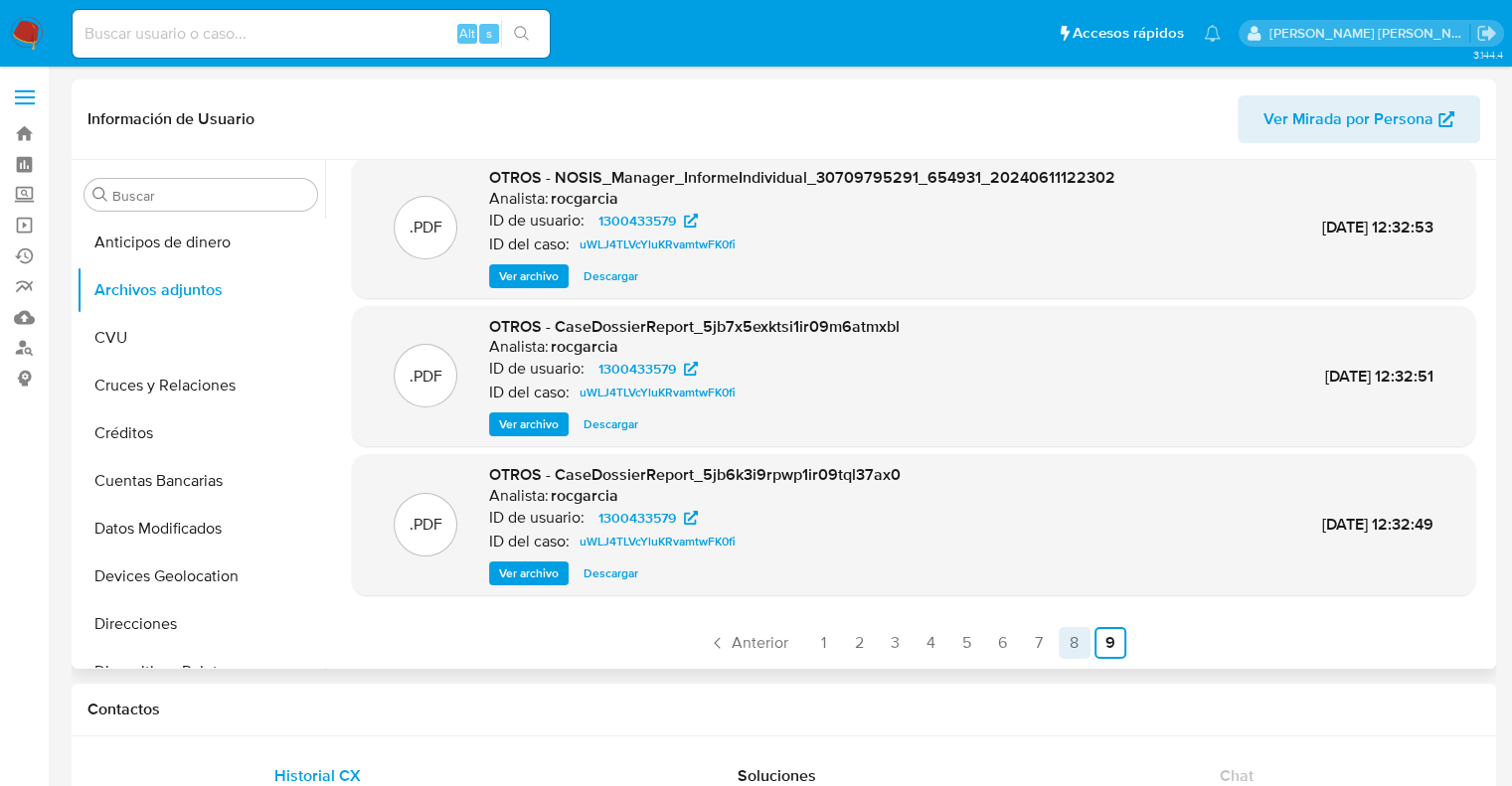 click on "8" at bounding box center (1075, 643) 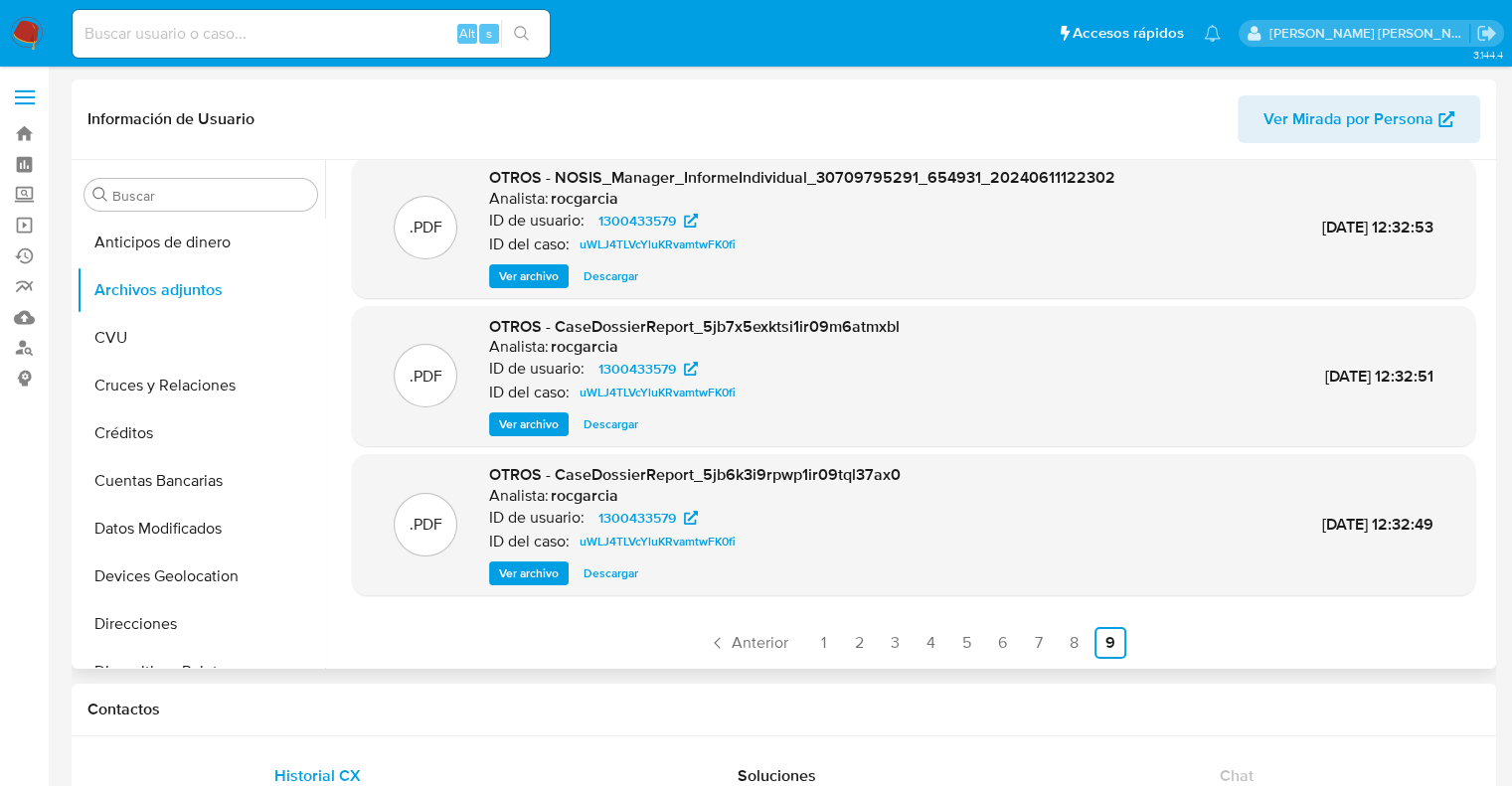 scroll, scrollTop: 0, scrollLeft: 0, axis: both 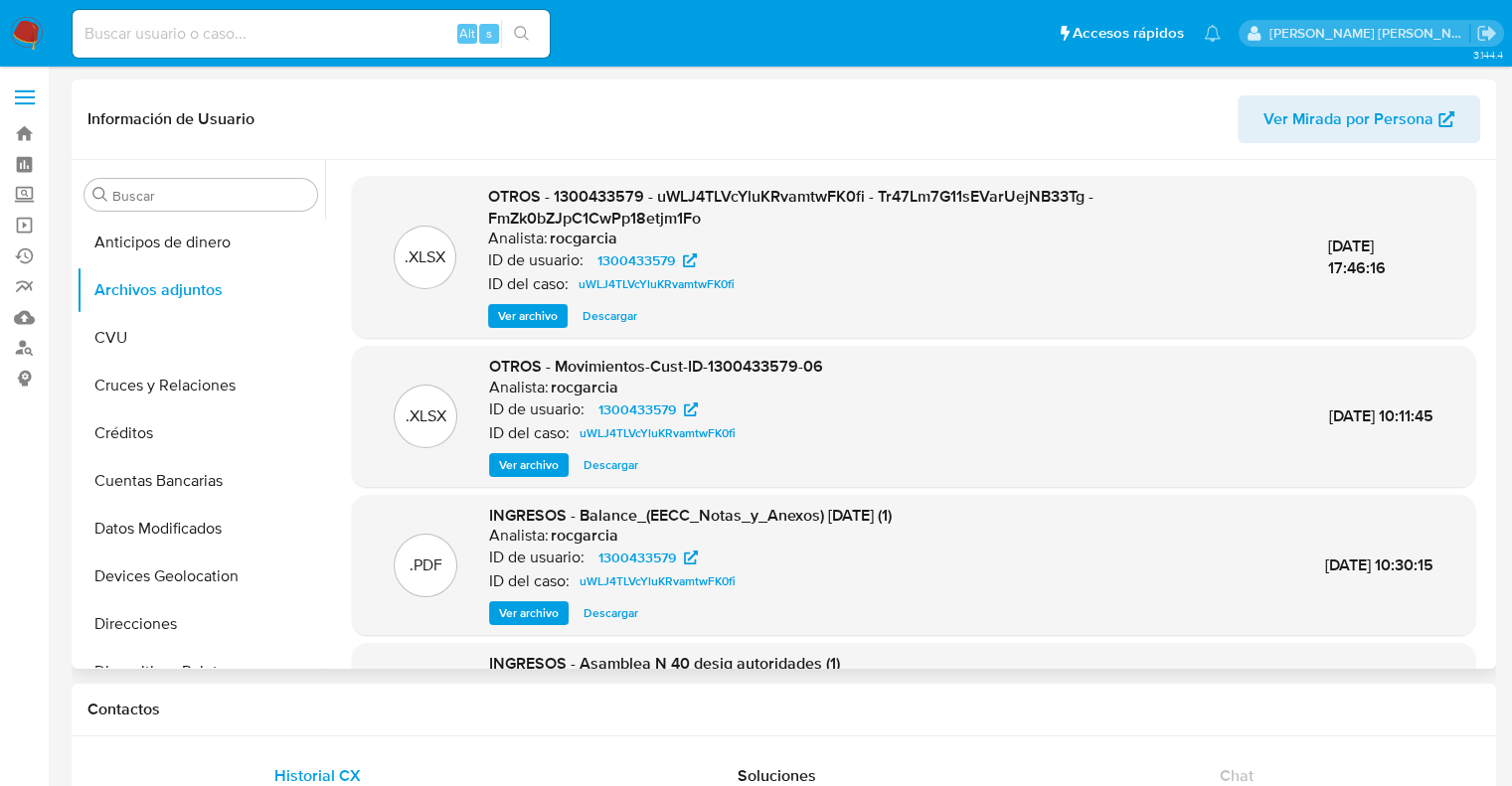 click on "Ver archivo" at bounding box center (528, 316) 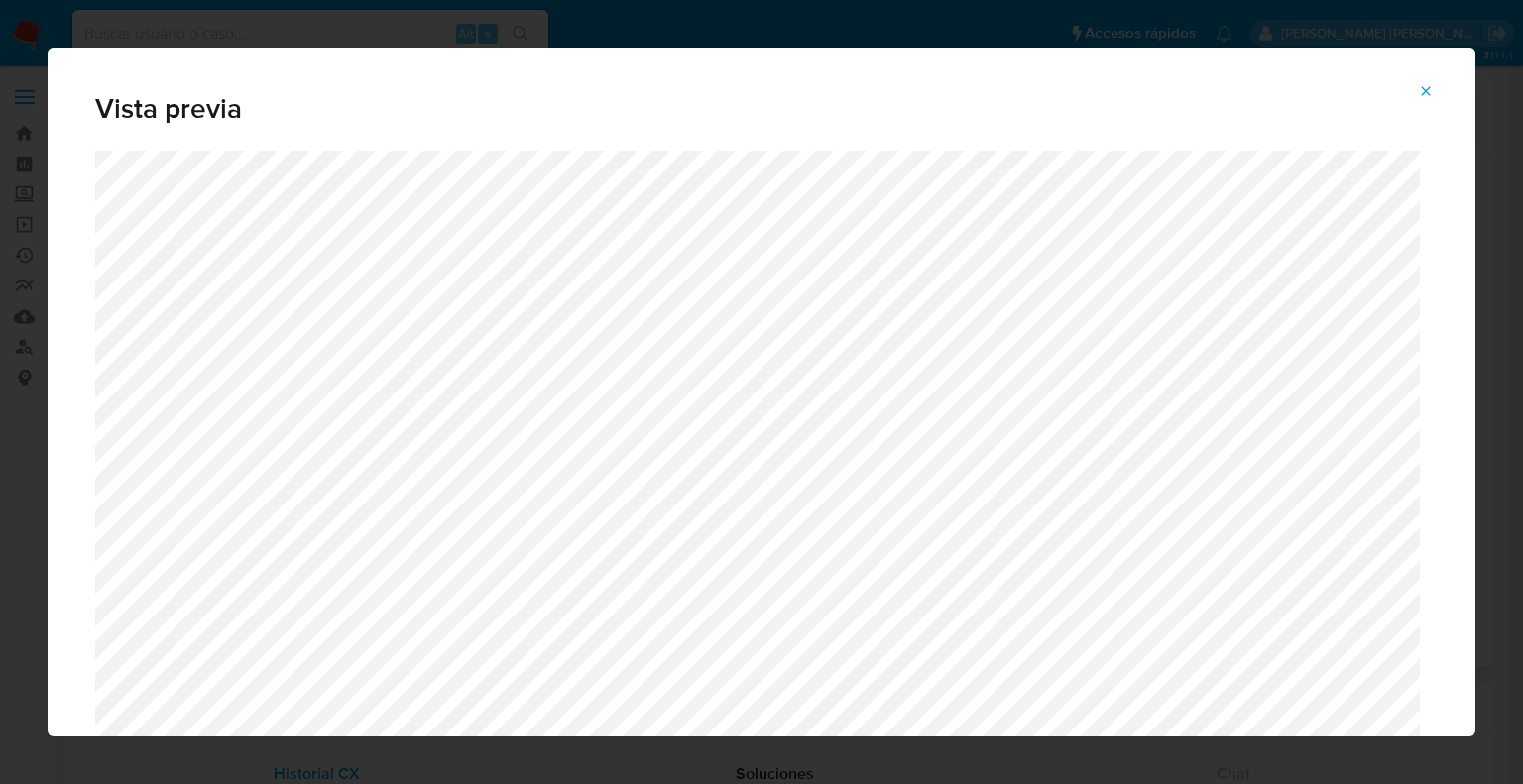 click 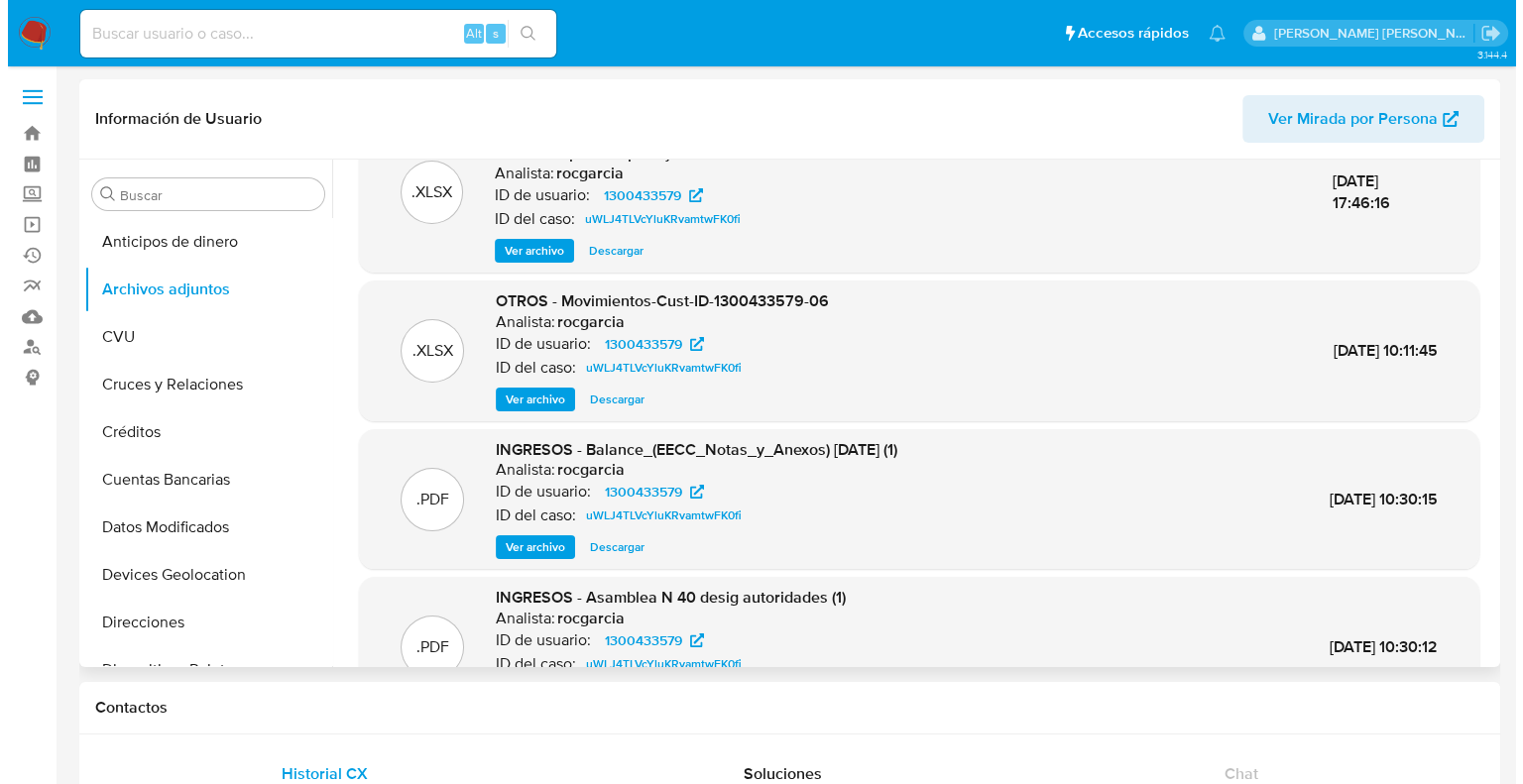 scroll, scrollTop: 99, scrollLeft: 0, axis: vertical 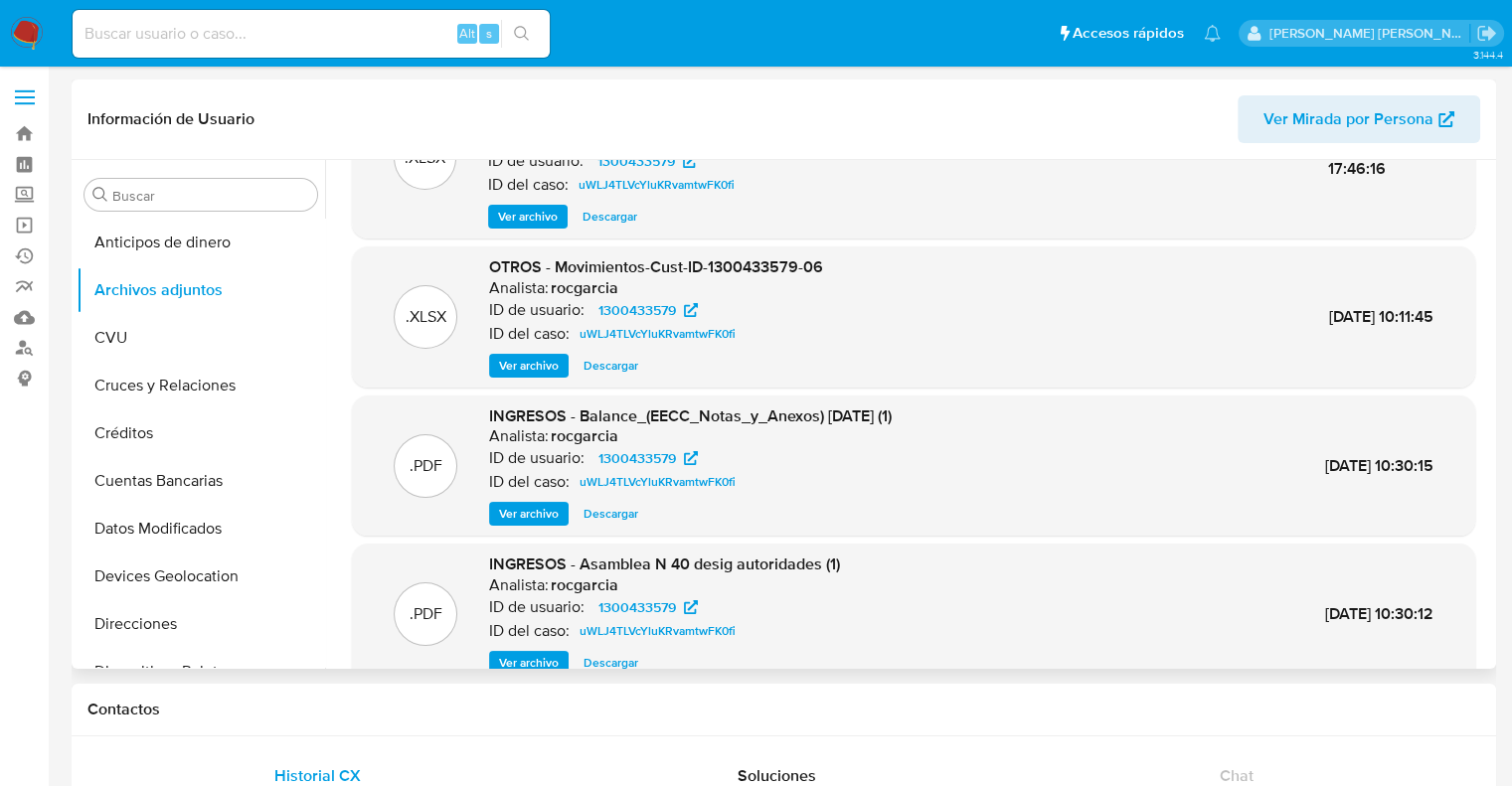 click on "Ver archivo" at bounding box center [529, 366] 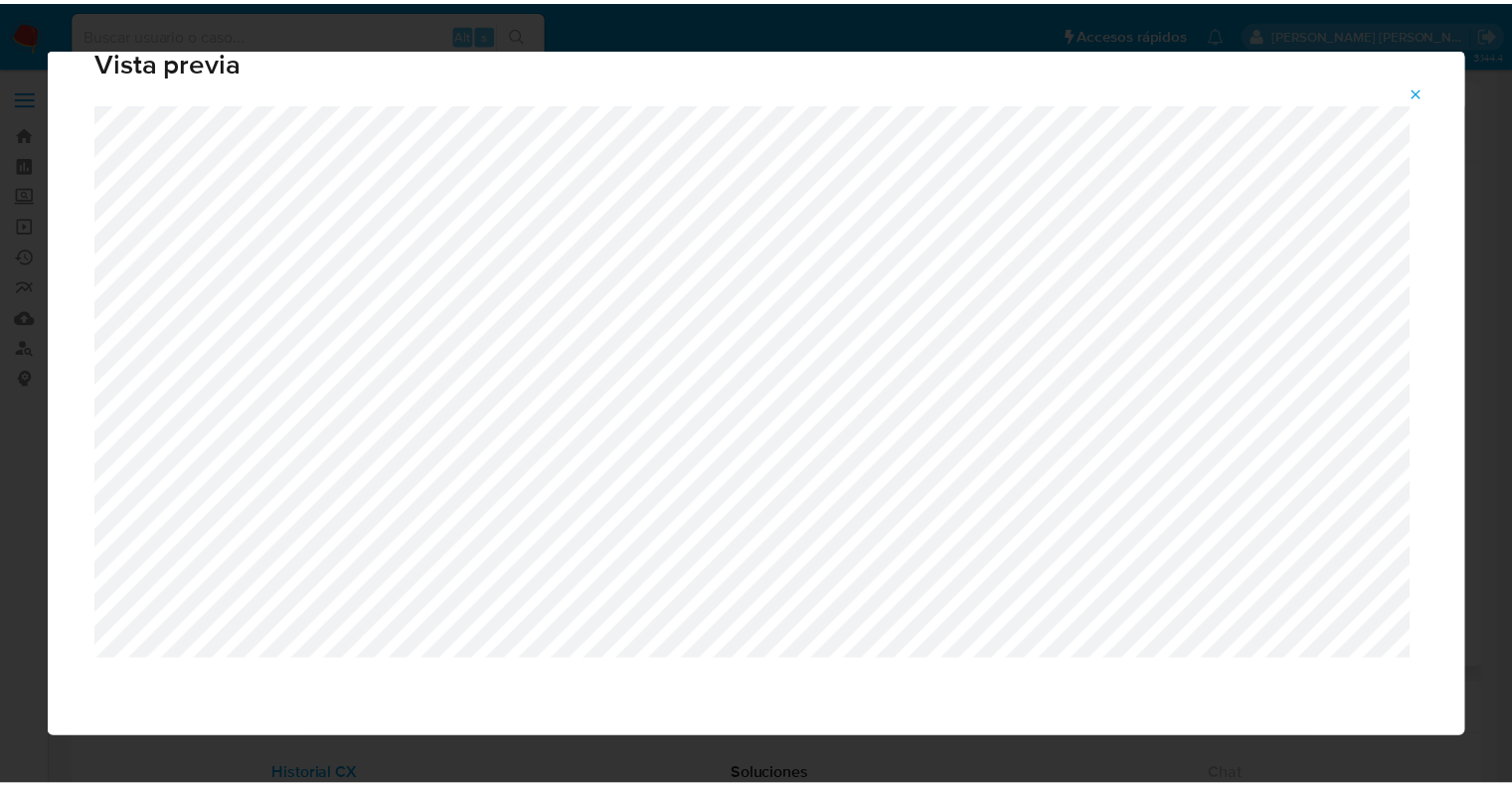 scroll, scrollTop: 0, scrollLeft: 0, axis: both 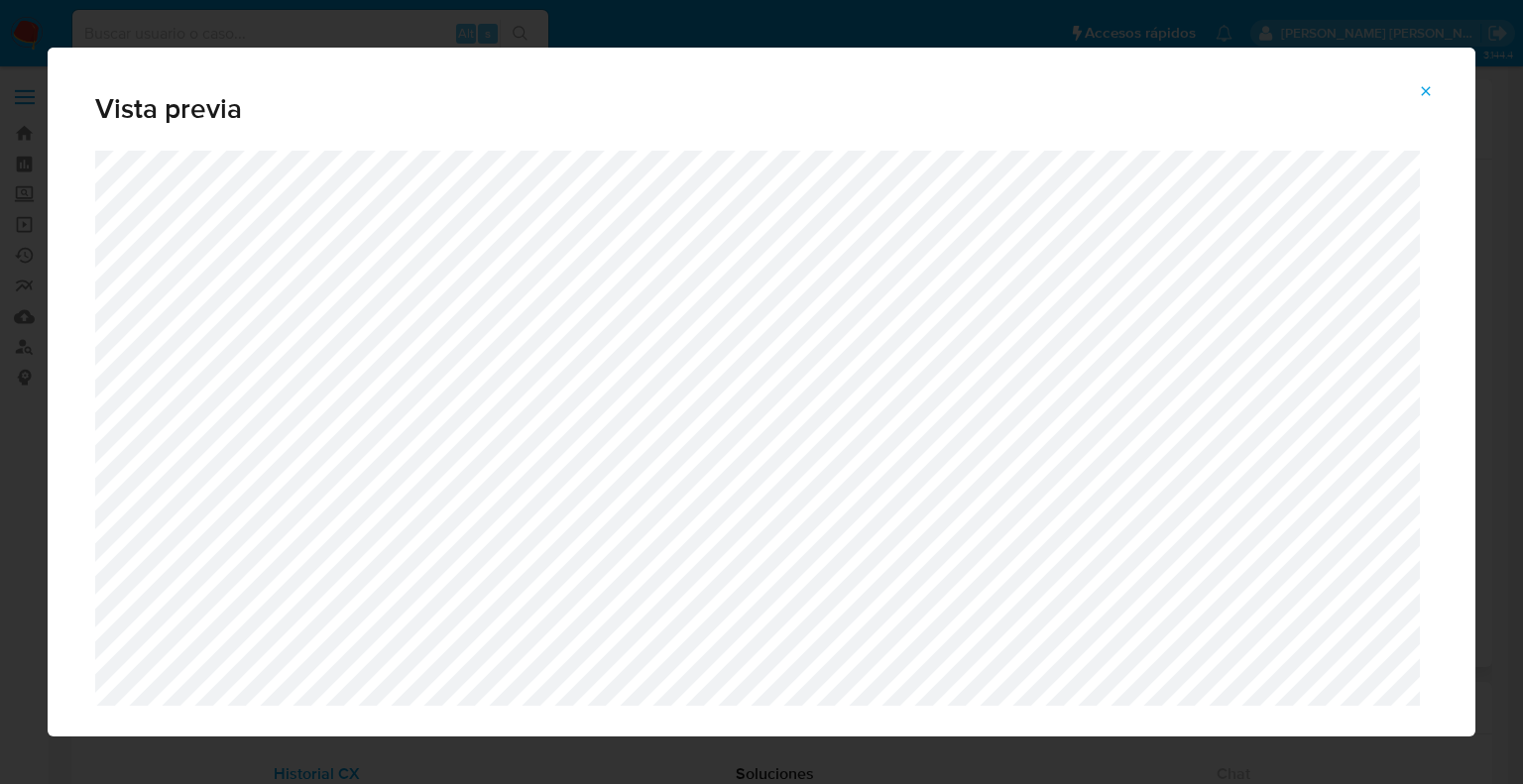 click 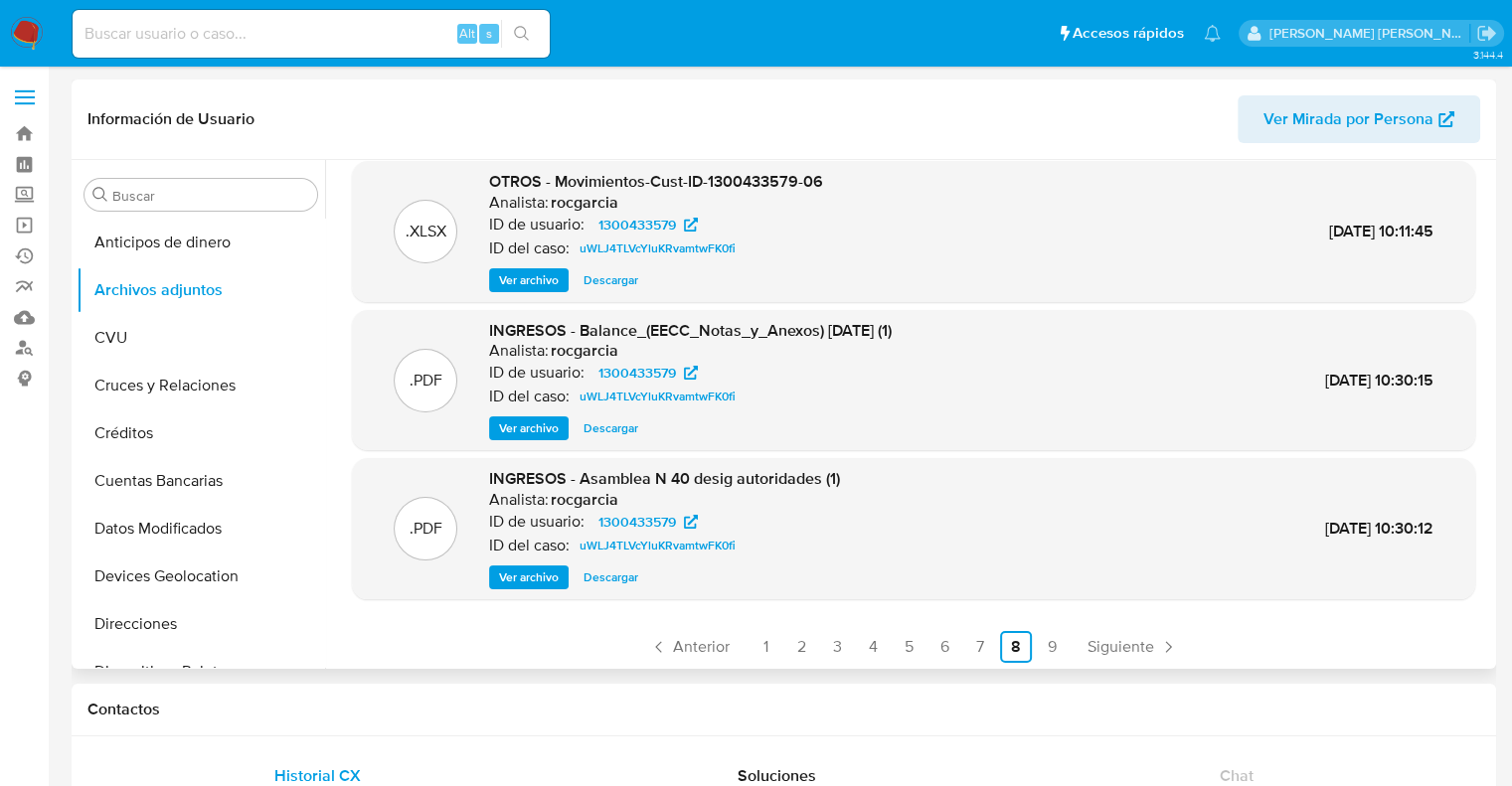 scroll, scrollTop: 189, scrollLeft: 0, axis: vertical 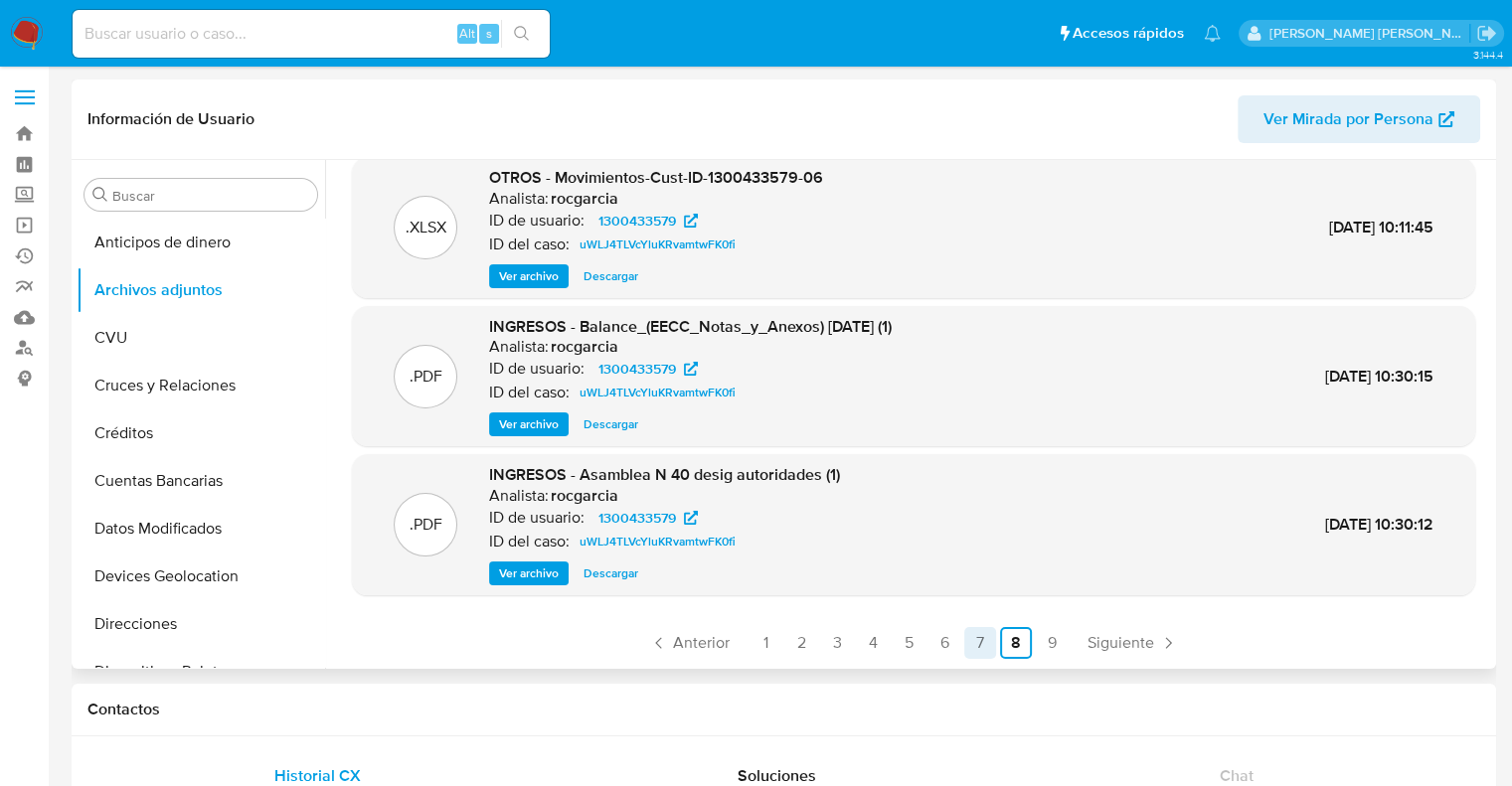 click on "7" at bounding box center (980, 643) 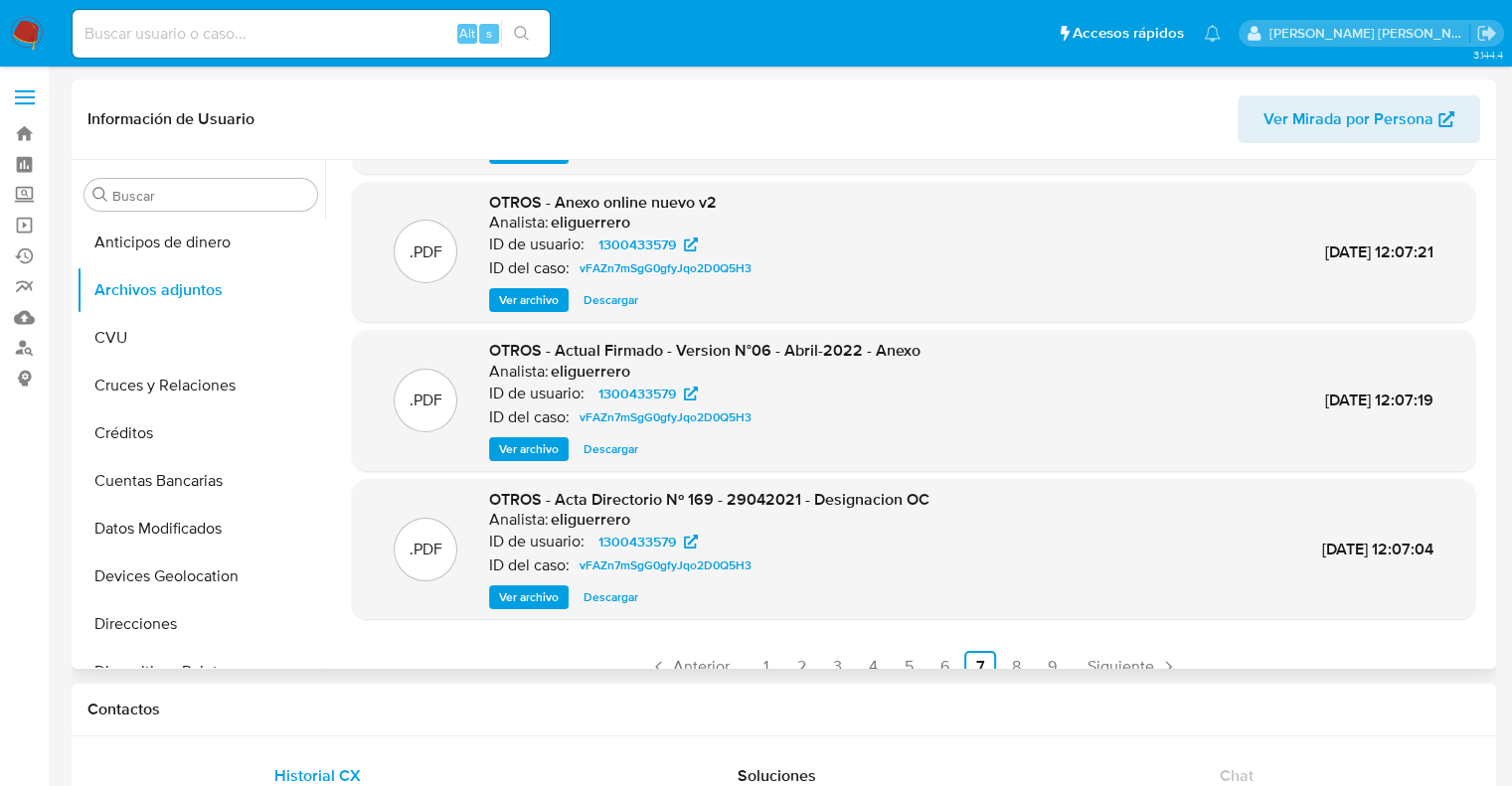 scroll, scrollTop: 167, scrollLeft: 0, axis: vertical 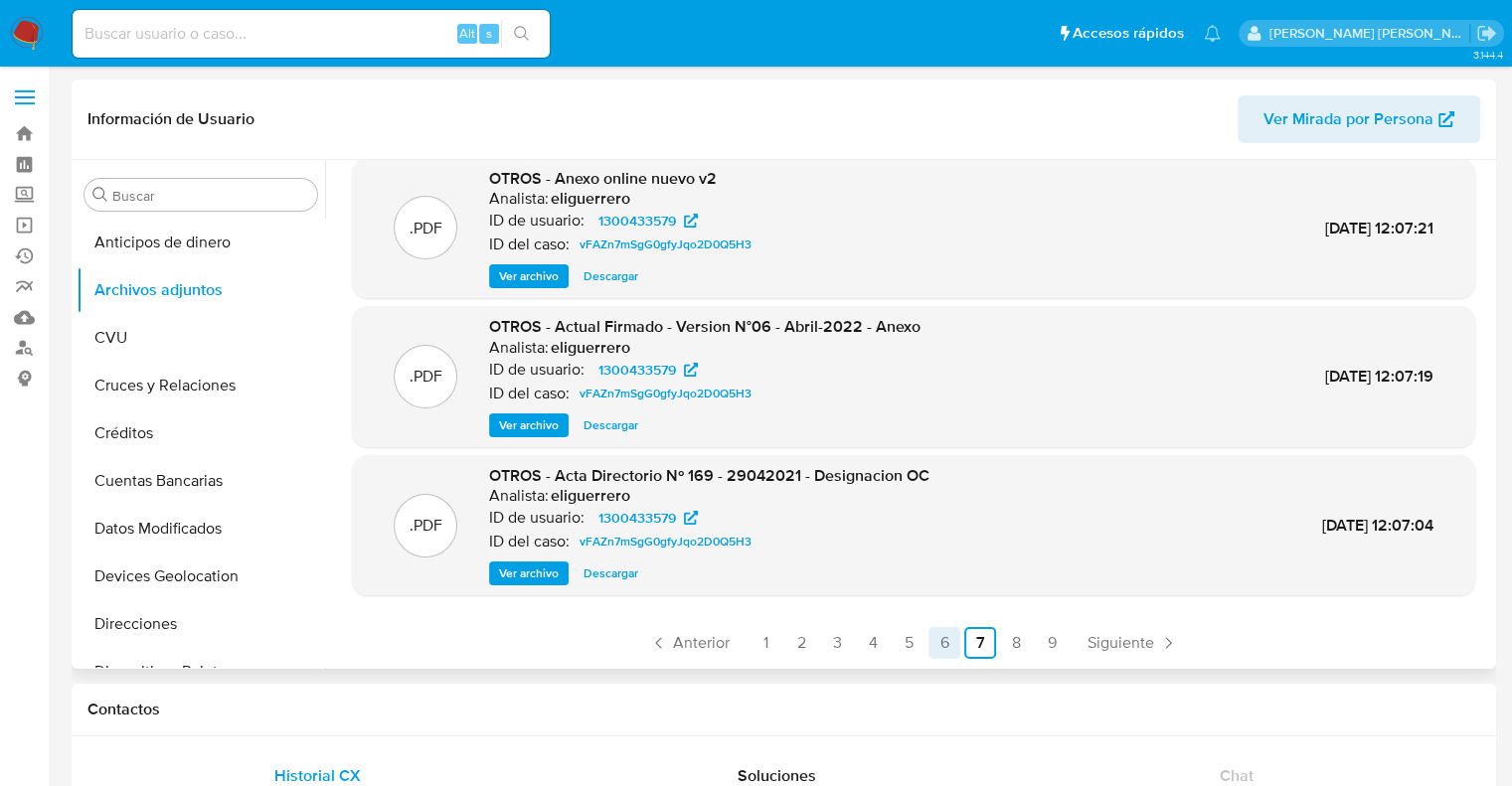 click on "6" at bounding box center (944, 643) 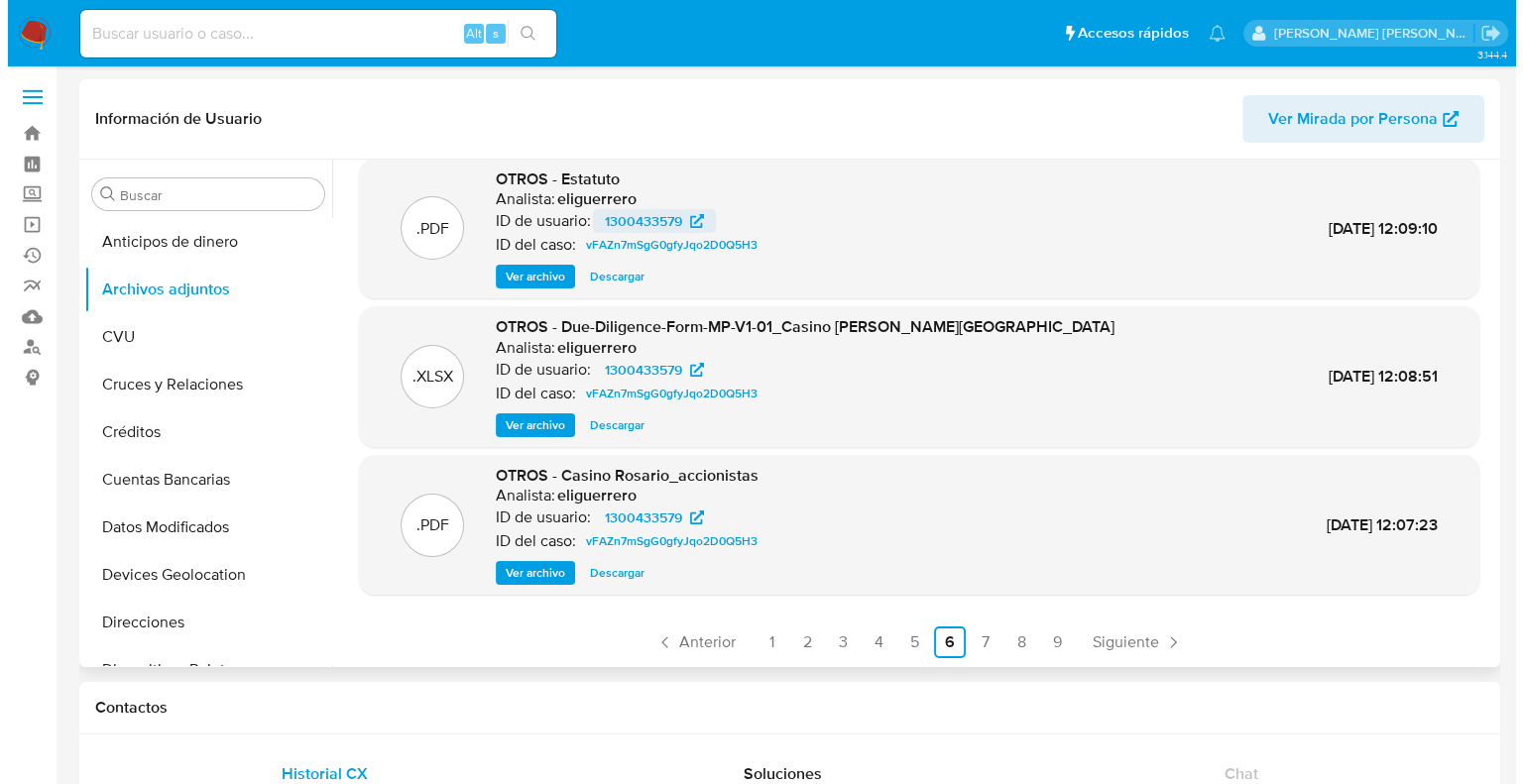 scroll, scrollTop: 167, scrollLeft: 0, axis: vertical 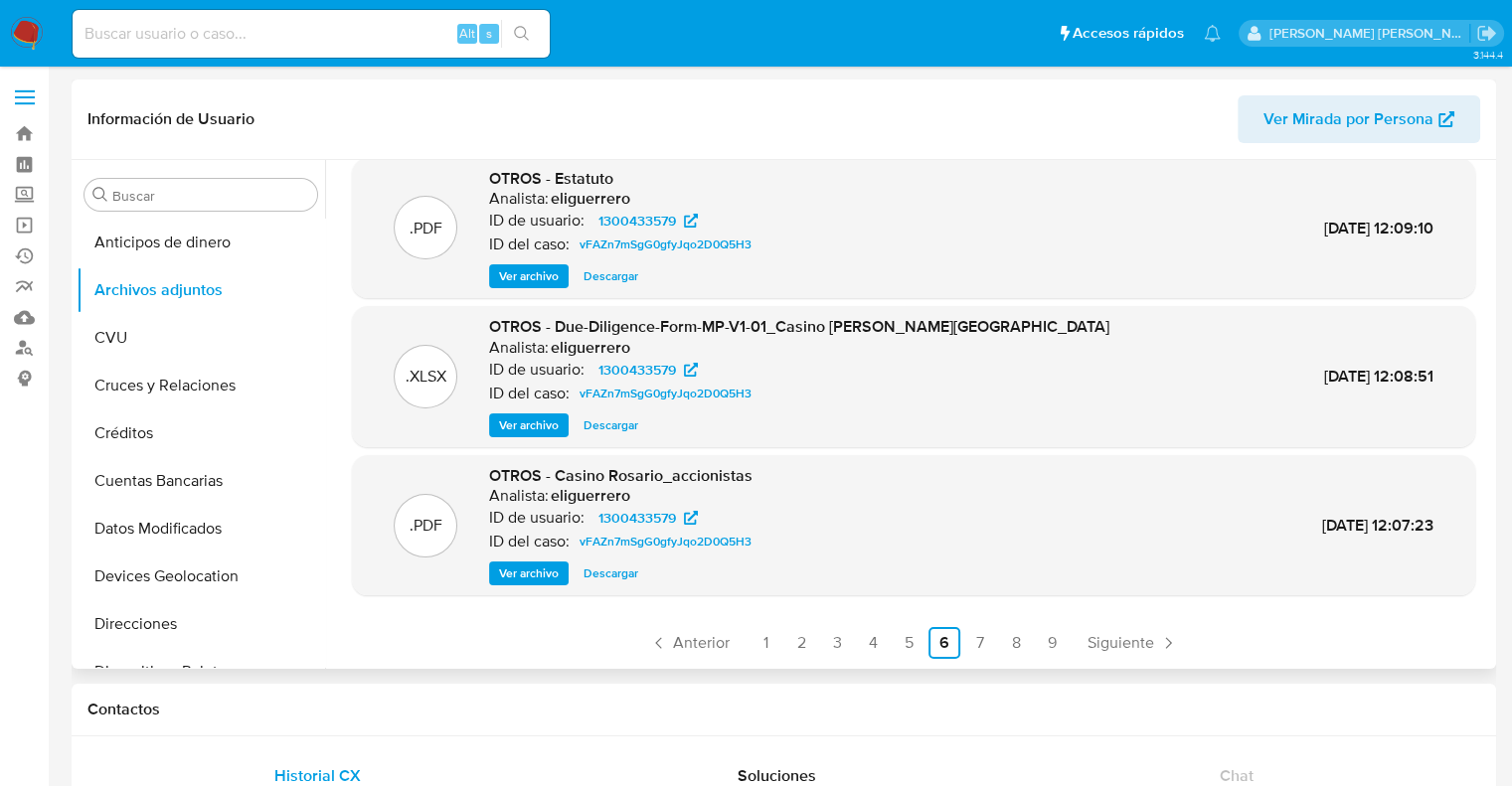 click on "Ver archivo" at bounding box center (529, 425) 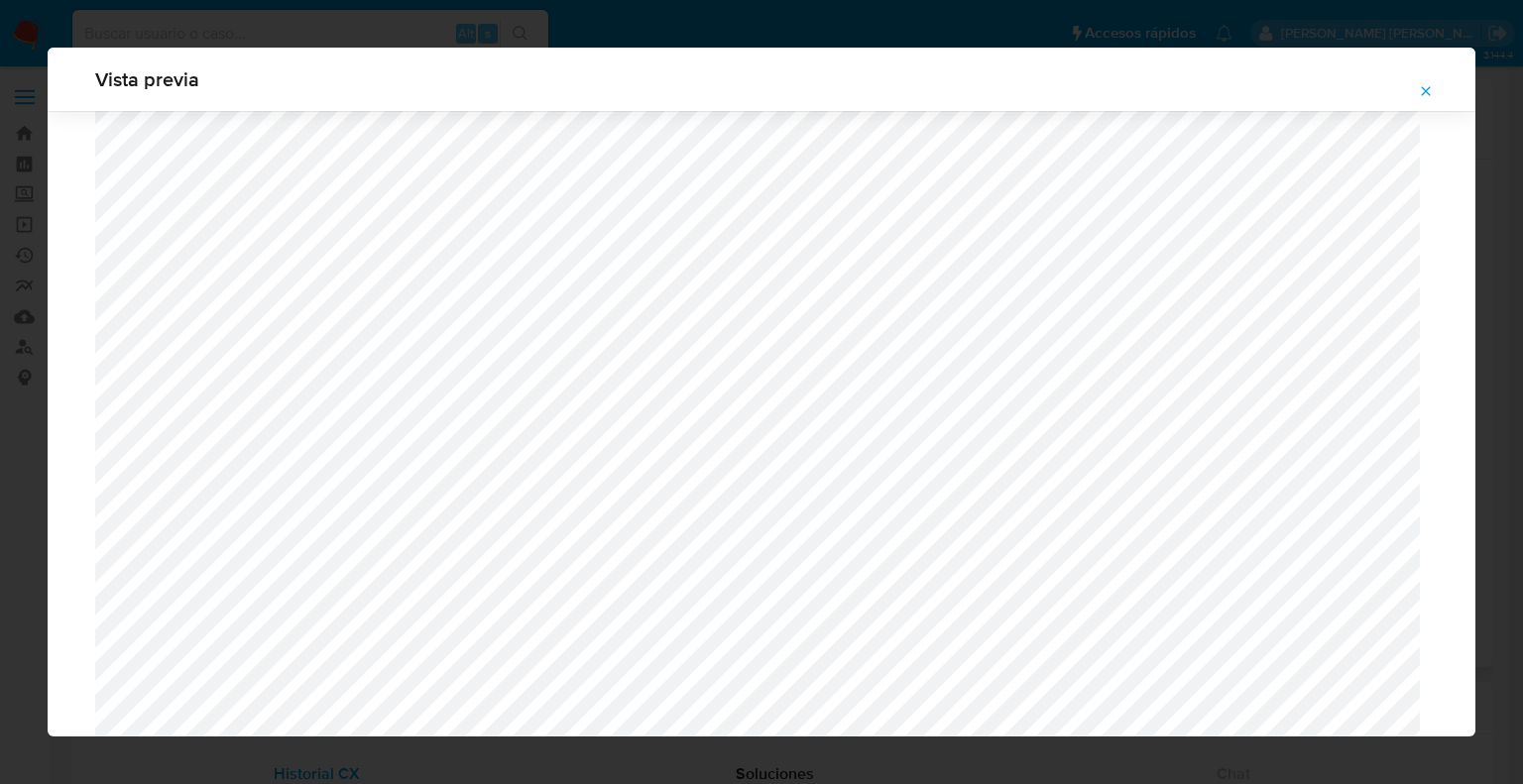 scroll, scrollTop: 1645, scrollLeft: 0, axis: vertical 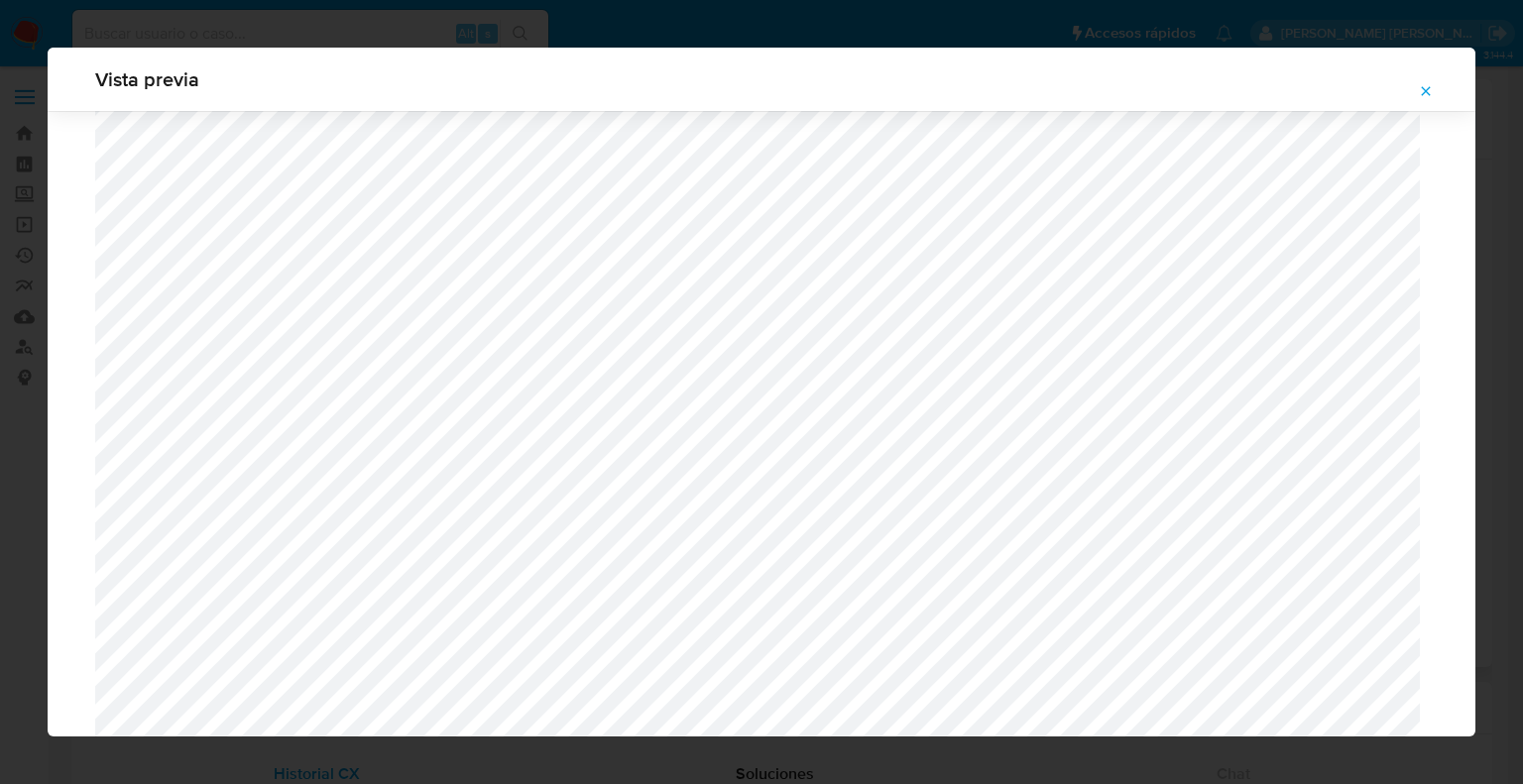 click at bounding box center [1426, 91] 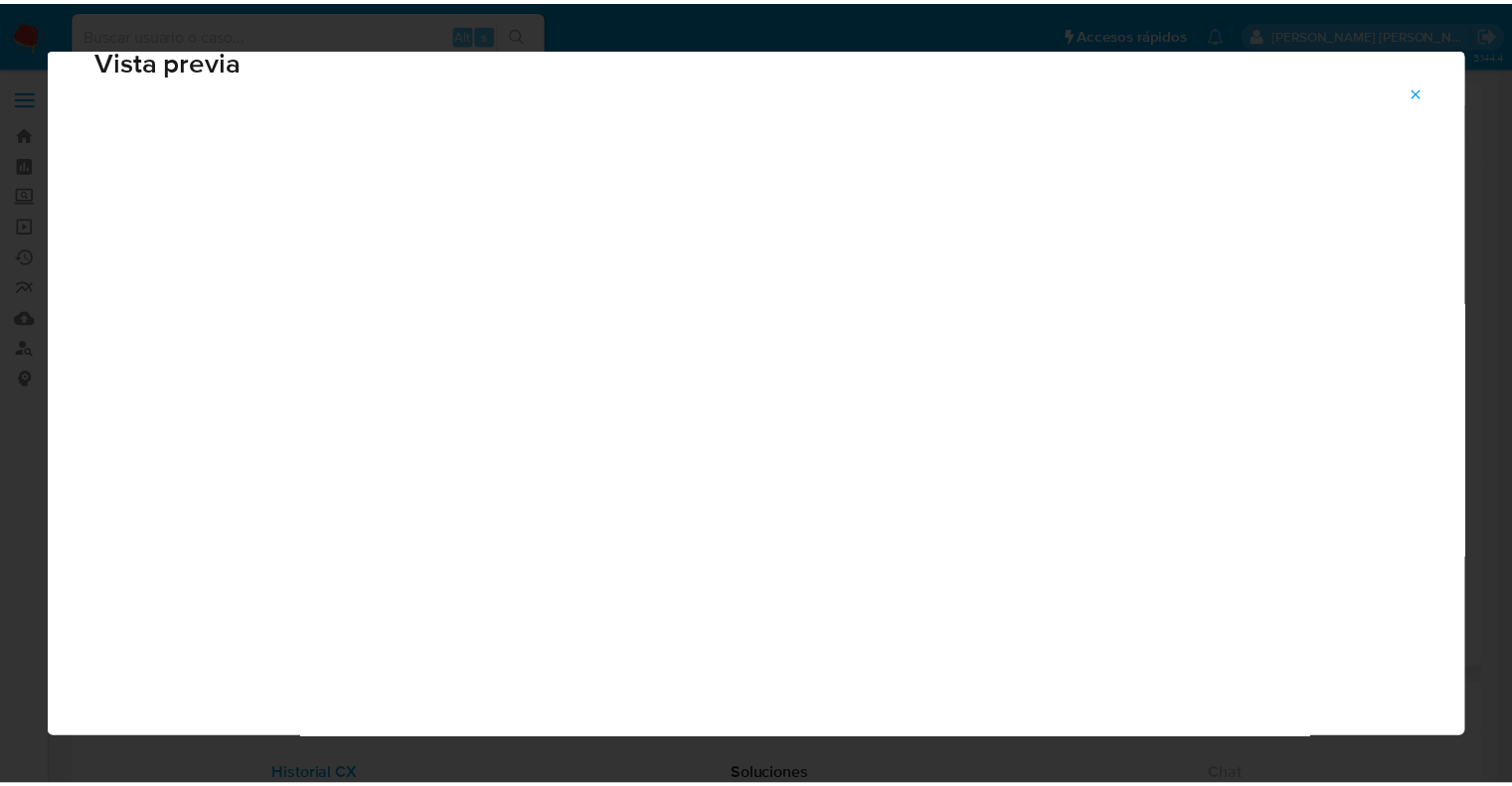 scroll, scrollTop: 48, scrollLeft: 0, axis: vertical 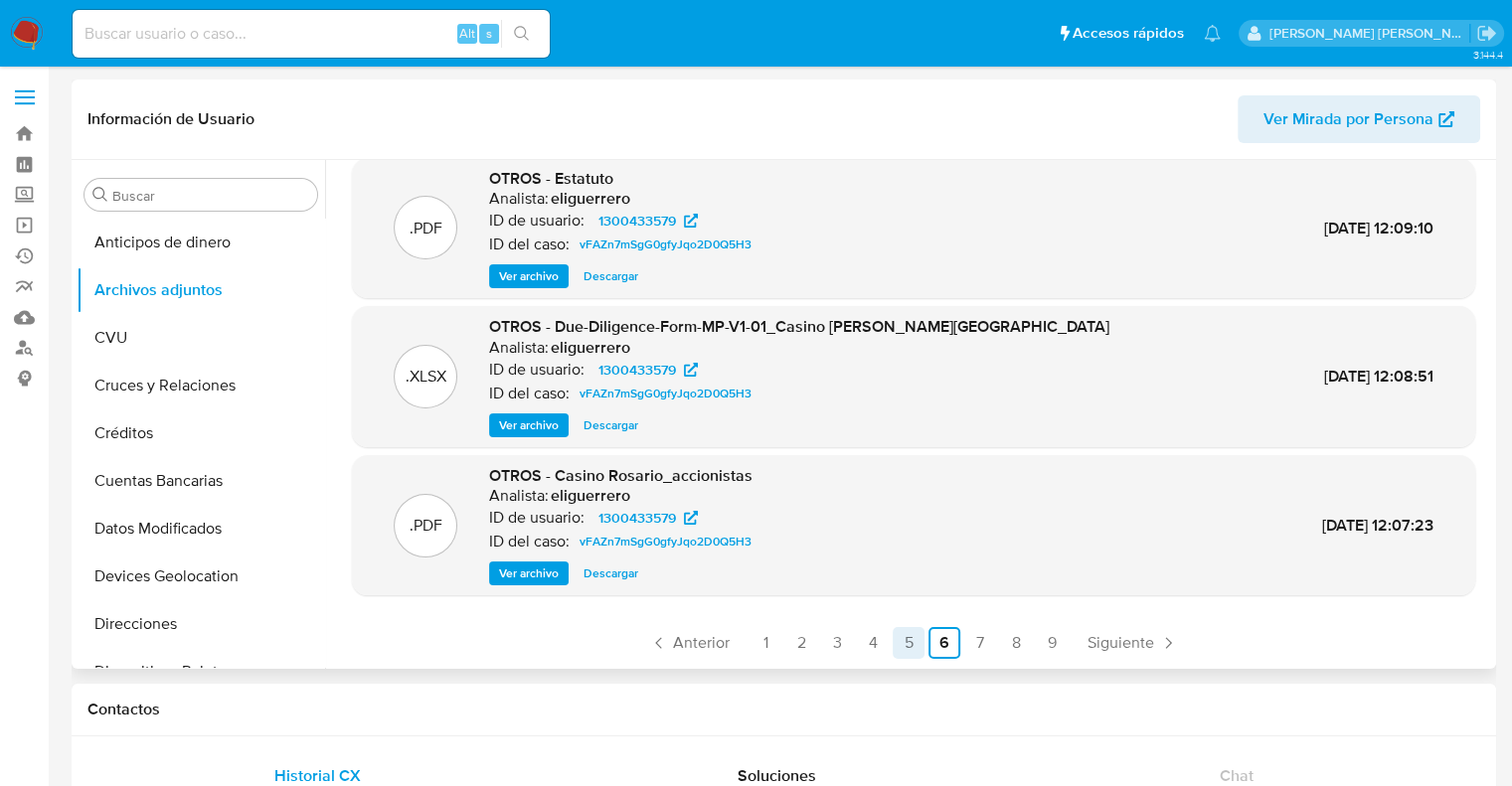 click on "5" at bounding box center [909, 643] 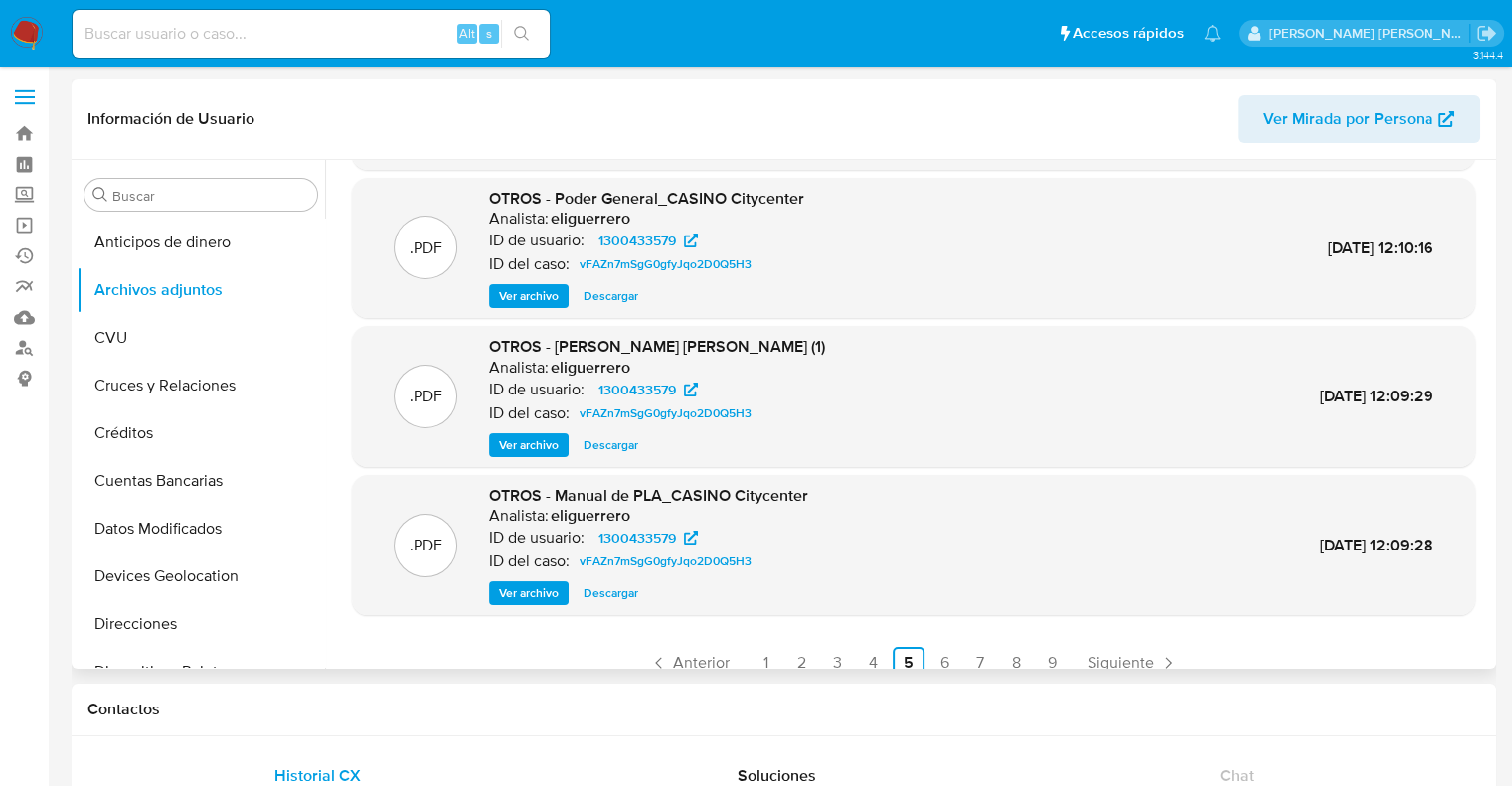 scroll, scrollTop: 167, scrollLeft: 0, axis: vertical 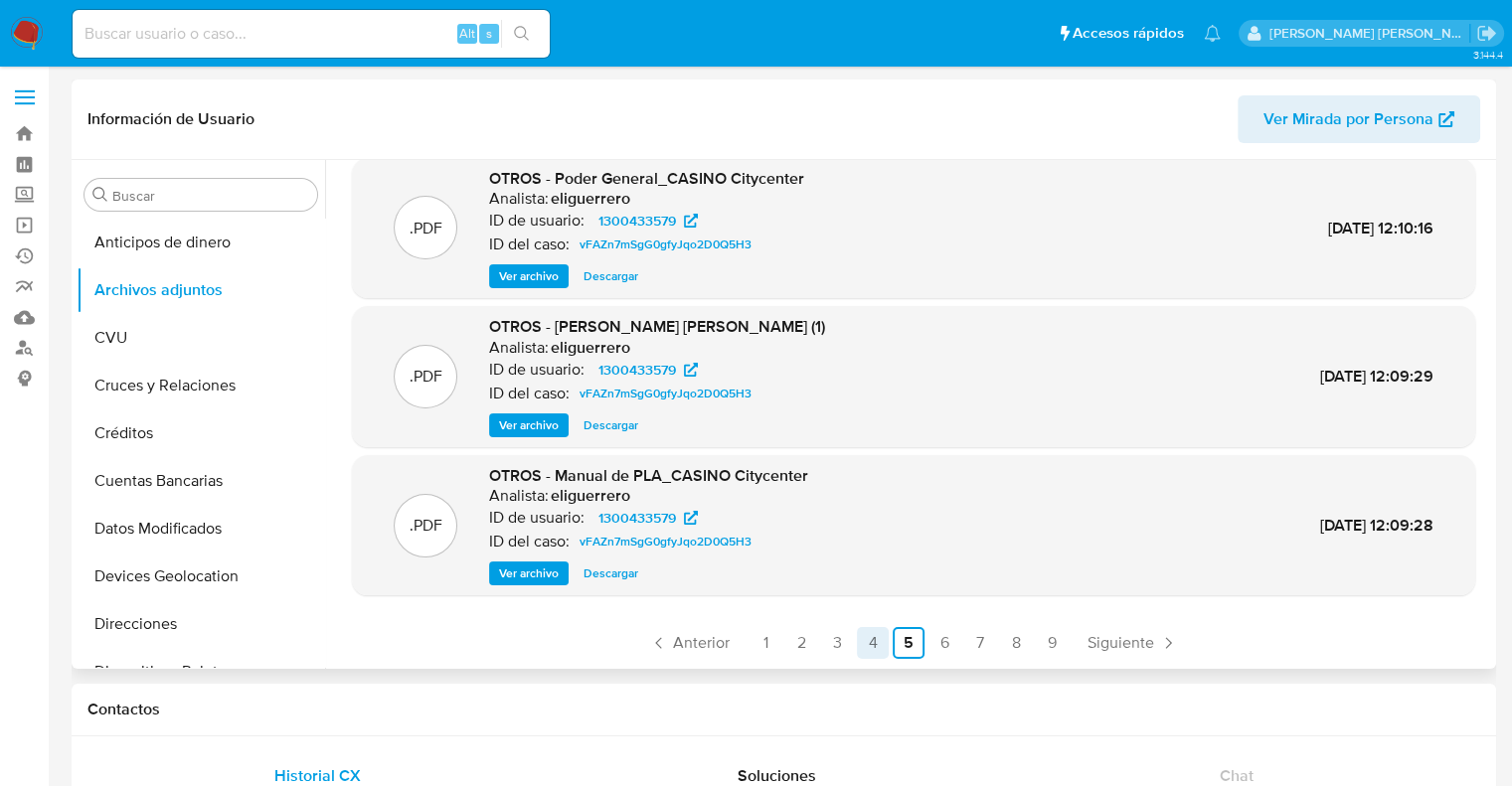 click on "4" at bounding box center [873, 643] 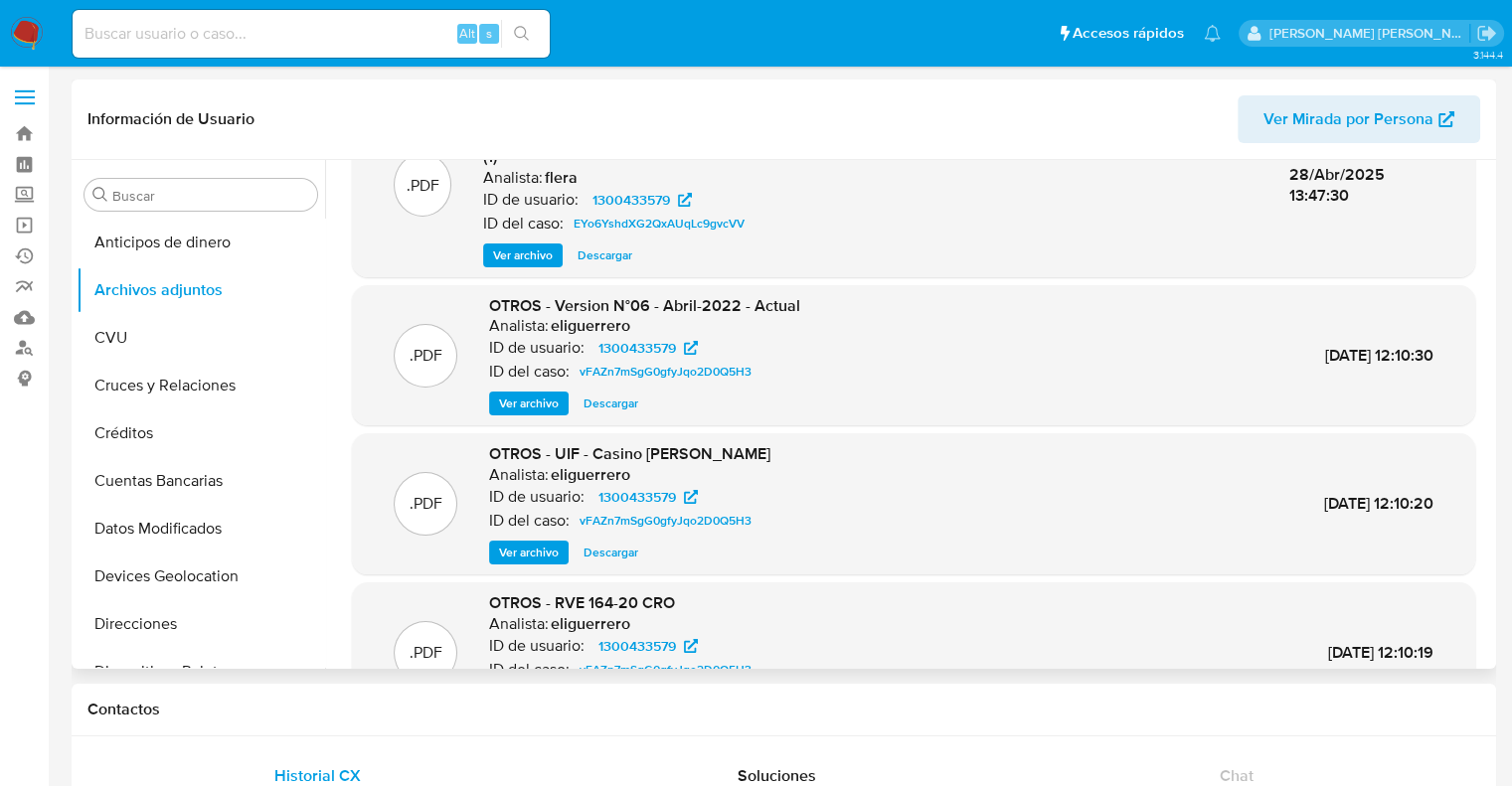 scroll, scrollTop: 211, scrollLeft: 0, axis: vertical 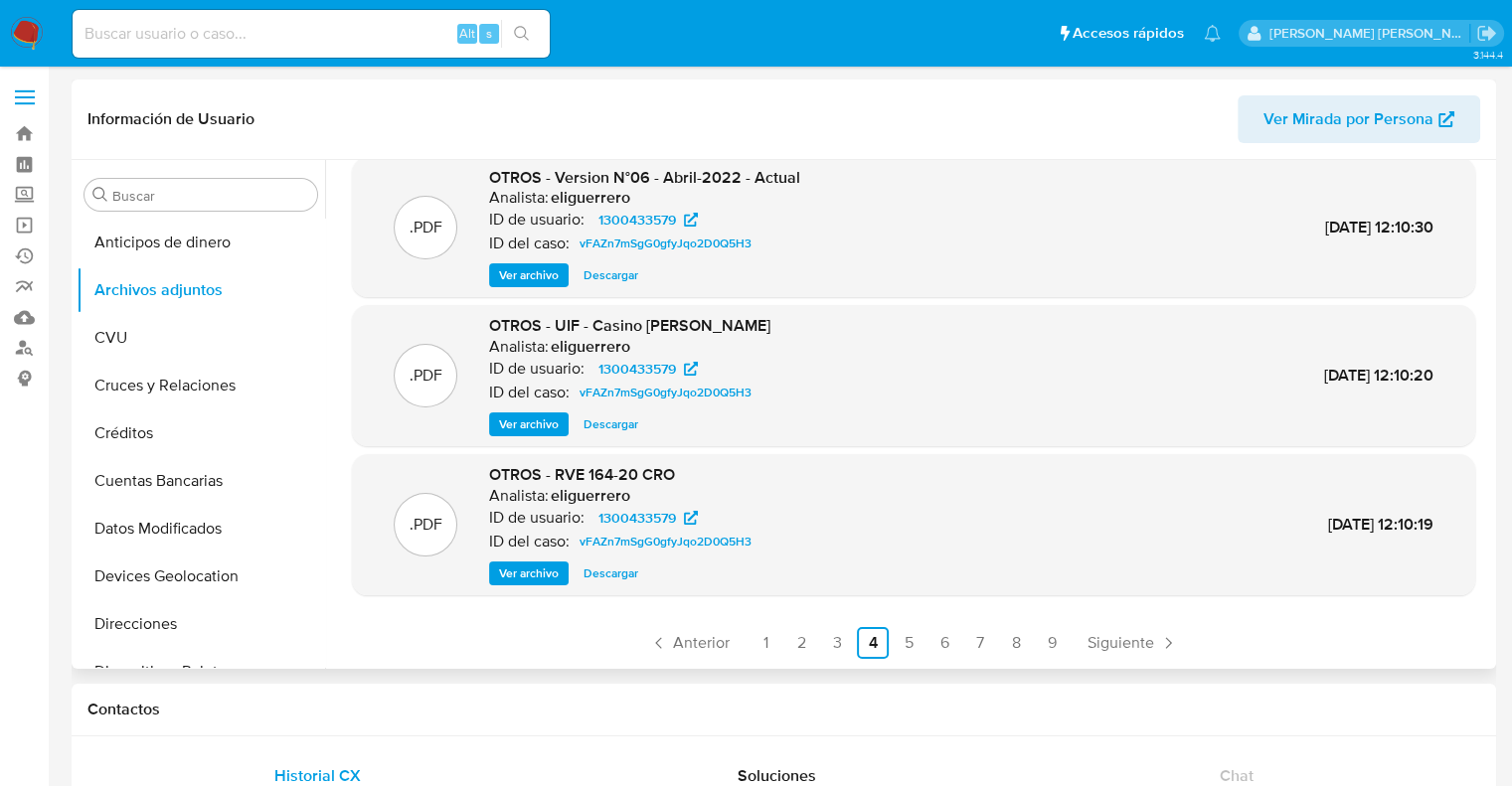 click on "Ver archivo" at bounding box center [529, 573] 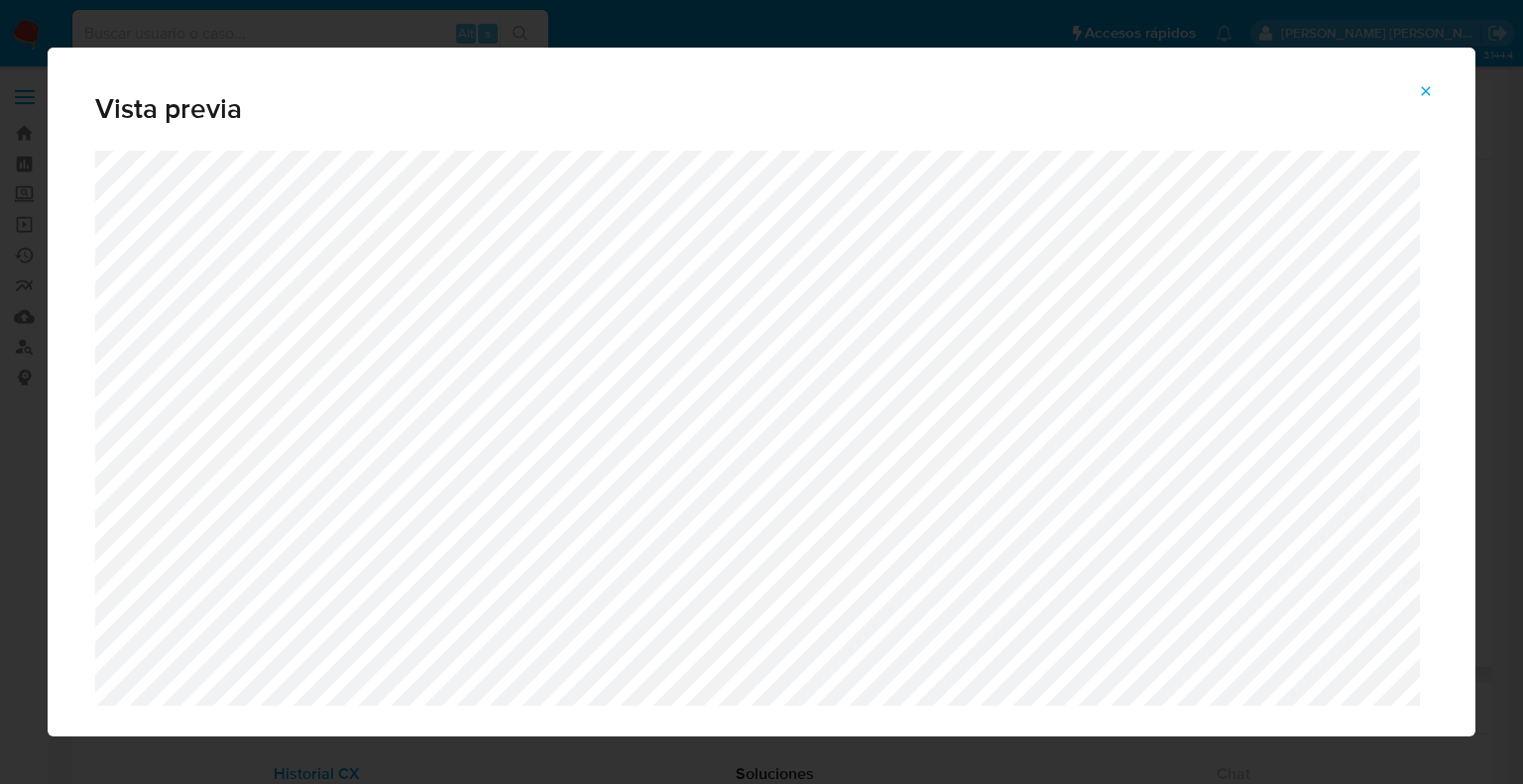 click 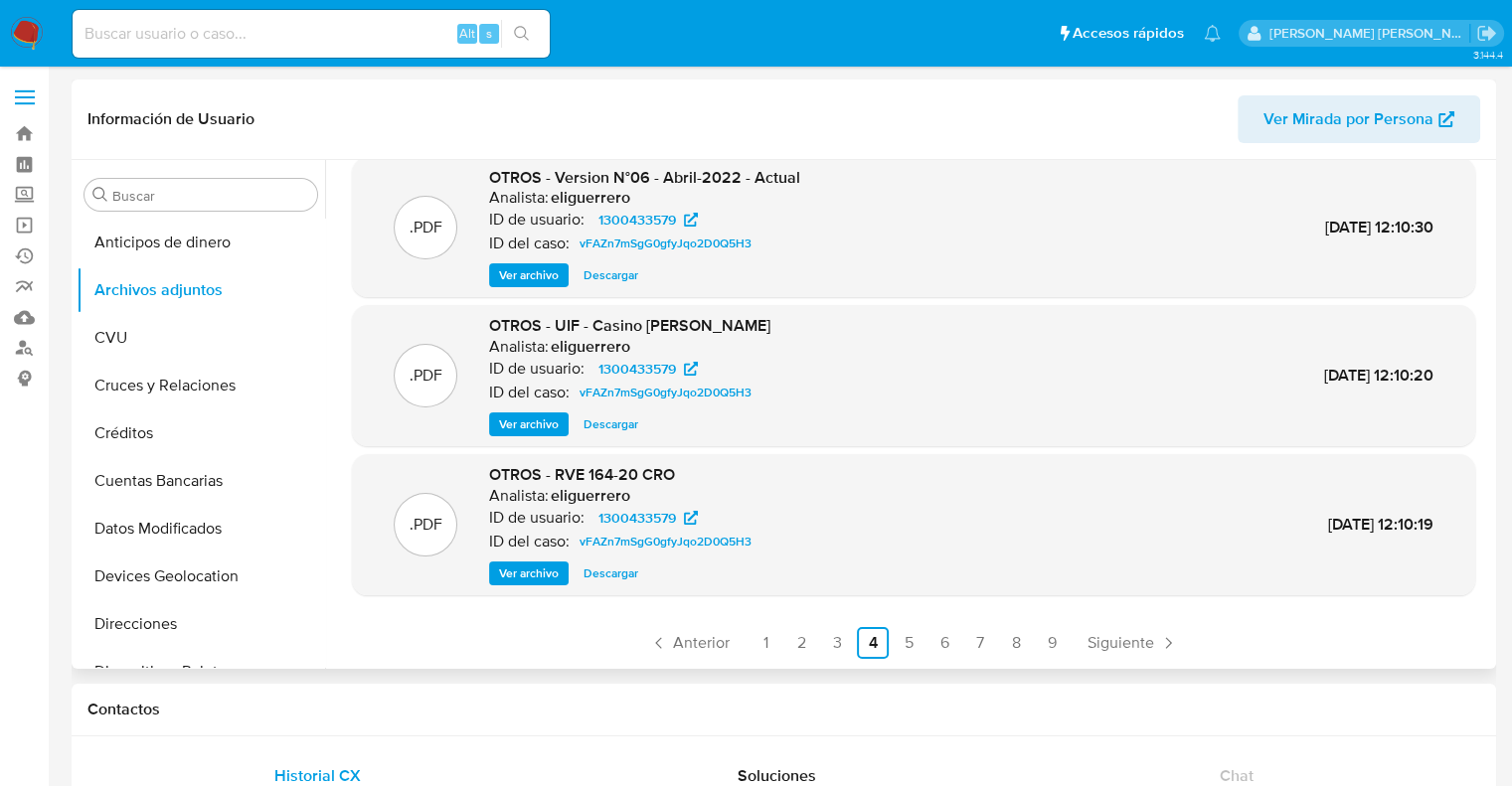 click on "Ver archivo" at bounding box center (529, 424) 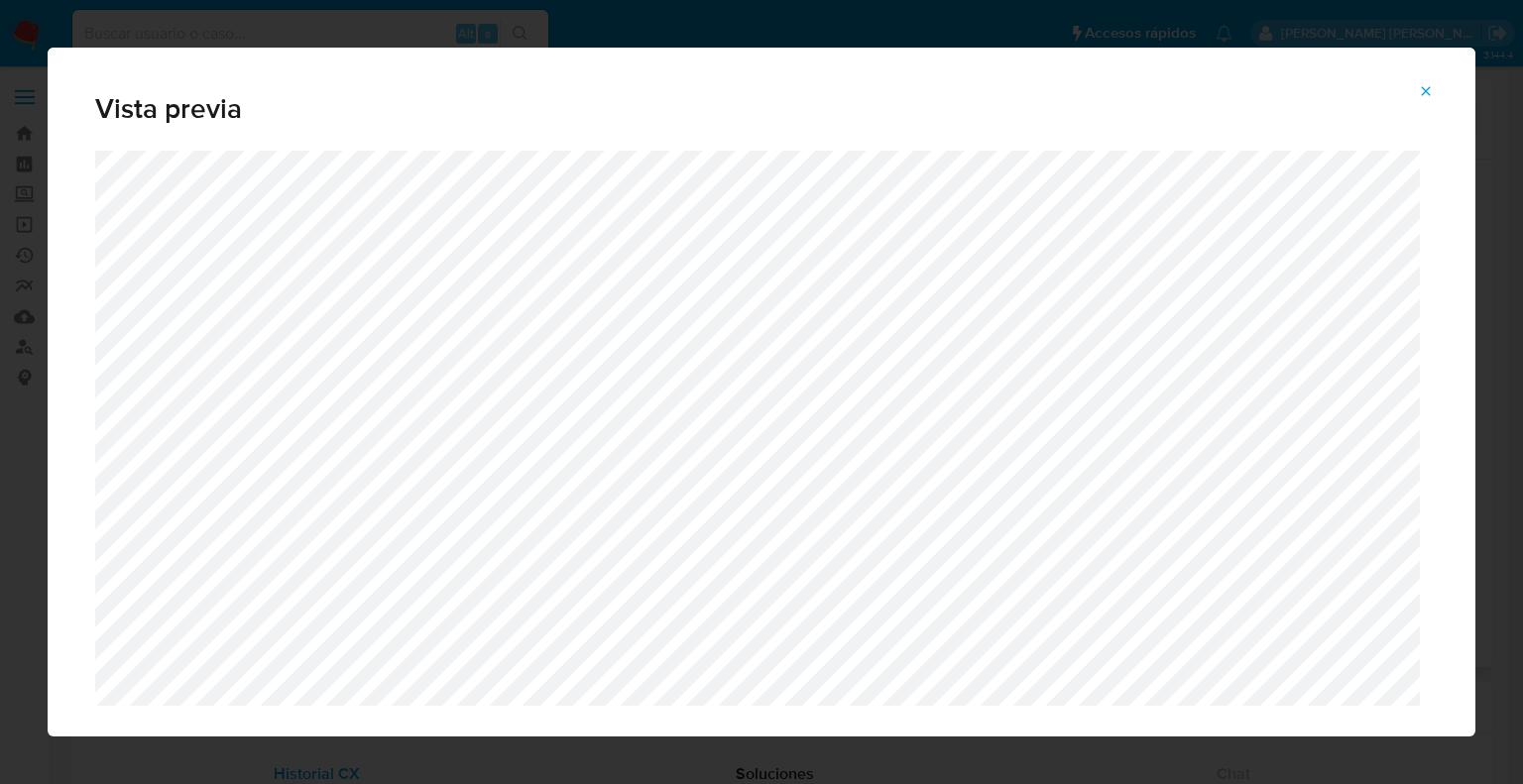 click 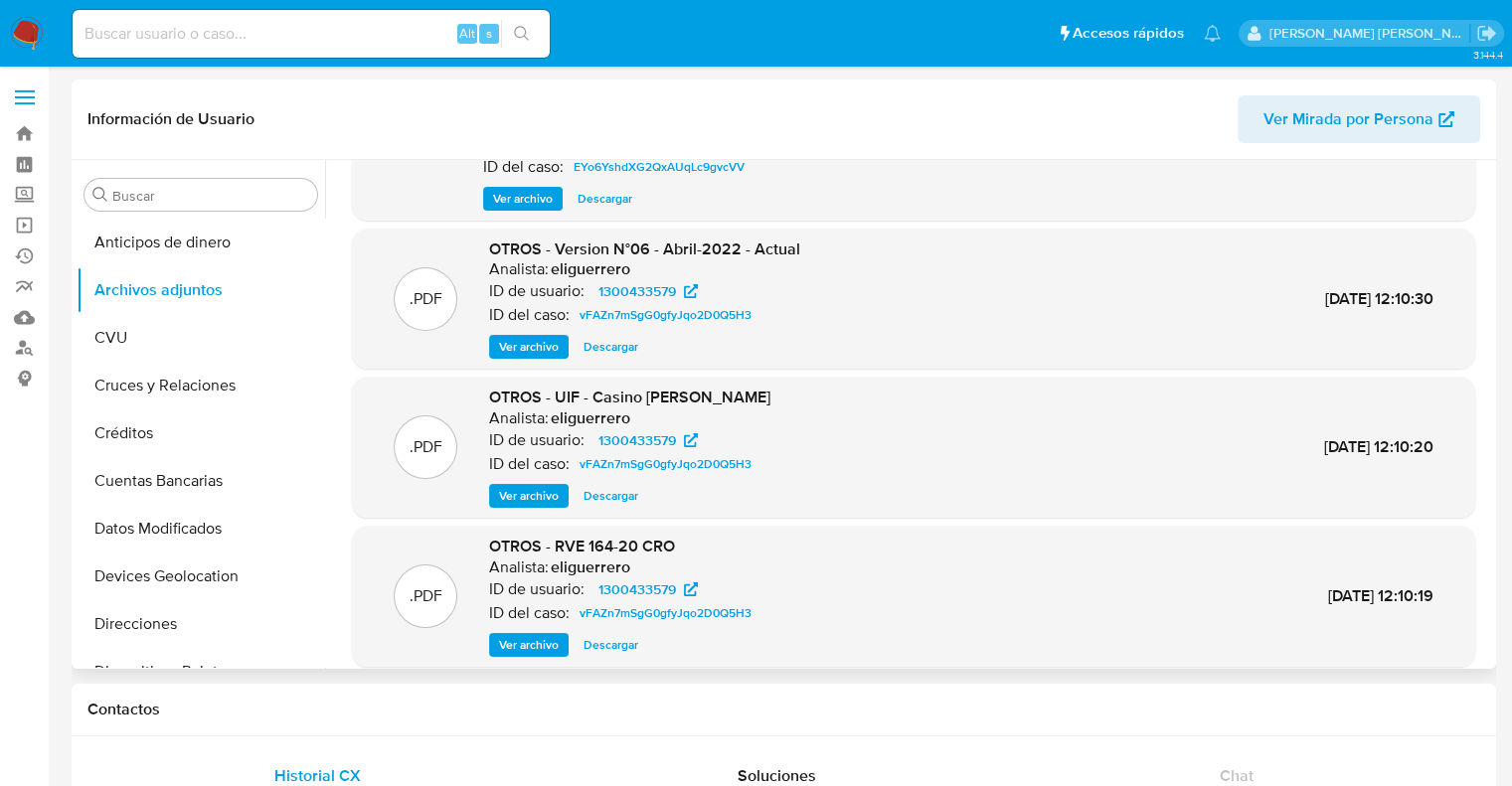 scroll, scrollTop: 111, scrollLeft: 0, axis: vertical 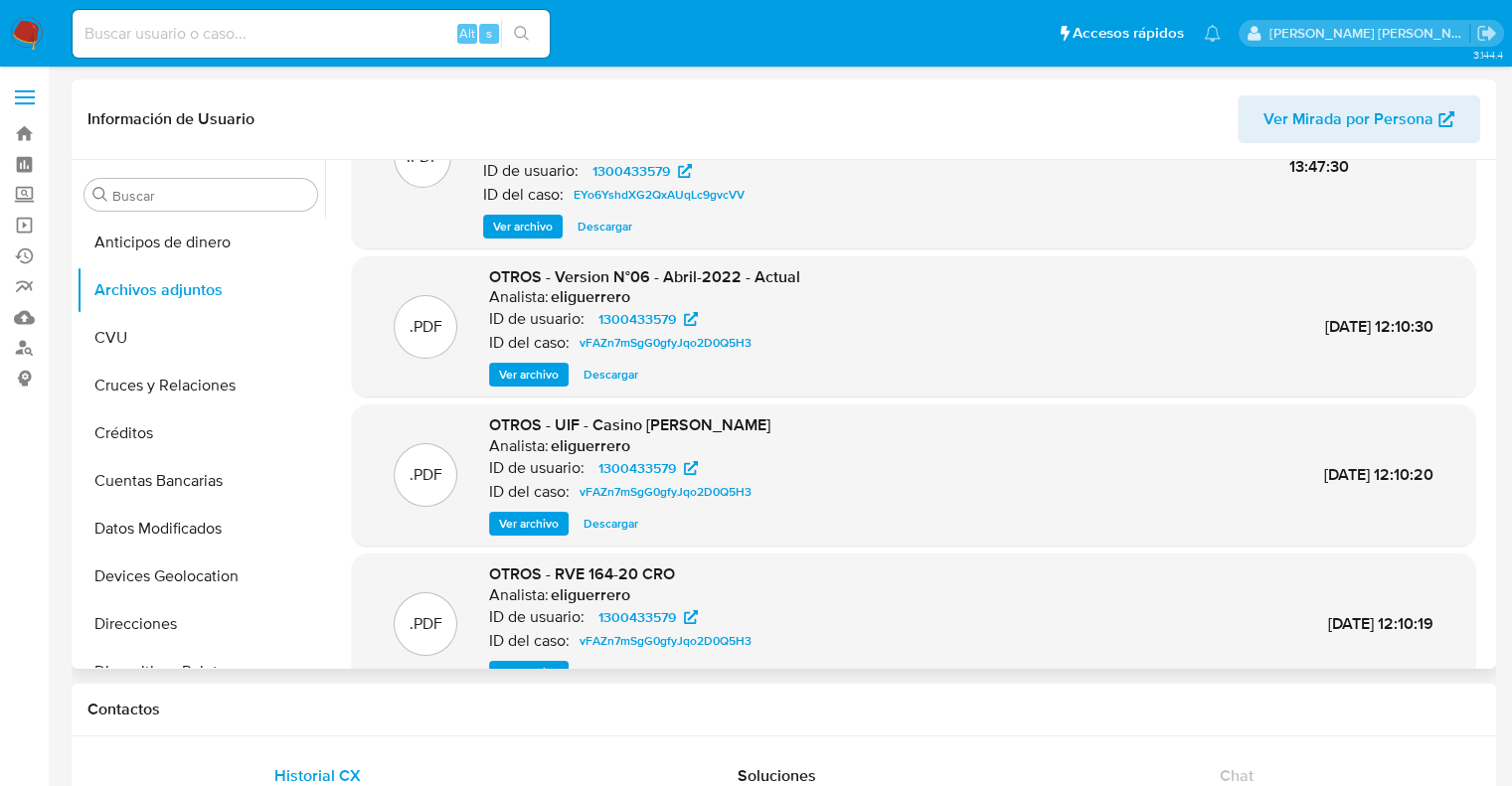 click on "Ver archivo" at bounding box center (529, 375) 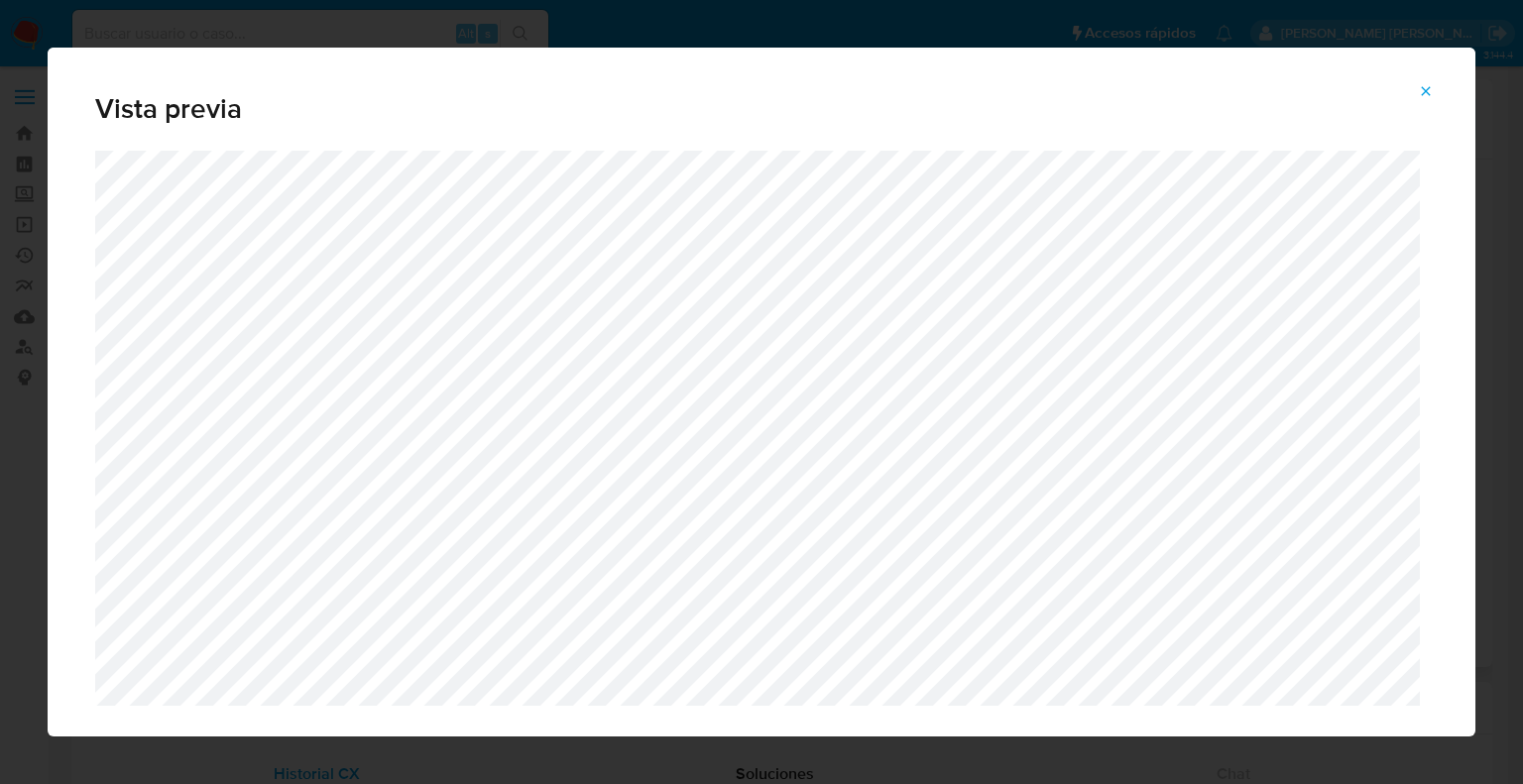click 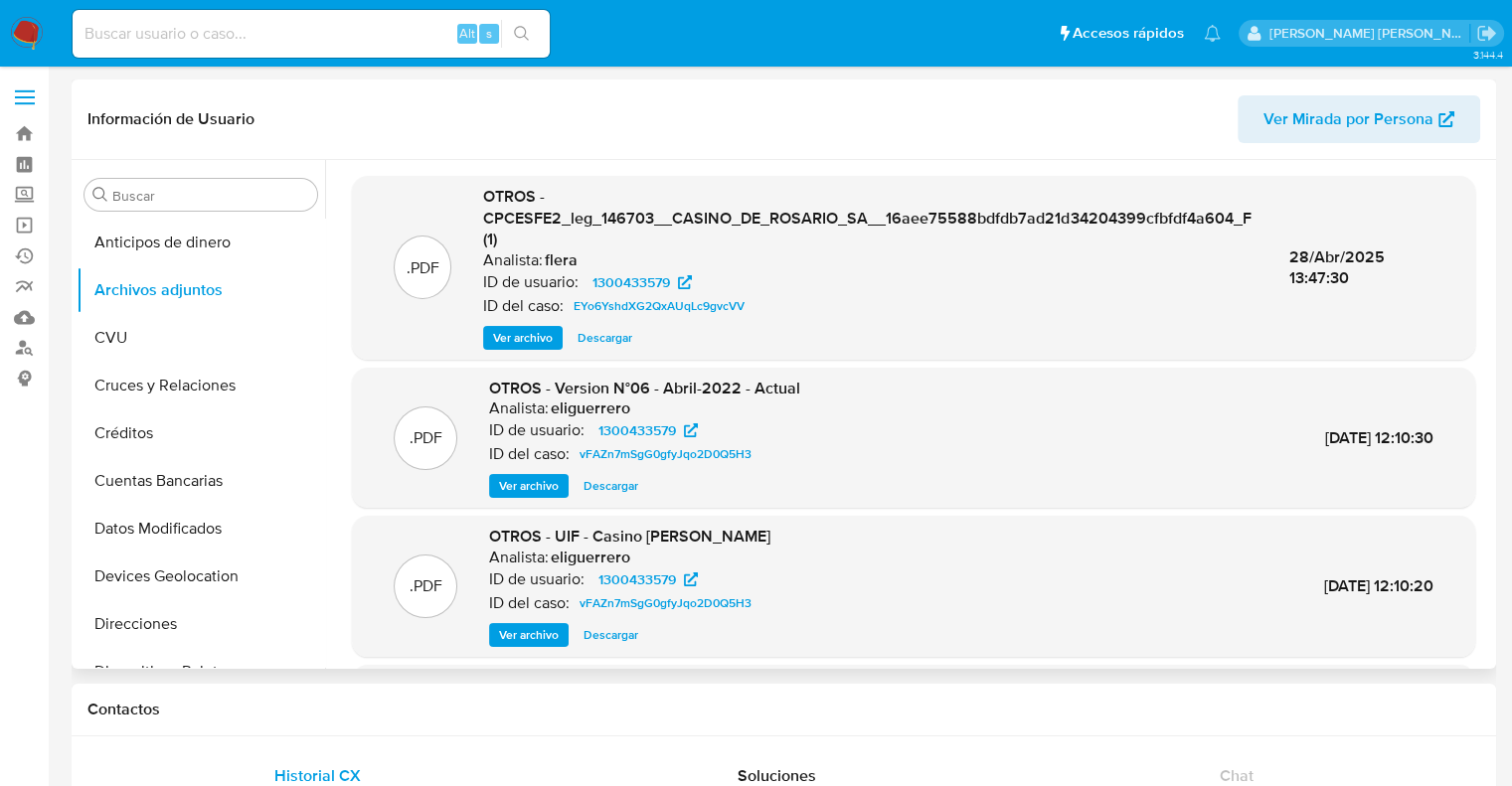 scroll, scrollTop: 0, scrollLeft: 0, axis: both 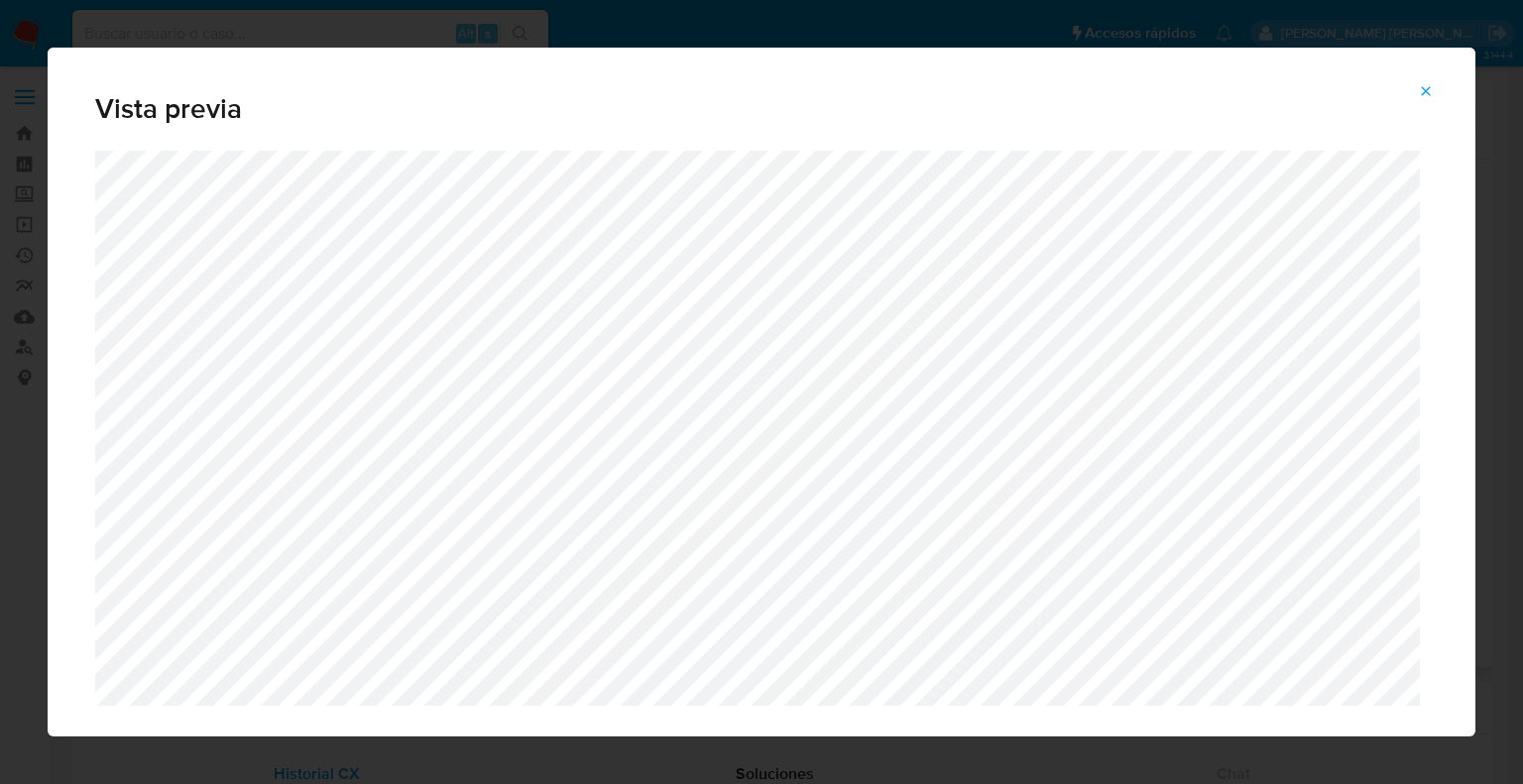 click 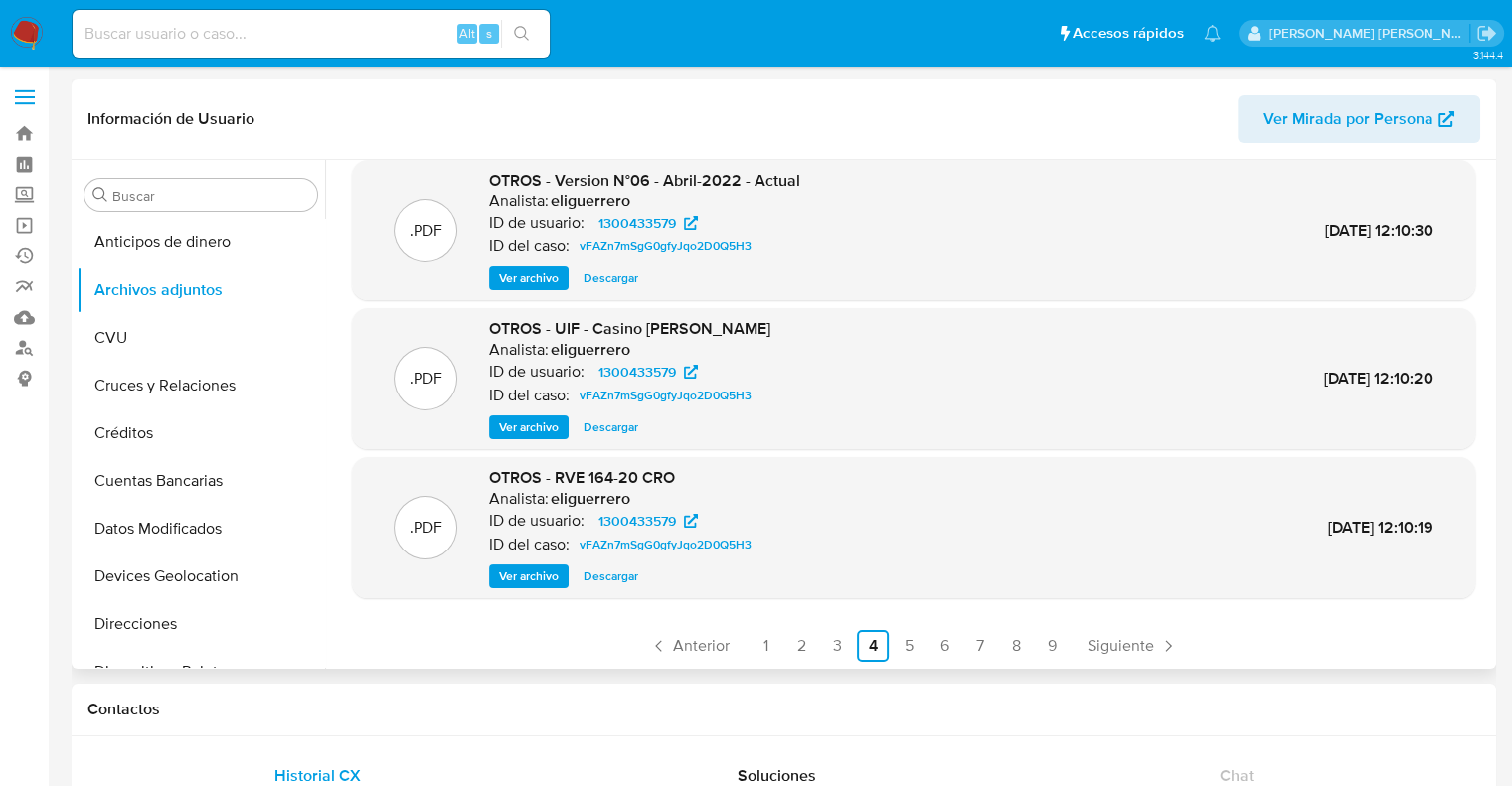 scroll, scrollTop: 211, scrollLeft: 0, axis: vertical 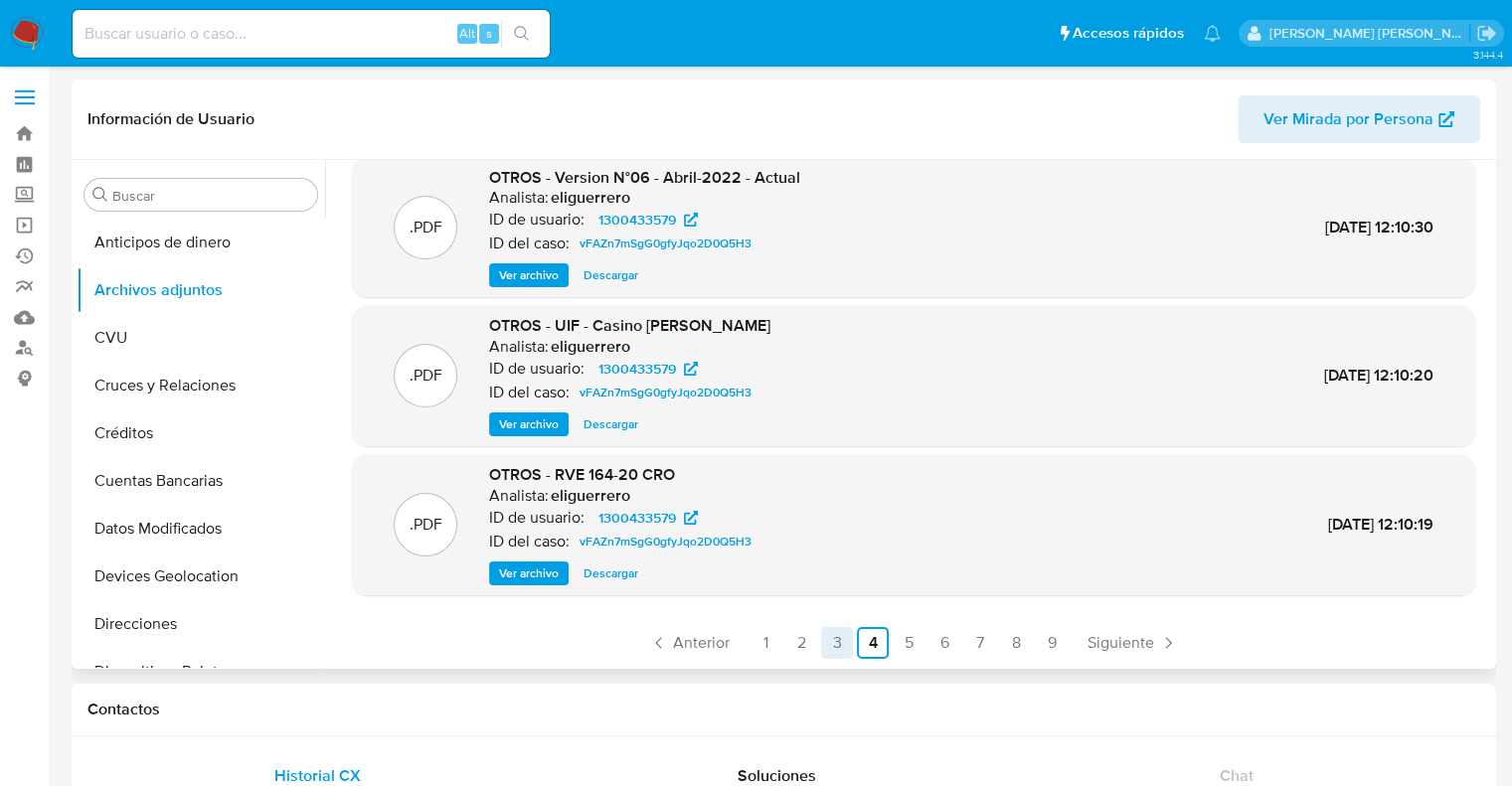 click on "3" at bounding box center [837, 643] 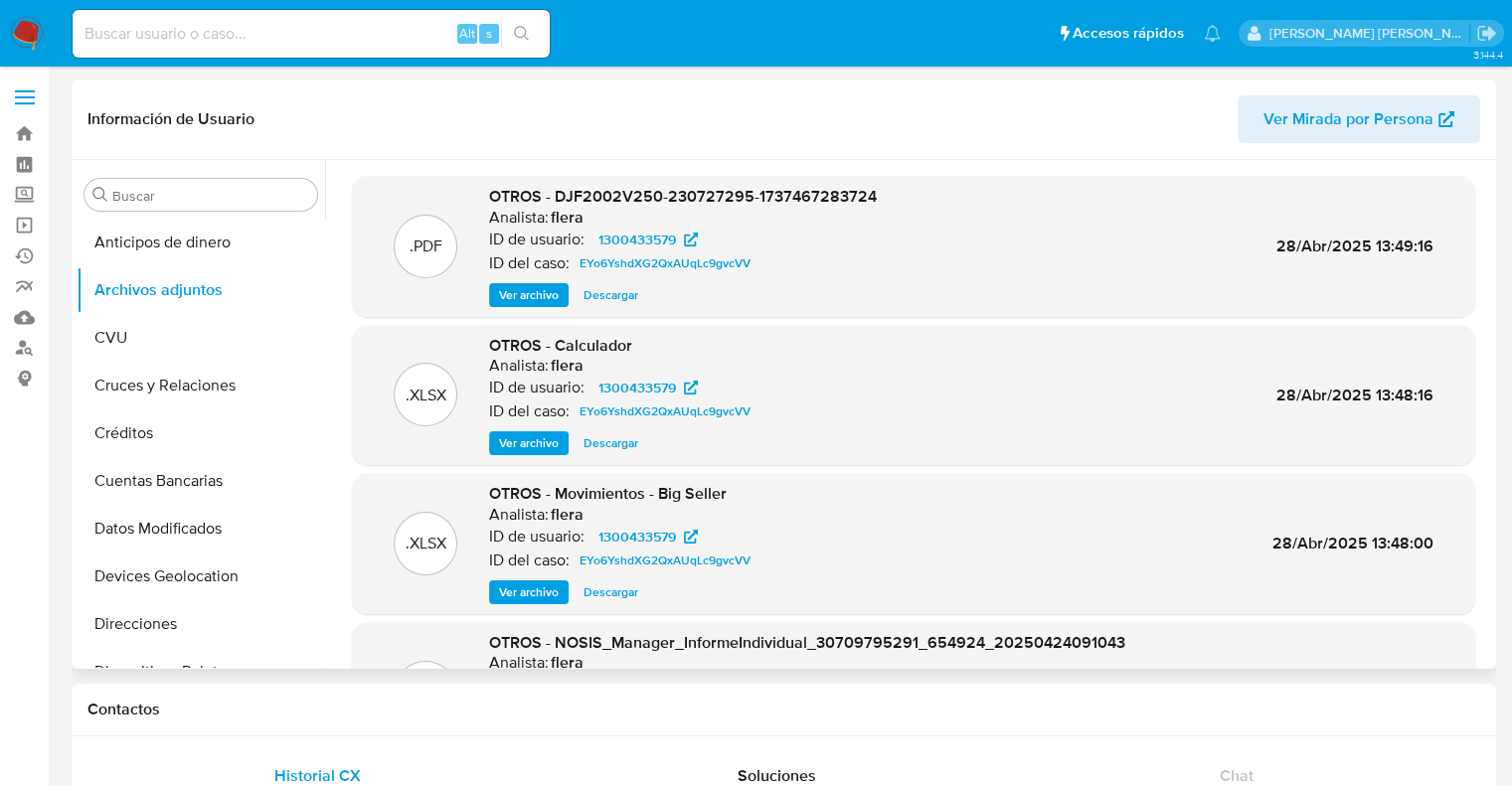 scroll, scrollTop: 167, scrollLeft: 0, axis: vertical 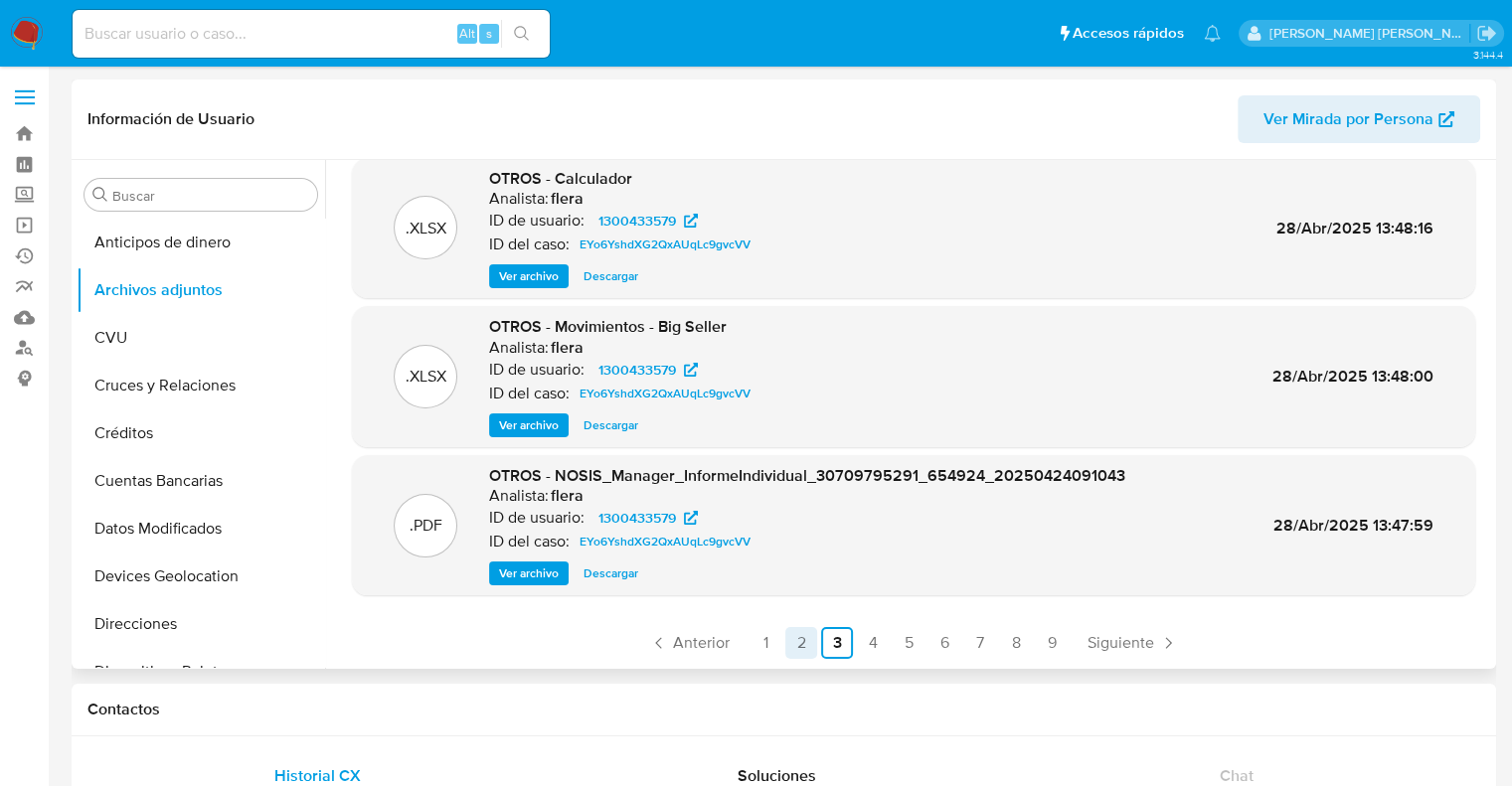 click on "2" at bounding box center (801, 643) 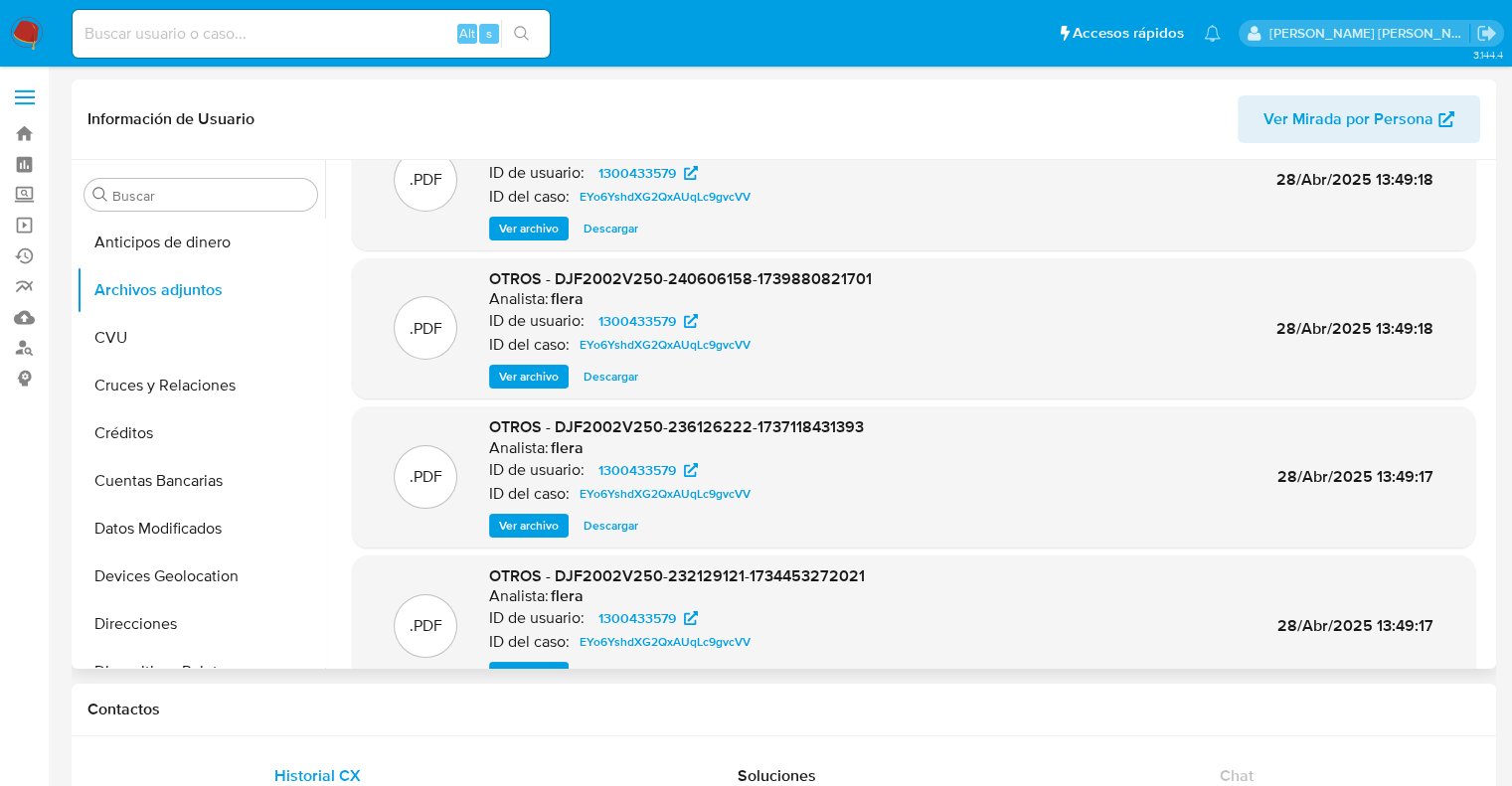 scroll, scrollTop: 167, scrollLeft: 0, axis: vertical 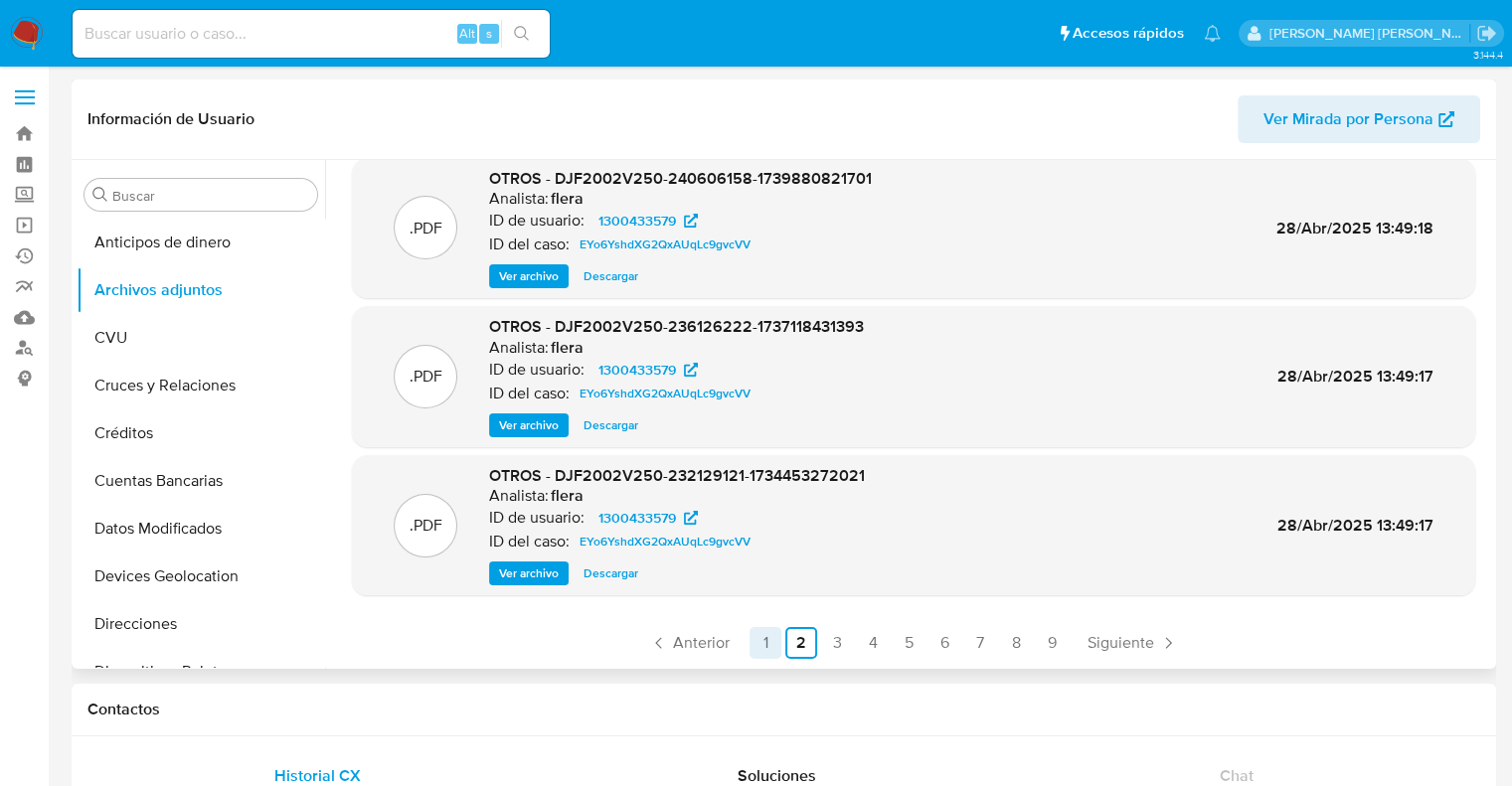 click on "1" at bounding box center [765, 643] 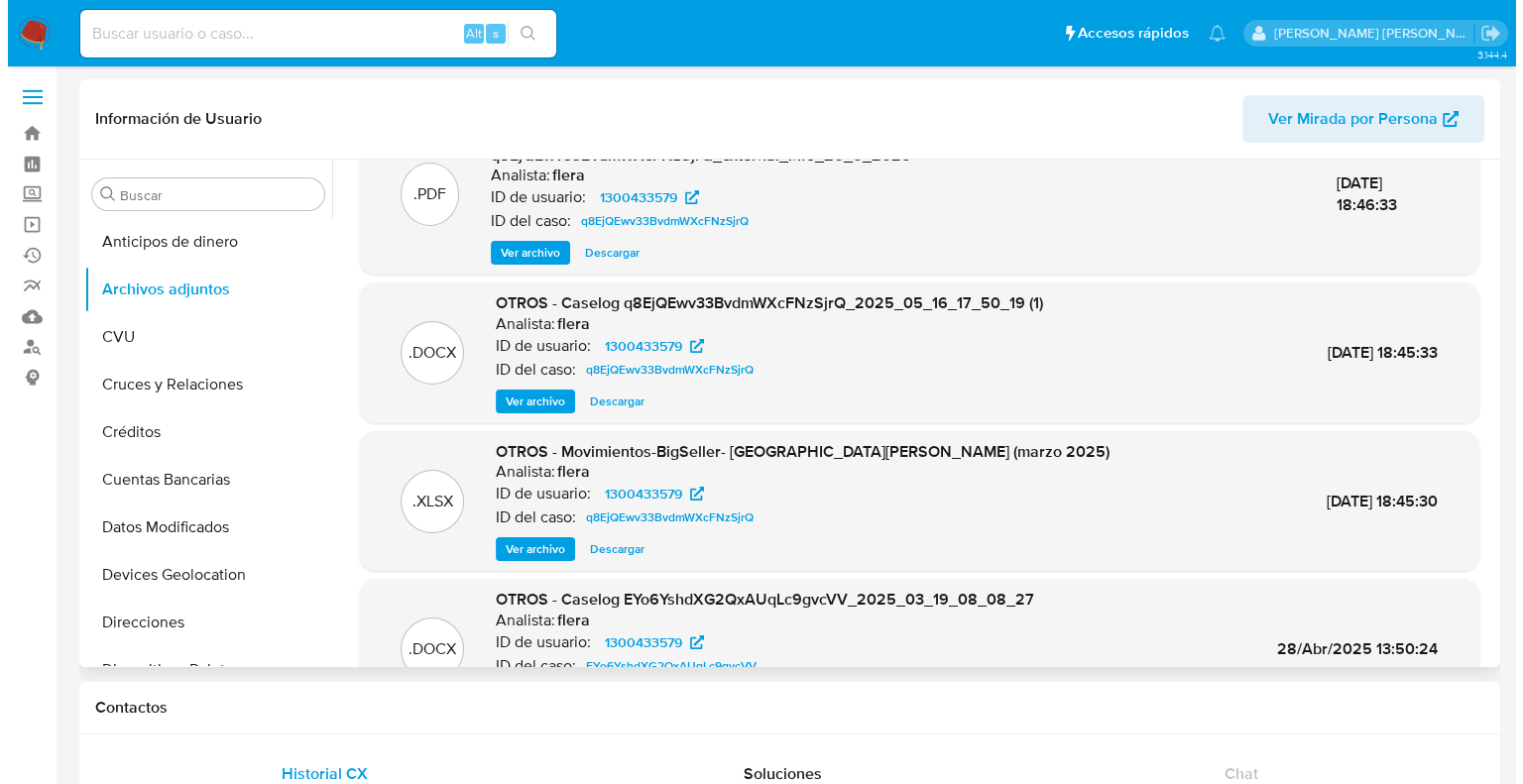 scroll, scrollTop: 188, scrollLeft: 0, axis: vertical 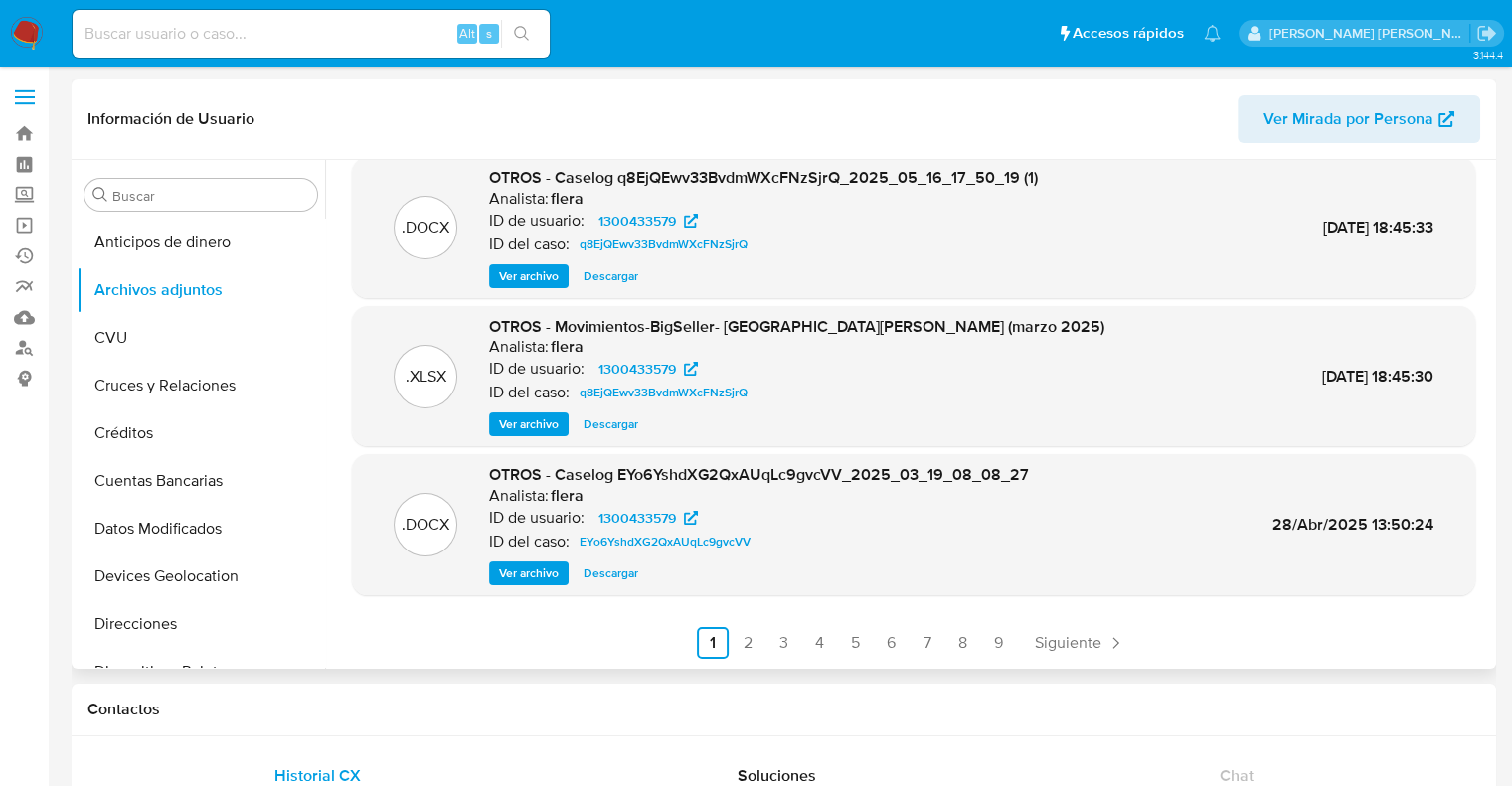 click on "Ver archivo" at bounding box center [529, 573] 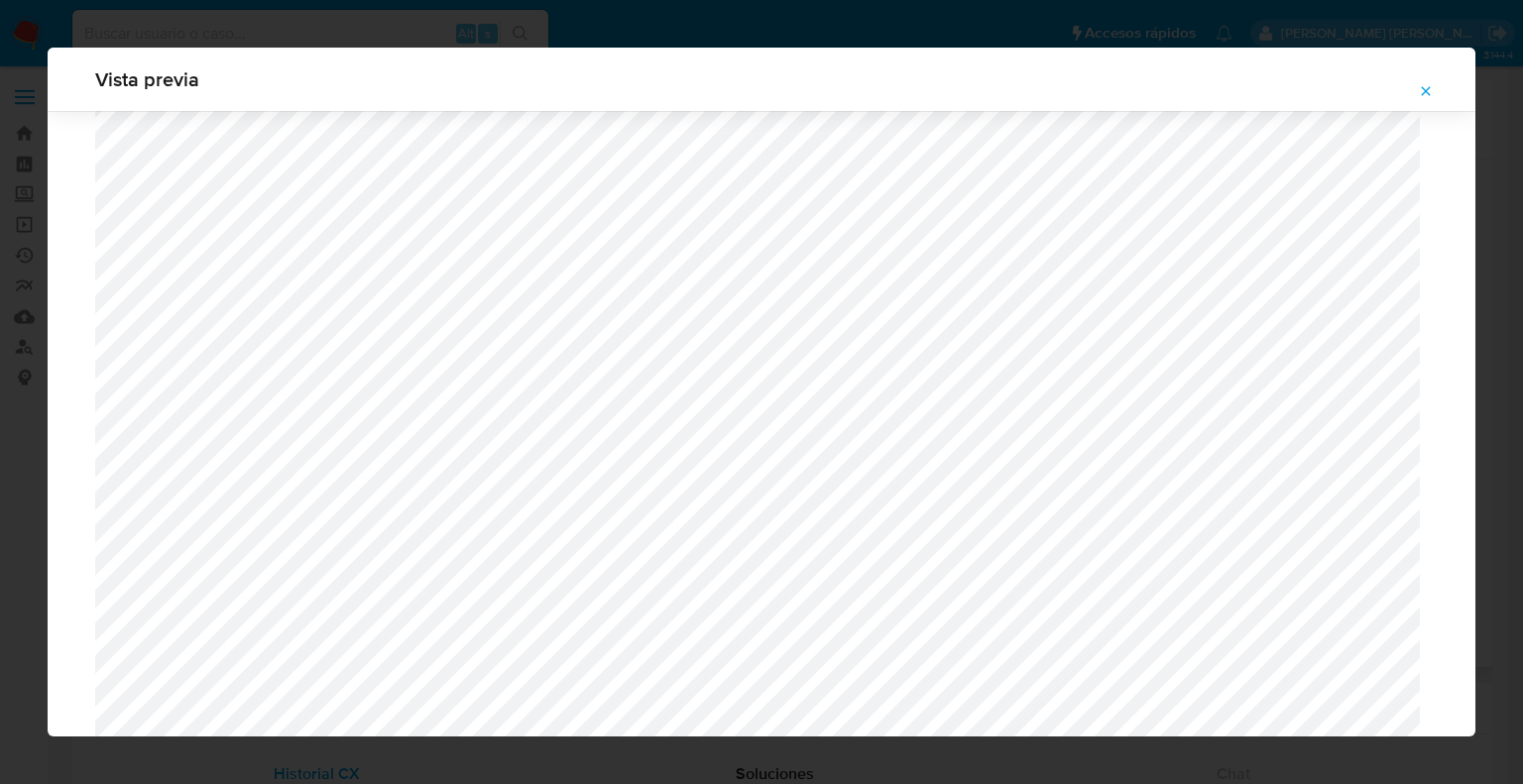 scroll, scrollTop: 2141, scrollLeft: 0, axis: vertical 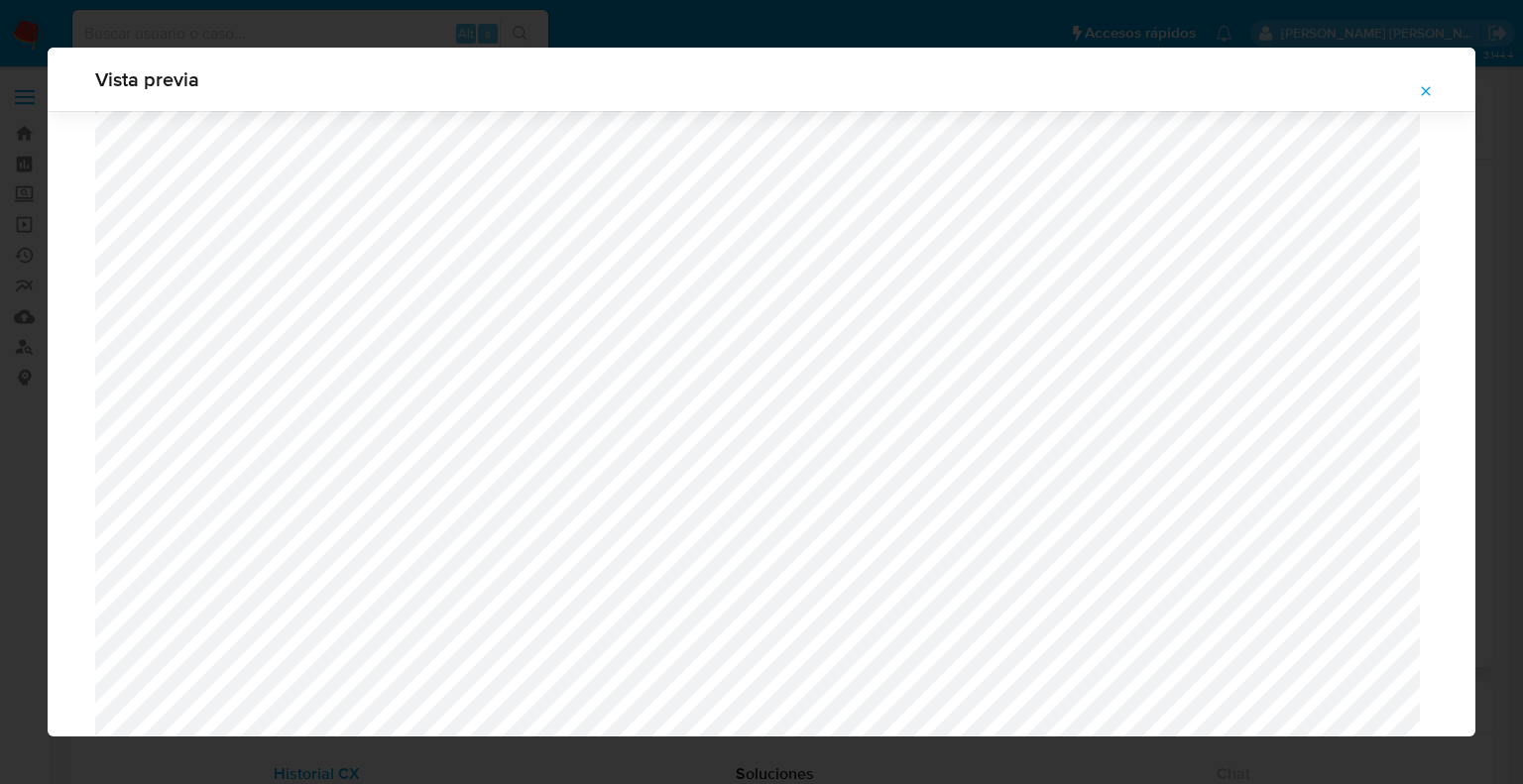 drag, startPoint x: 1428, startPoint y: 91, endPoint x: 1412, endPoint y: 97, distance: 17.088007 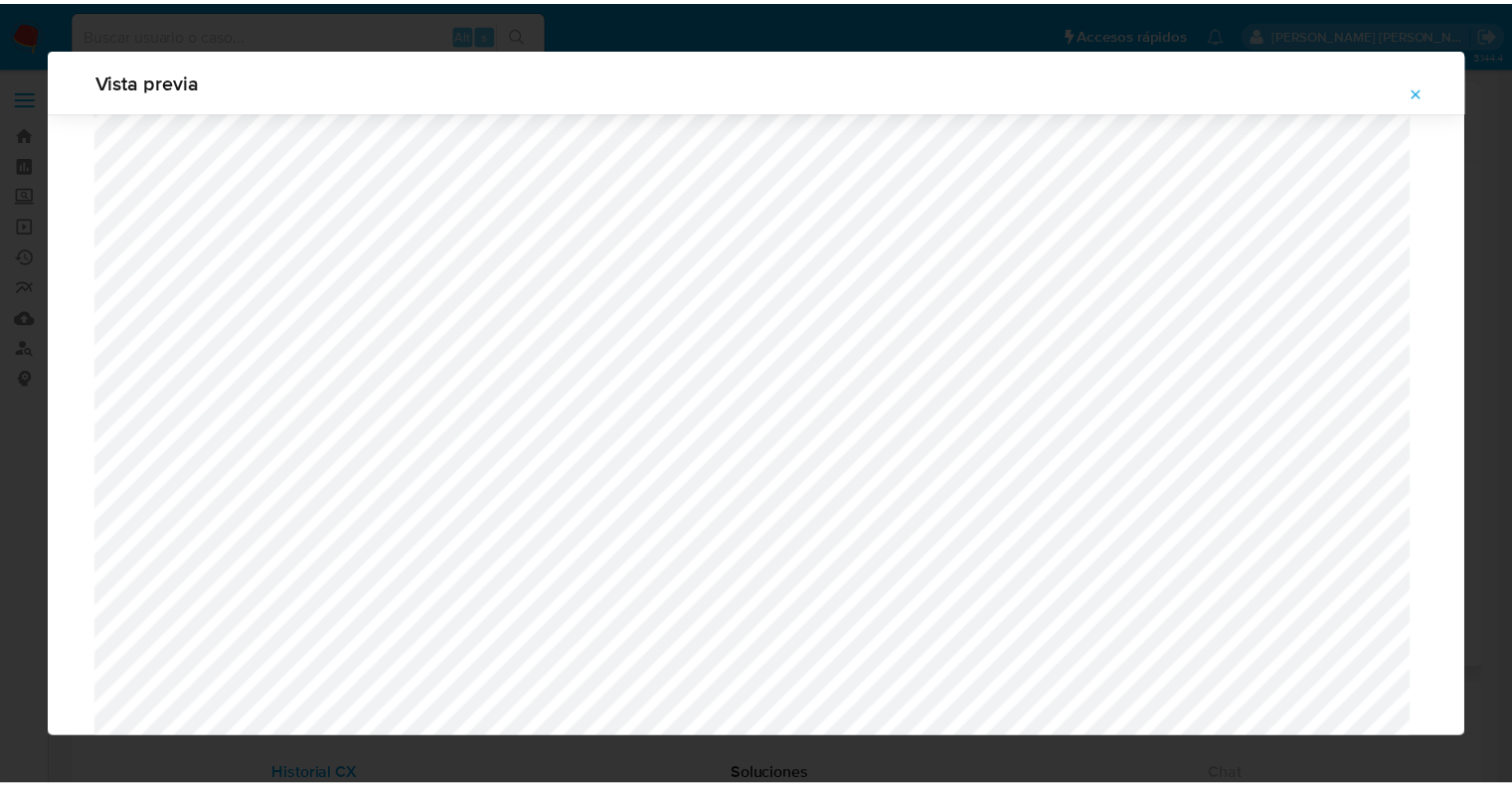 scroll, scrollTop: 48, scrollLeft: 0, axis: vertical 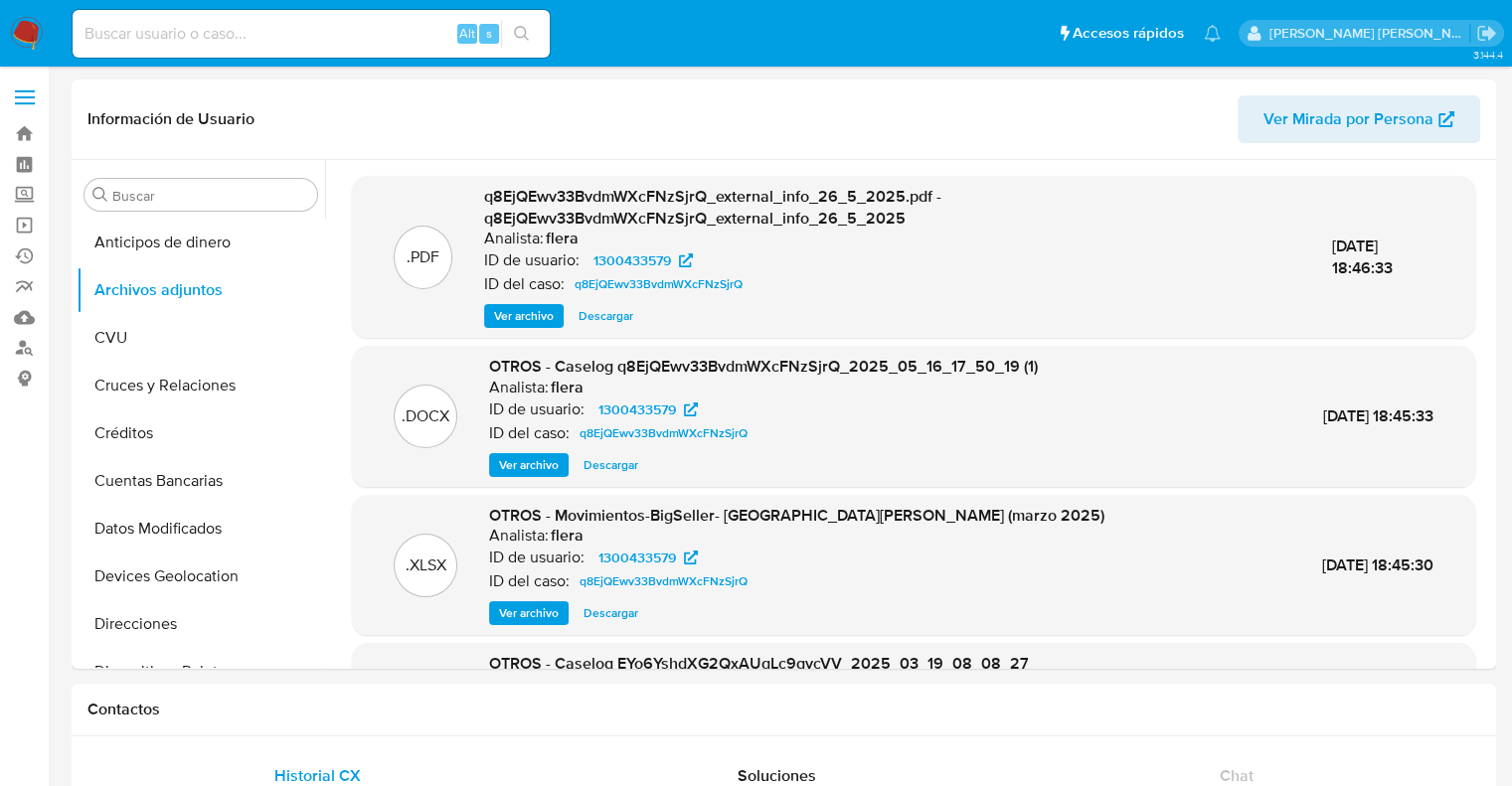 click at bounding box center (311, 34) 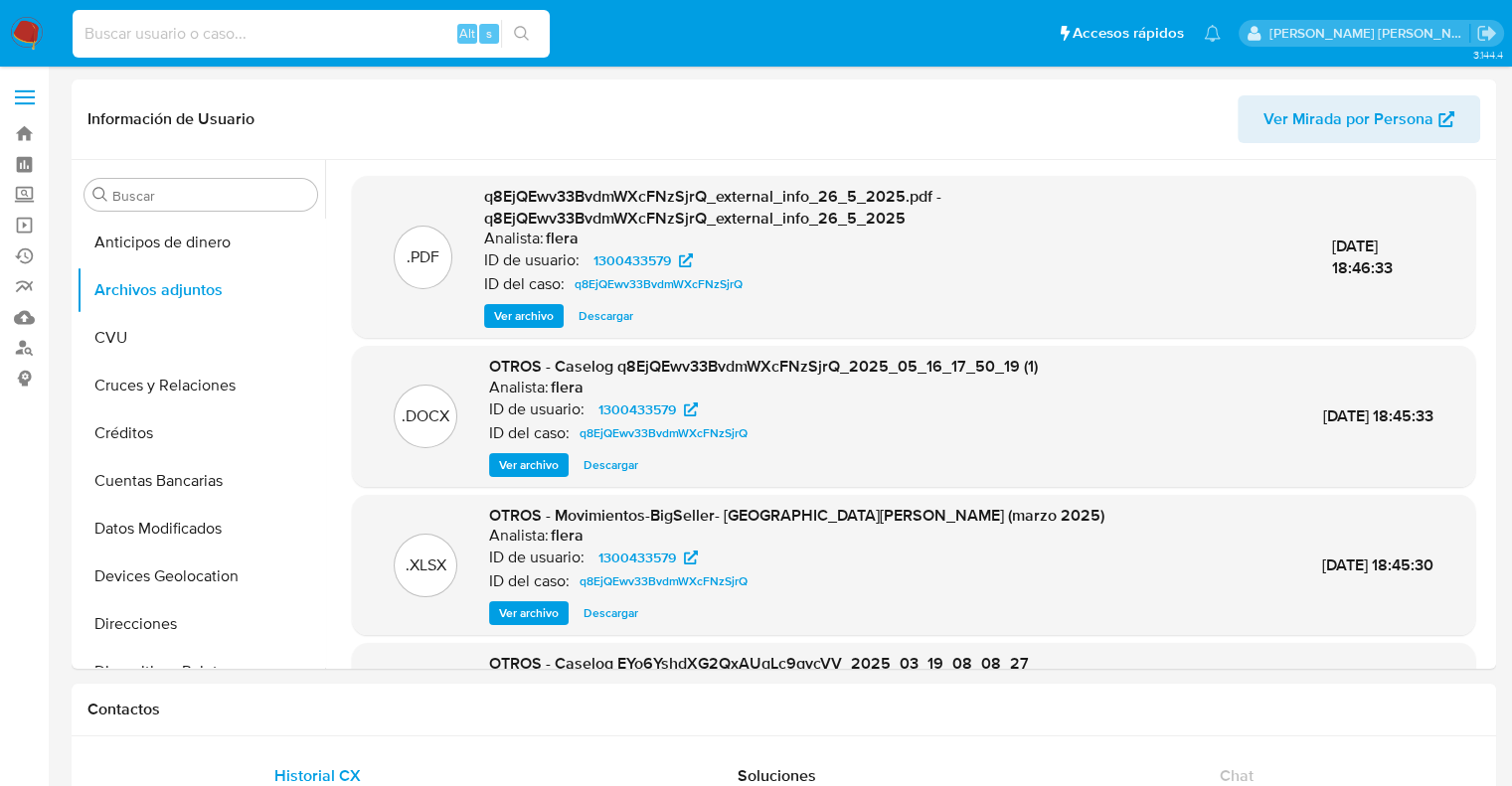 paste on "1391332331" 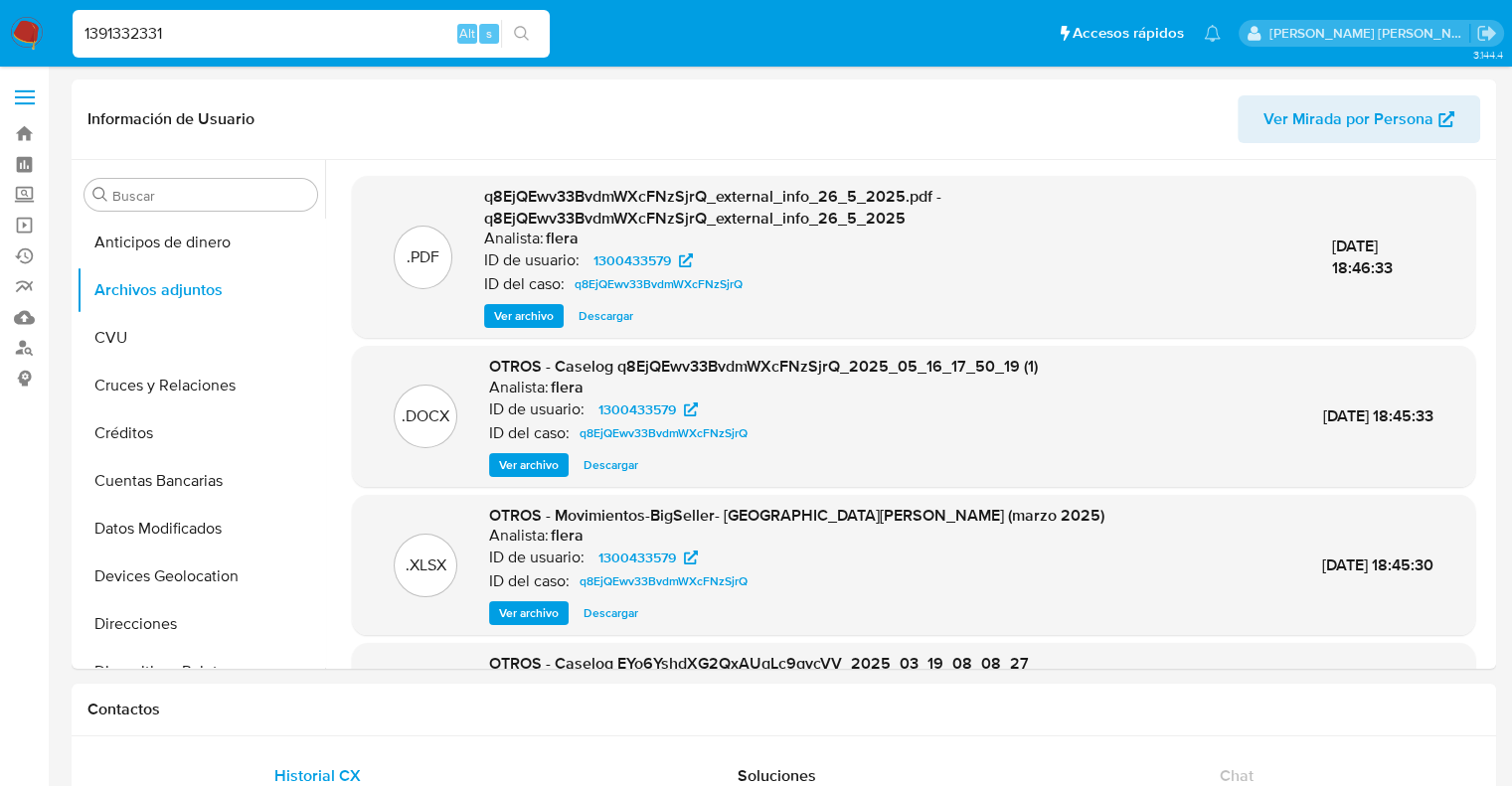 type on "1391332331" 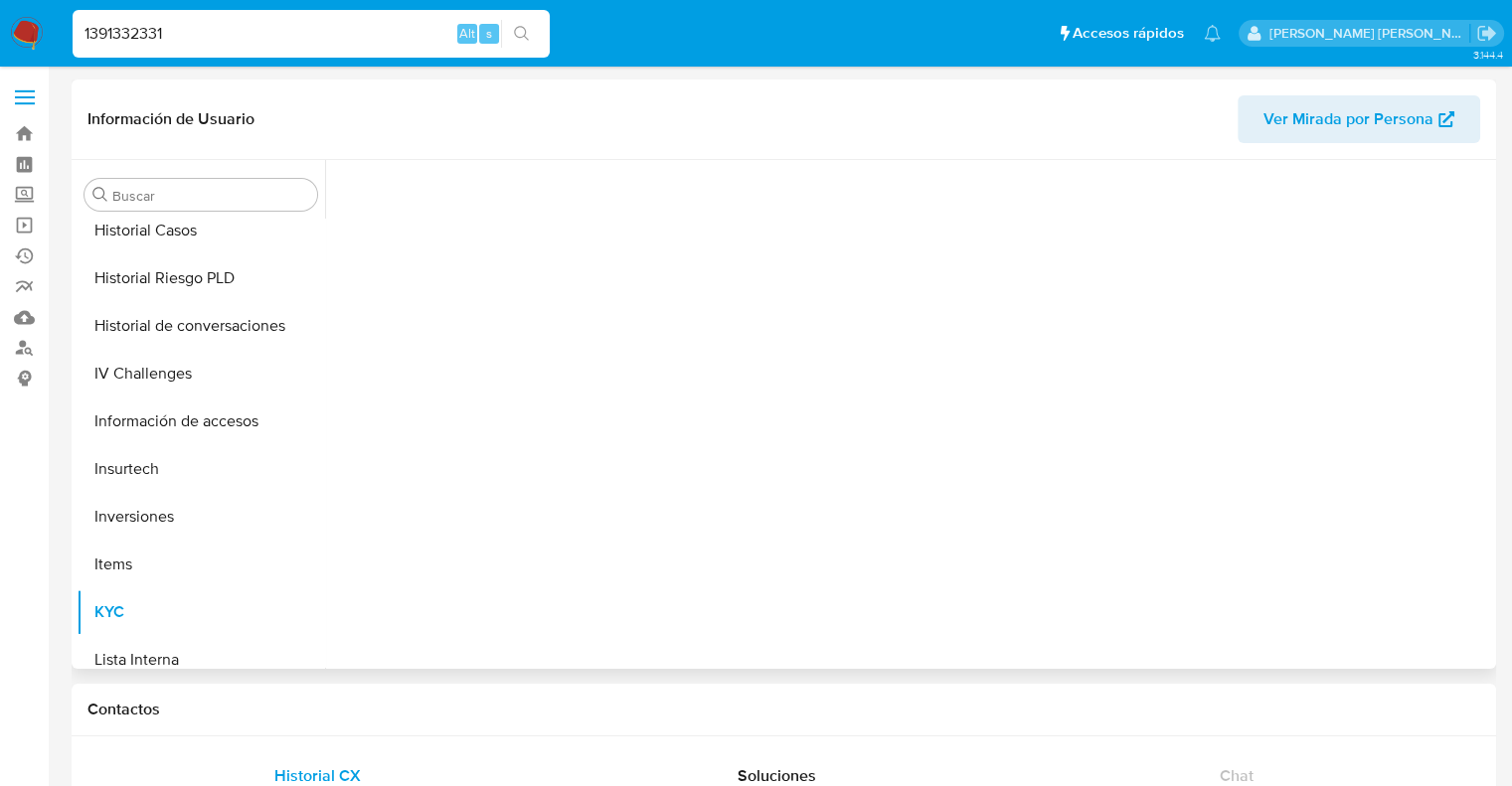 scroll, scrollTop: 886, scrollLeft: 0, axis: vertical 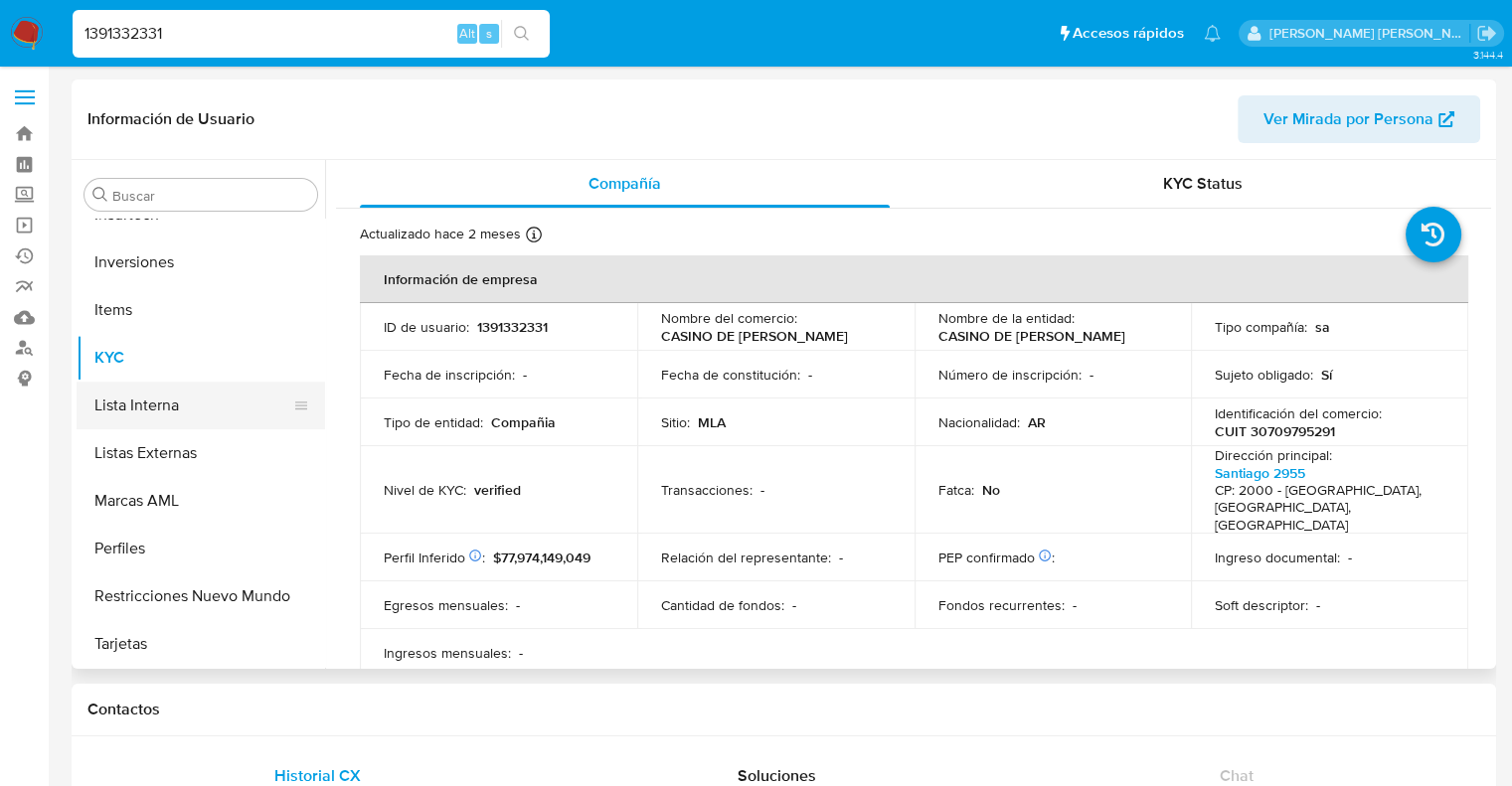 select on "10" 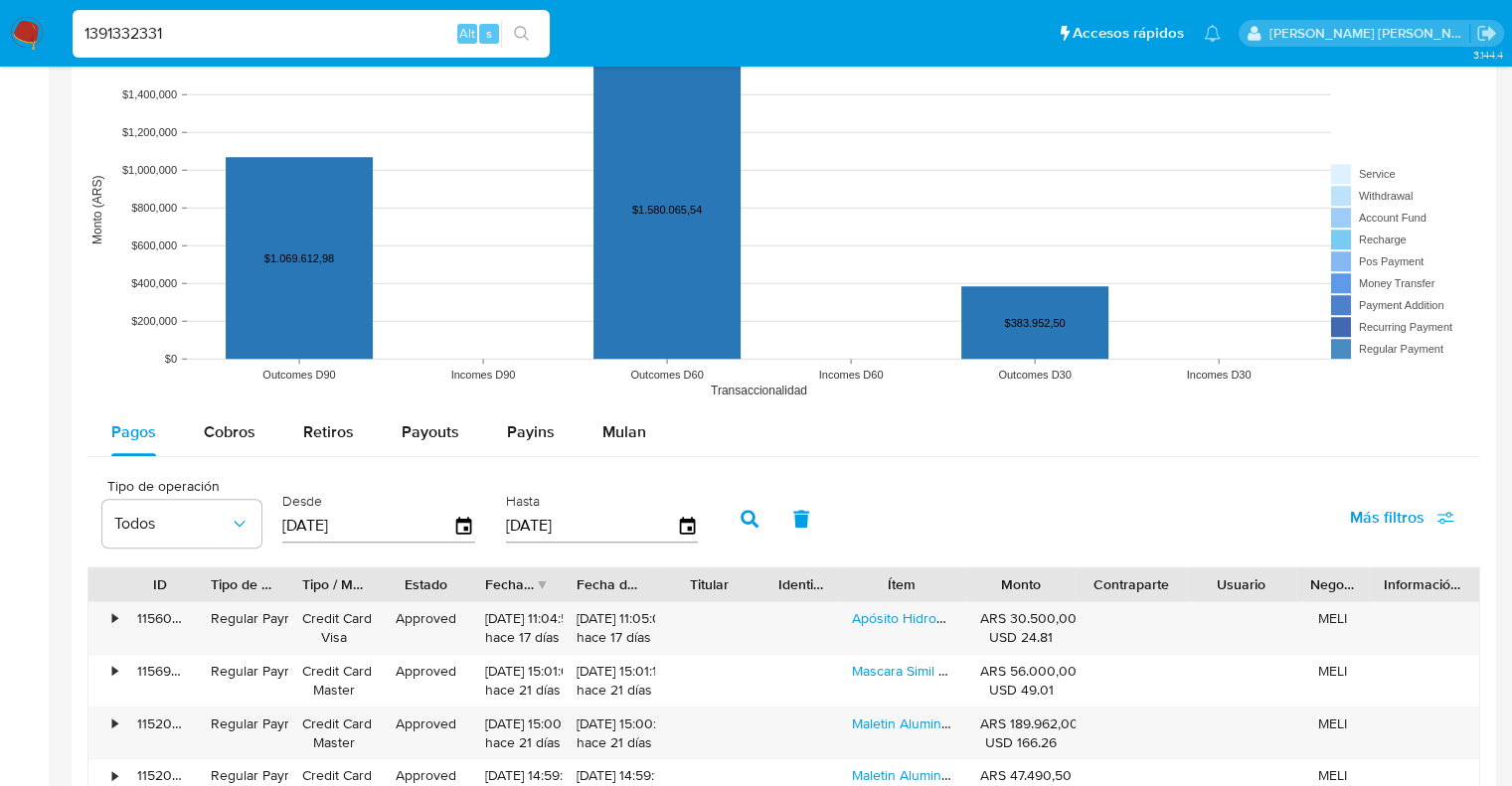 scroll, scrollTop: 1590, scrollLeft: 0, axis: vertical 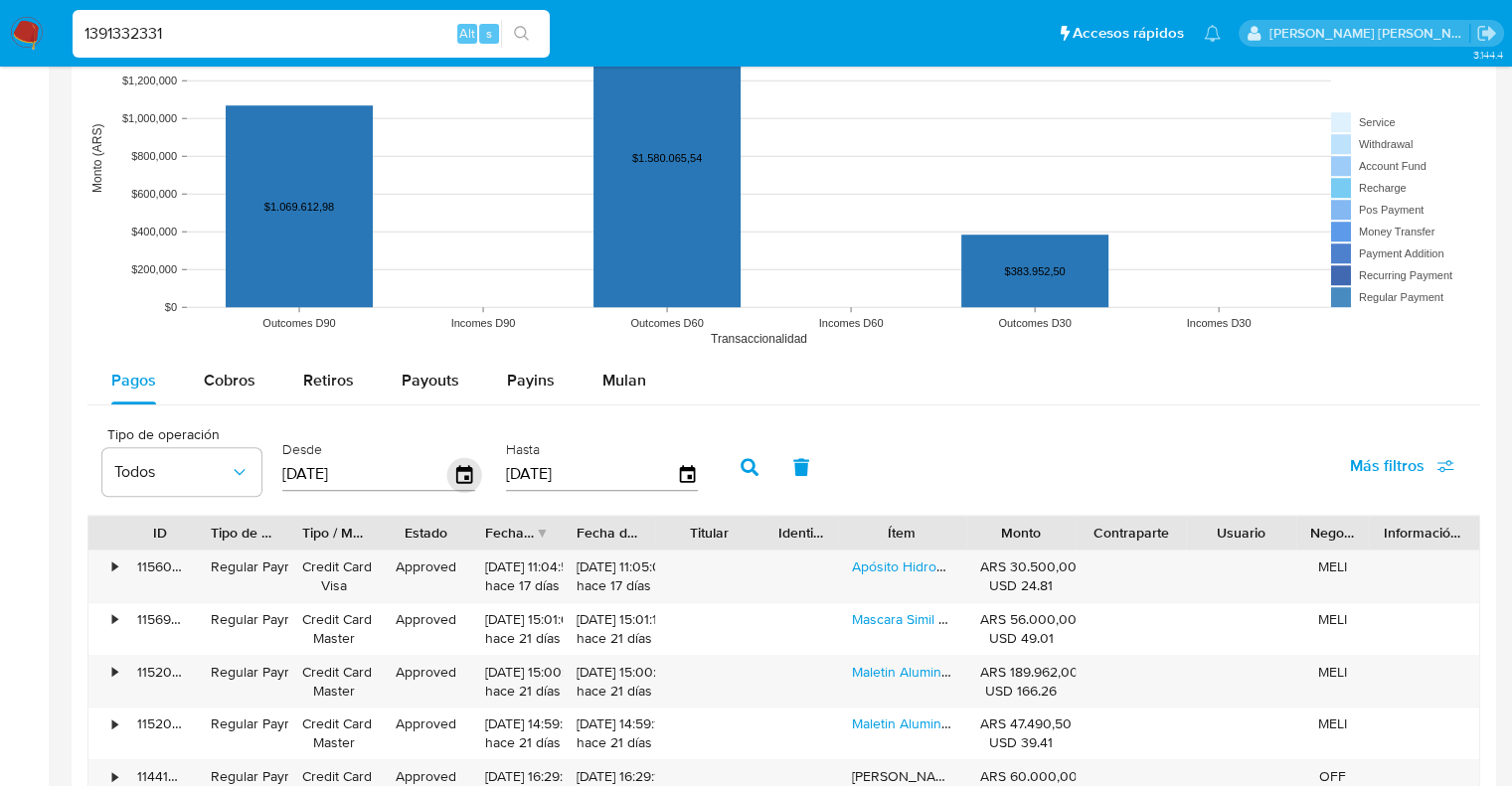 click 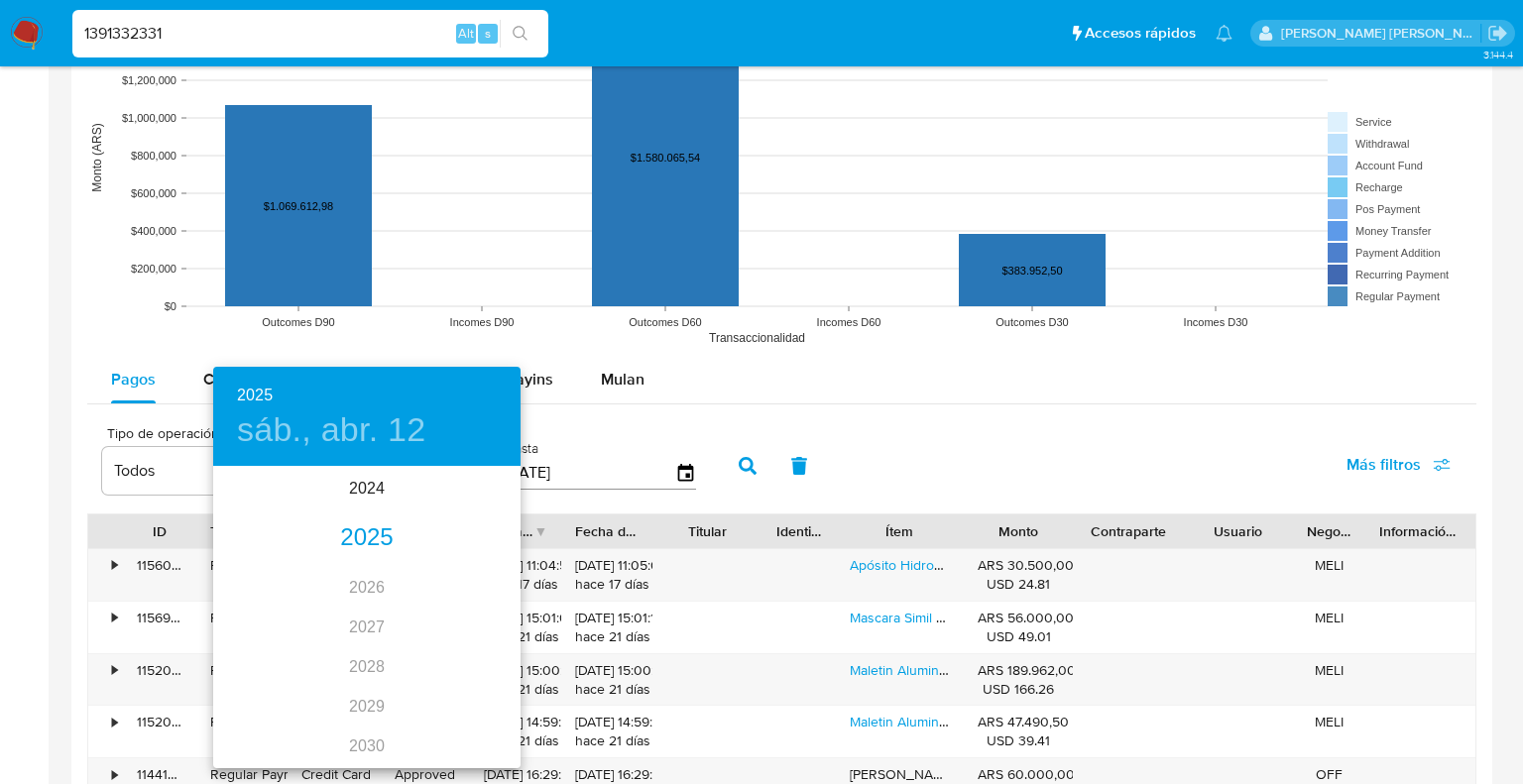 click on "2025" at bounding box center [367, 538] 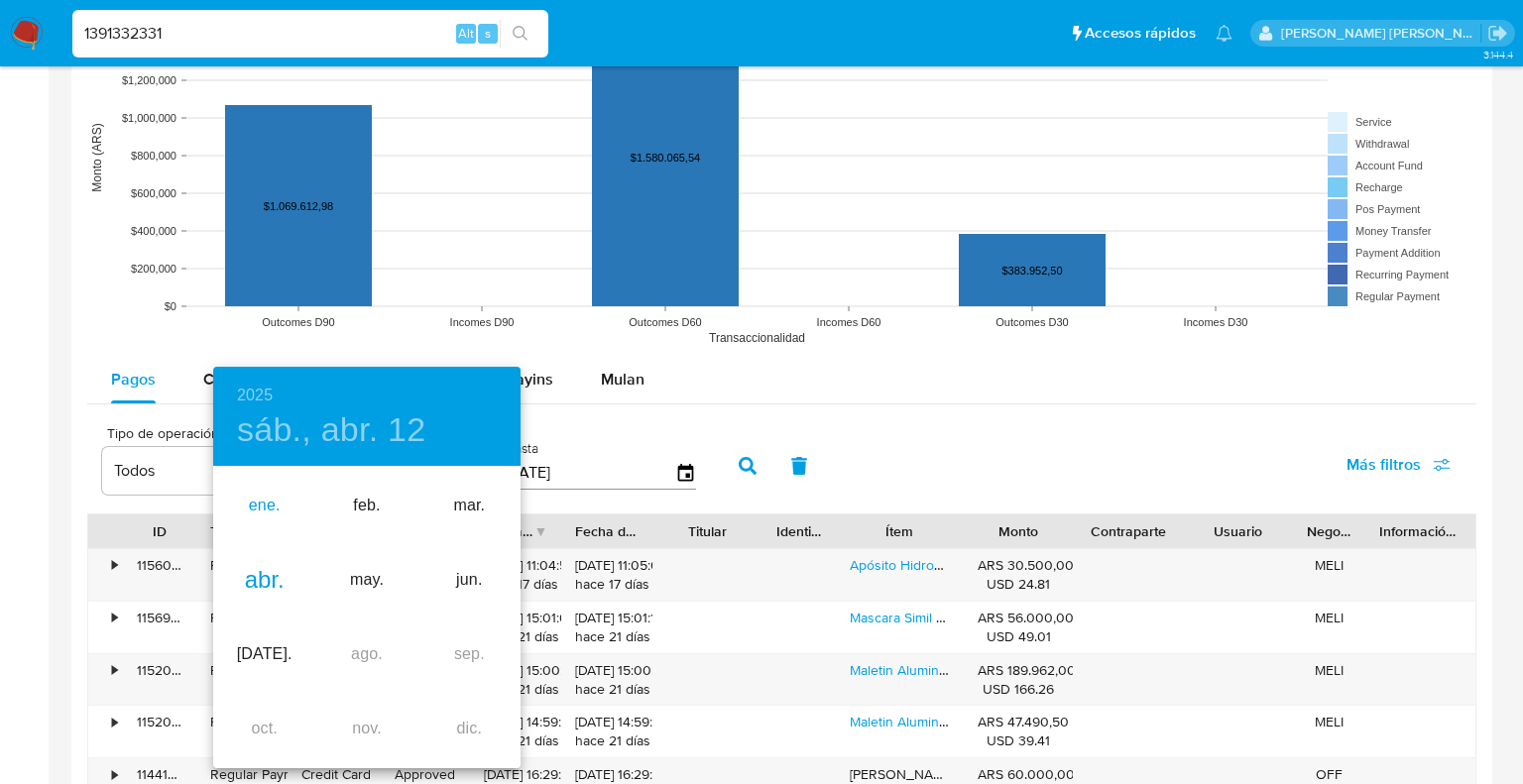 click on "ene." at bounding box center [264, 505] 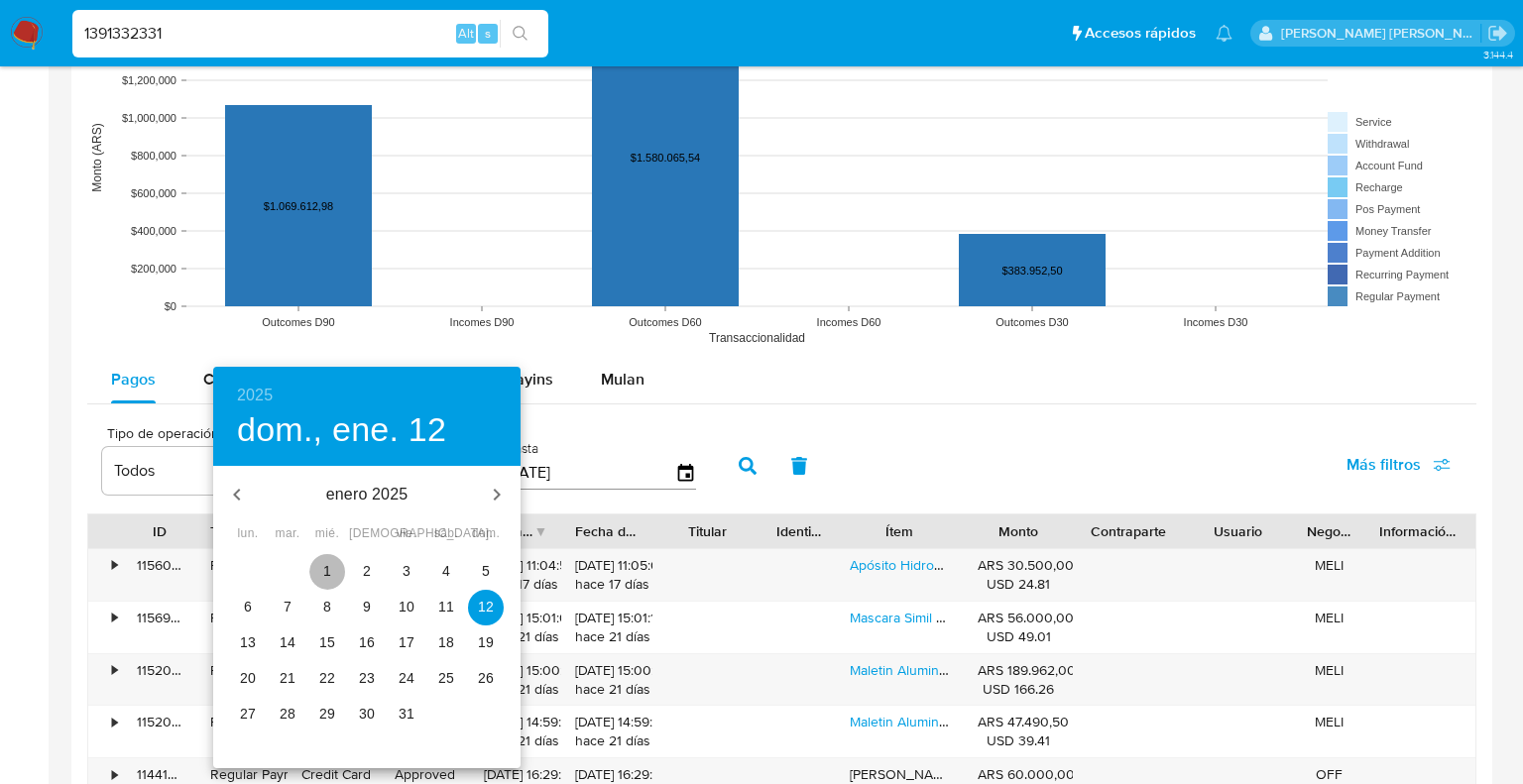 click on "1" at bounding box center [327, 571] 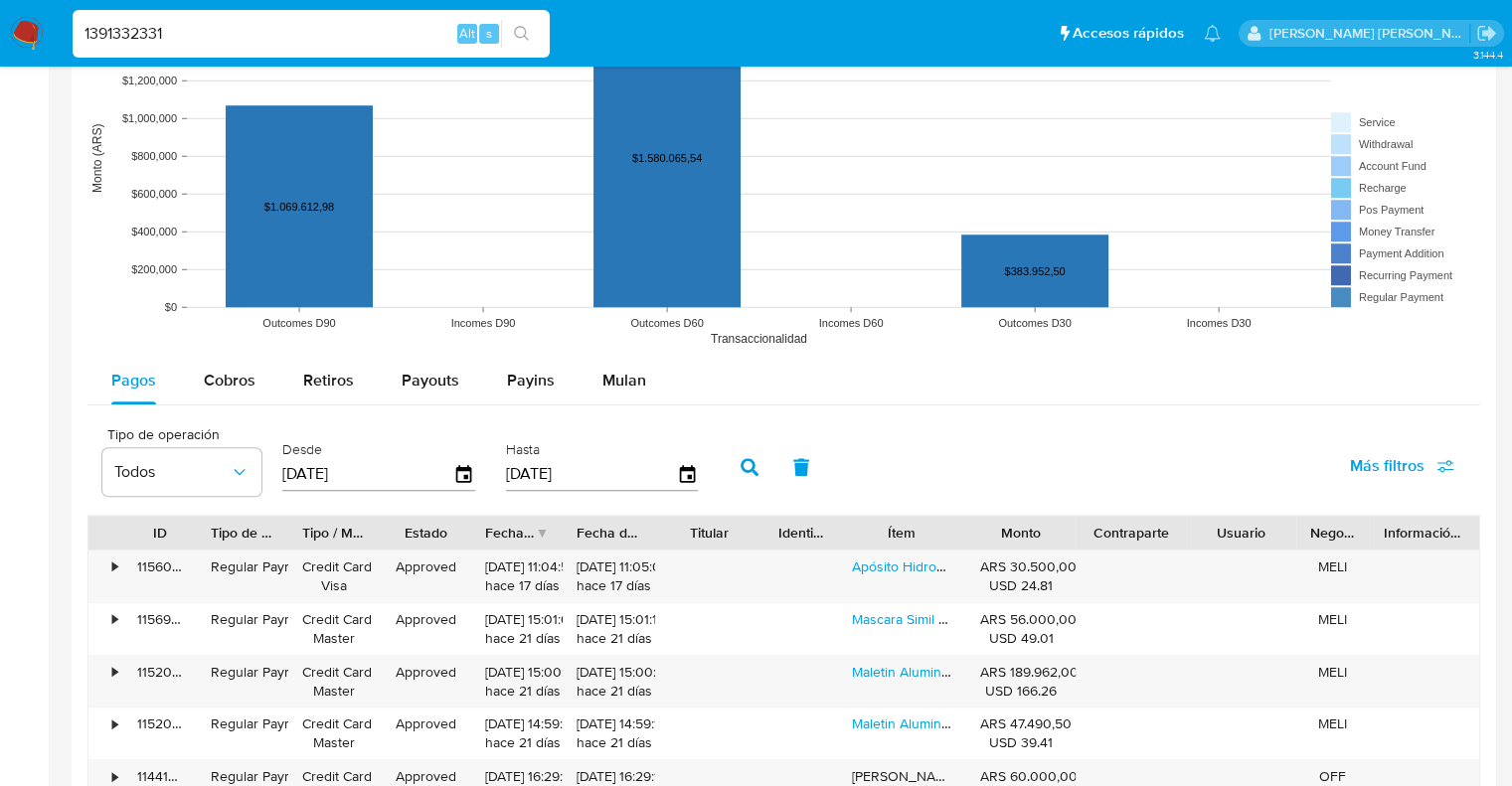 click 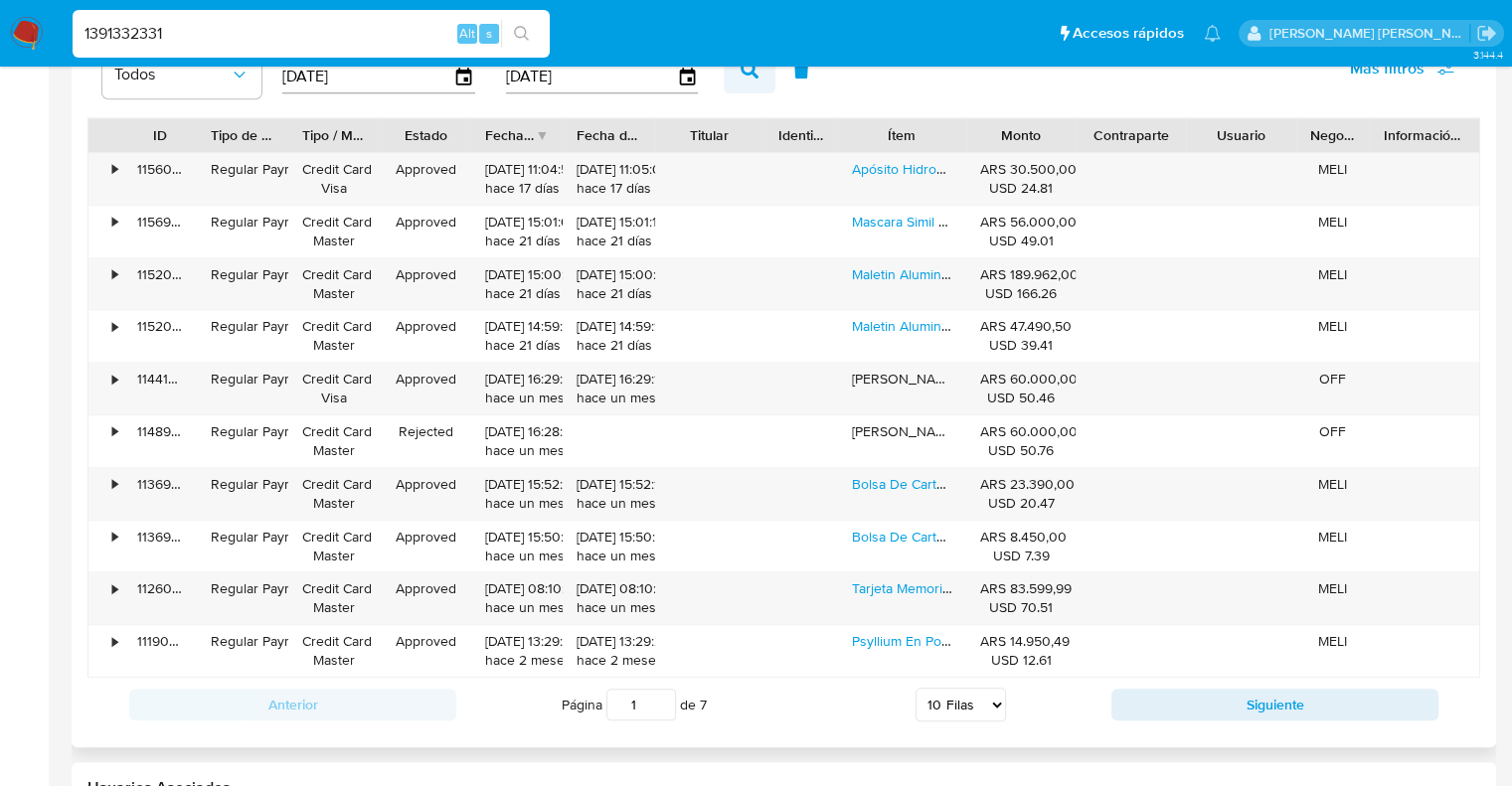 scroll, scrollTop: 1888, scrollLeft: 0, axis: vertical 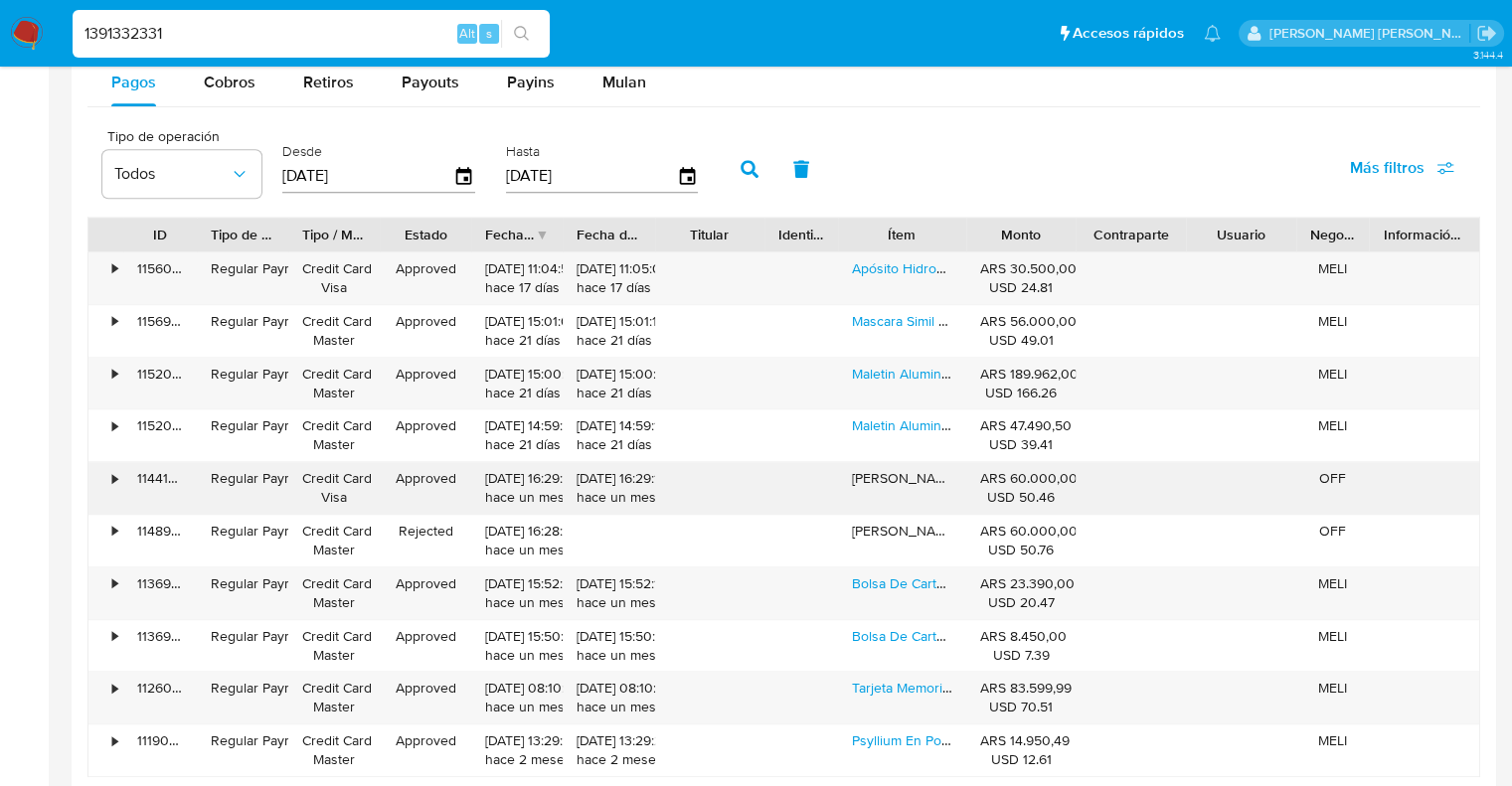 click on "•" at bounding box center [114, 478] 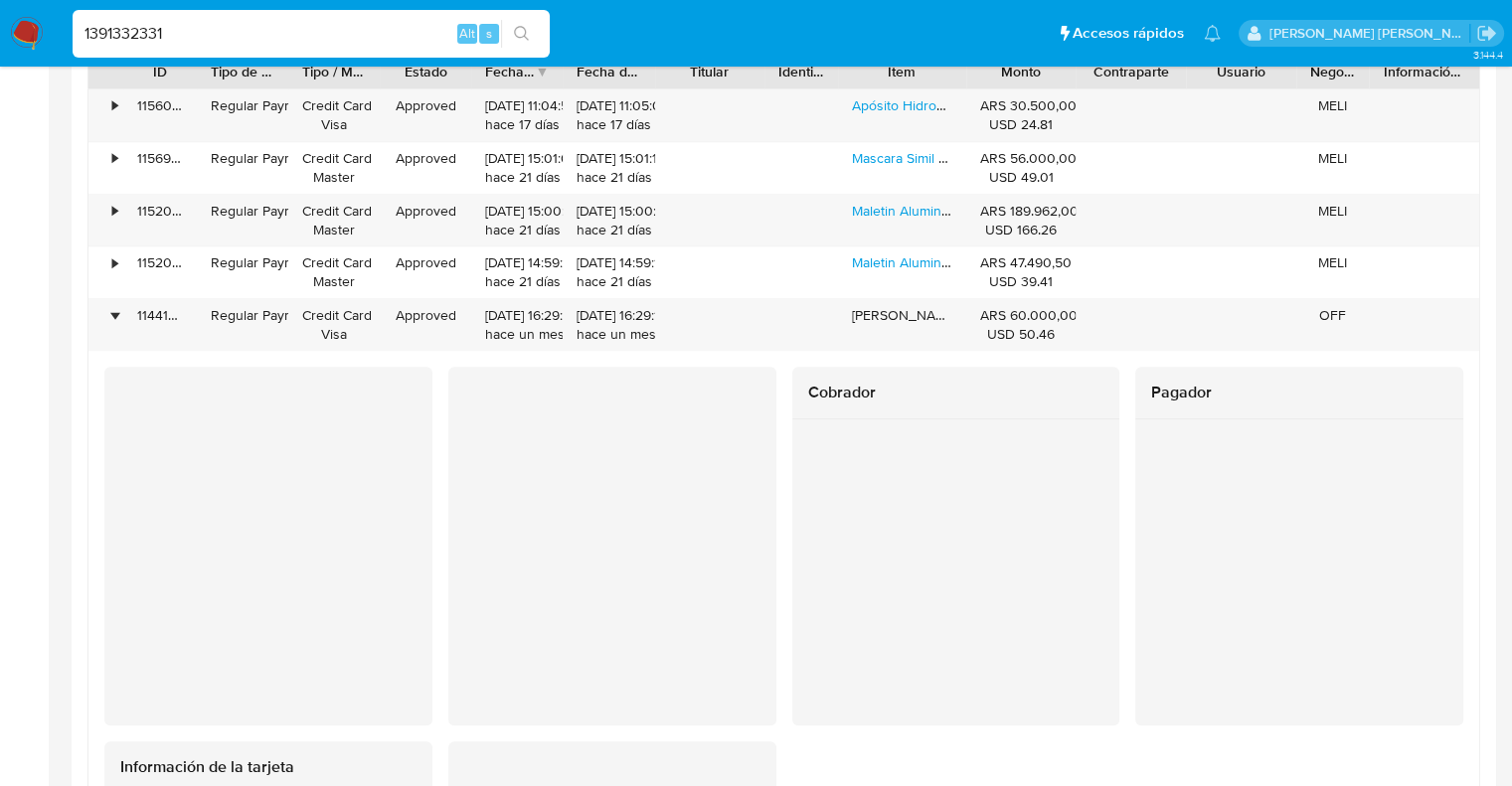 scroll, scrollTop: 2087, scrollLeft: 0, axis: vertical 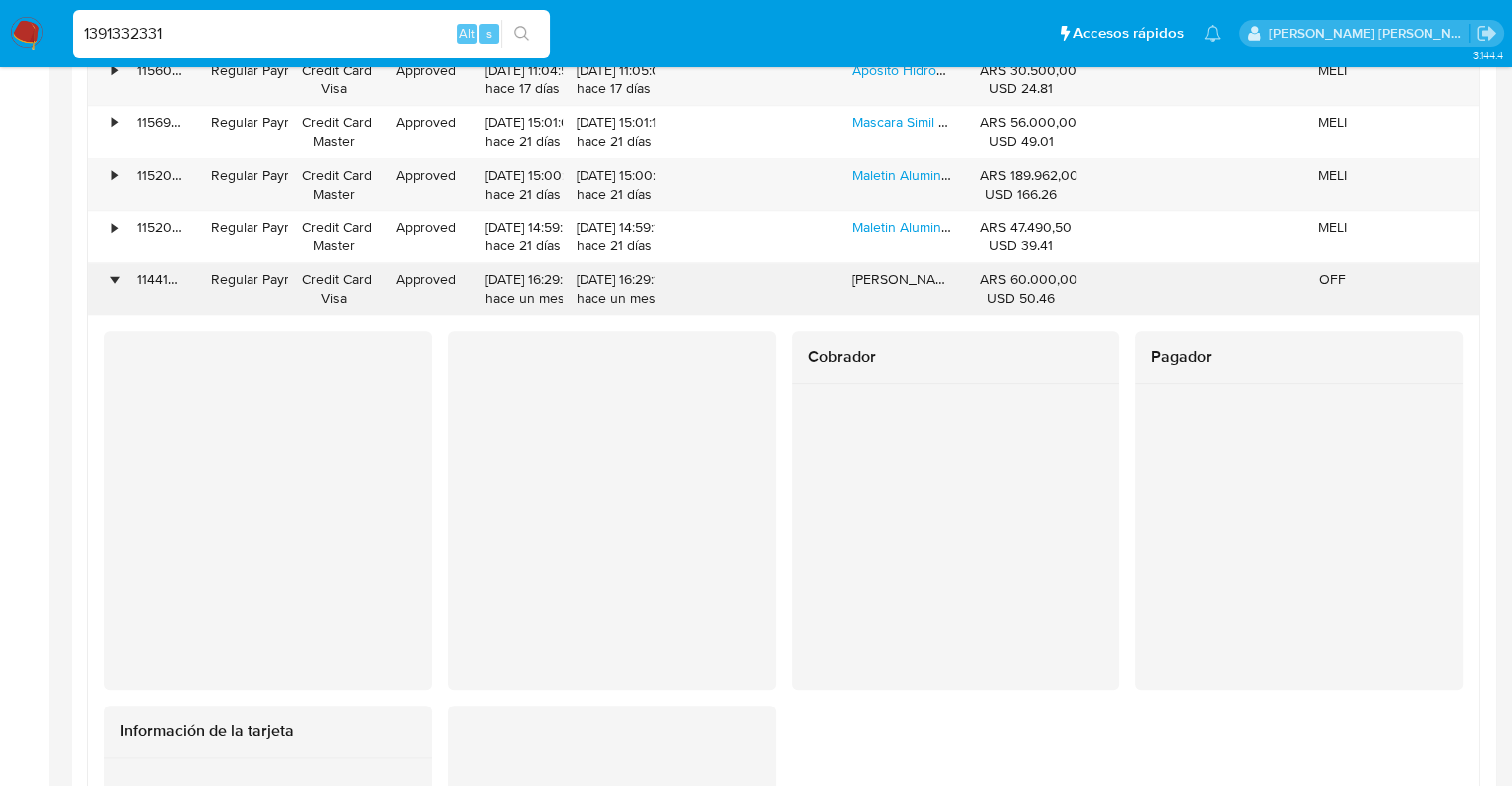 click on "•" at bounding box center (105, 289) 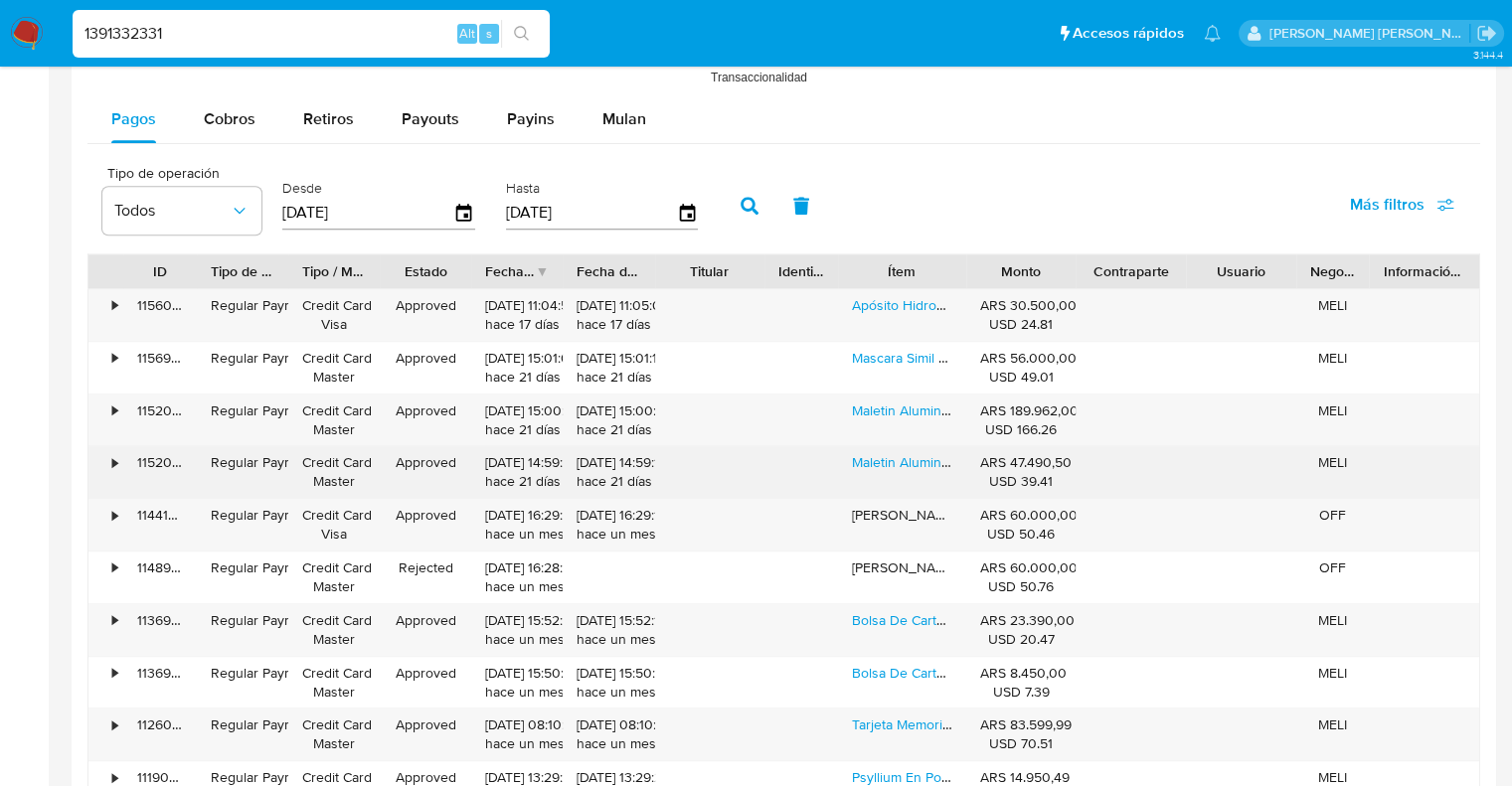 scroll, scrollTop: 1789, scrollLeft: 0, axis: vertical 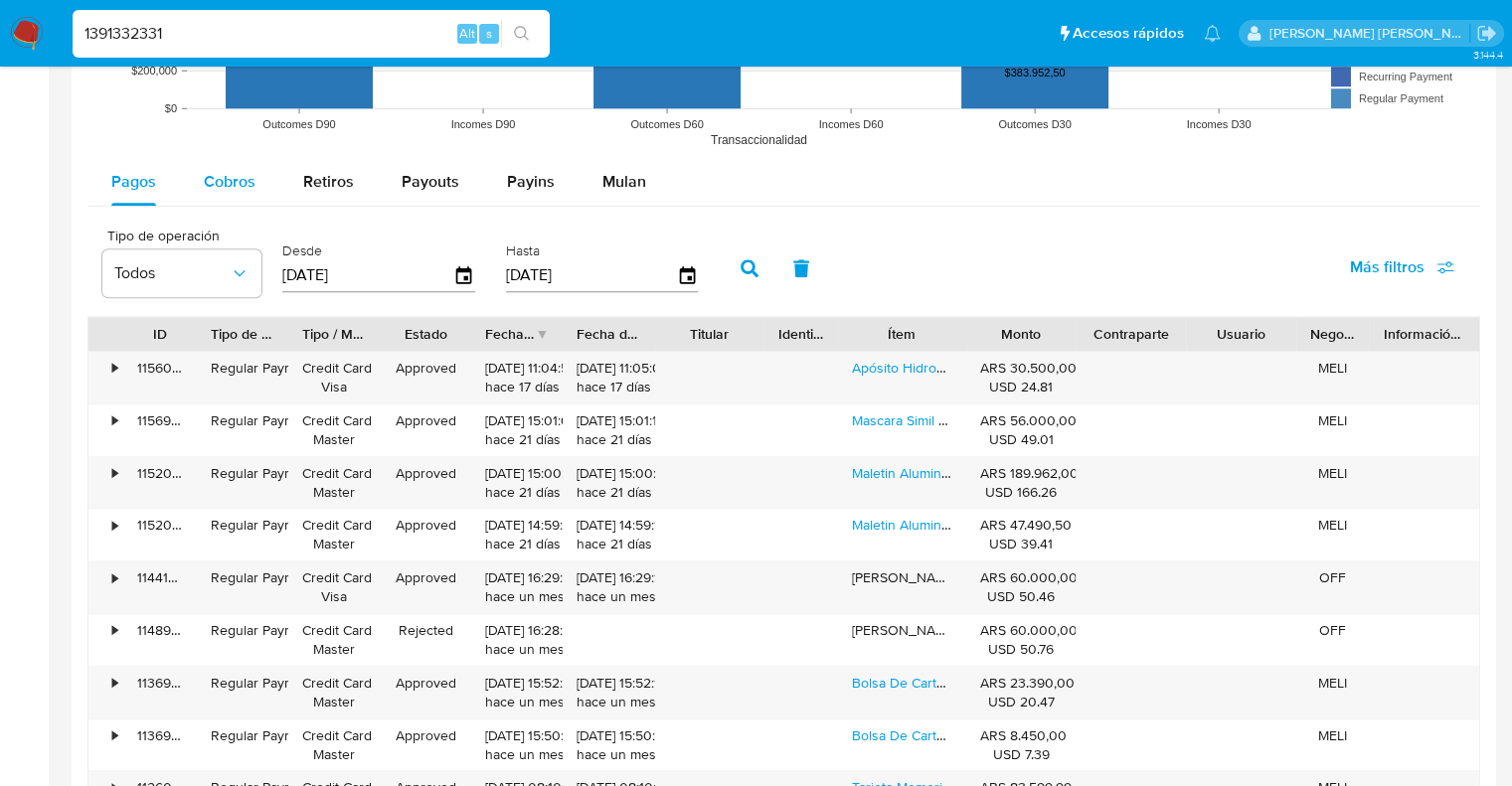 click on "Cobros" at bounding box center (230, 181) 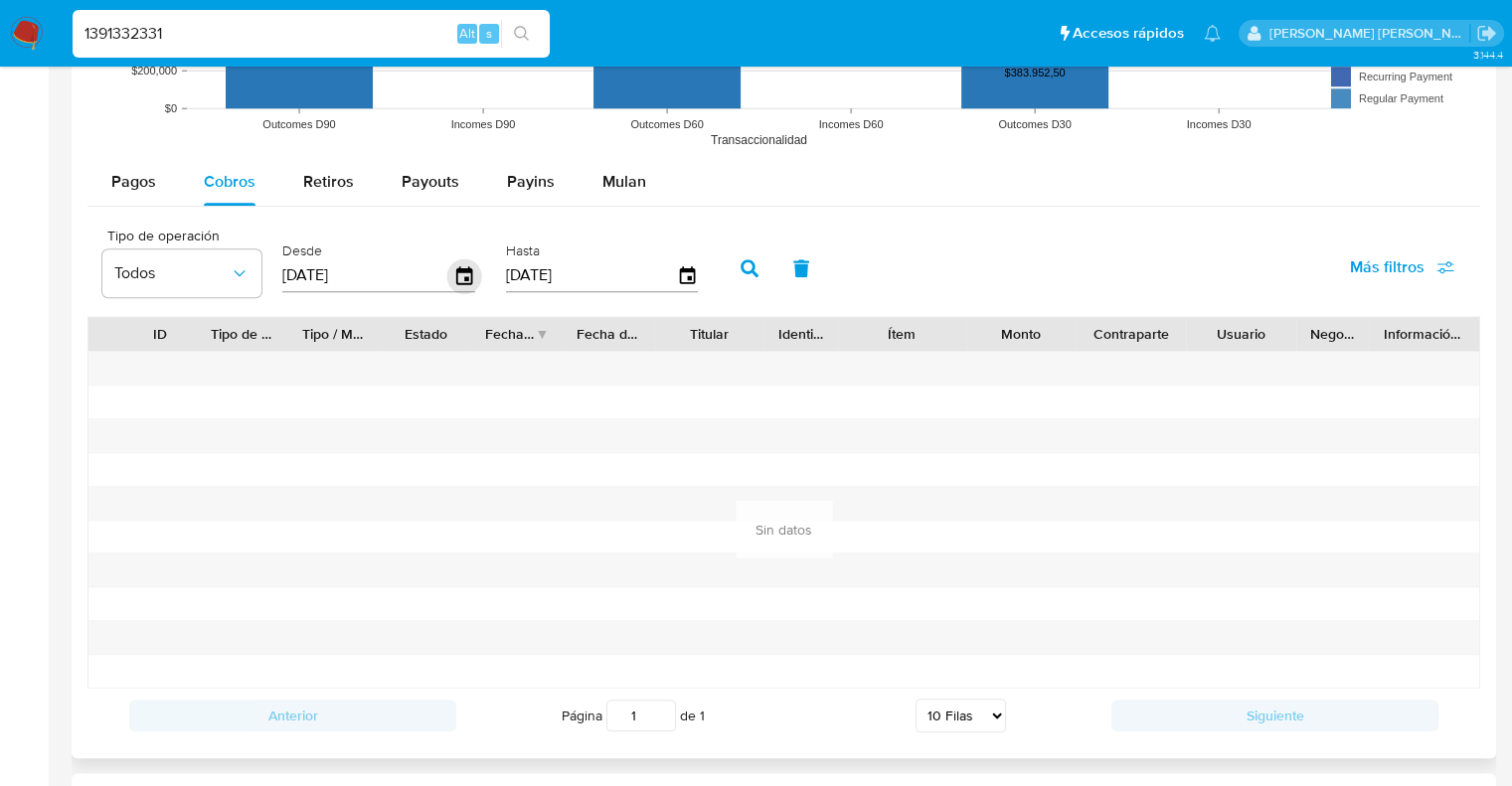 click 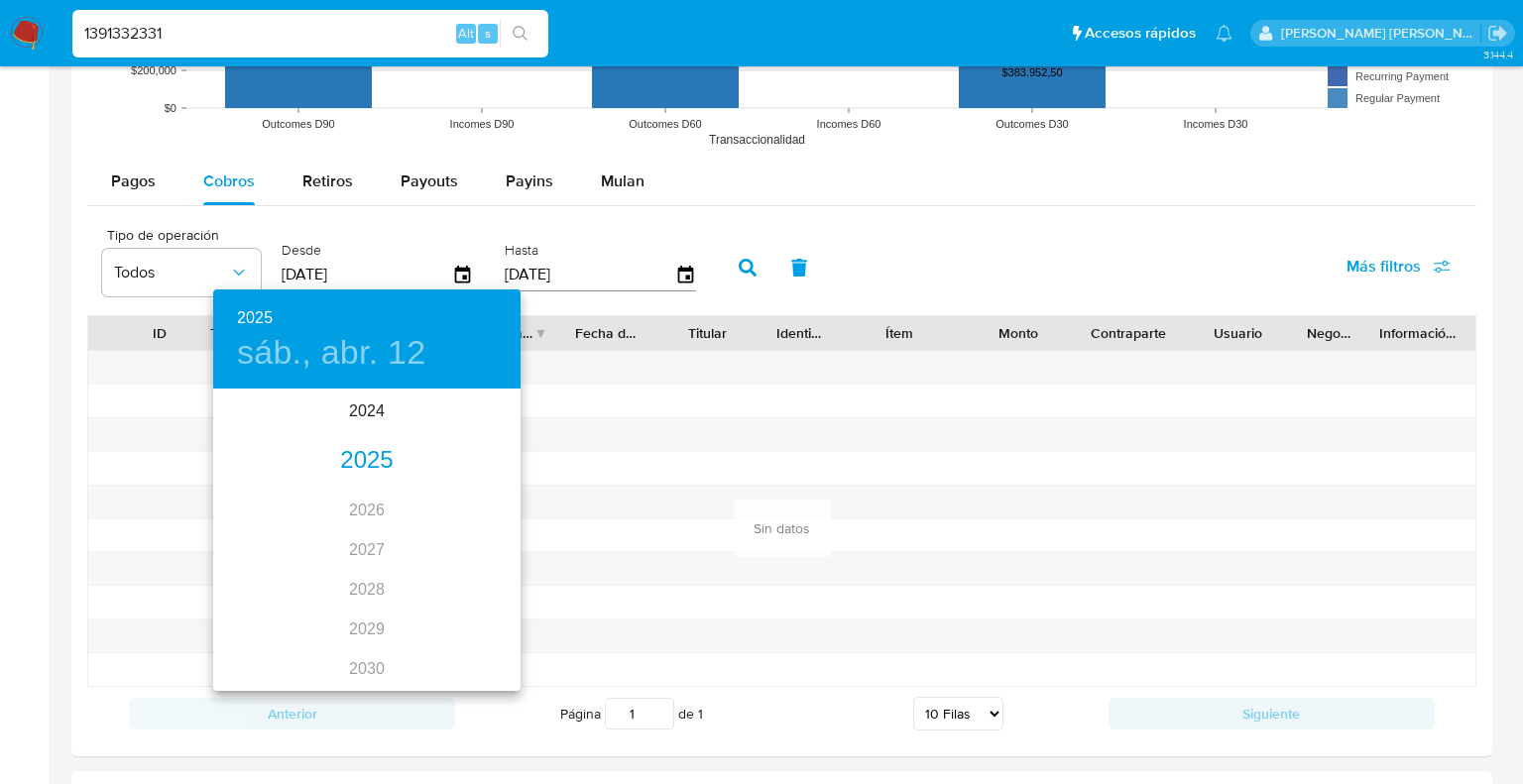 click on "2025" at bounding box center (367, 461) 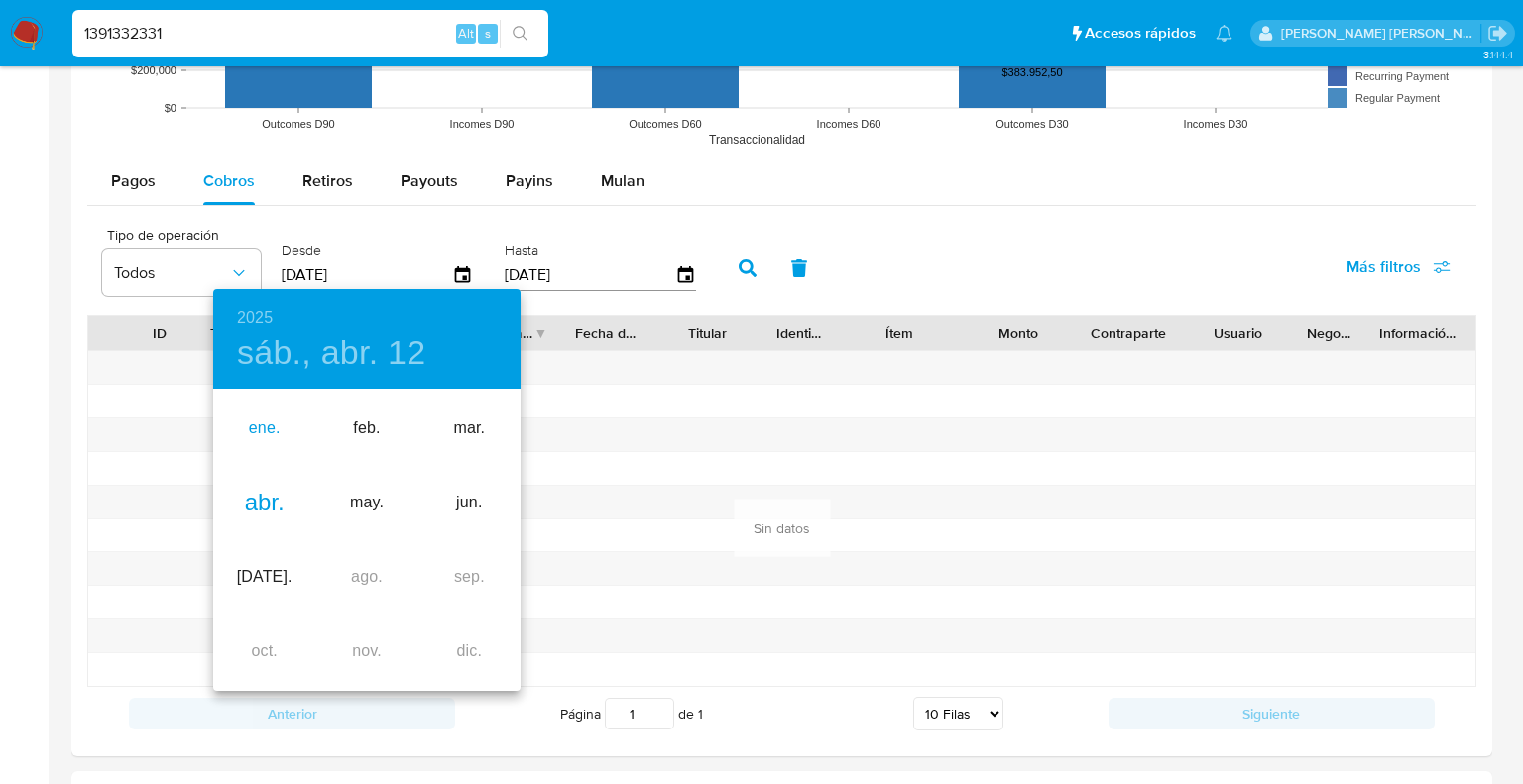 click on "ene." at bounding box center [264, 428] 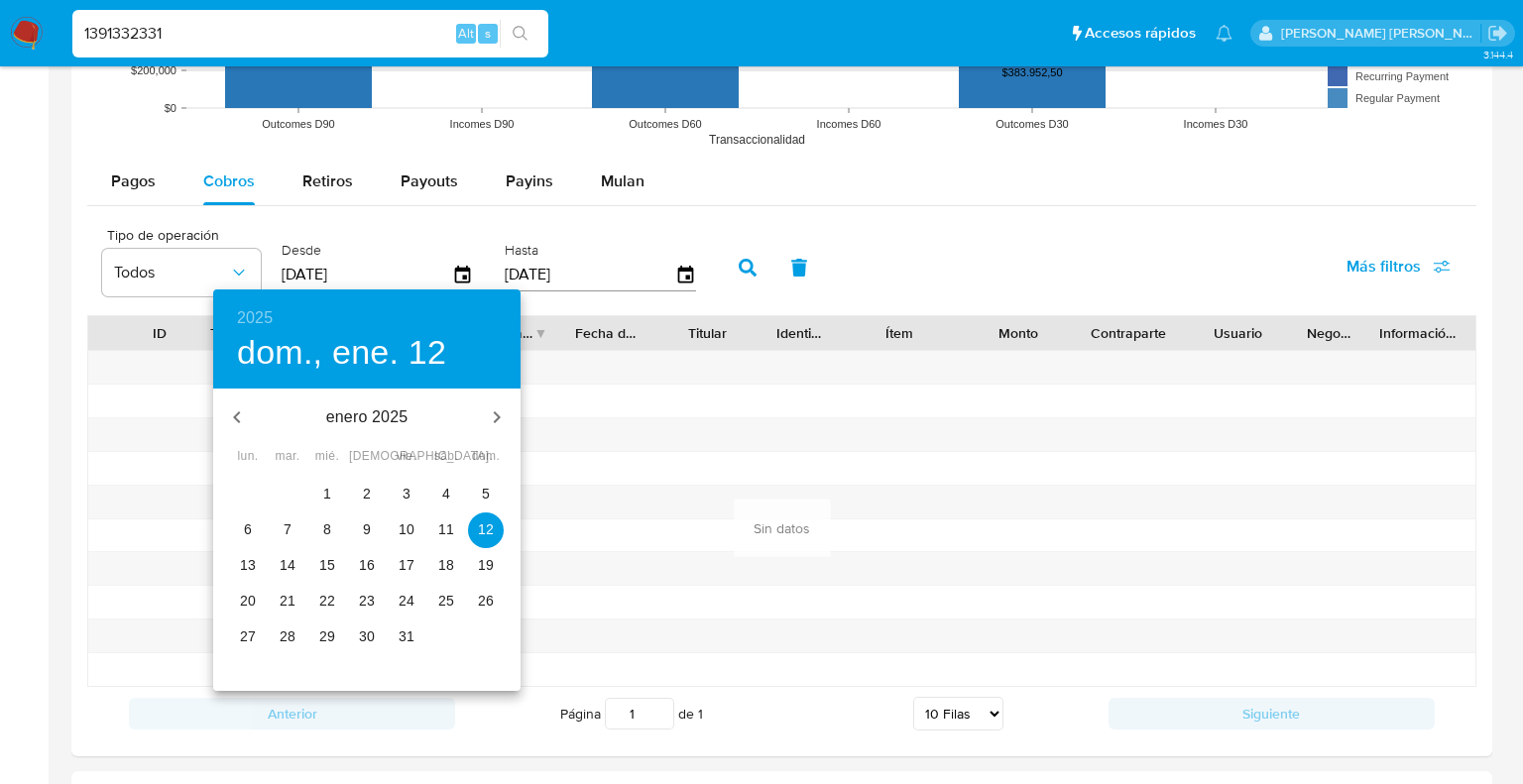 click on "1" at bounding box center (327, 494) 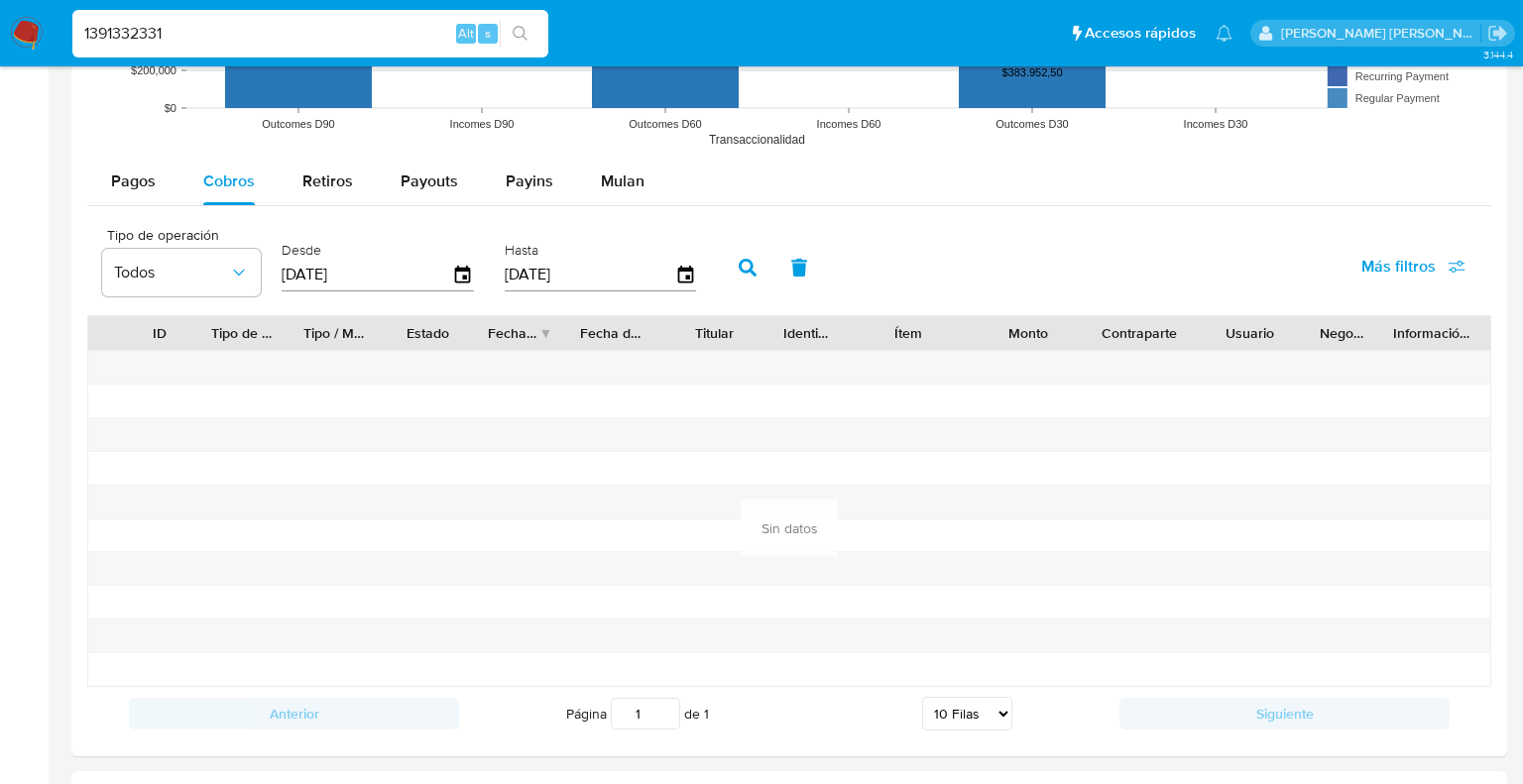 type on "01/01/2025" 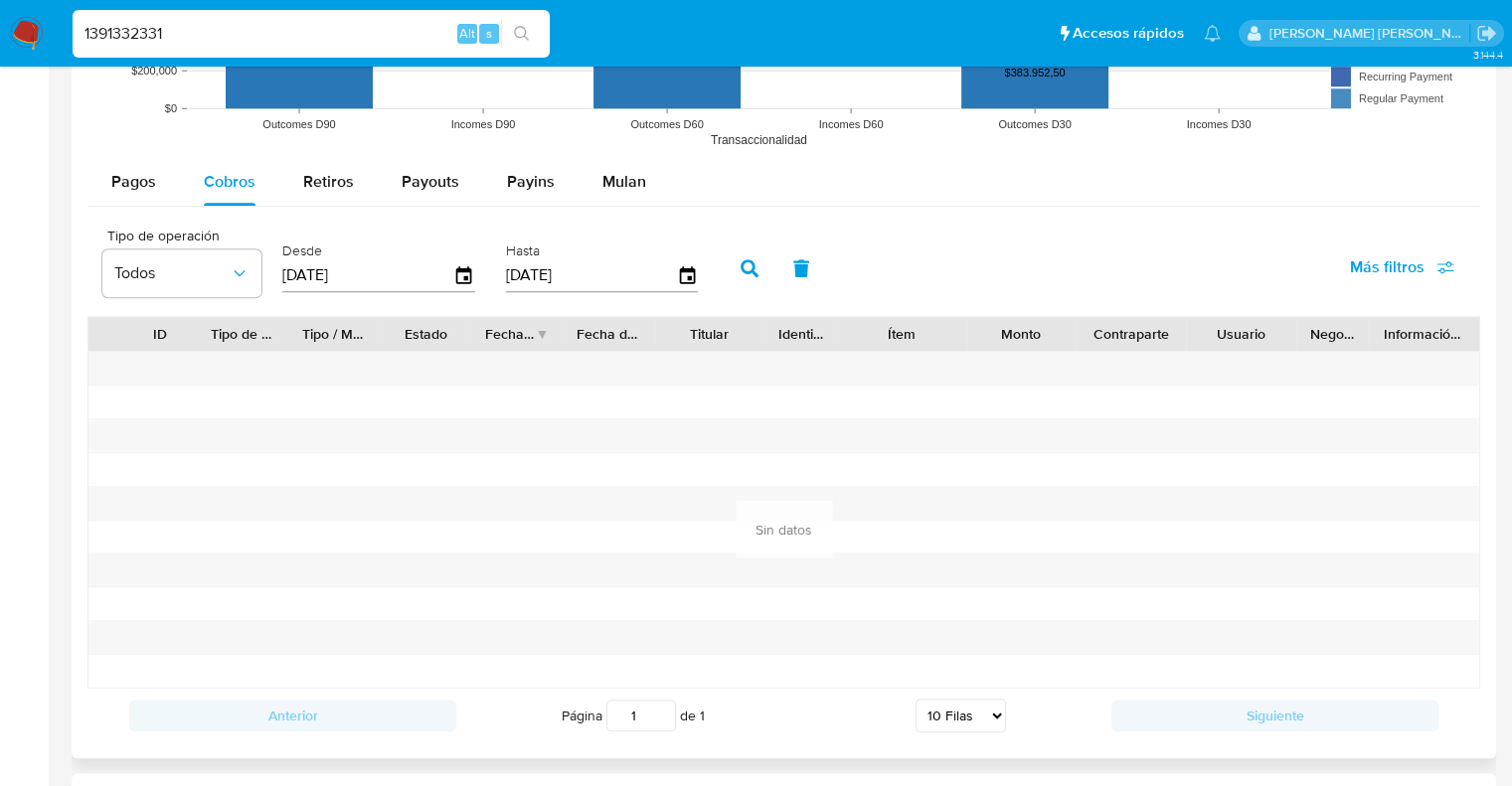 click 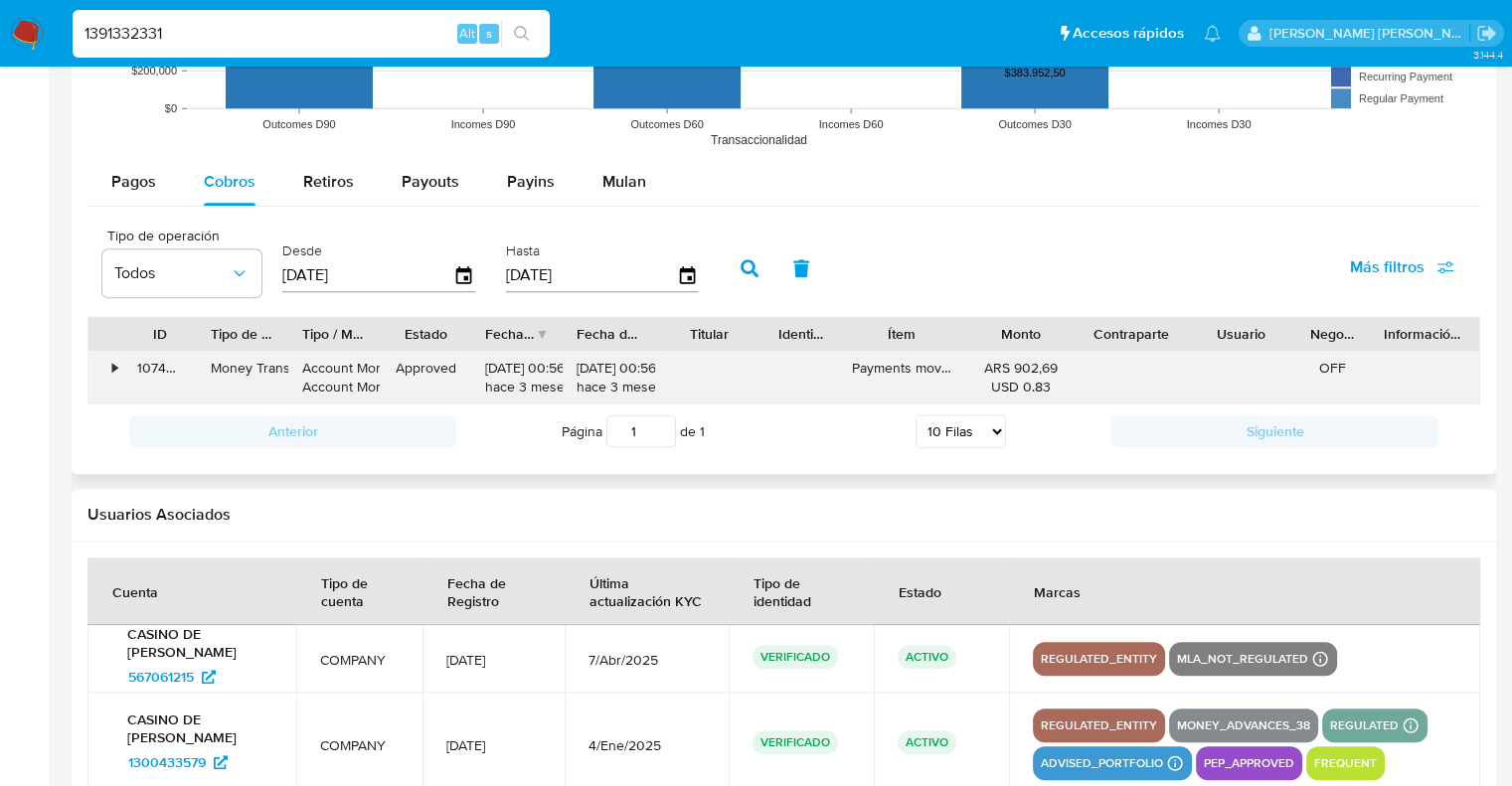 click on "•" at bounding box center (114, 368) 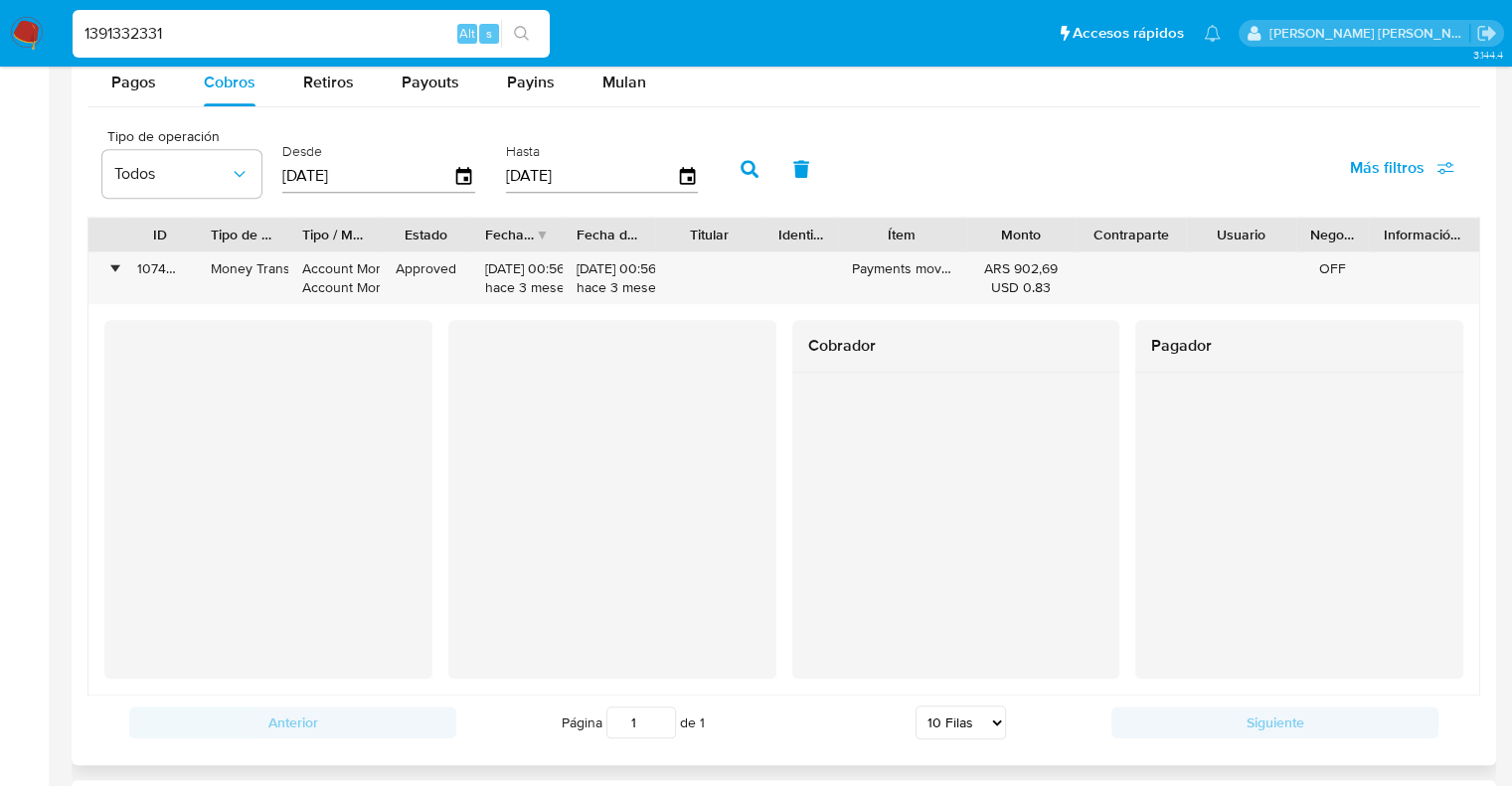 scroll, scrollTop: 1987, scrollLeft: 0, axis: vertical 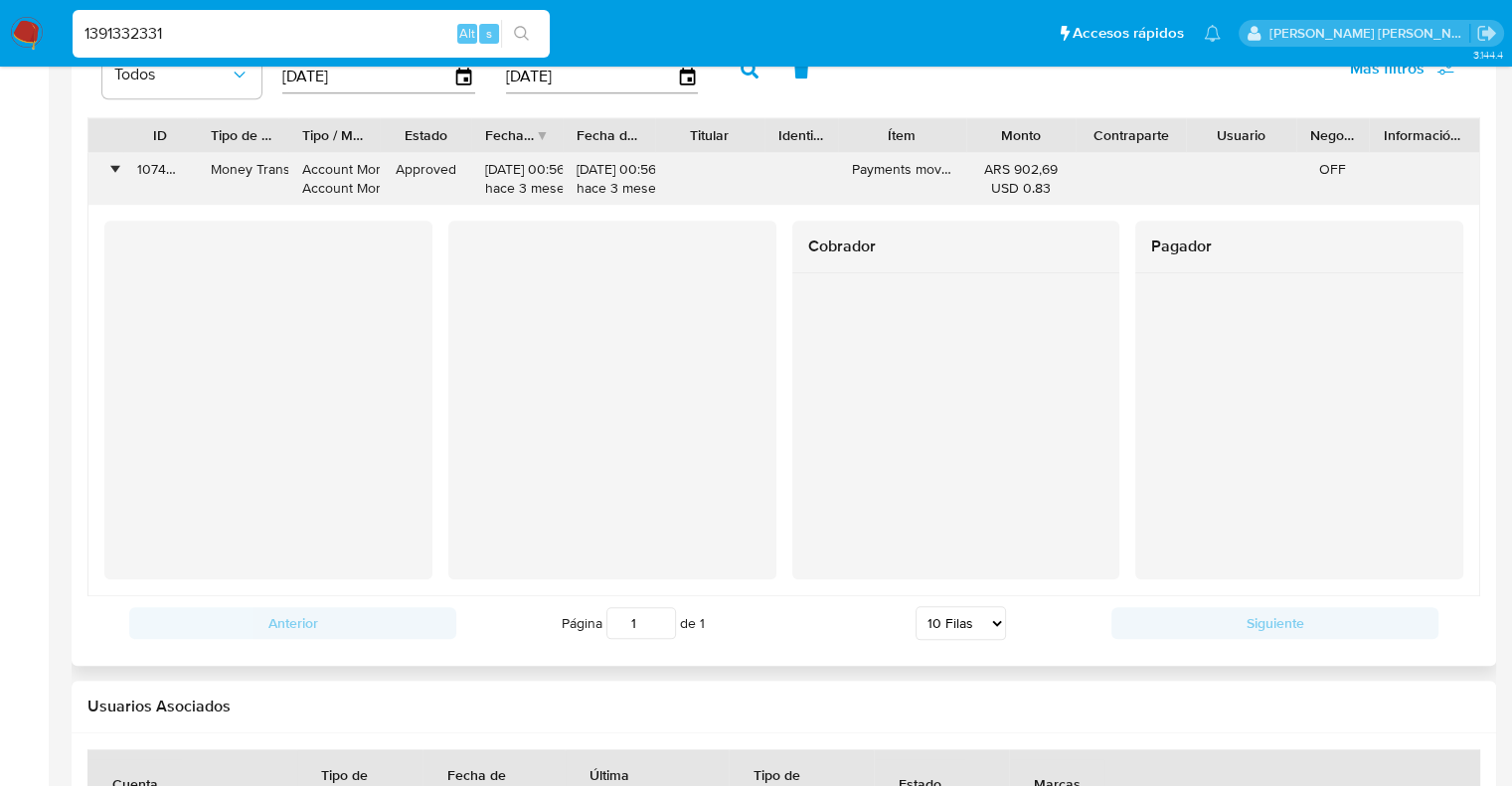 click on "107499657406" at bounding box center (160, 179) 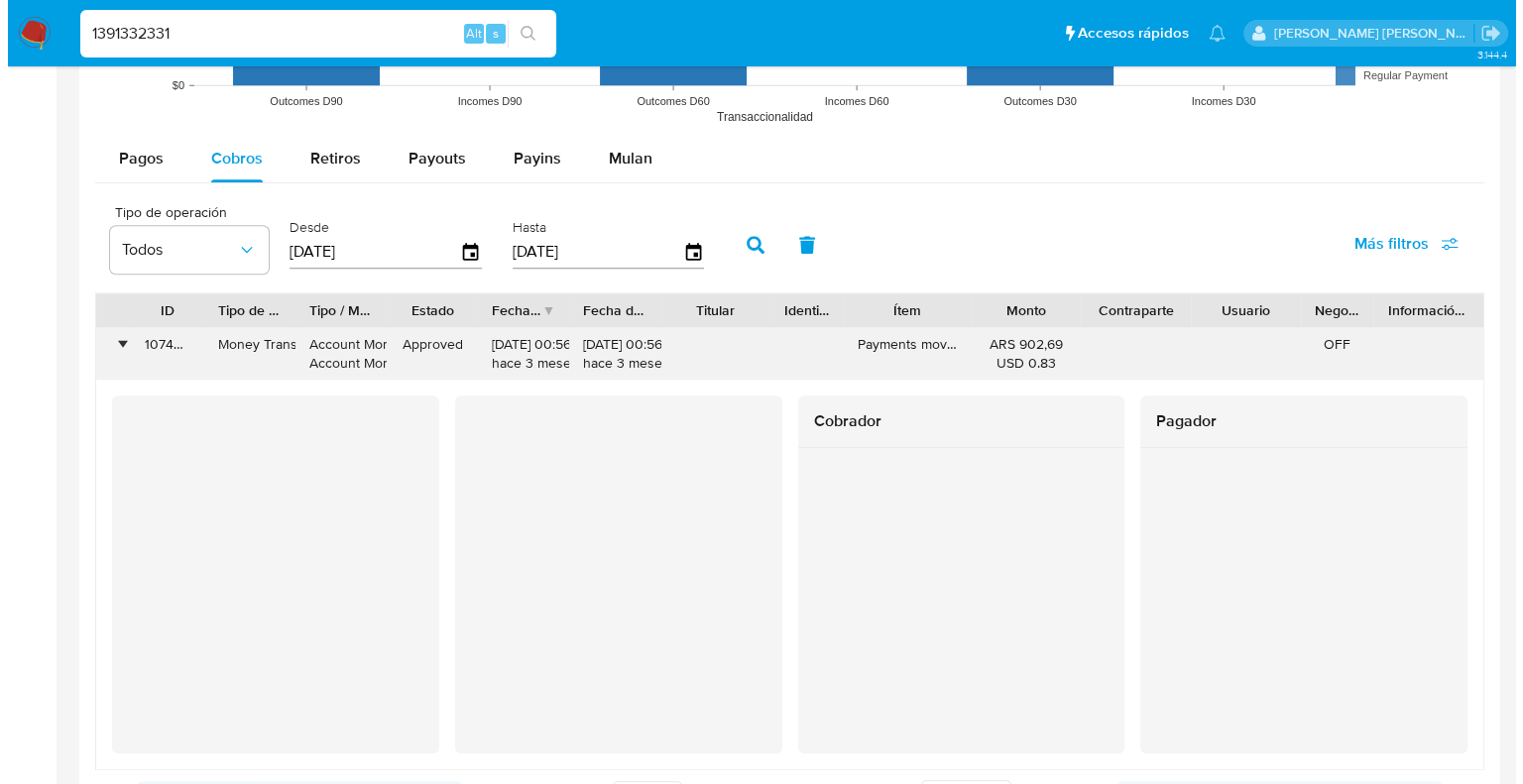 scroll, scrollTop: 1784, scrollLeft: 0, axis: vertical 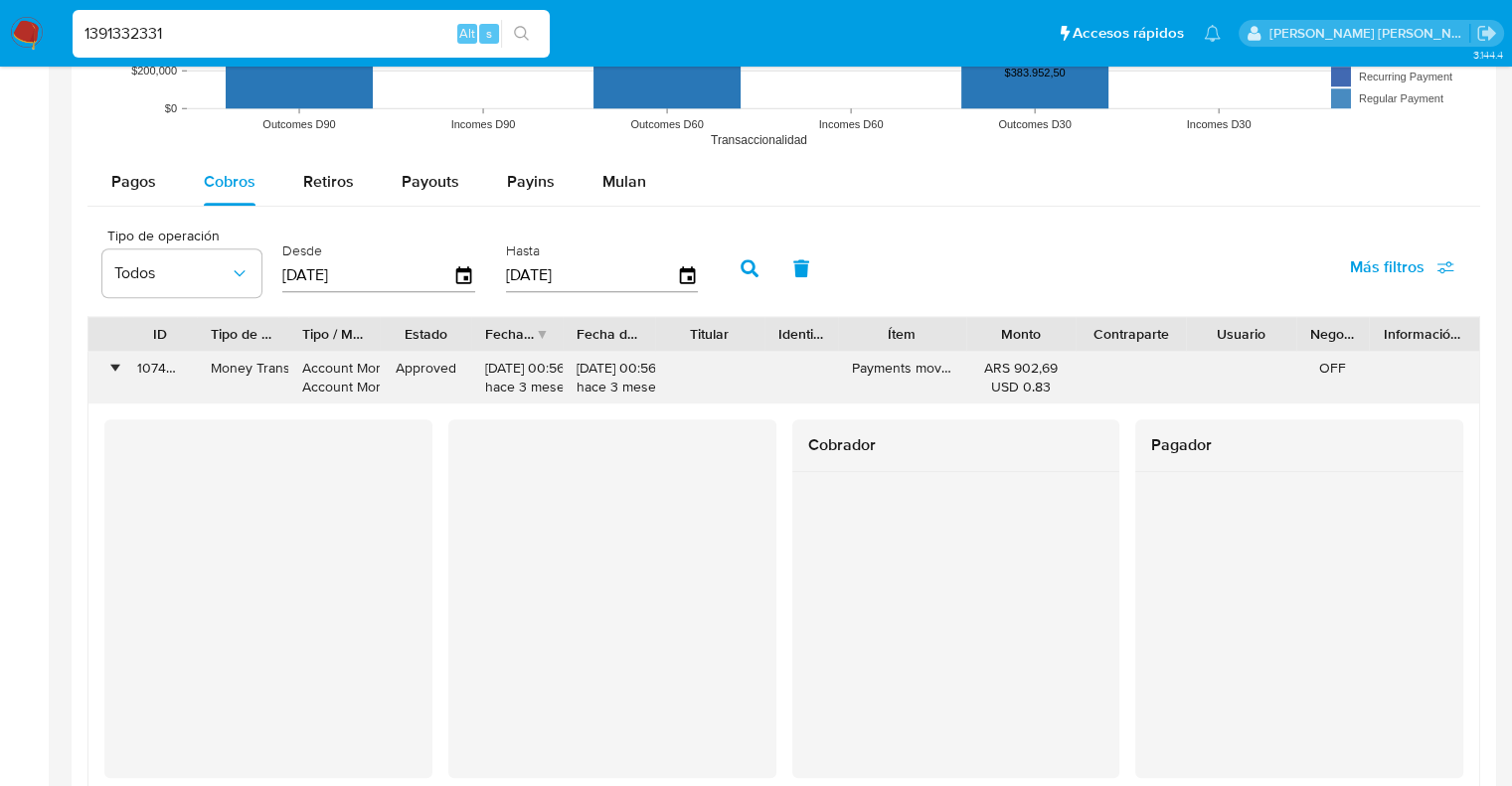 click on "•" at bounding box center [114, 368] 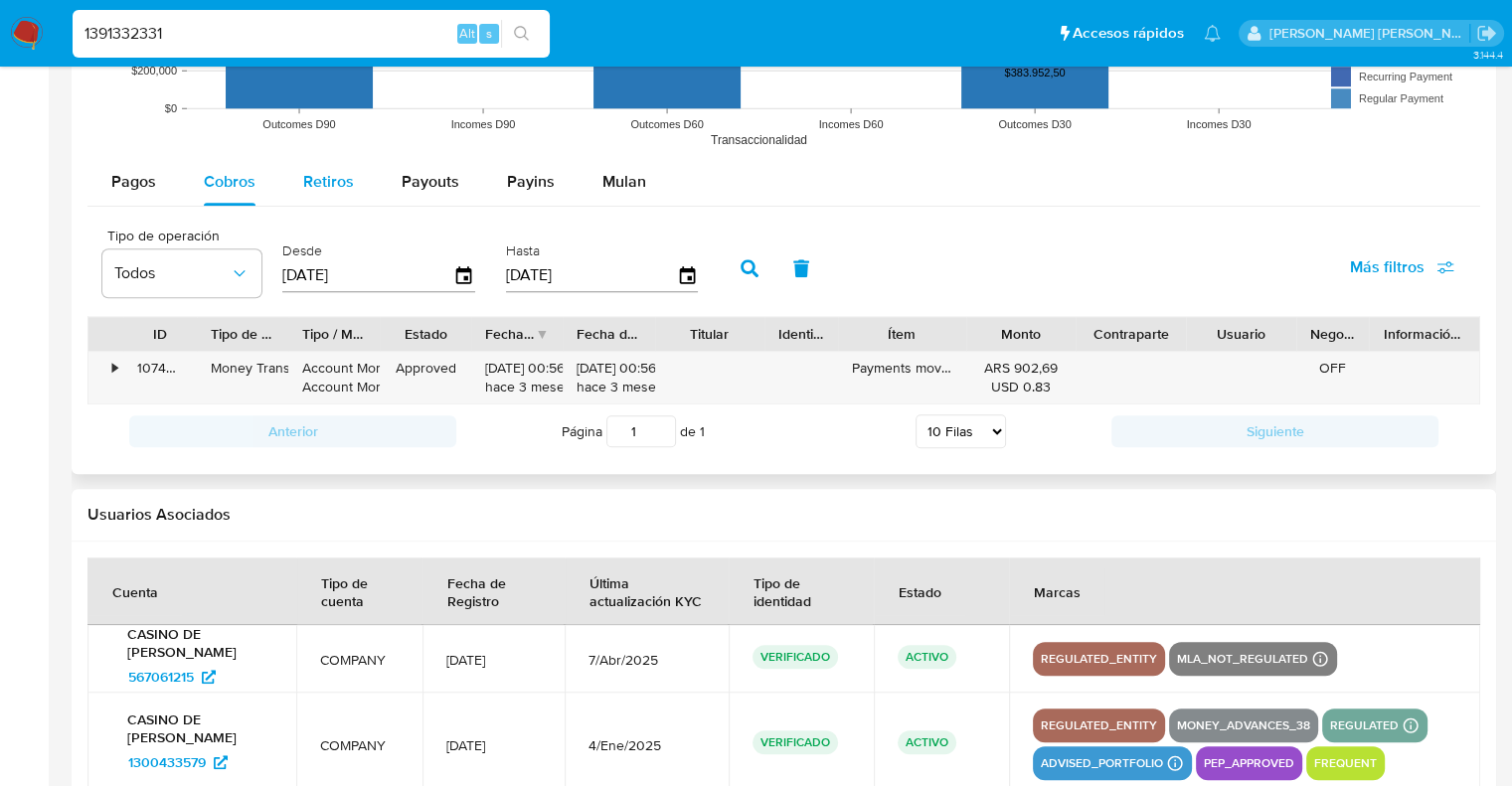 click on "Retiros" at bounding box center [328, 181] 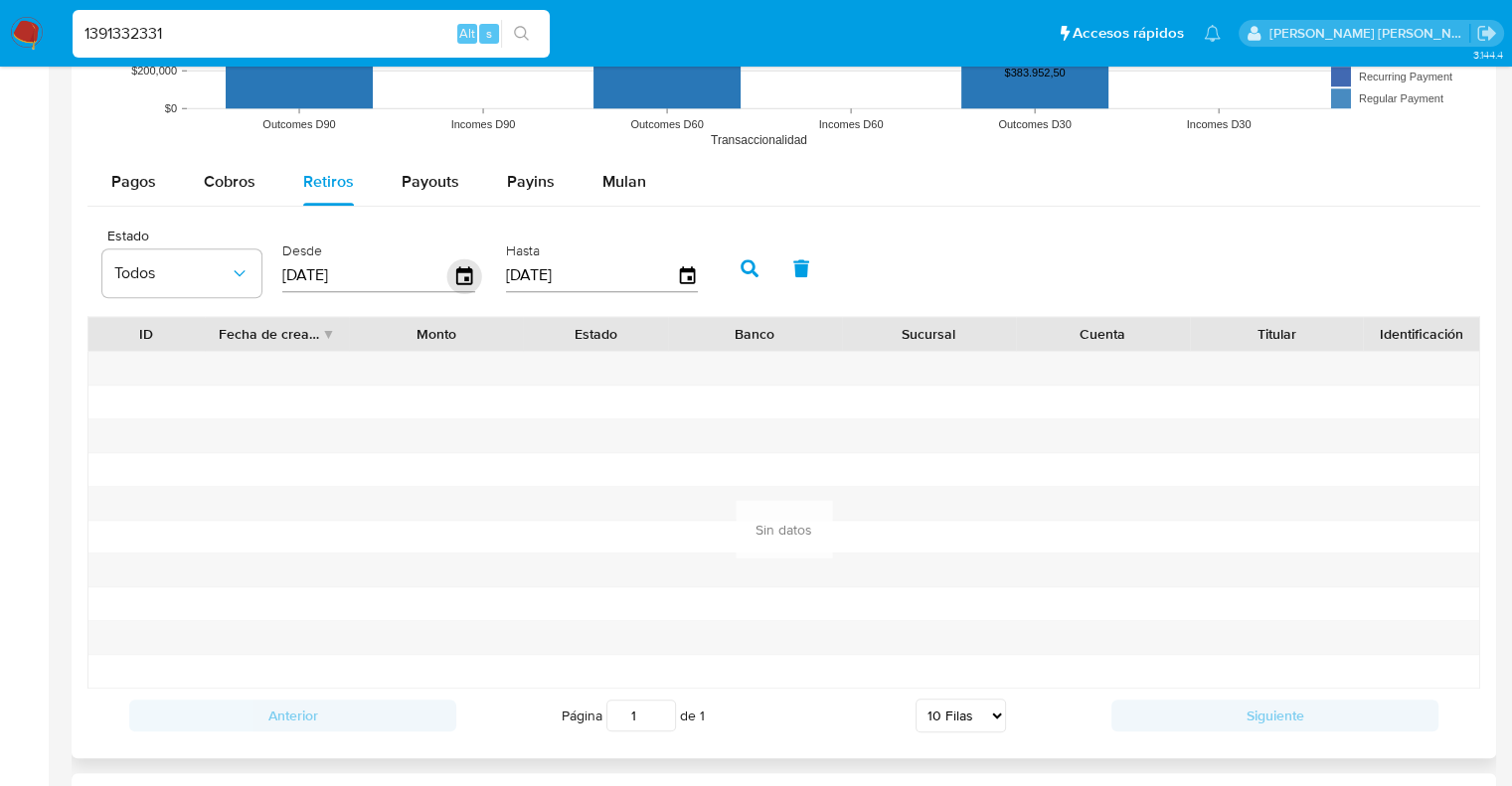 click 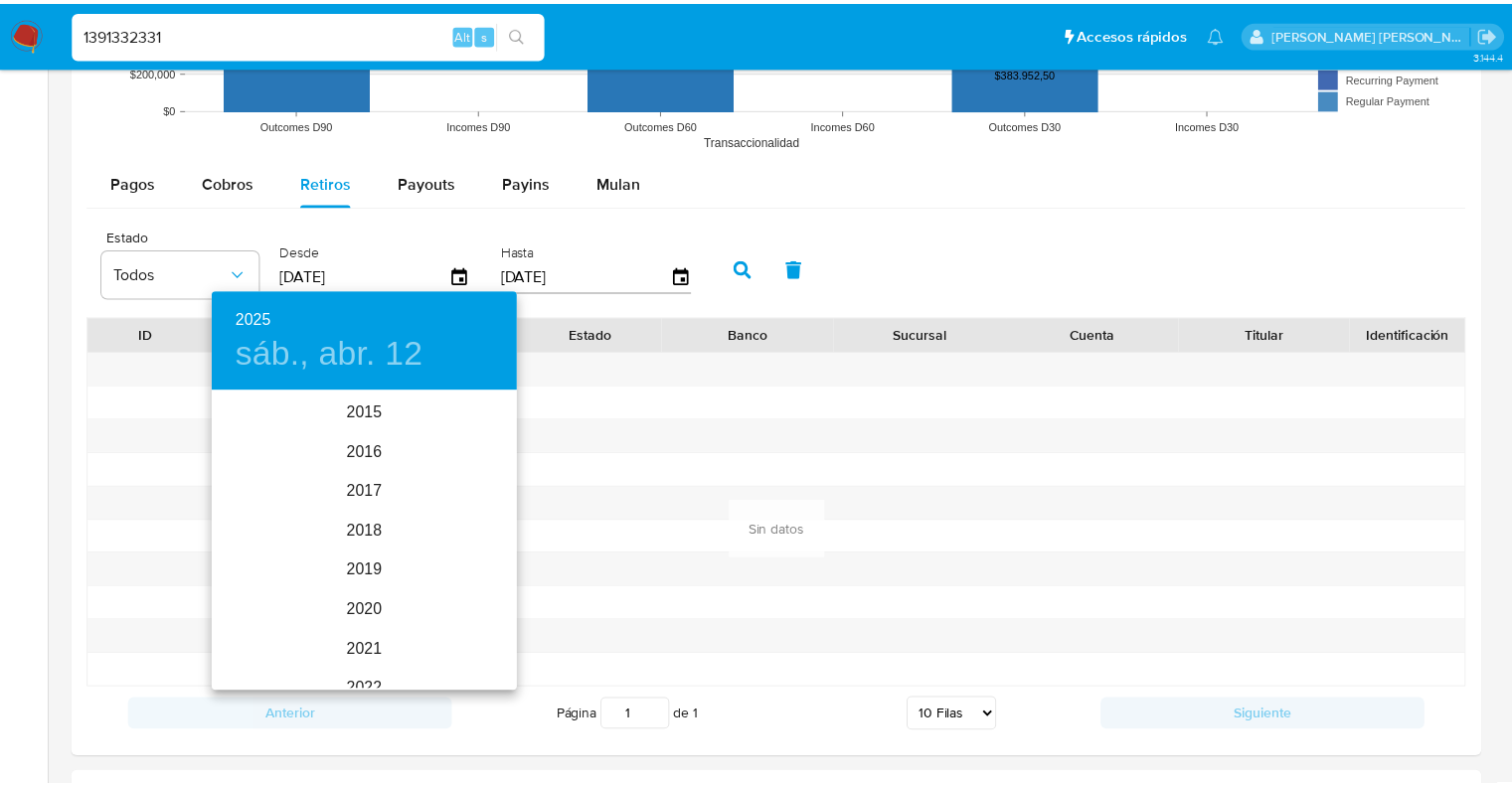 scroll, scrollTop: 278, scrollLeft: 0, axis: vertical 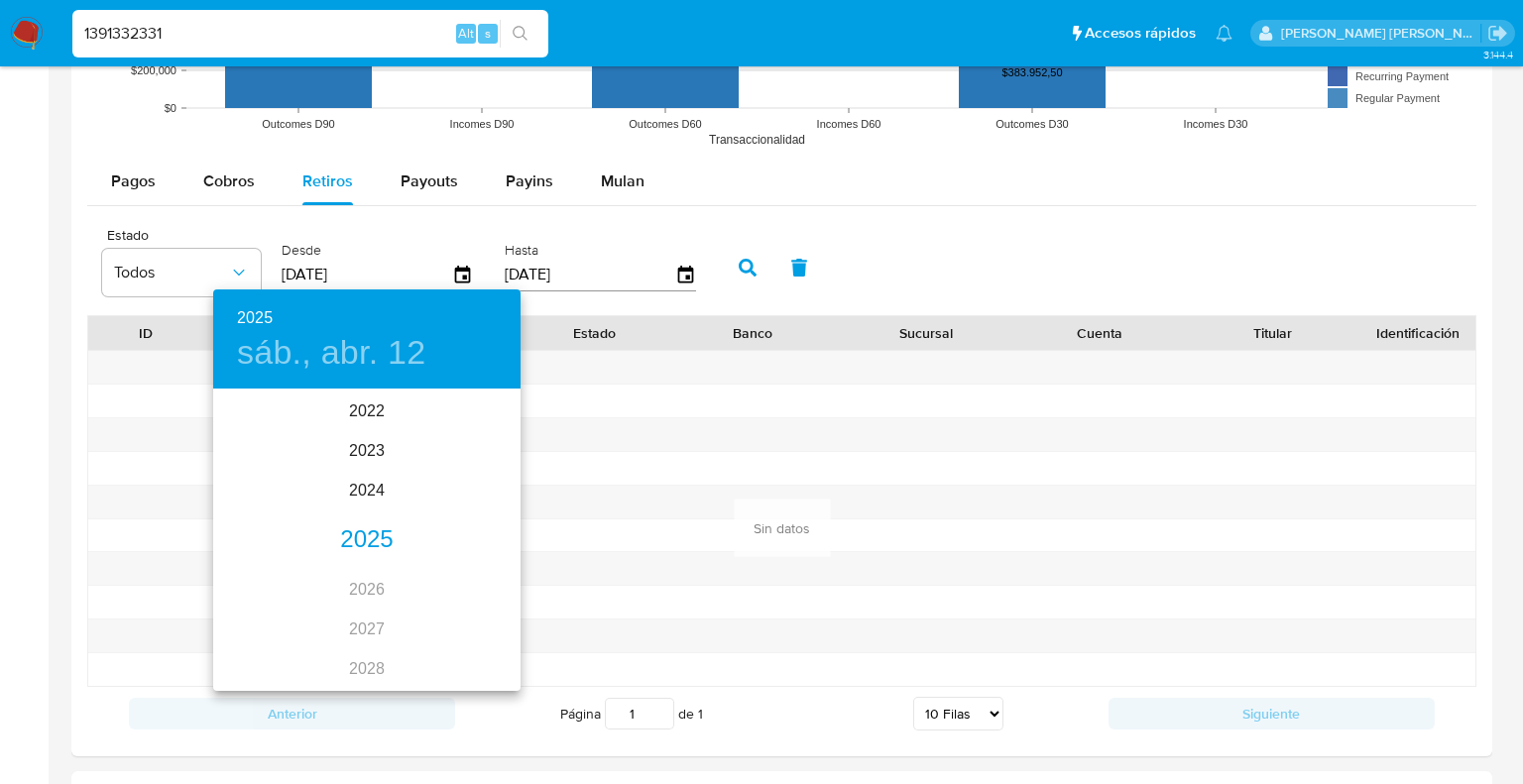 click on "2025" at bounding box center [367, 540] 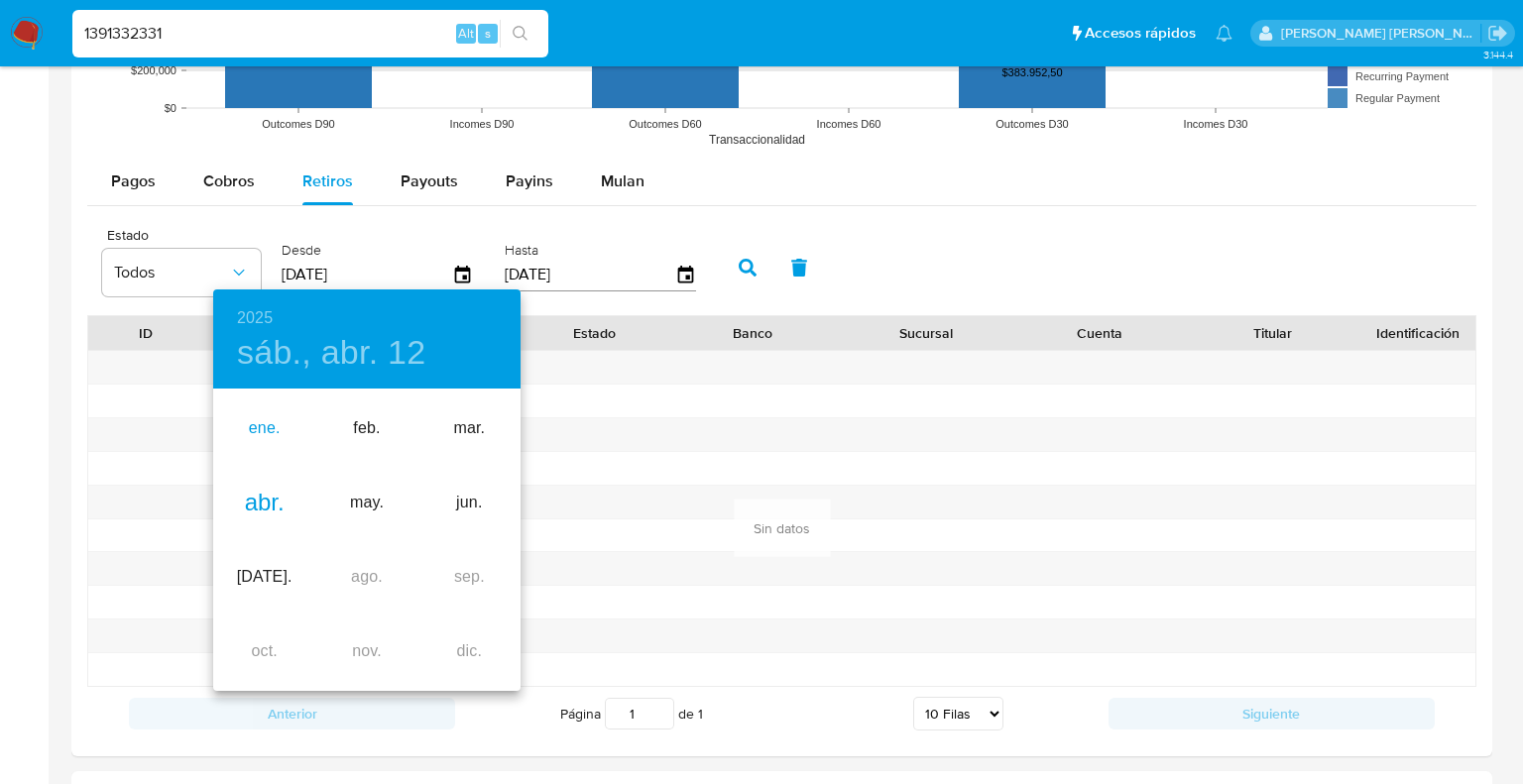click on "ene." at bounding box center (264, 428) 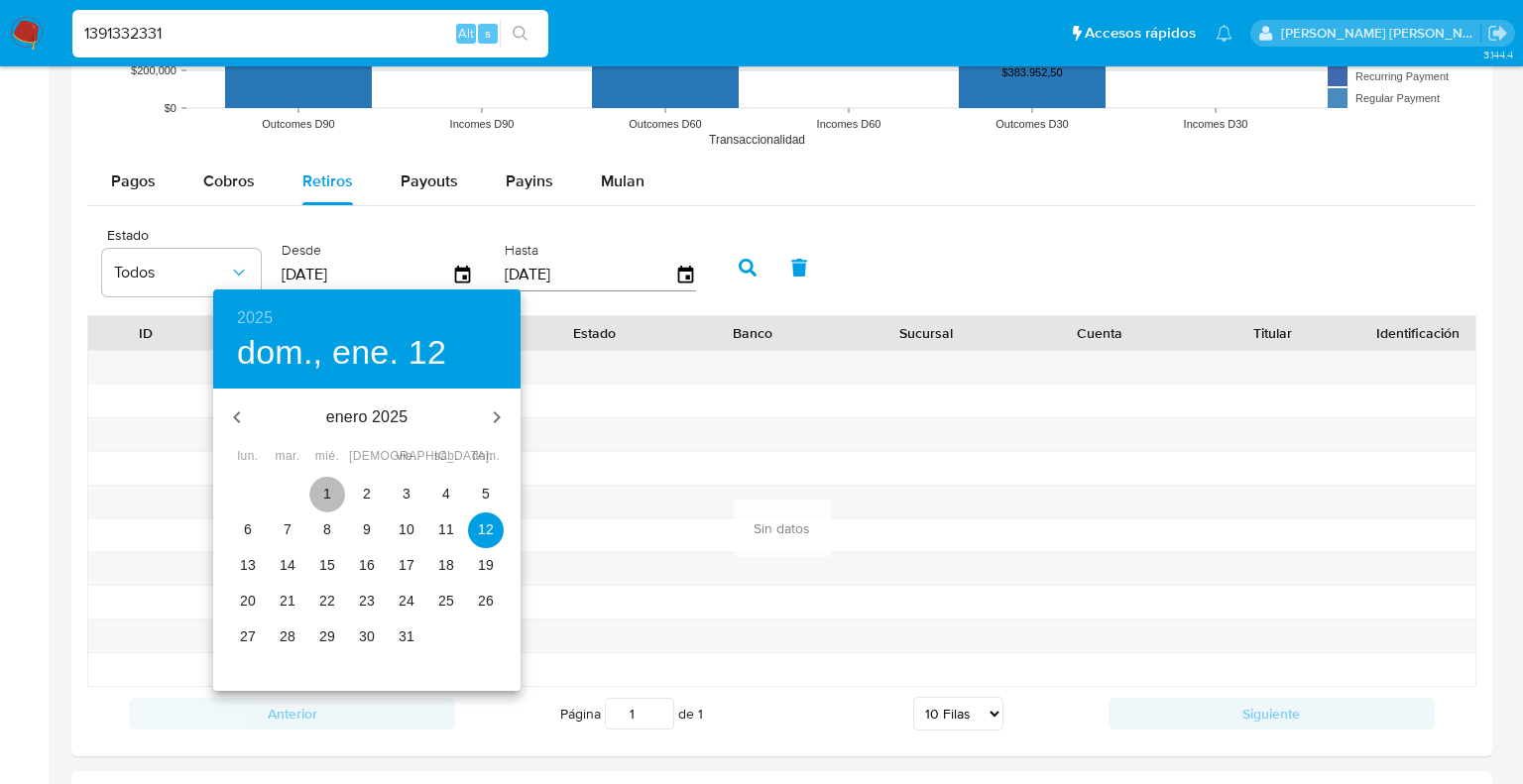 click on "1" at bounding box center (327, 494) 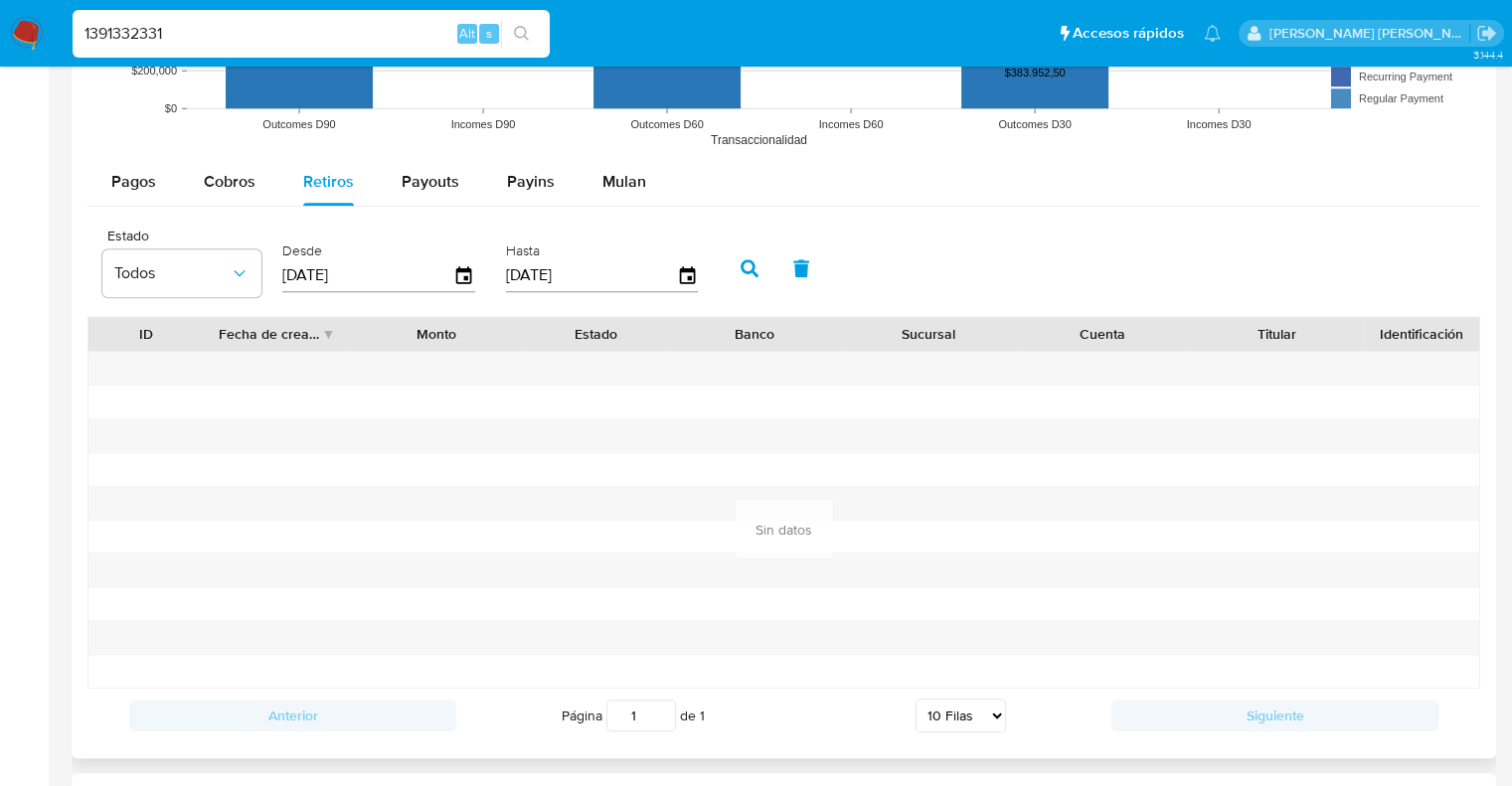 click at bounding box center [750, 268] 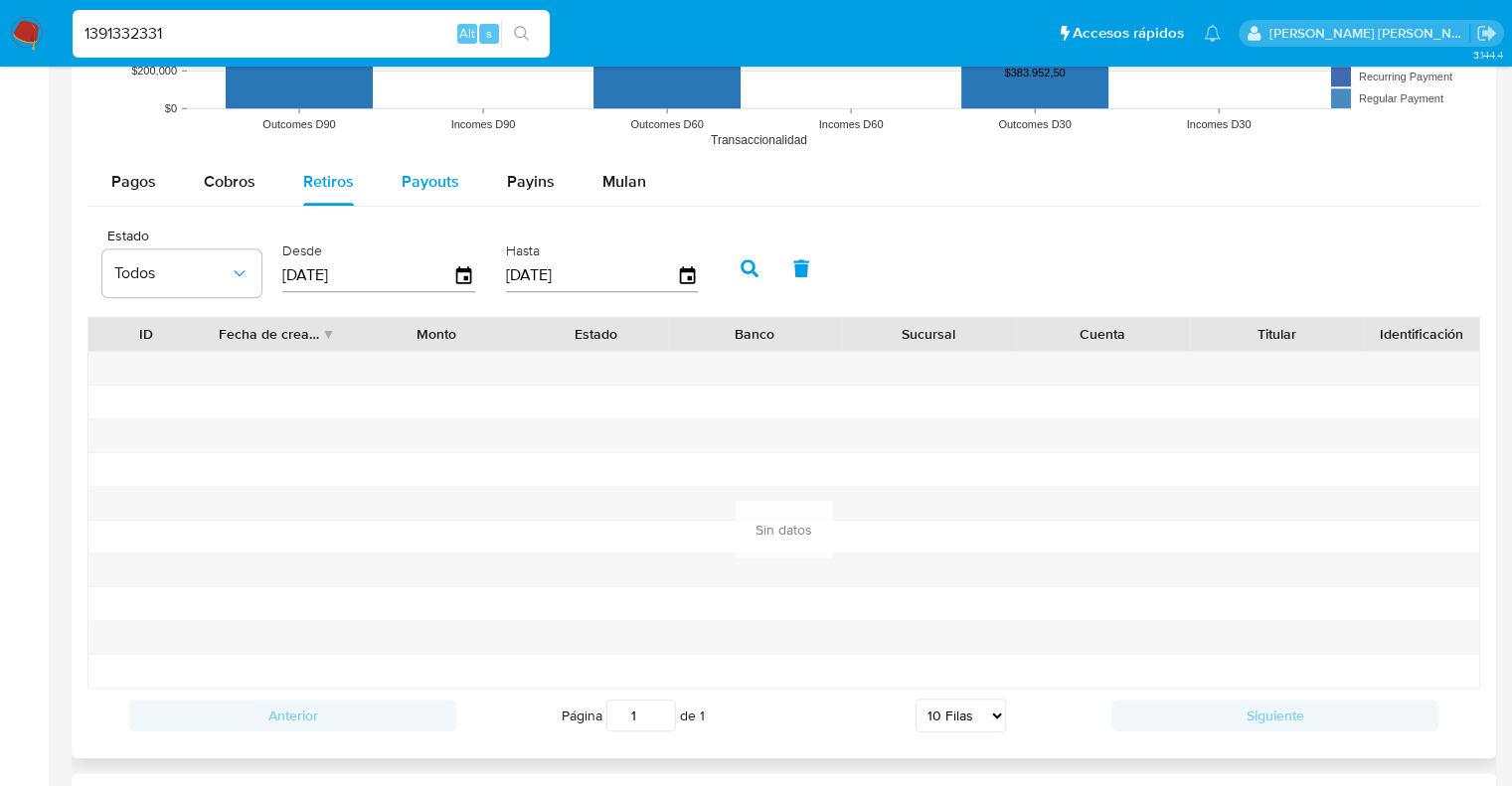 click on "Payouts" at bounding box center (430, 181) 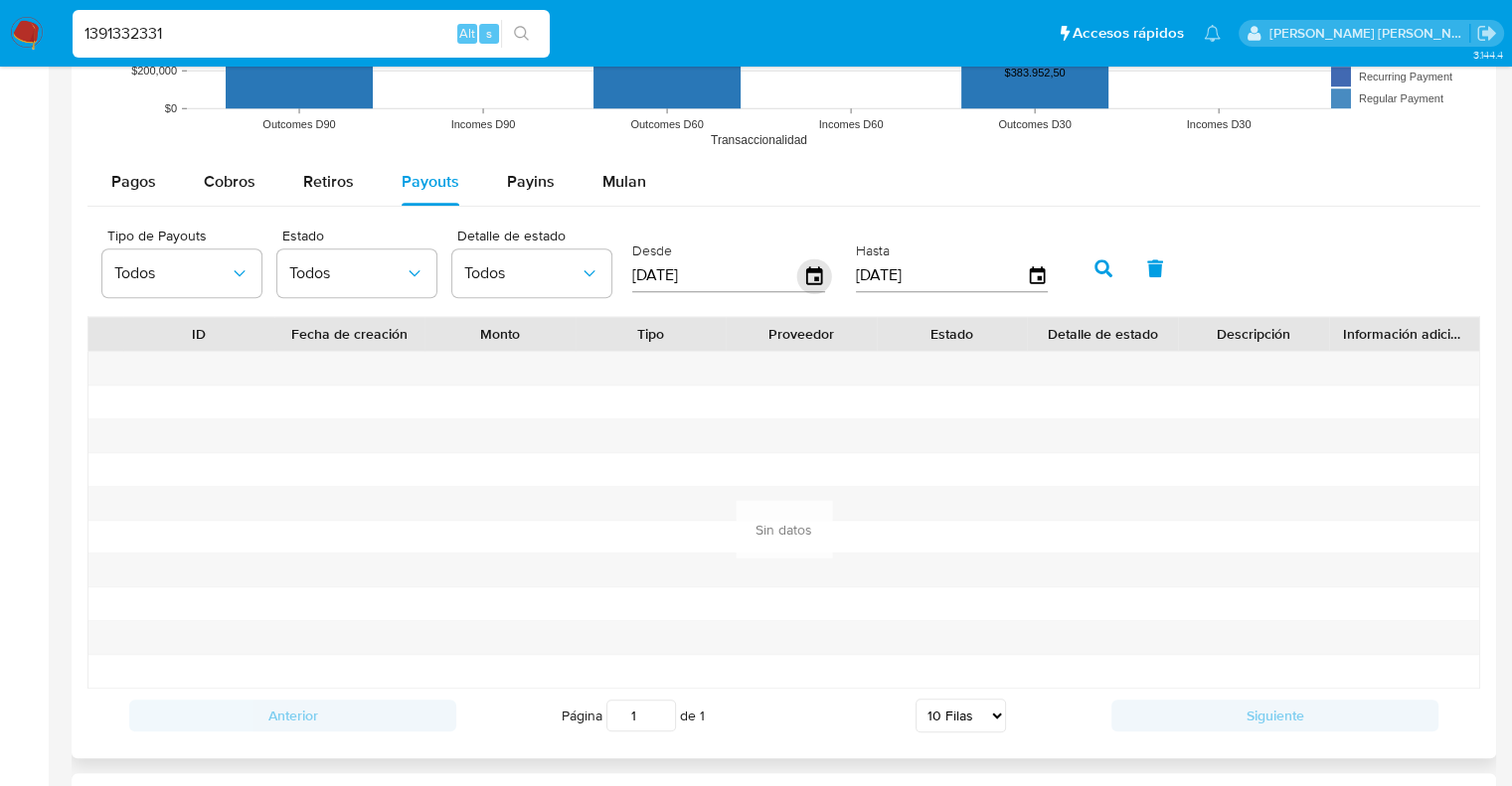 click 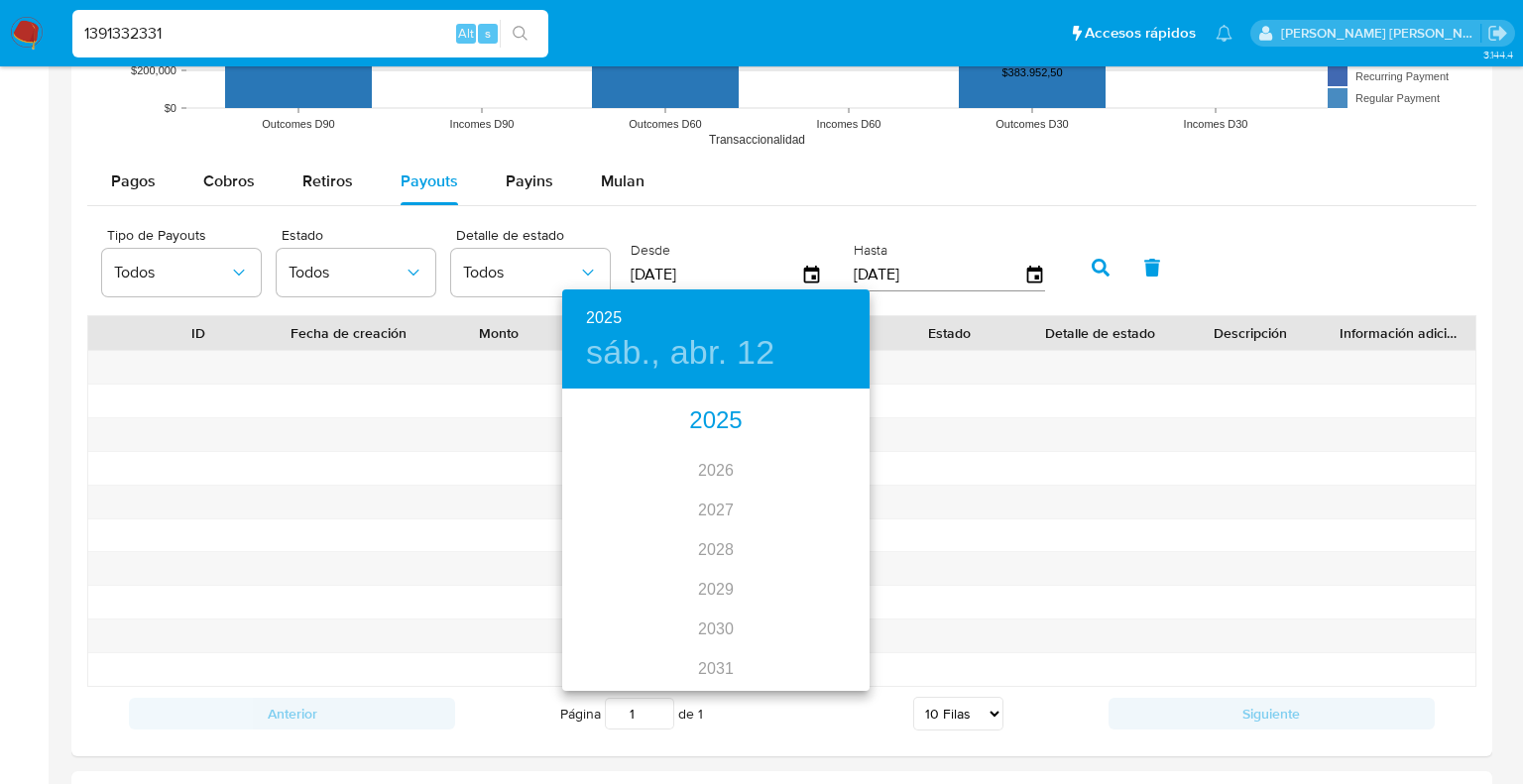 click on "2025" at bounding box center (716, 421) 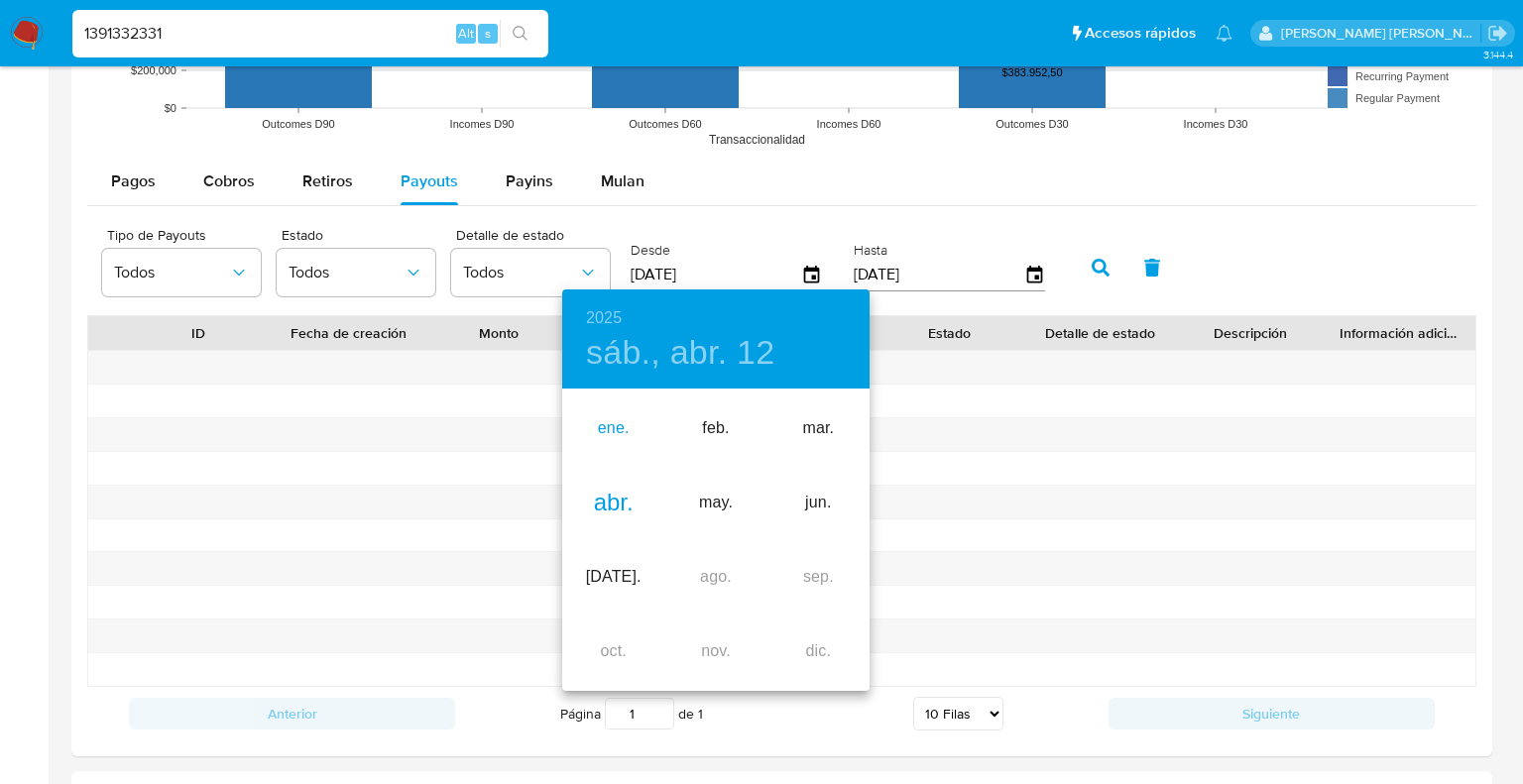 click on "ene." at bounding box center (613, 428) 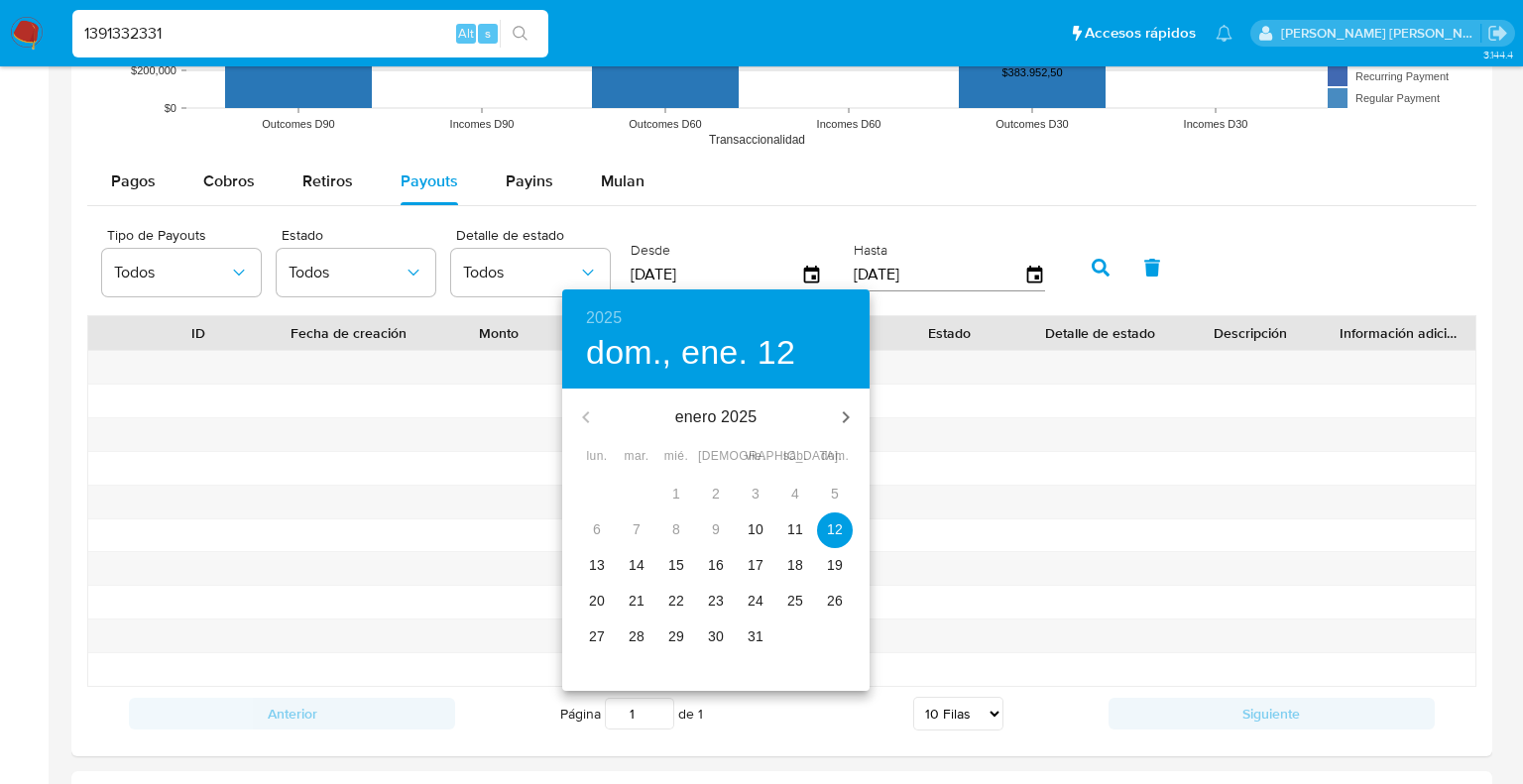 click on "10" at bounding box center [756, 529] 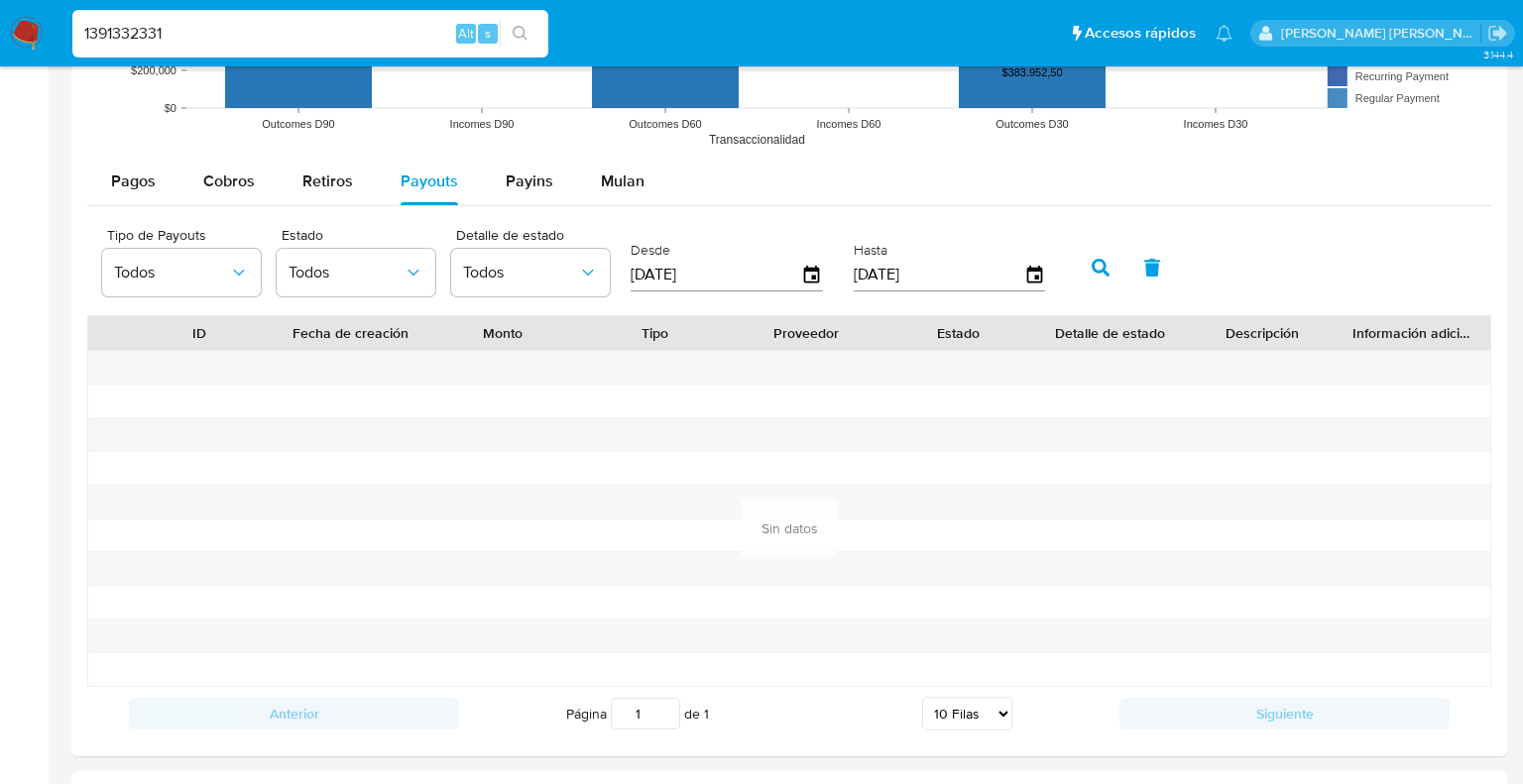 type on "10/01/2025" 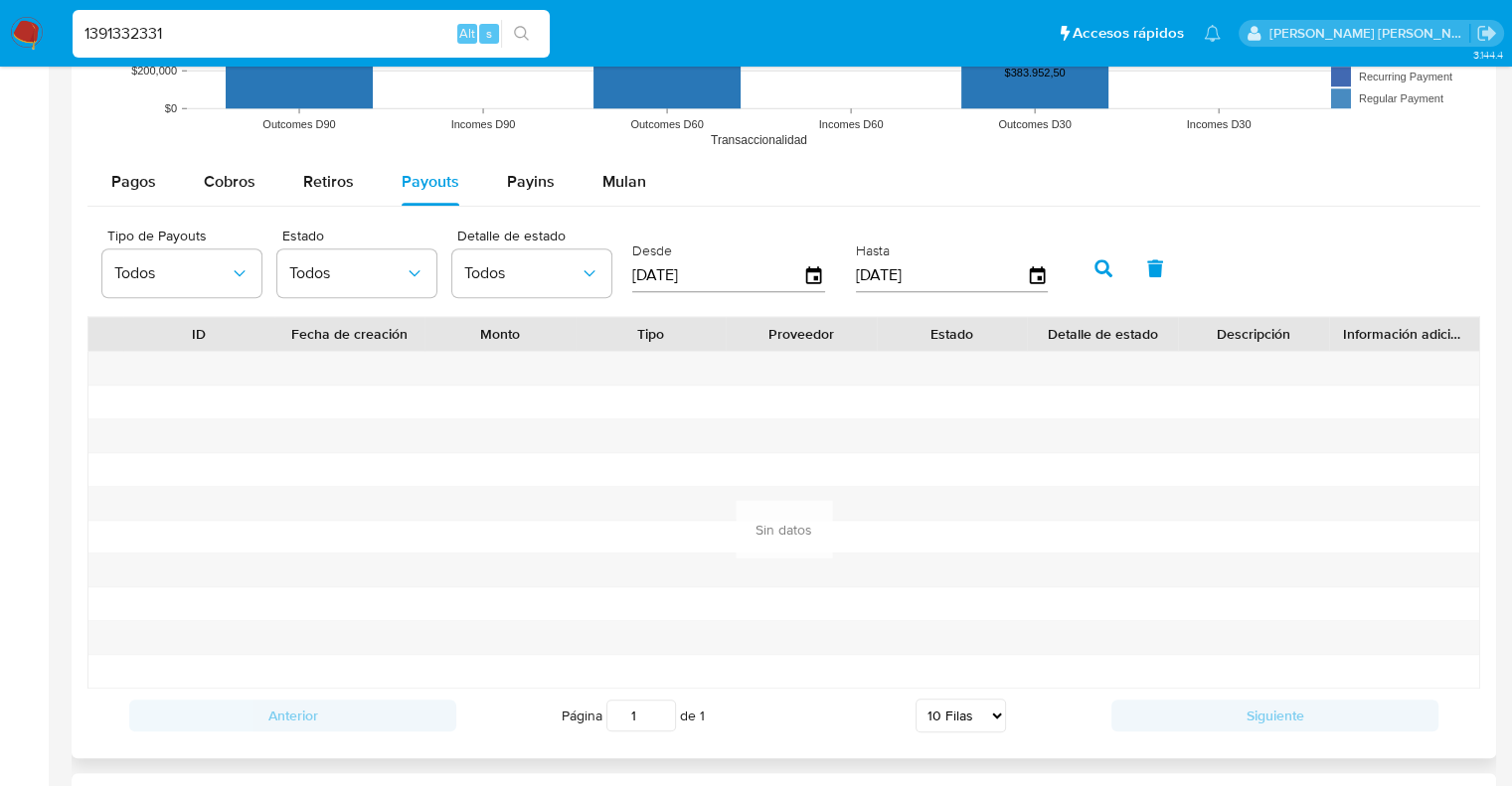 click 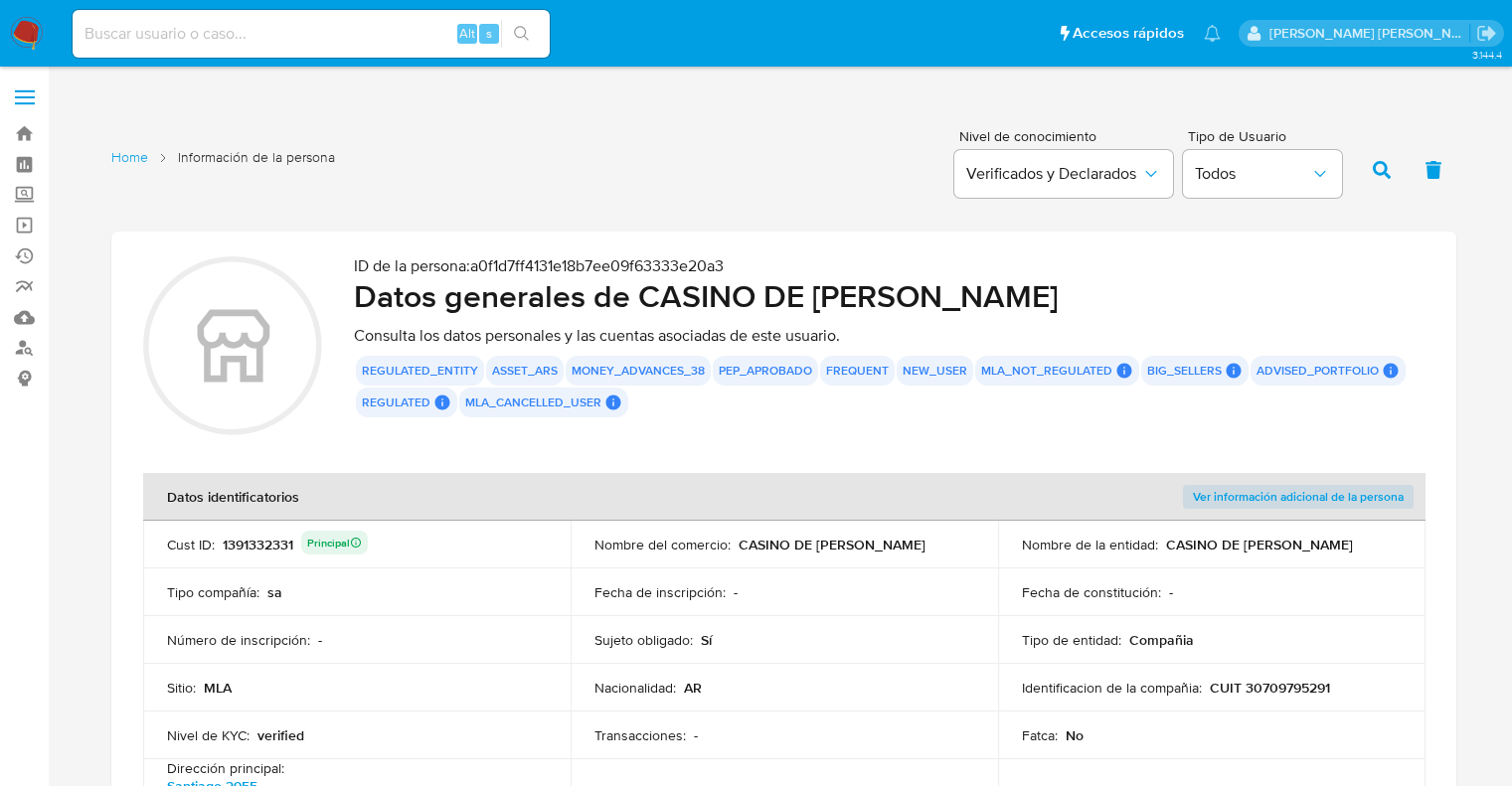 type 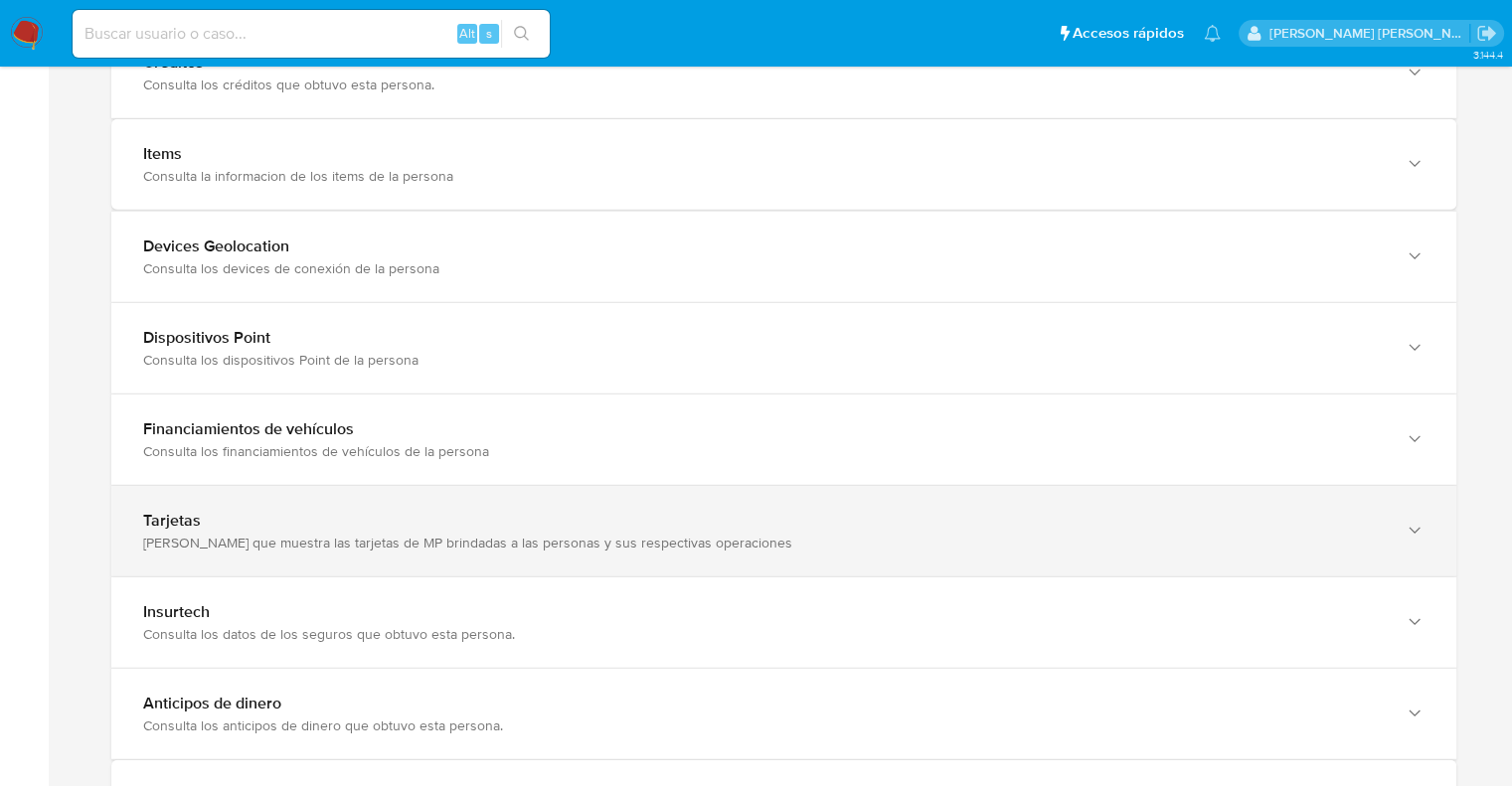 scroll, scrollTop: 5360, scrollLeft: 0, axis: vertical 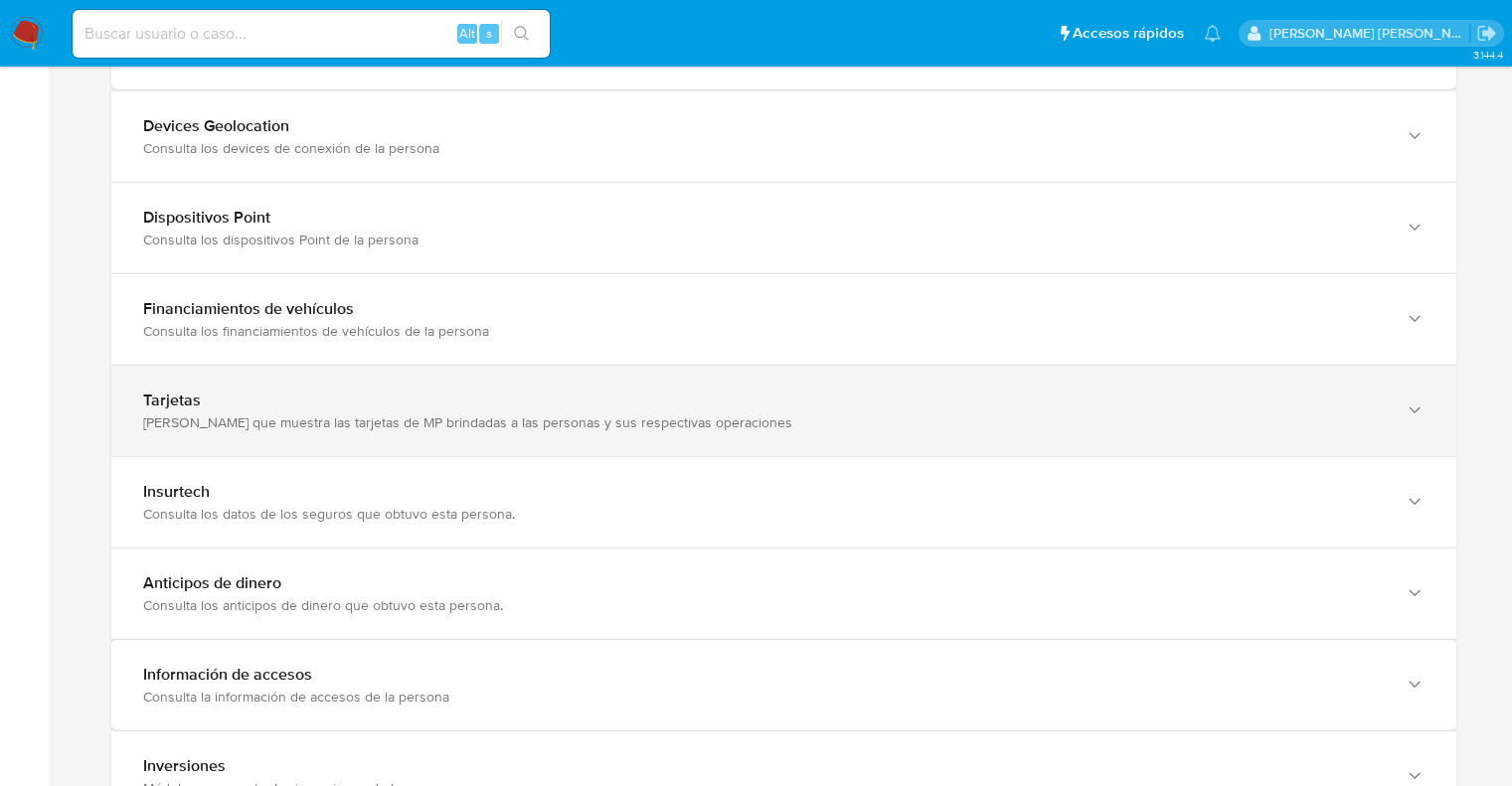 click on "Tarjetas" at bounding box center [763, 400] 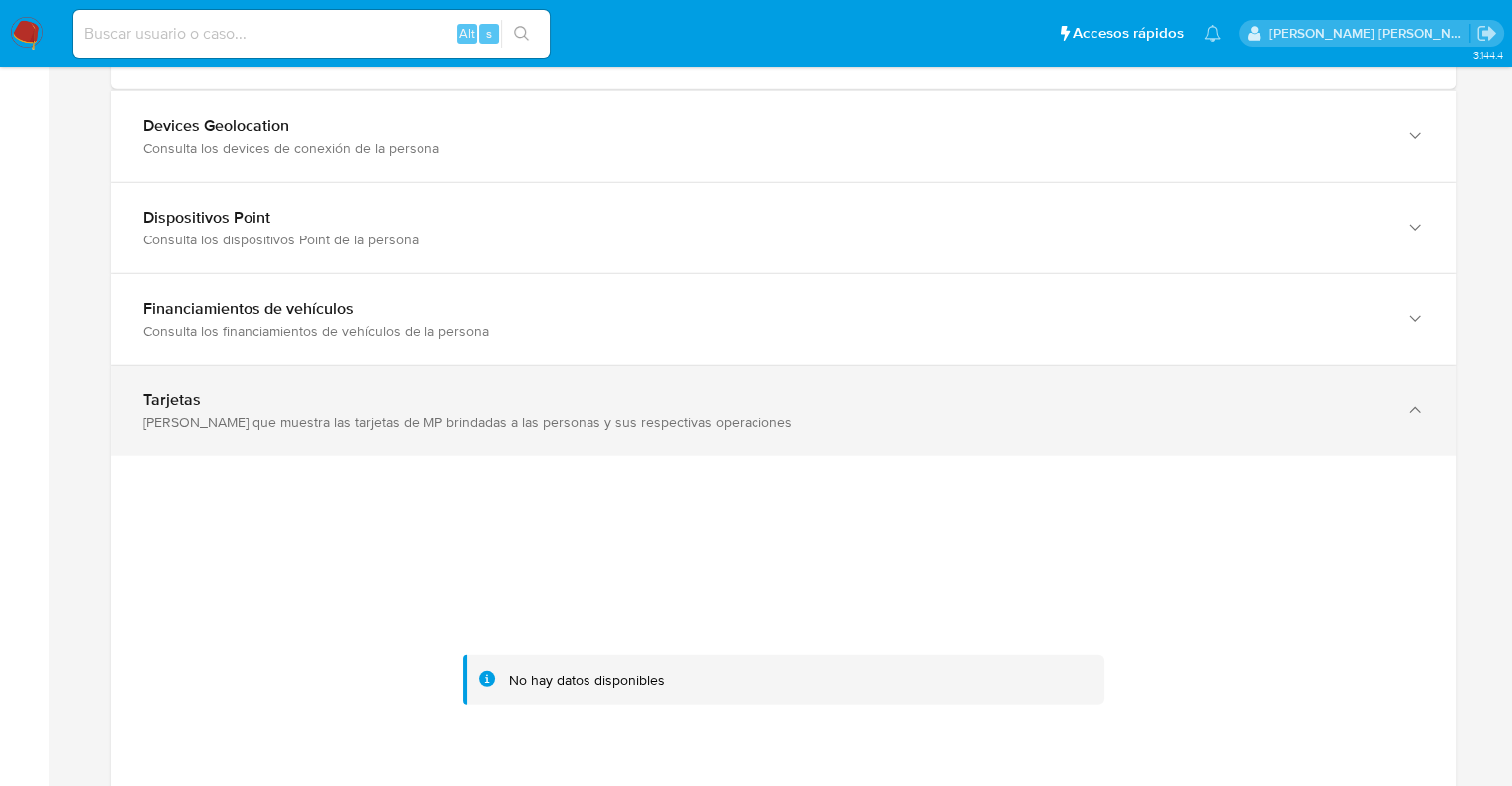 click on "Tarjetas" at bounding box center (763, 400) 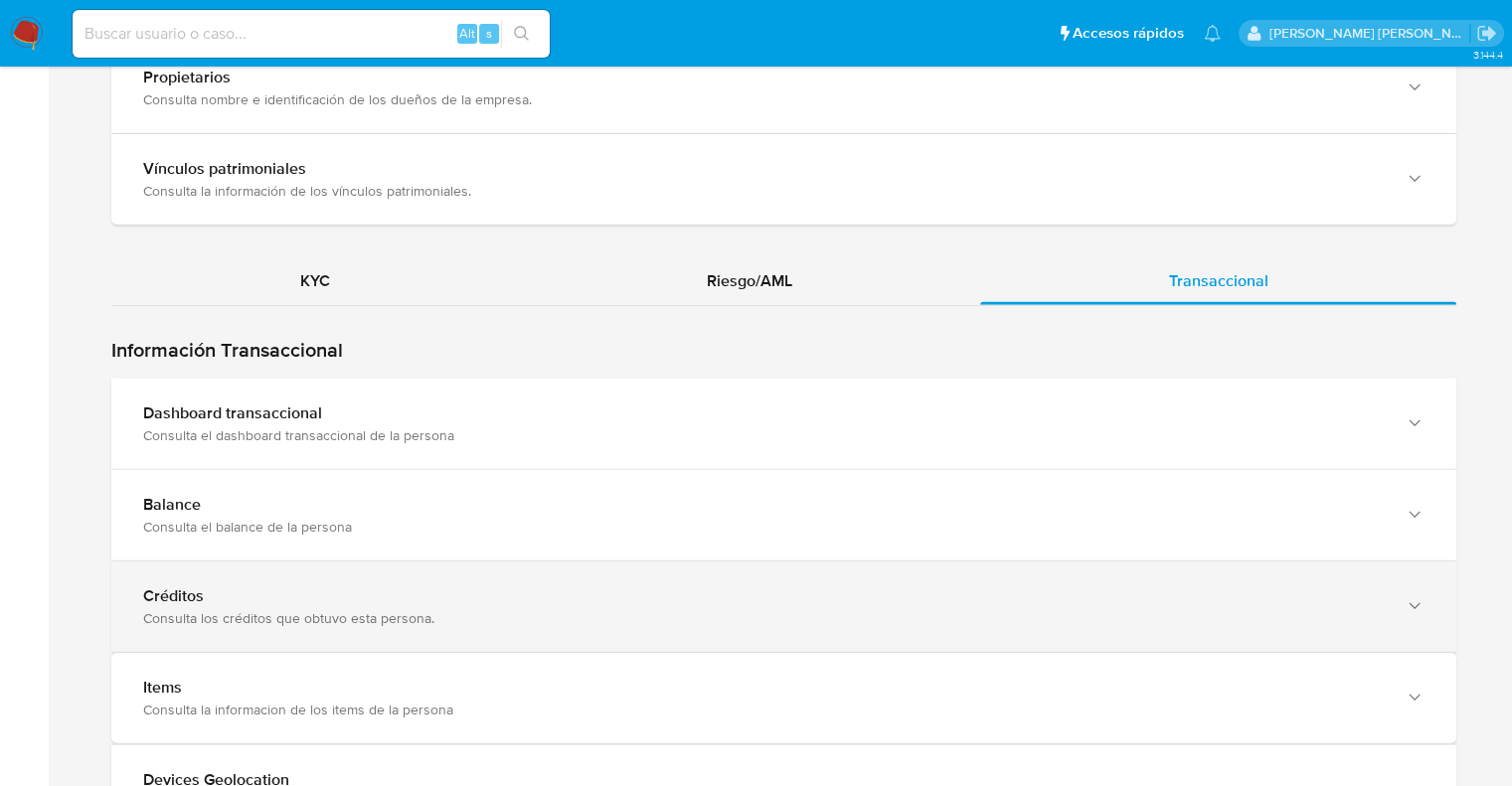 scroll, scrollTop: 4705, scrollLeft: 0, axis: vertical 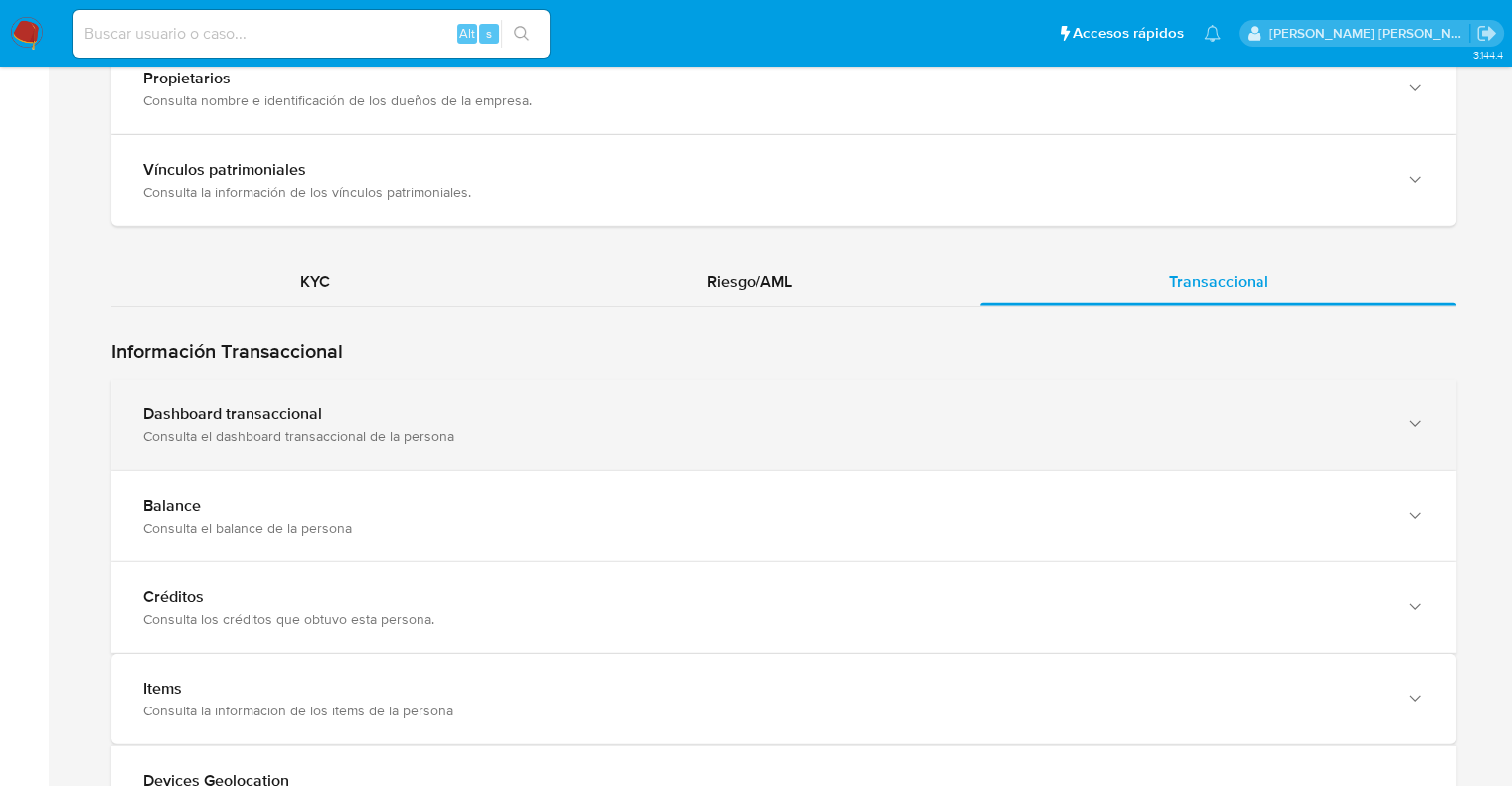 click on "Dashboard transaccional" at bounding box center [233, 413] 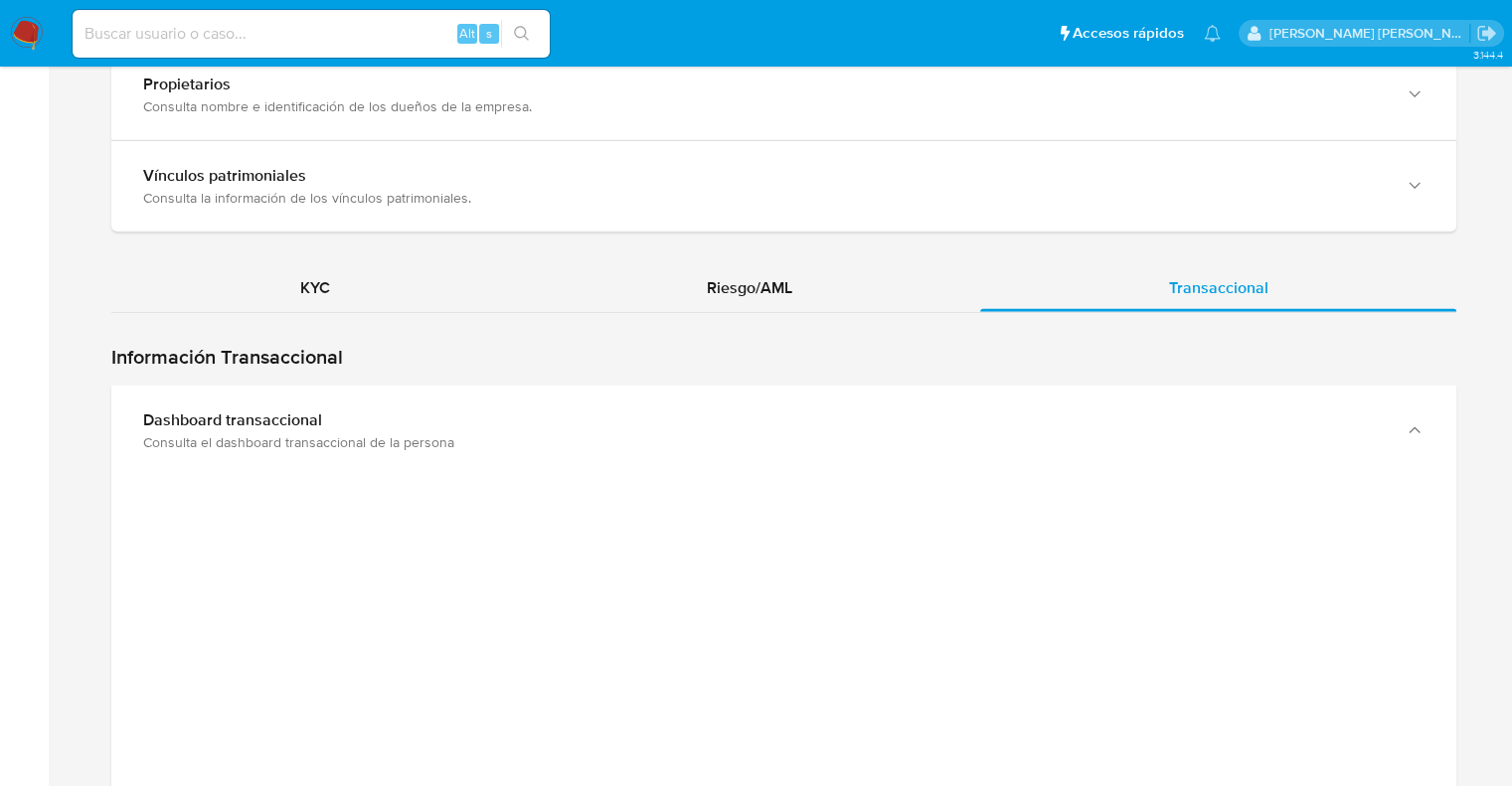 scroll, scrollTop: 4606, scrollLeft: 0, axis: vertical 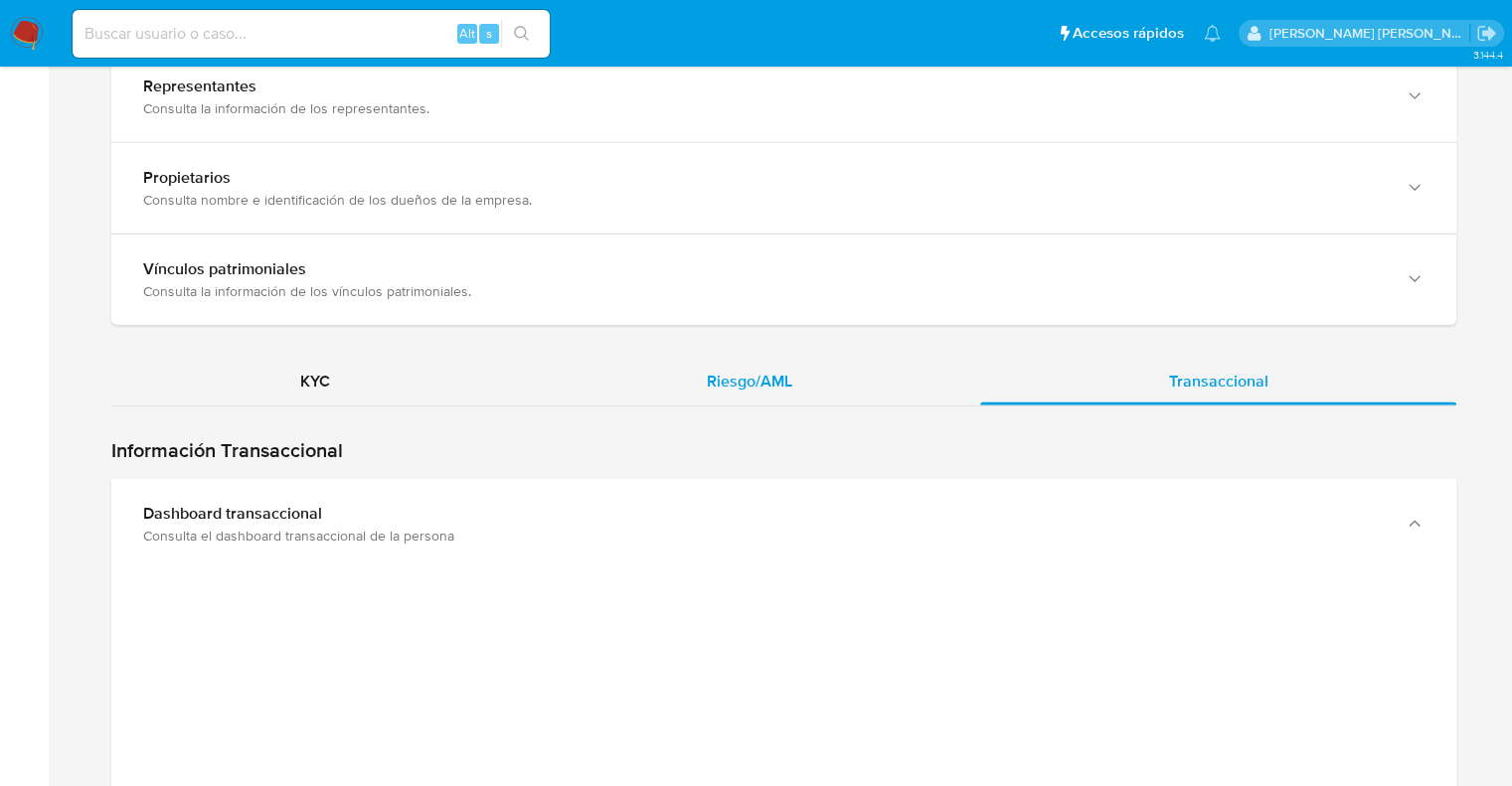 click on "Riesgo/AML" at bounding box center (750, 381) 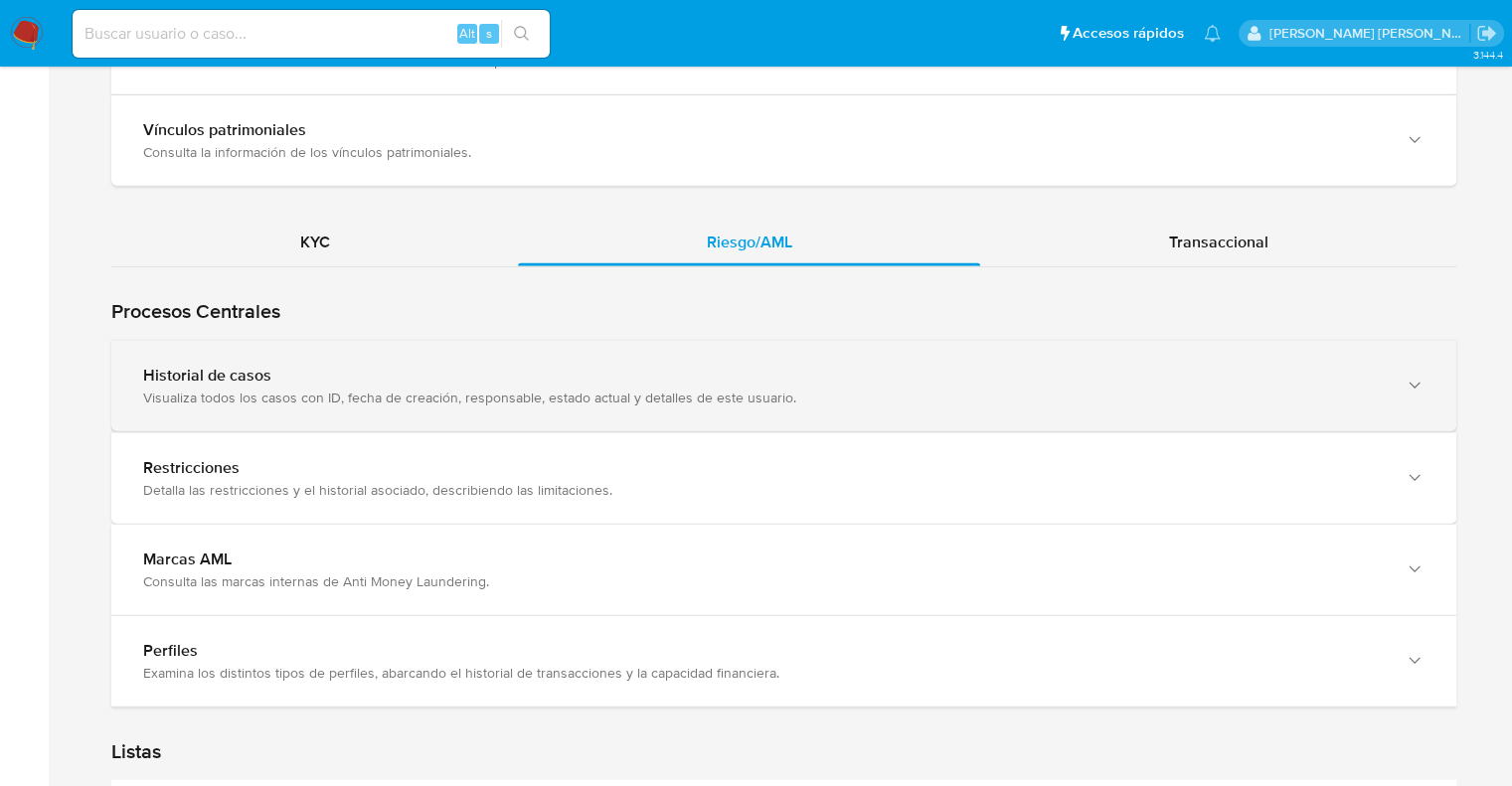 scroll, scrollTop: 4804, scrollLeft: 0, axis: vertical 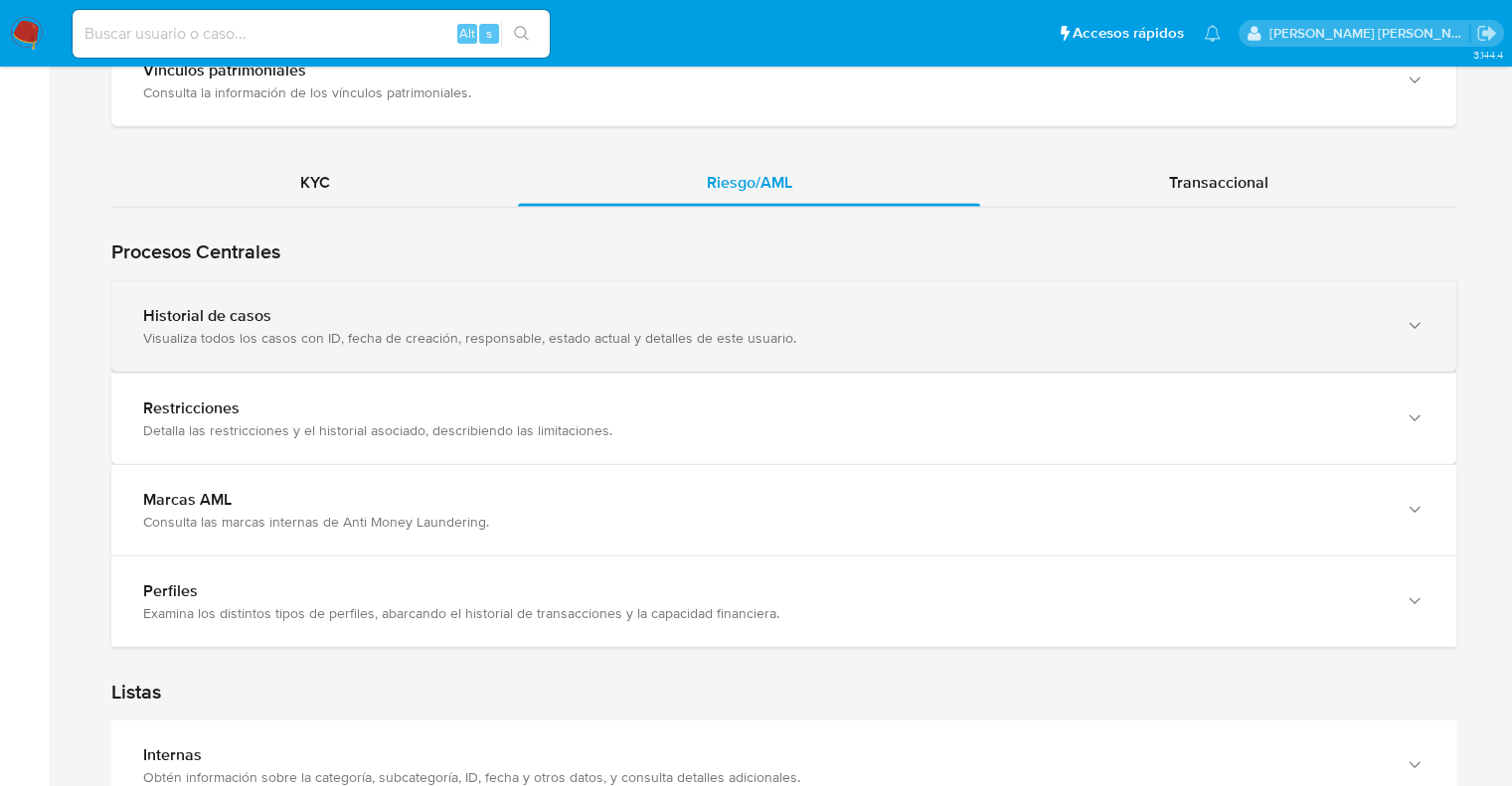 click on "Visualiza todos los casos con ID, fecha de creación, responsable, estado actual y detalles de este usuario." at bounding box center (763, 338) 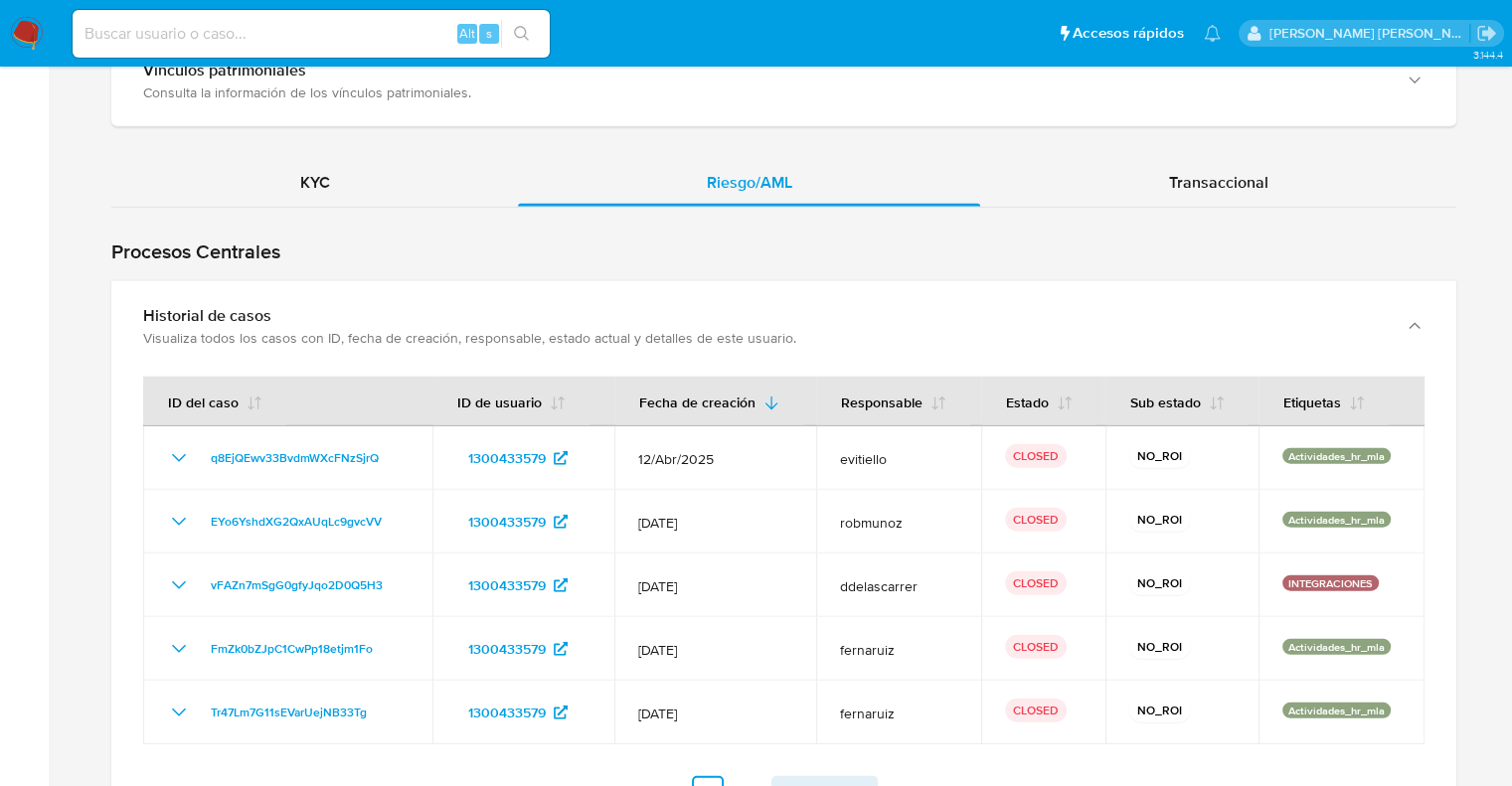click on "Siguiente" at bounding box center (812, 792) 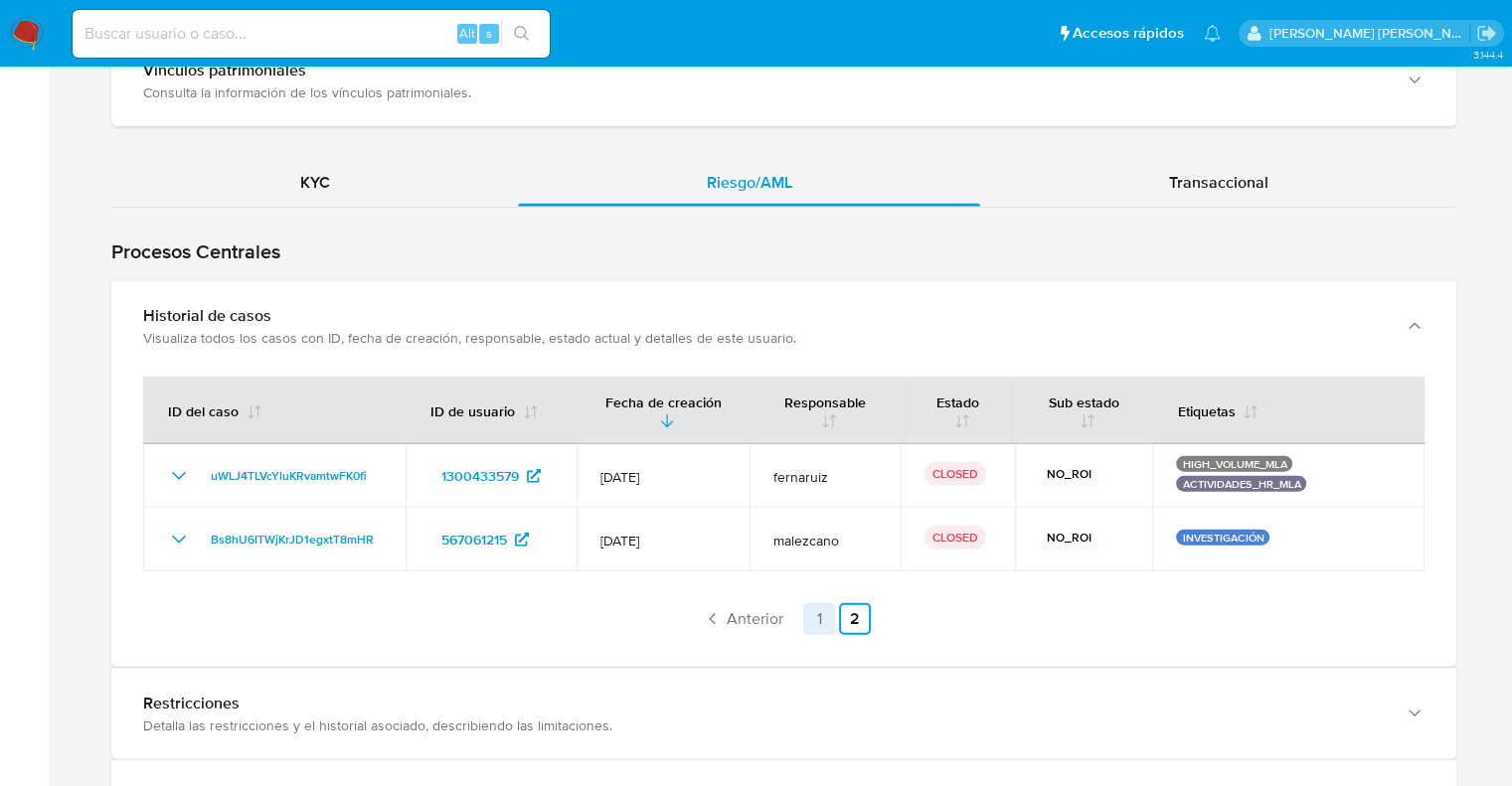 click on "1" at bounding box center (819, 619) 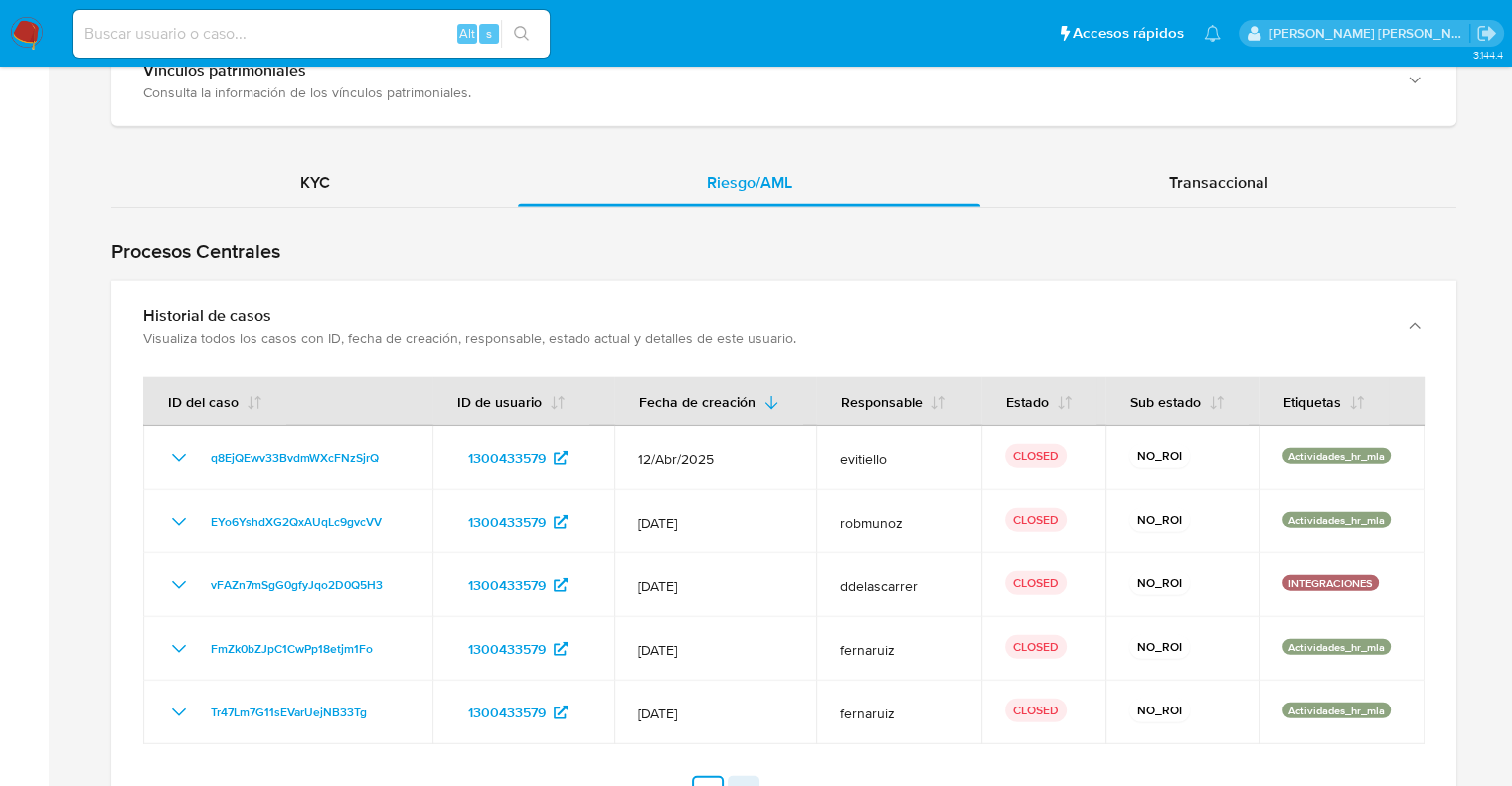 click on "2" at bounding box center [744, 792] 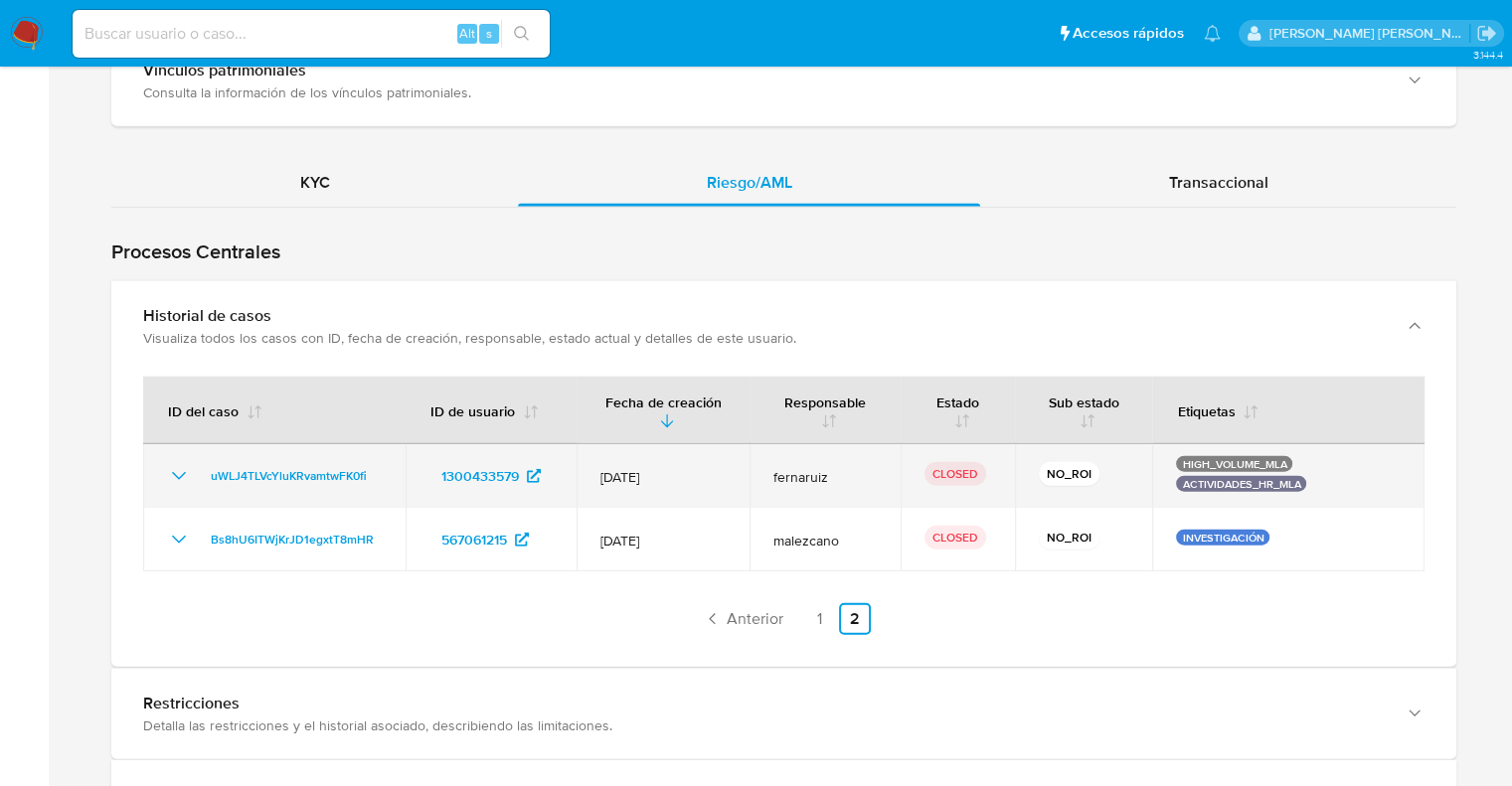 click 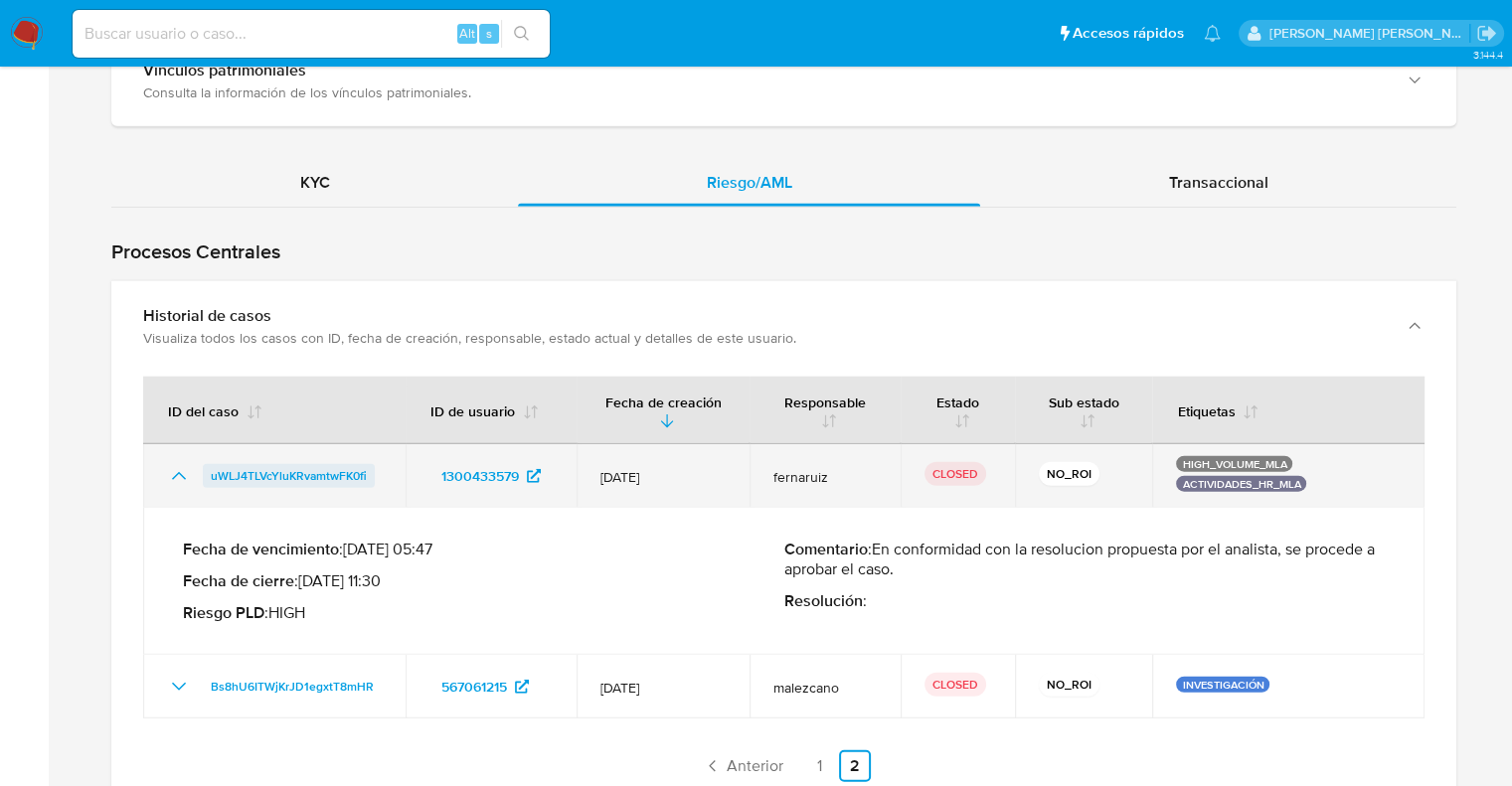 click on "uWLJ4TLVcYluKRvamtwFK0fi" at bounding box center [288, 476] 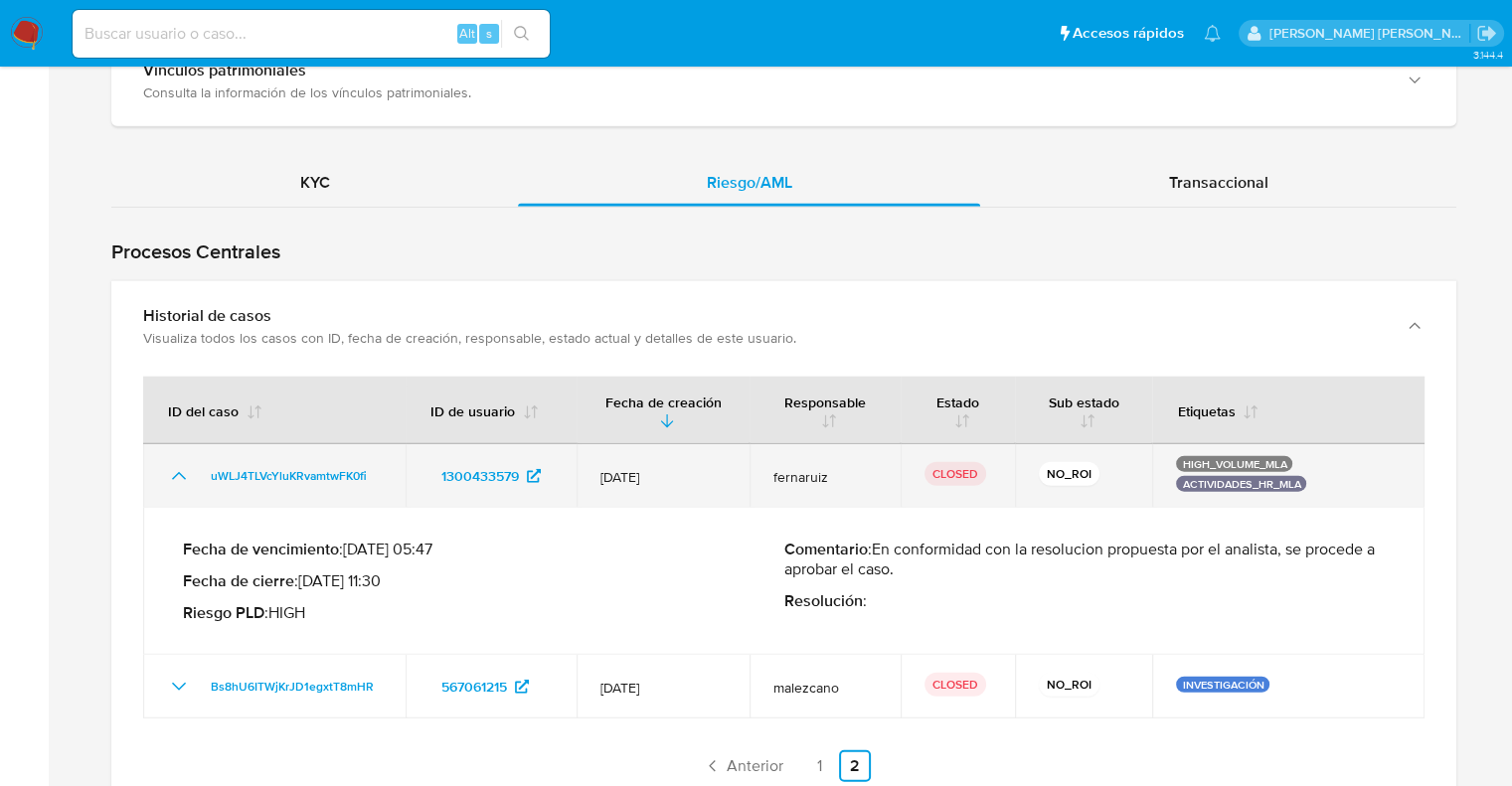 click 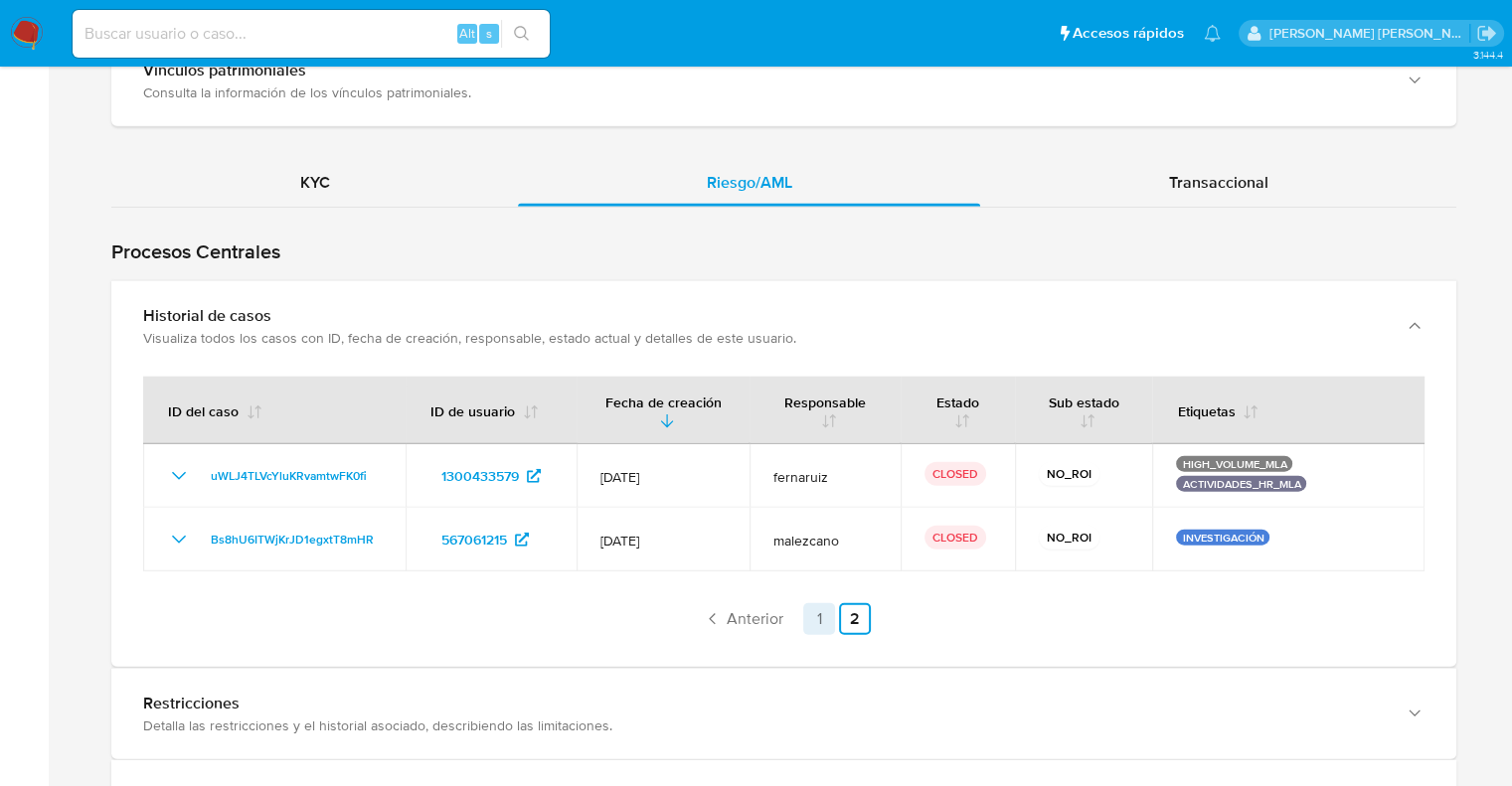 click on "1" at bounding box center [819, 619] 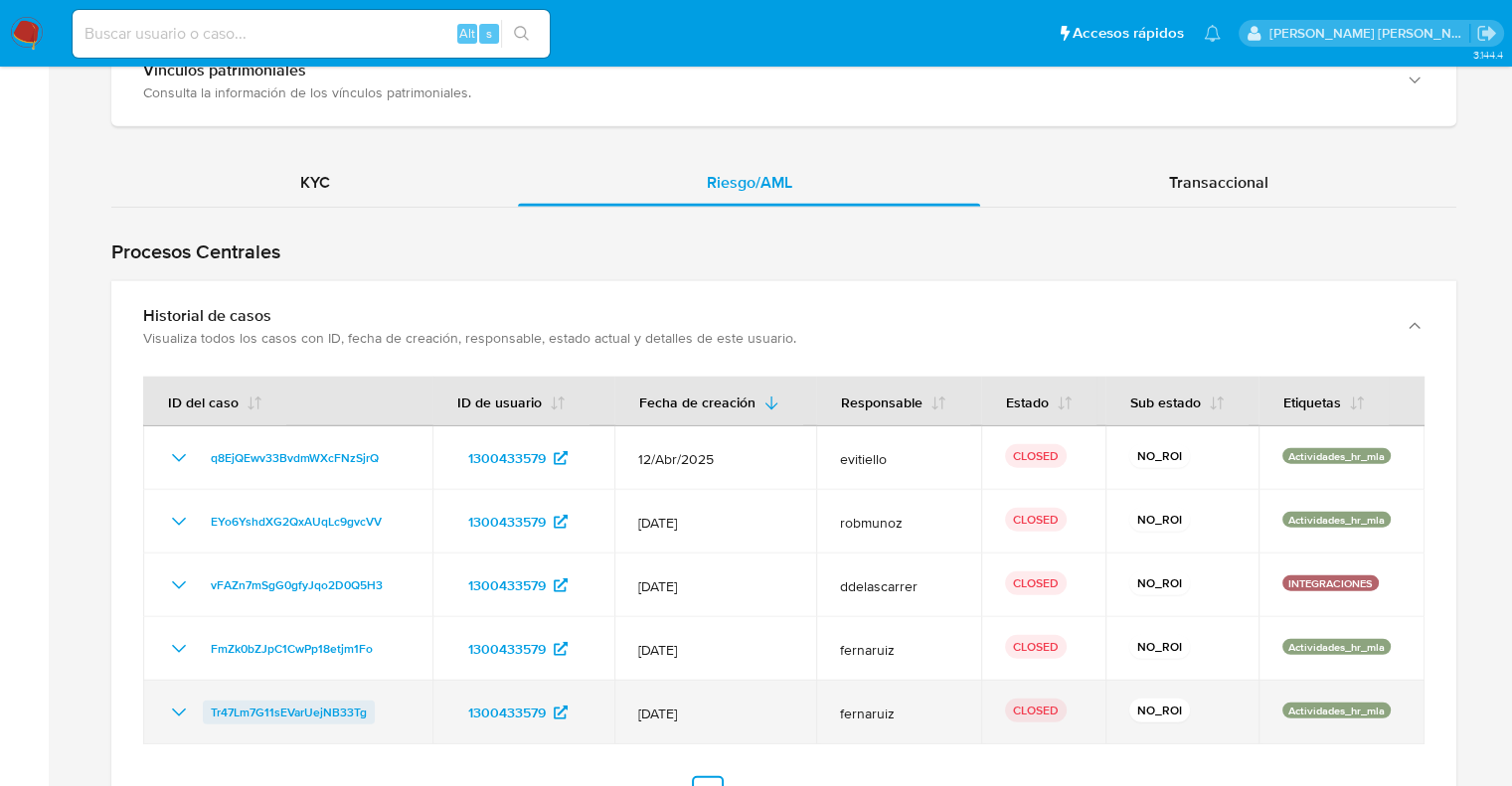 click on "Tr47Lm7G11sEVarUejNB33Tg" at bounding box center (288, 712) 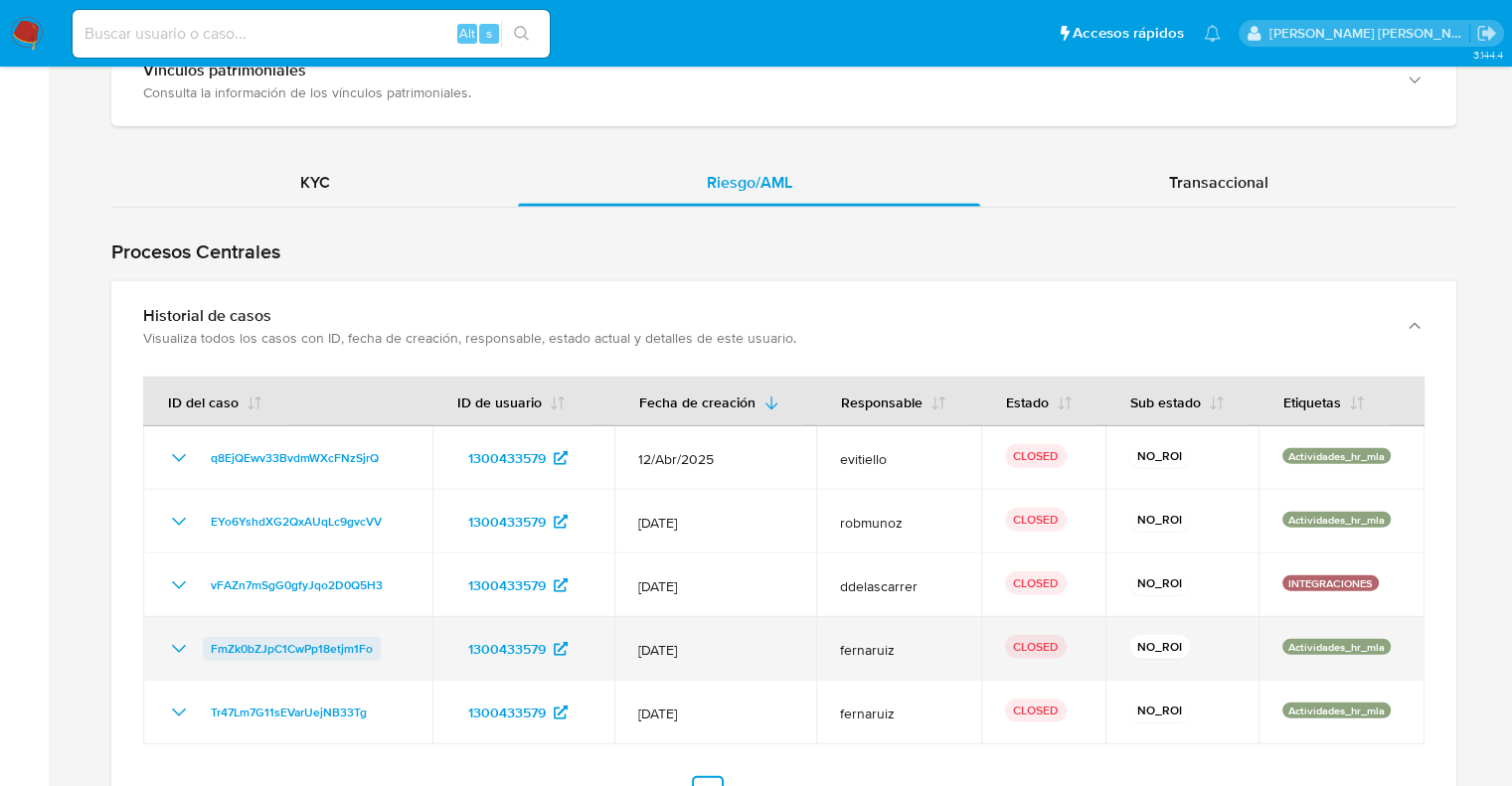 click on "FmZk0bZJpC1CwPp18etjm1Fo" at bounding box center [291, 649] 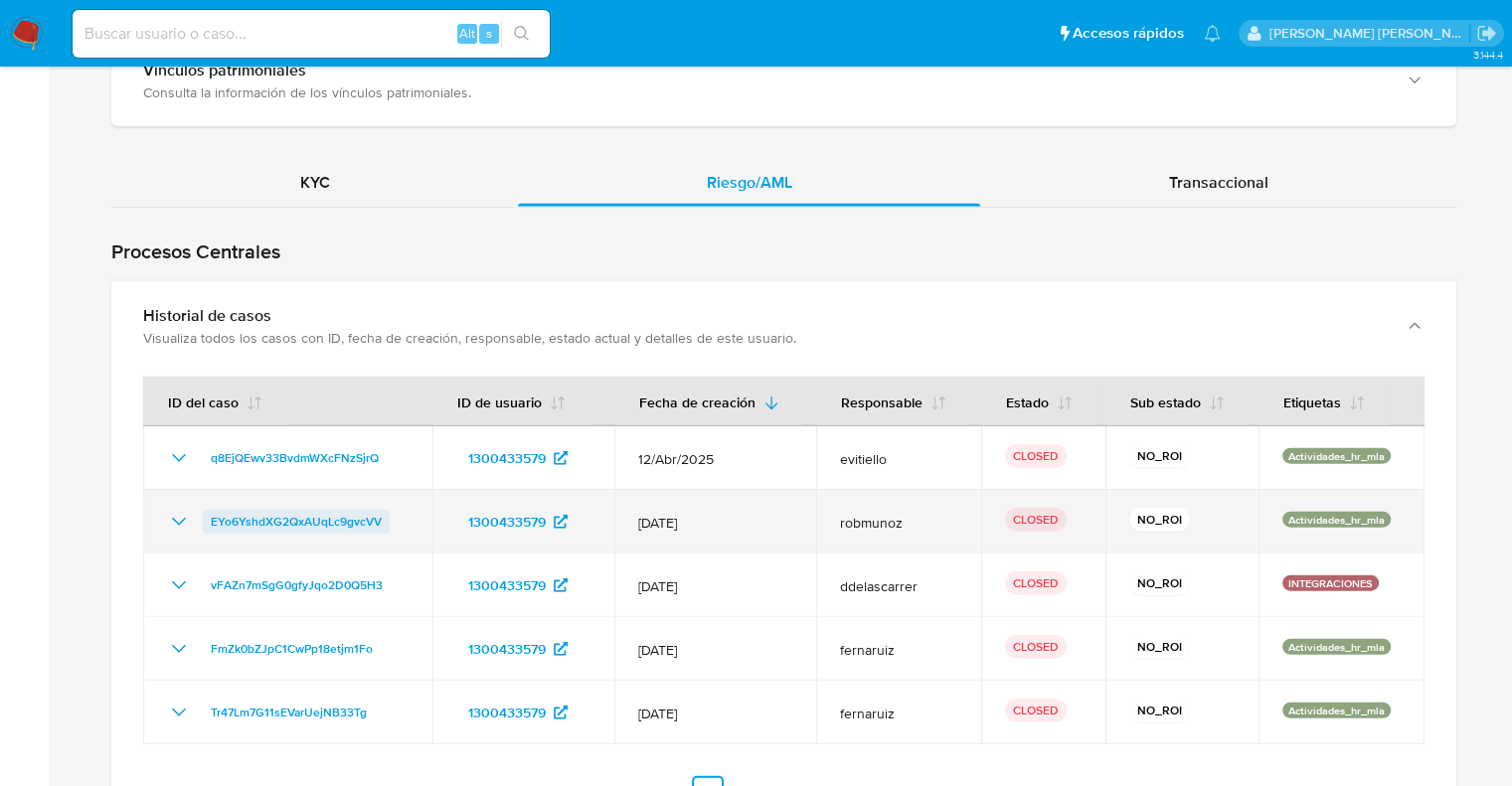 click on "EYo6YshdXG2QxAUqLc9gvcVV" at bounding box center [296, 522] 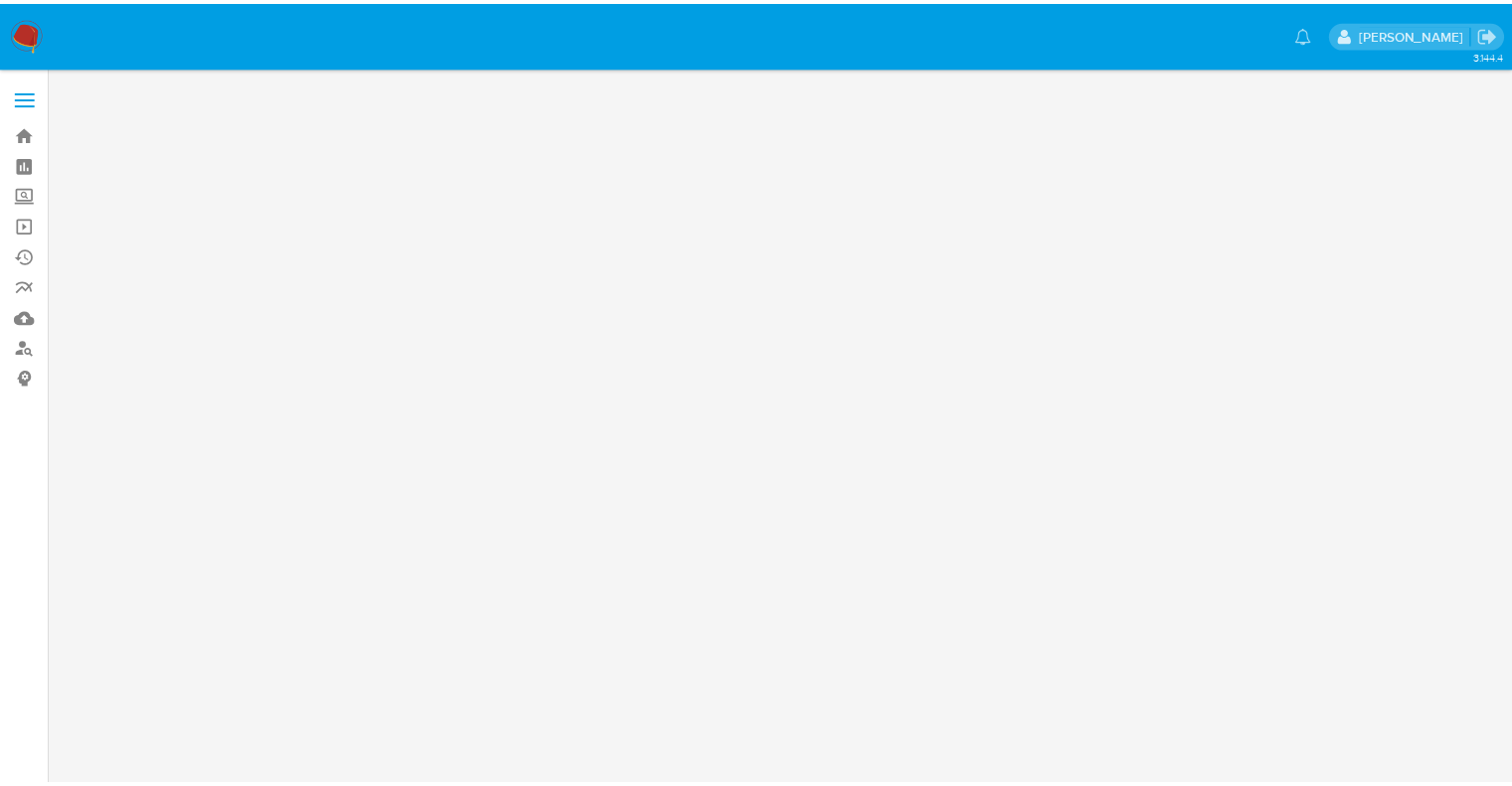scroll, scrollTop: 0, scrollLeft: 0, axis: both 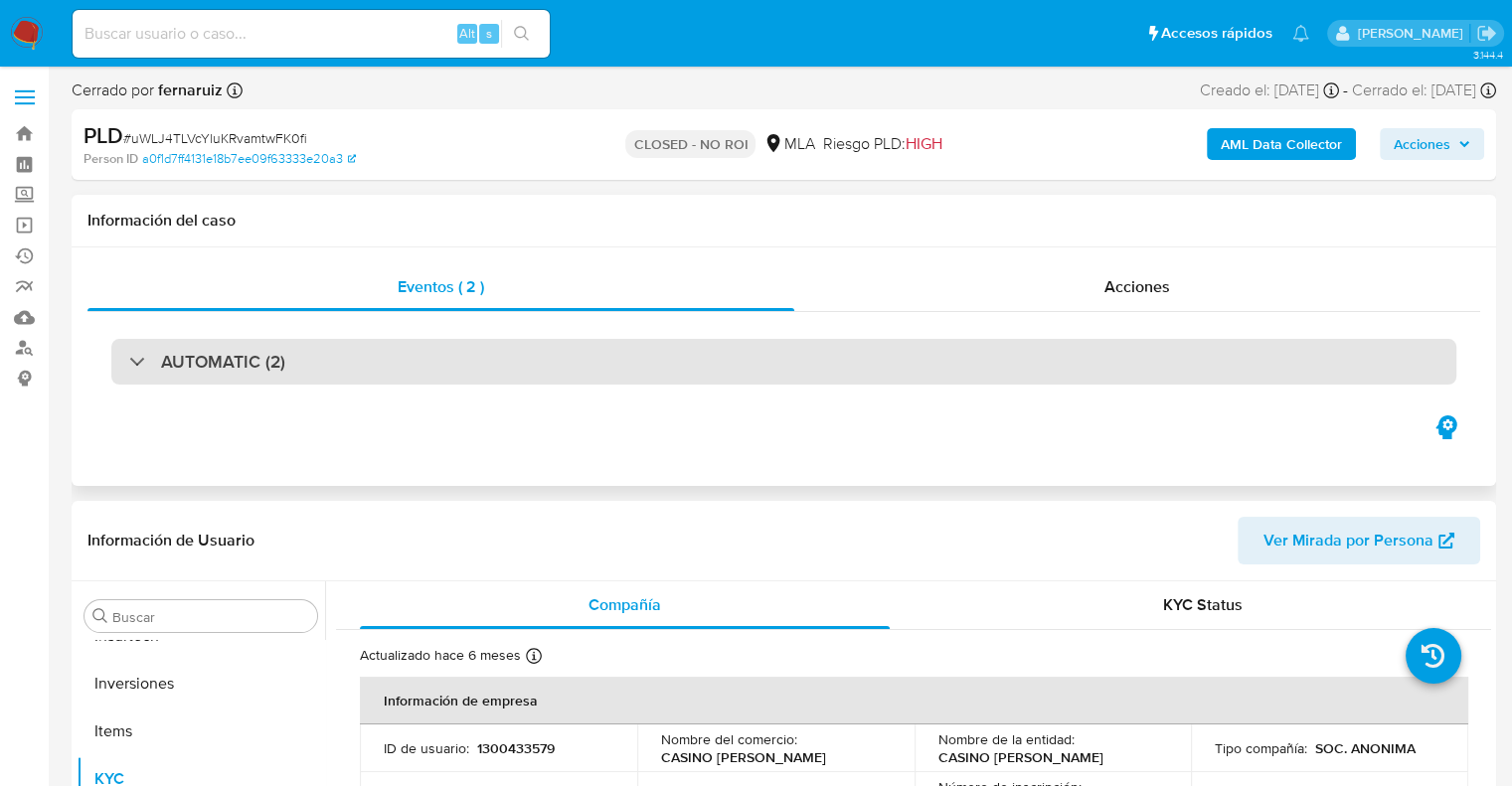 select on "10" 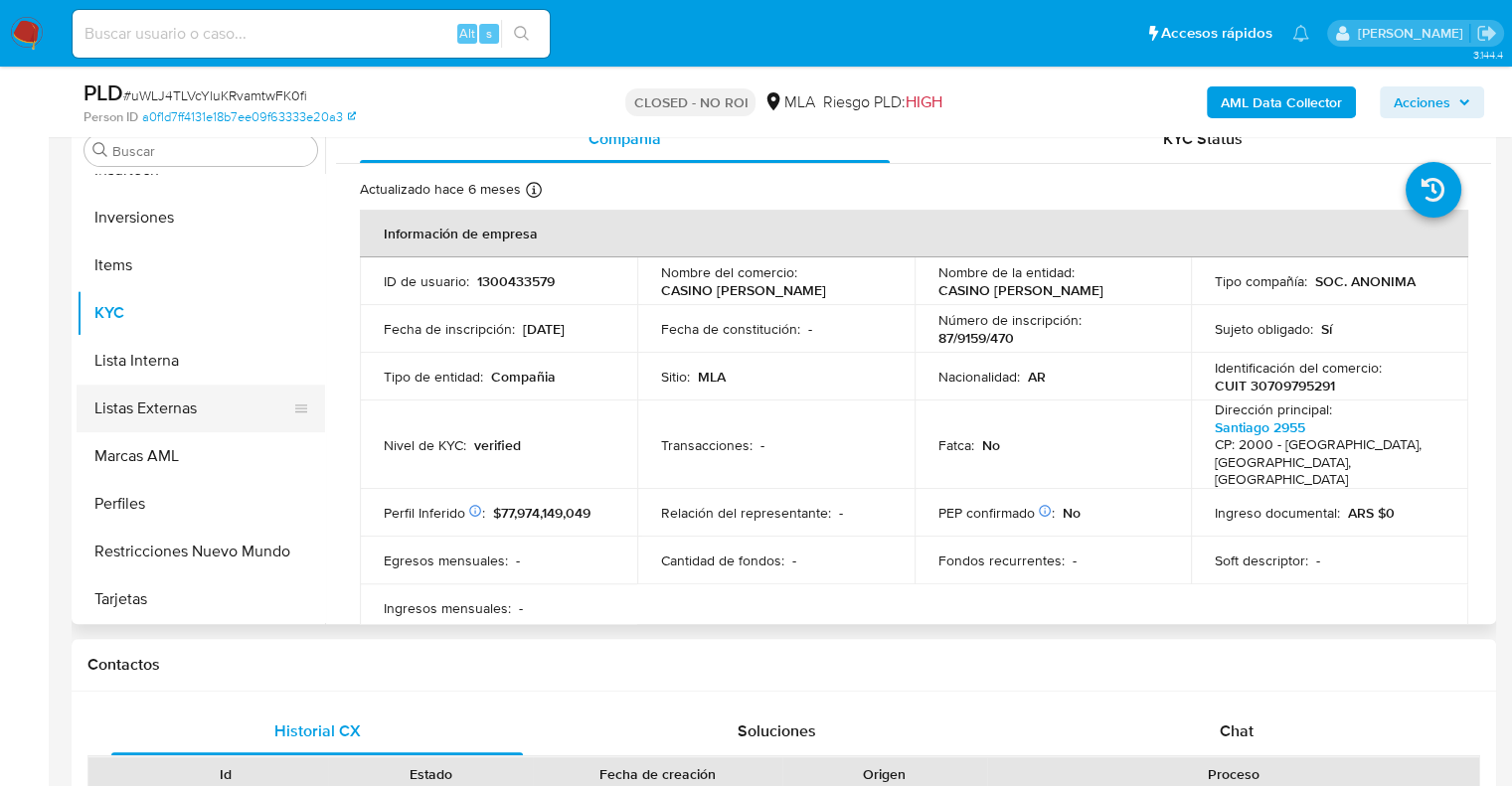 scroll, scrollTop: 397, scrollLeft: 0, axis: vertical 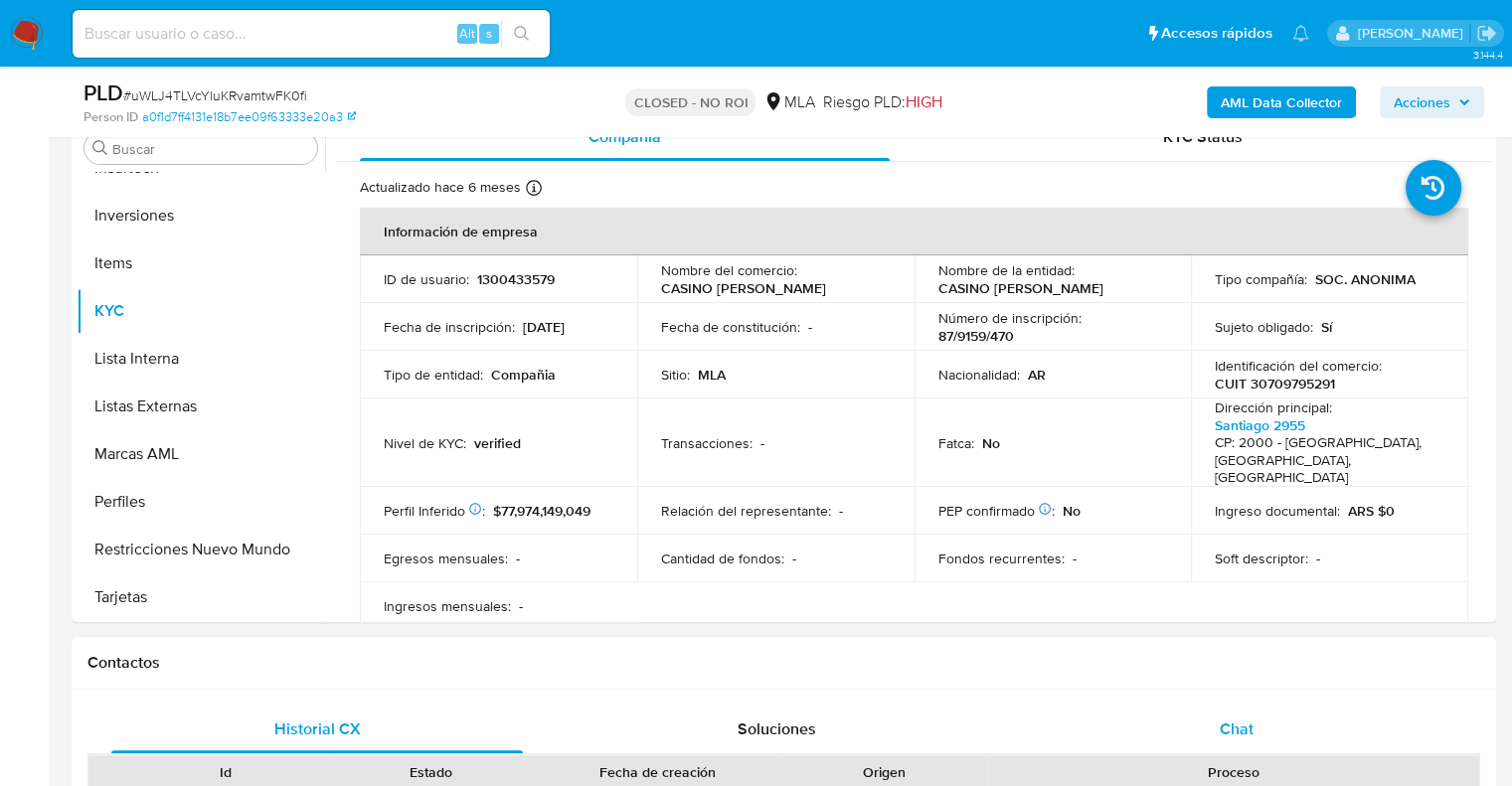 click on "Chat" at bounding box center [1237, 729] 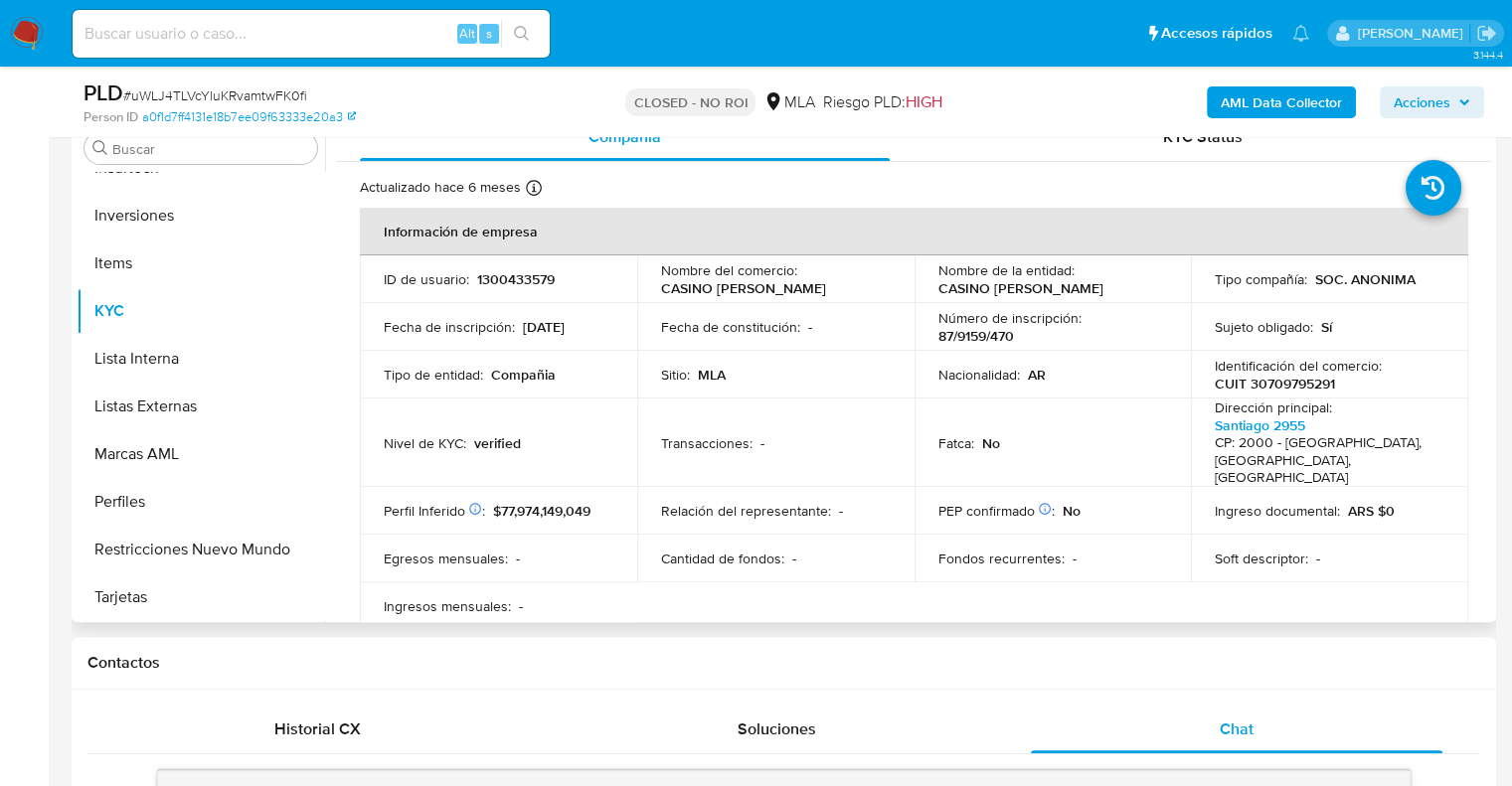 scroll, scrollTop: 24, scrollLeft: 0, axis: vertical 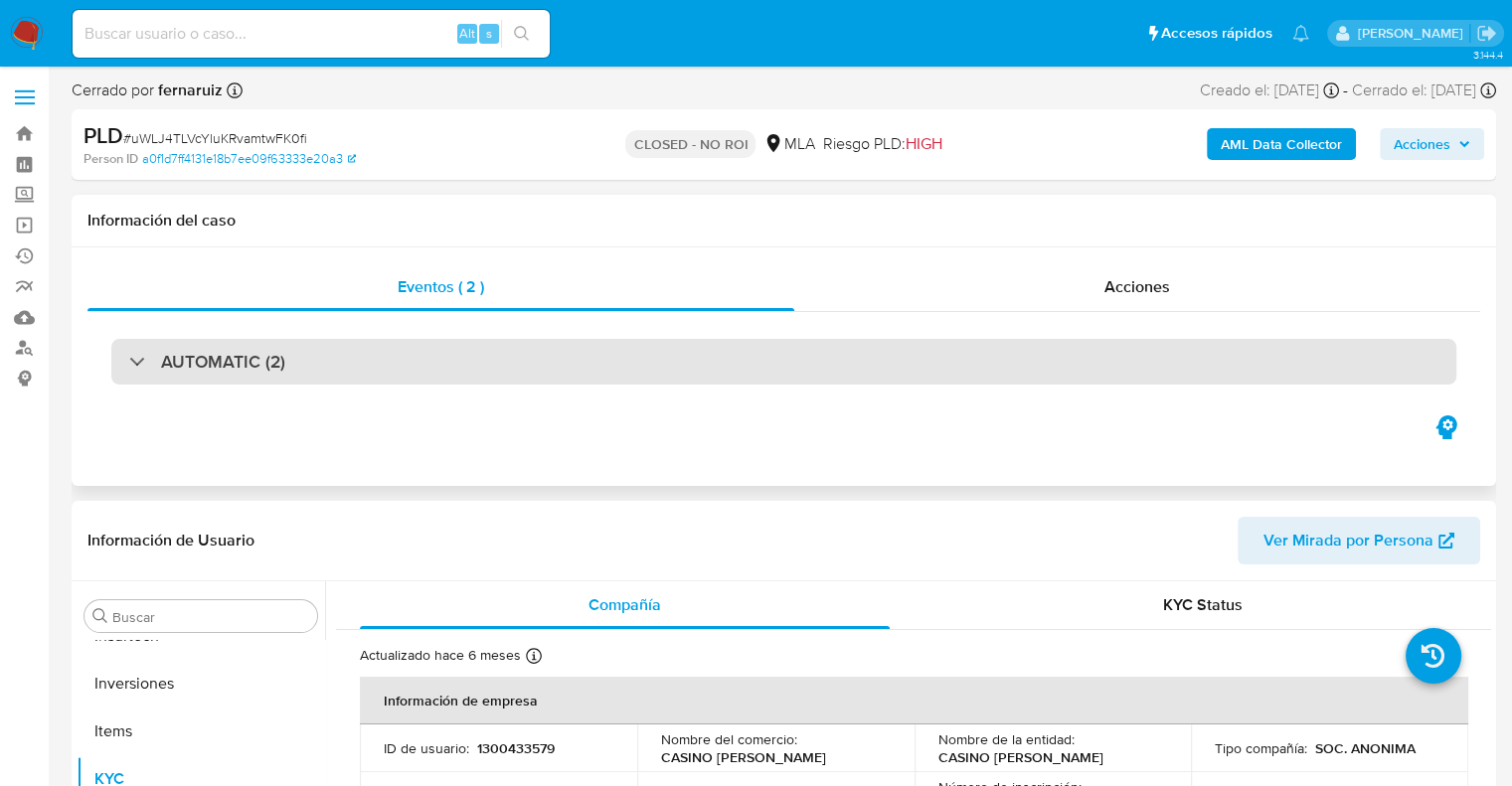 click on "AUTOMATIC (2)" 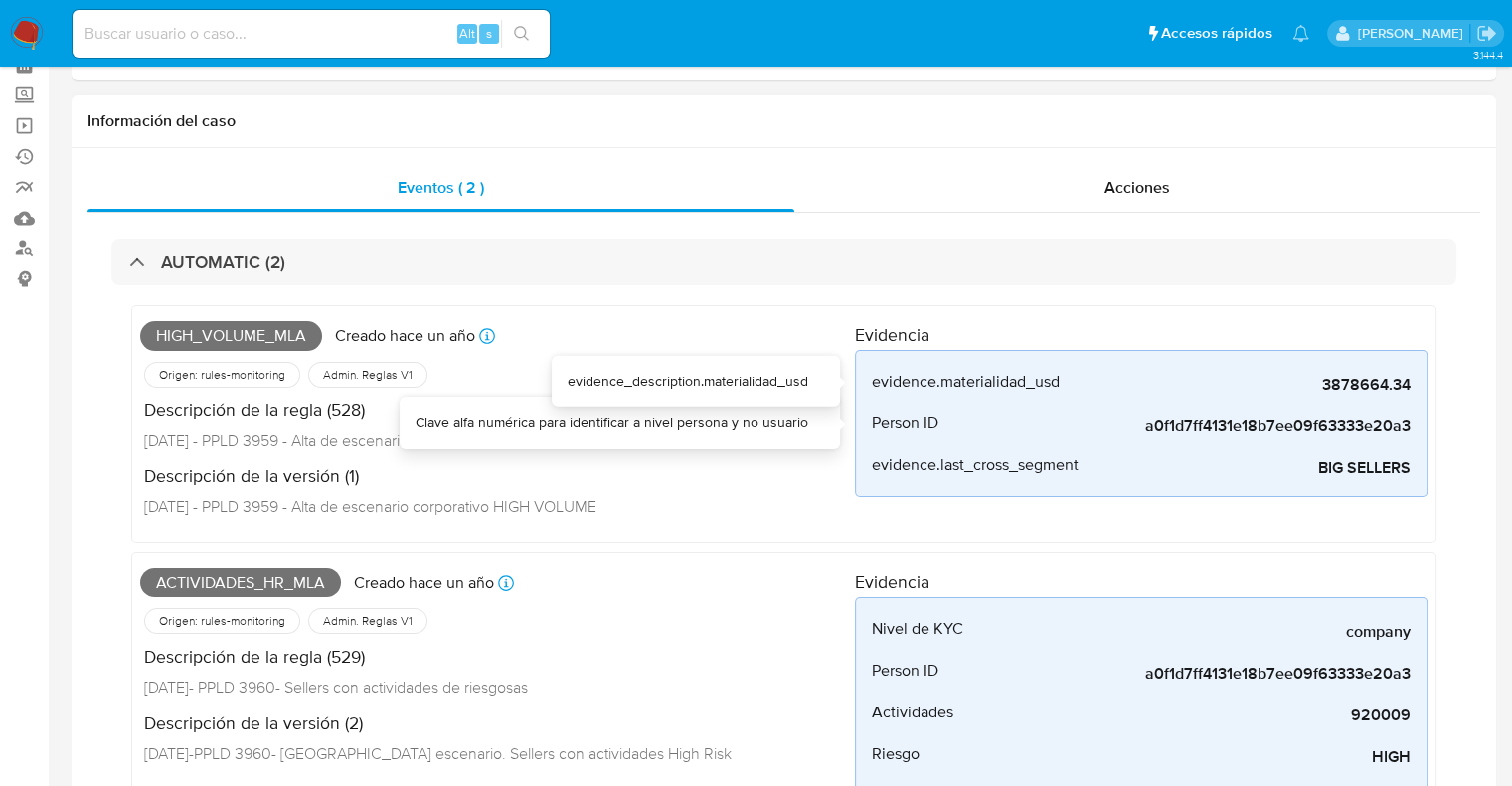 scroll, scrollTop: 0, scrollLeft: 0, axis: both 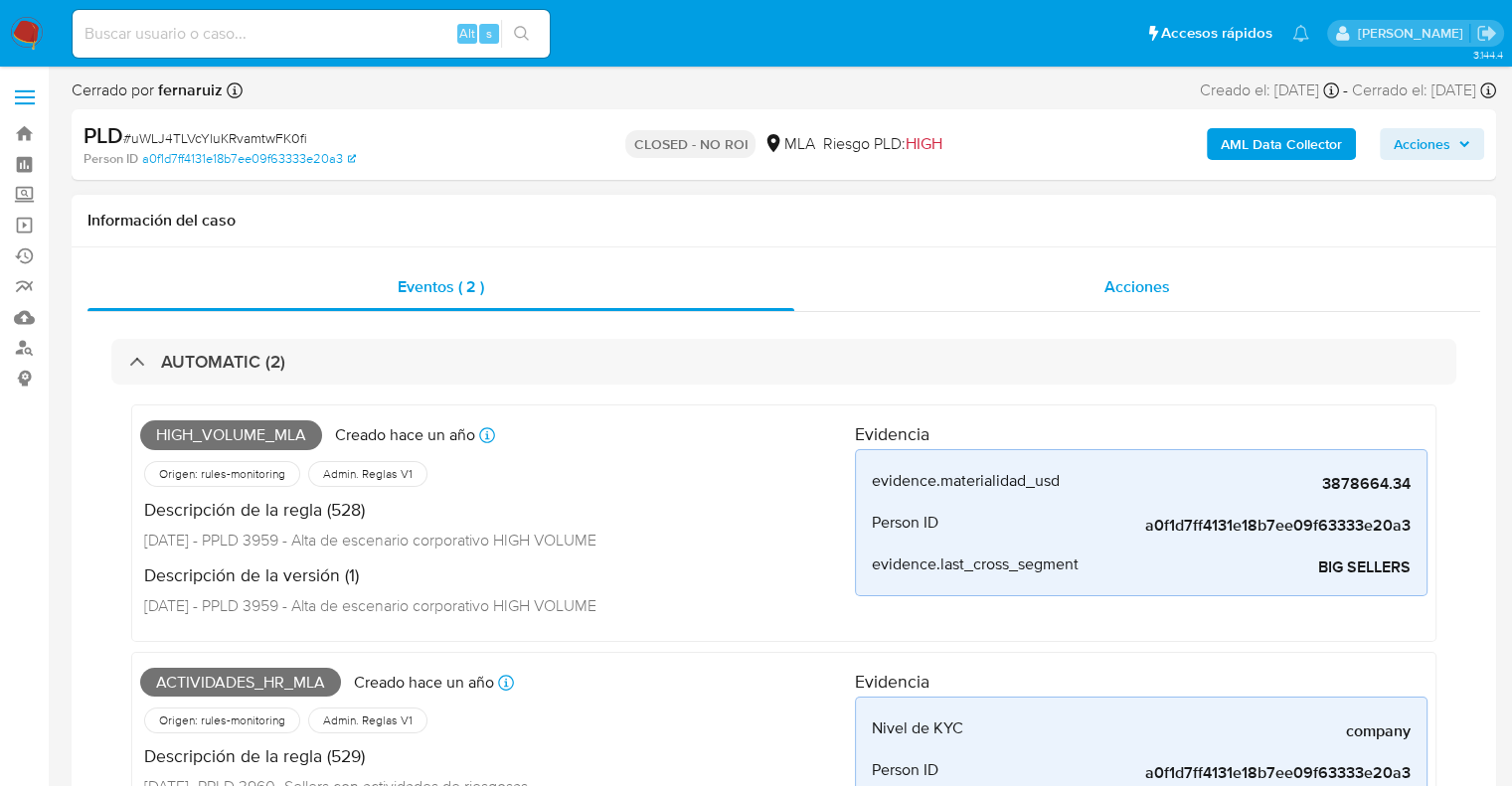 click on "Acciones" 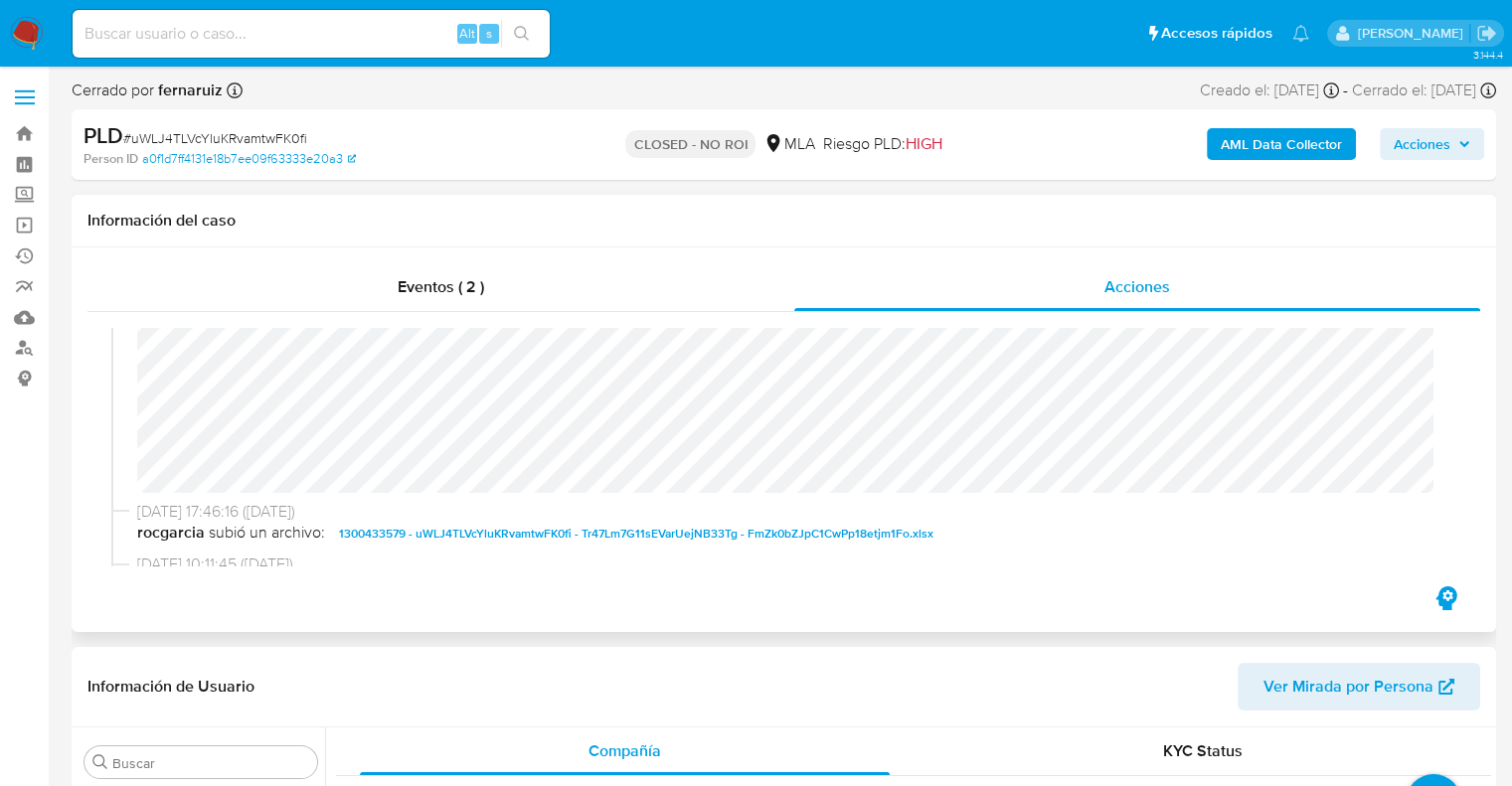 scroll, scrollTop: 298, scrollLeft: 0, axis: vertical 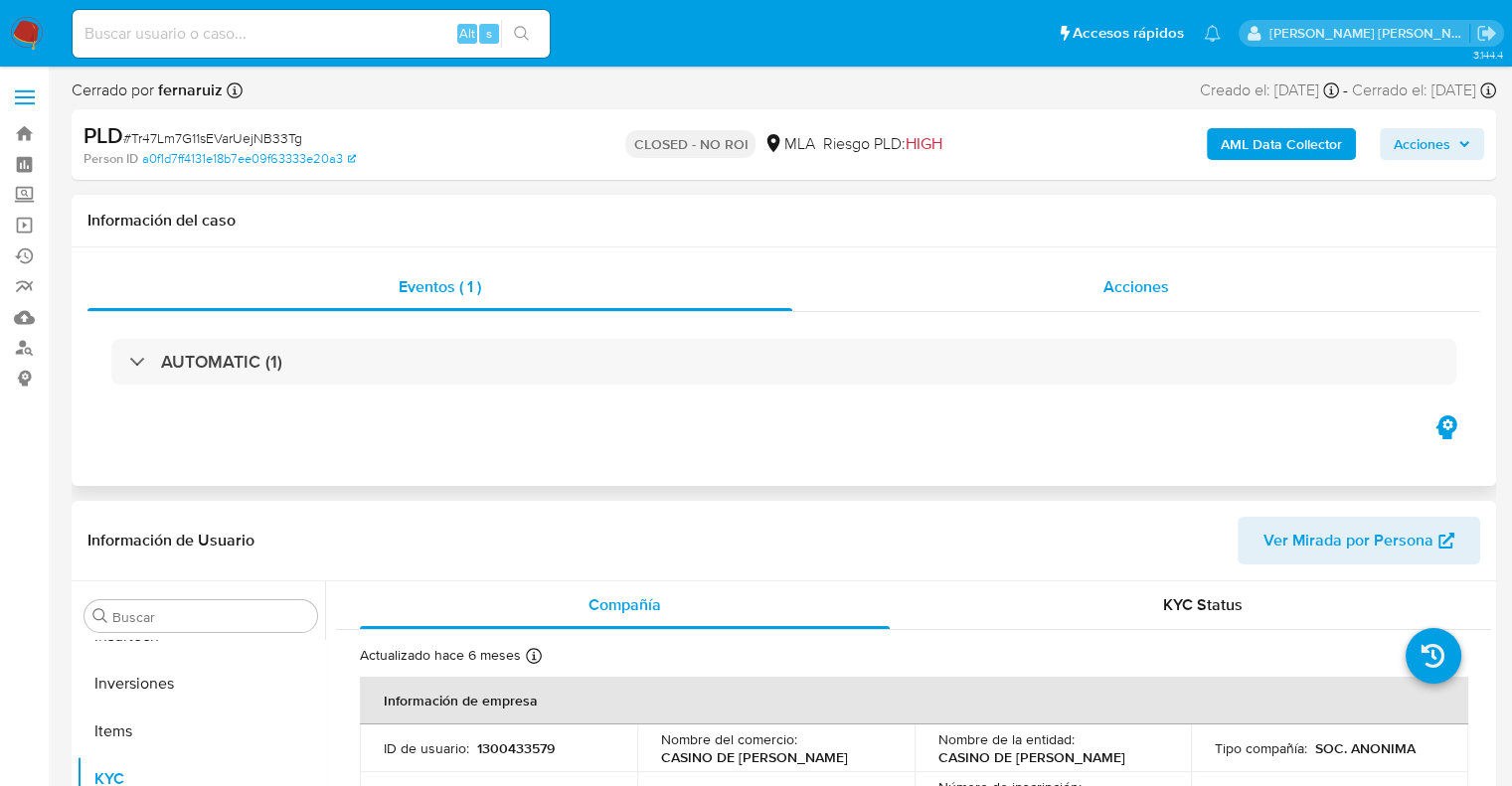 click on "Acciones" at bounding box center [1136, 286] 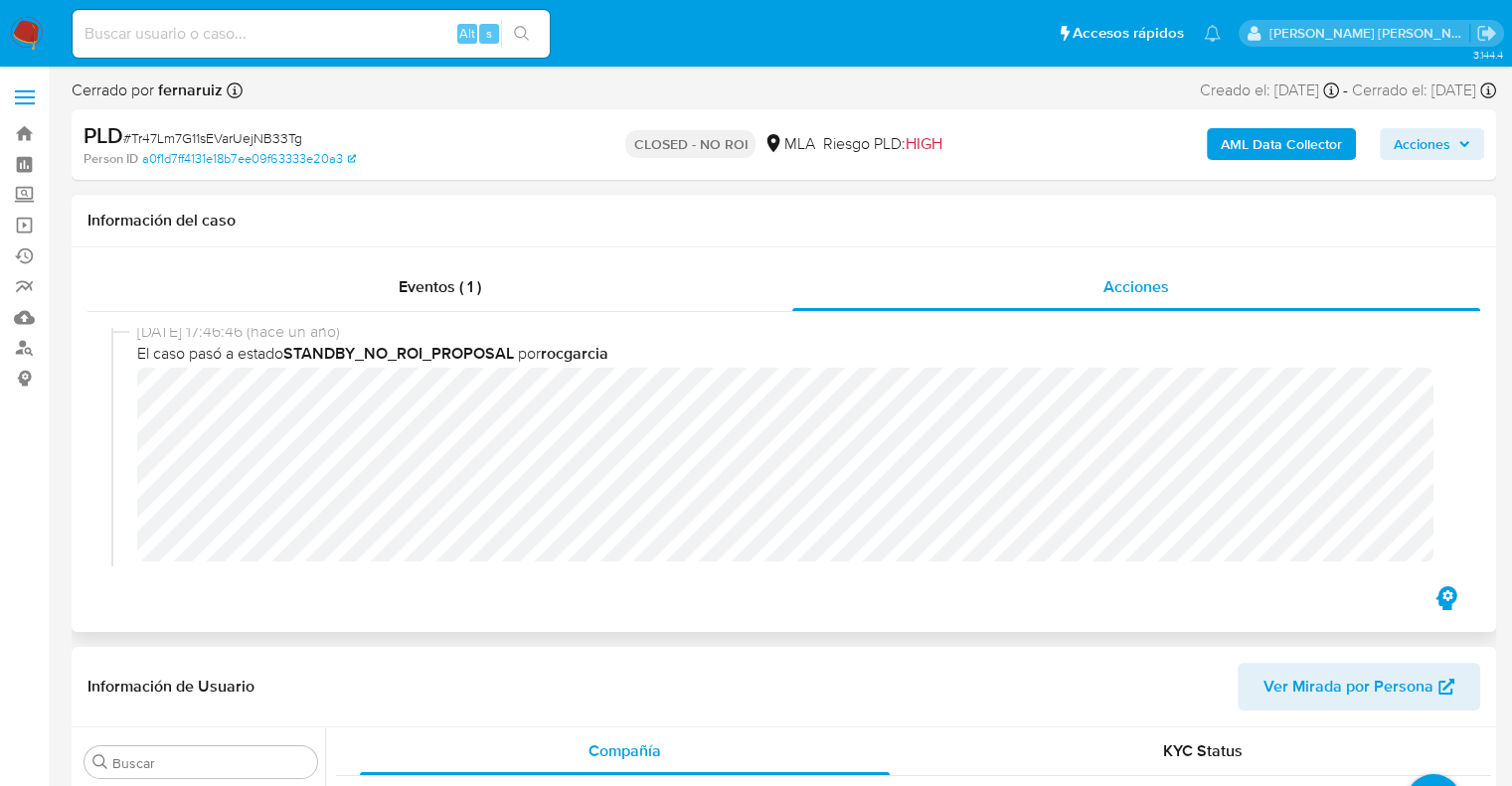 scroll, scrollTop: 298, scrollLeft: 0, axis: vertical 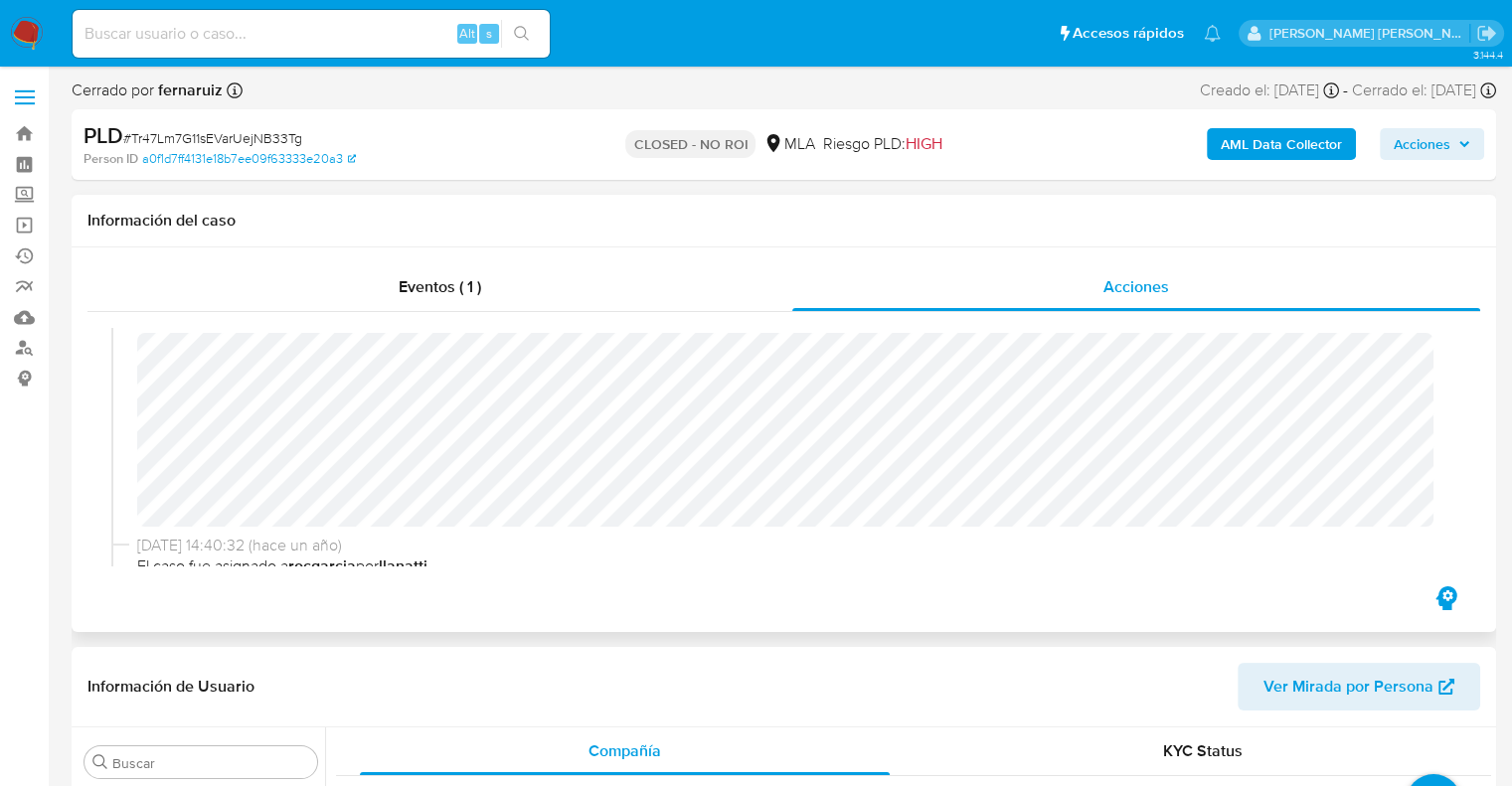 select on "10" 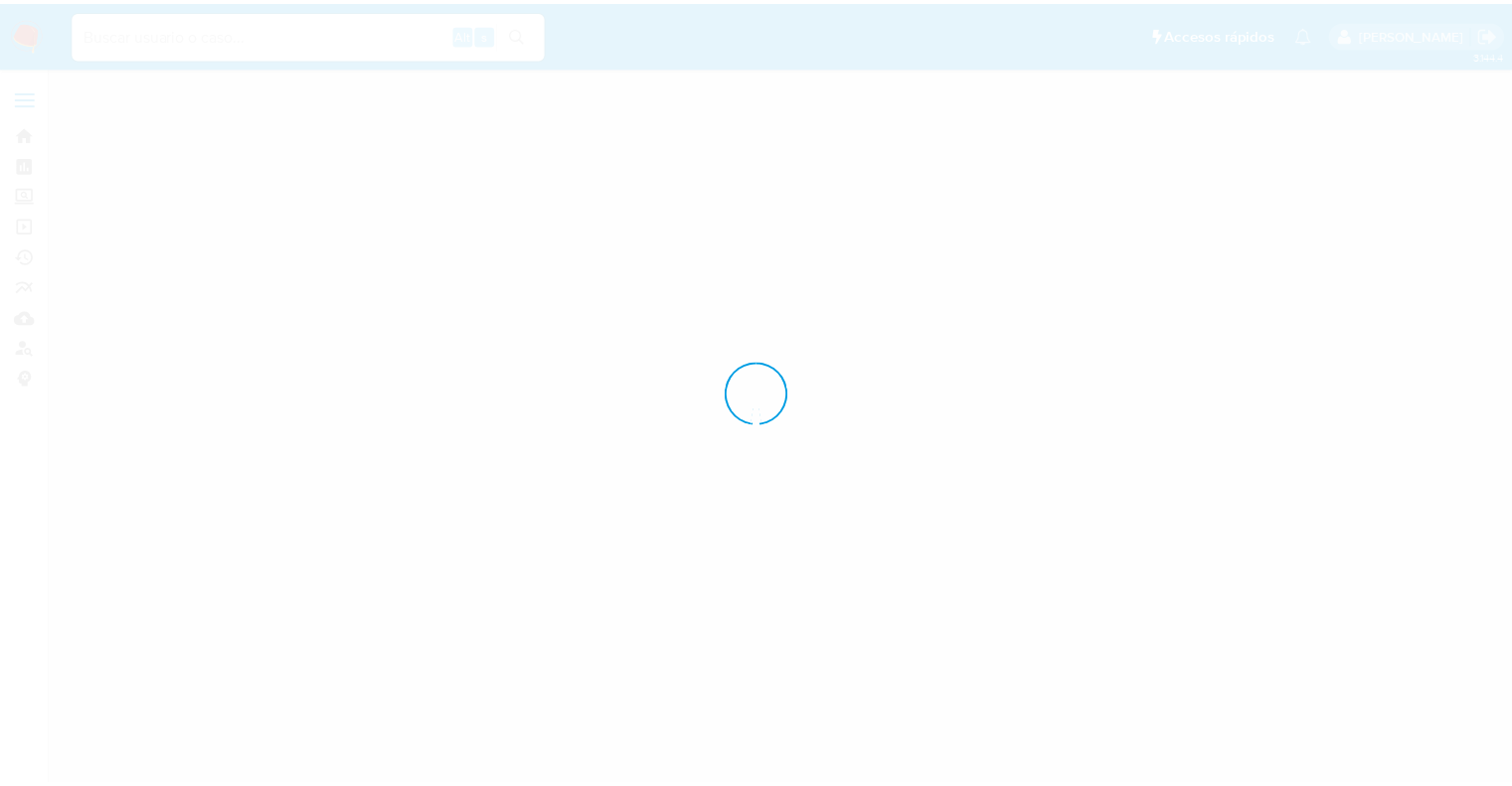 scroll, scrollTop: 0, scrollLeft: 0, axis: both 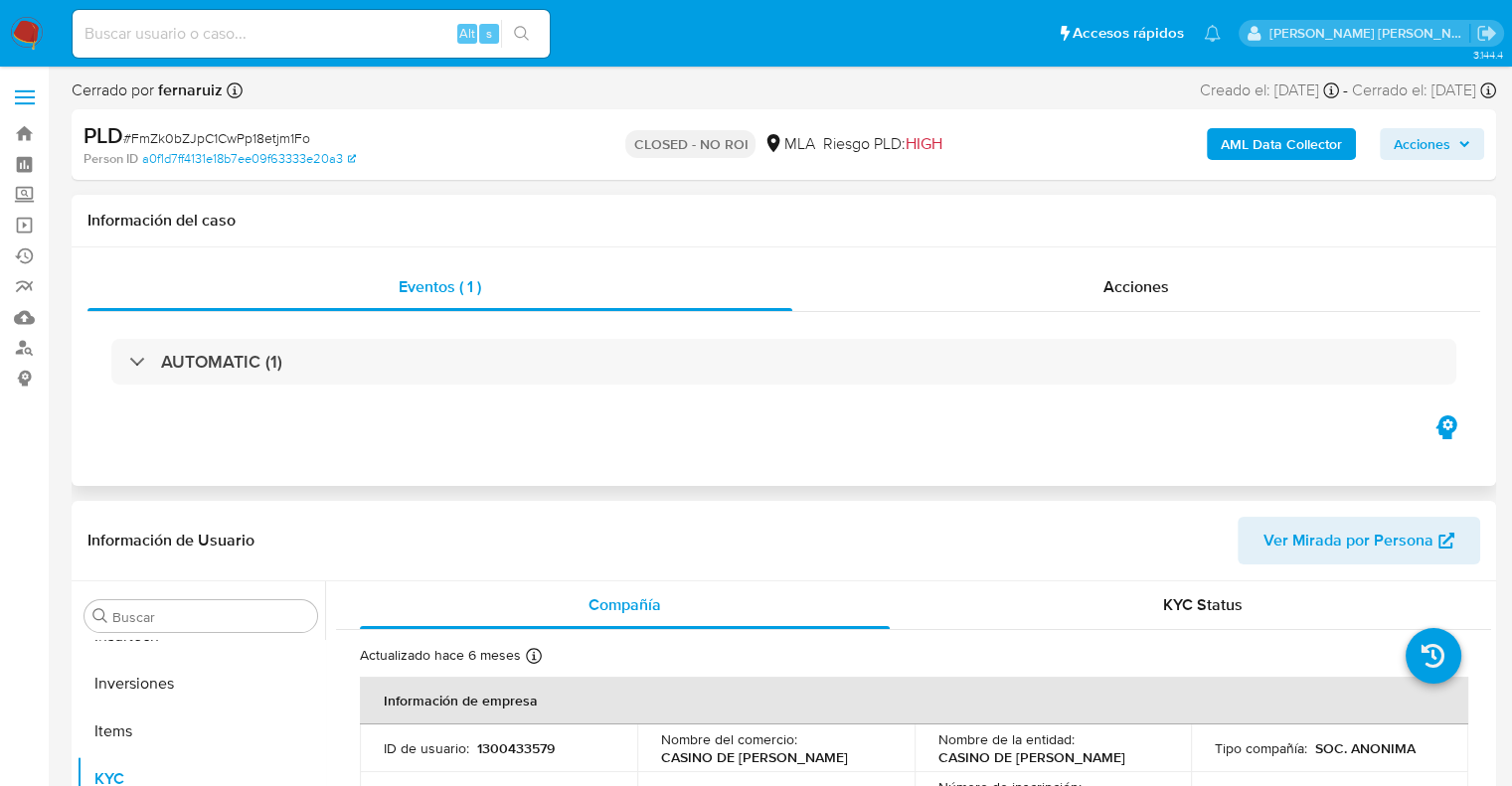 click on "Acciones" at bounding box center [1136, 286] 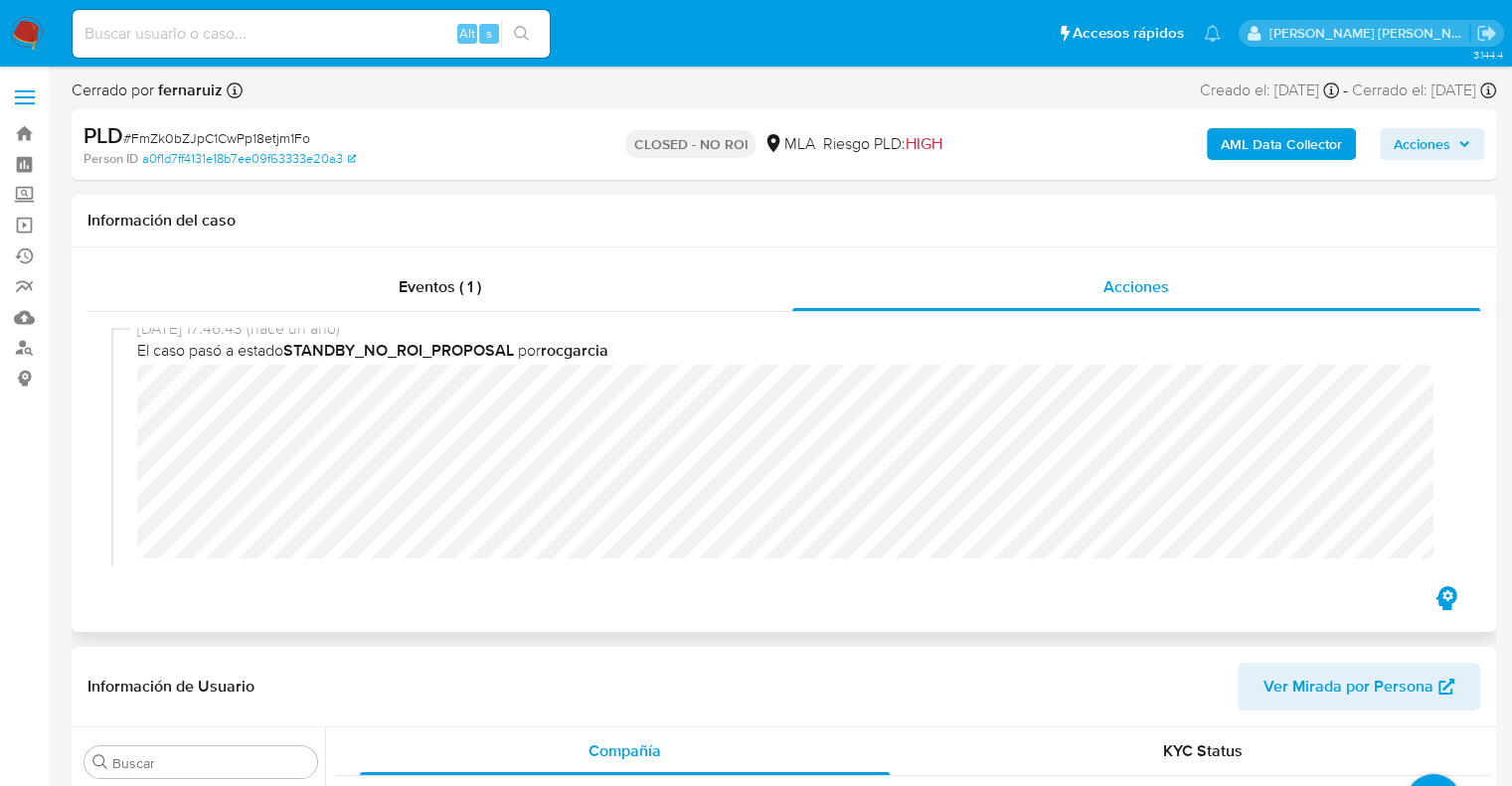 scroll, scrollTop: 298, scrollLeft: 0, axis: vertical 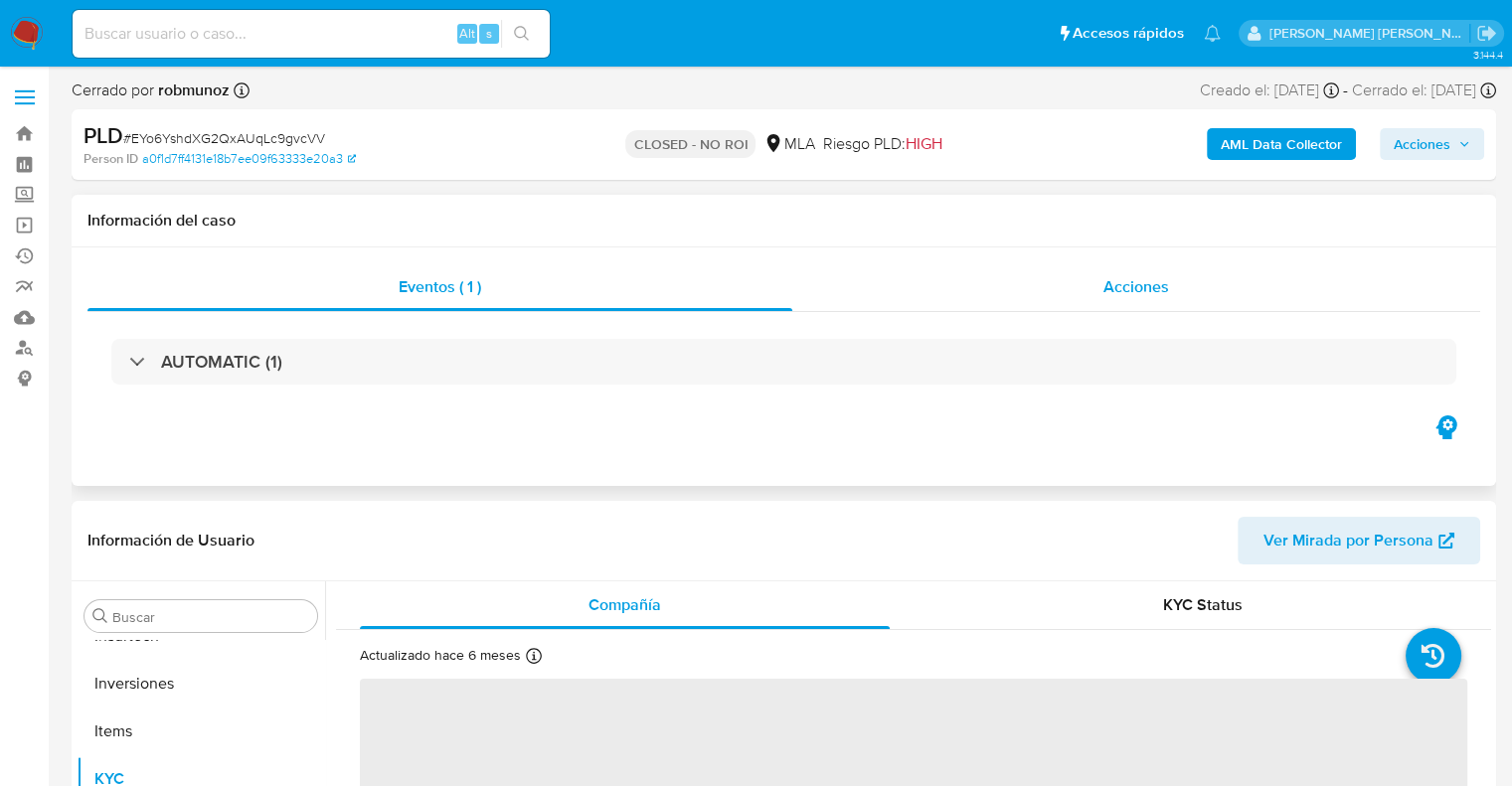 click on "Acciones" at bounding box center (1136, 286) 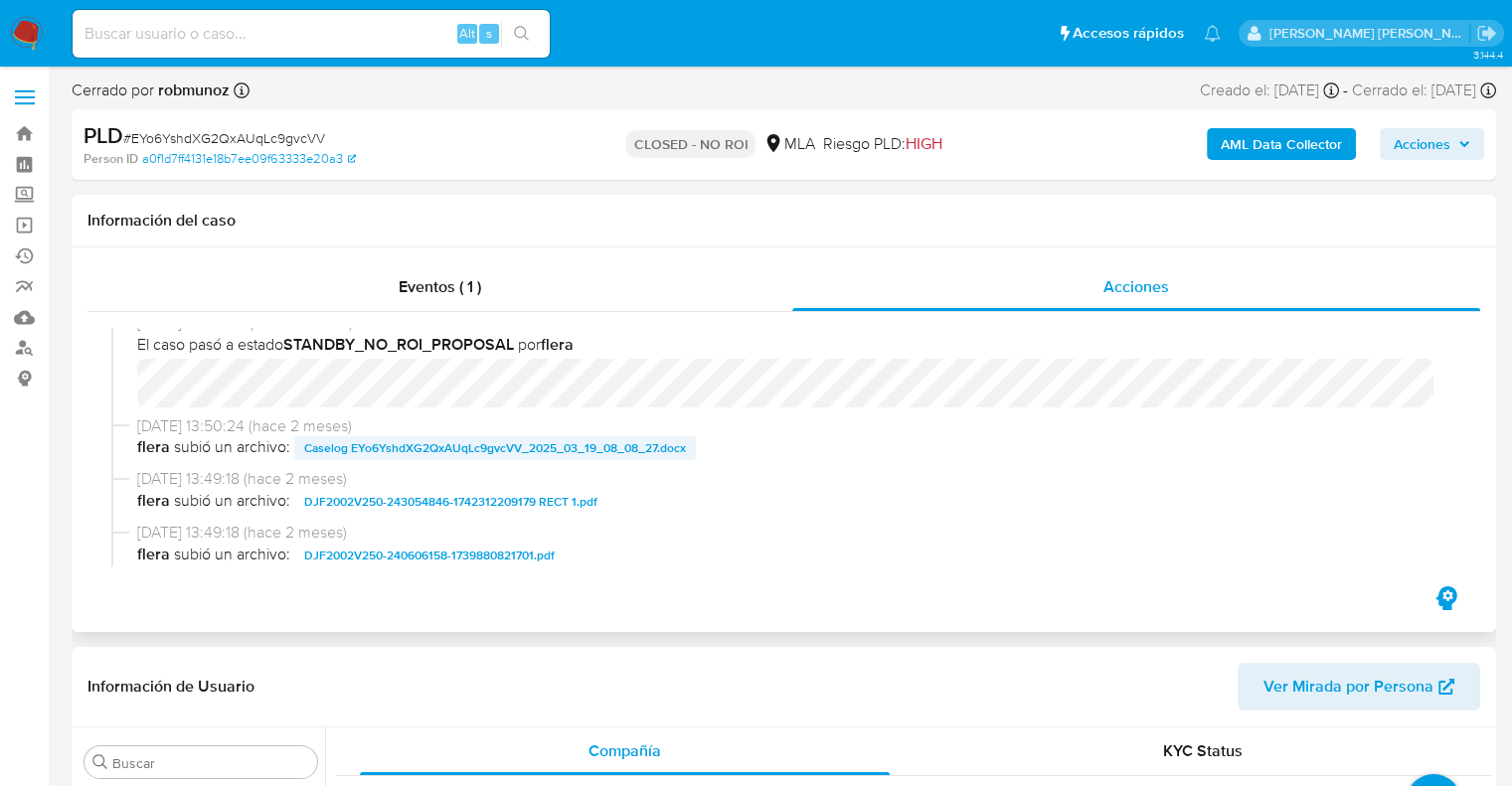 select on "10" 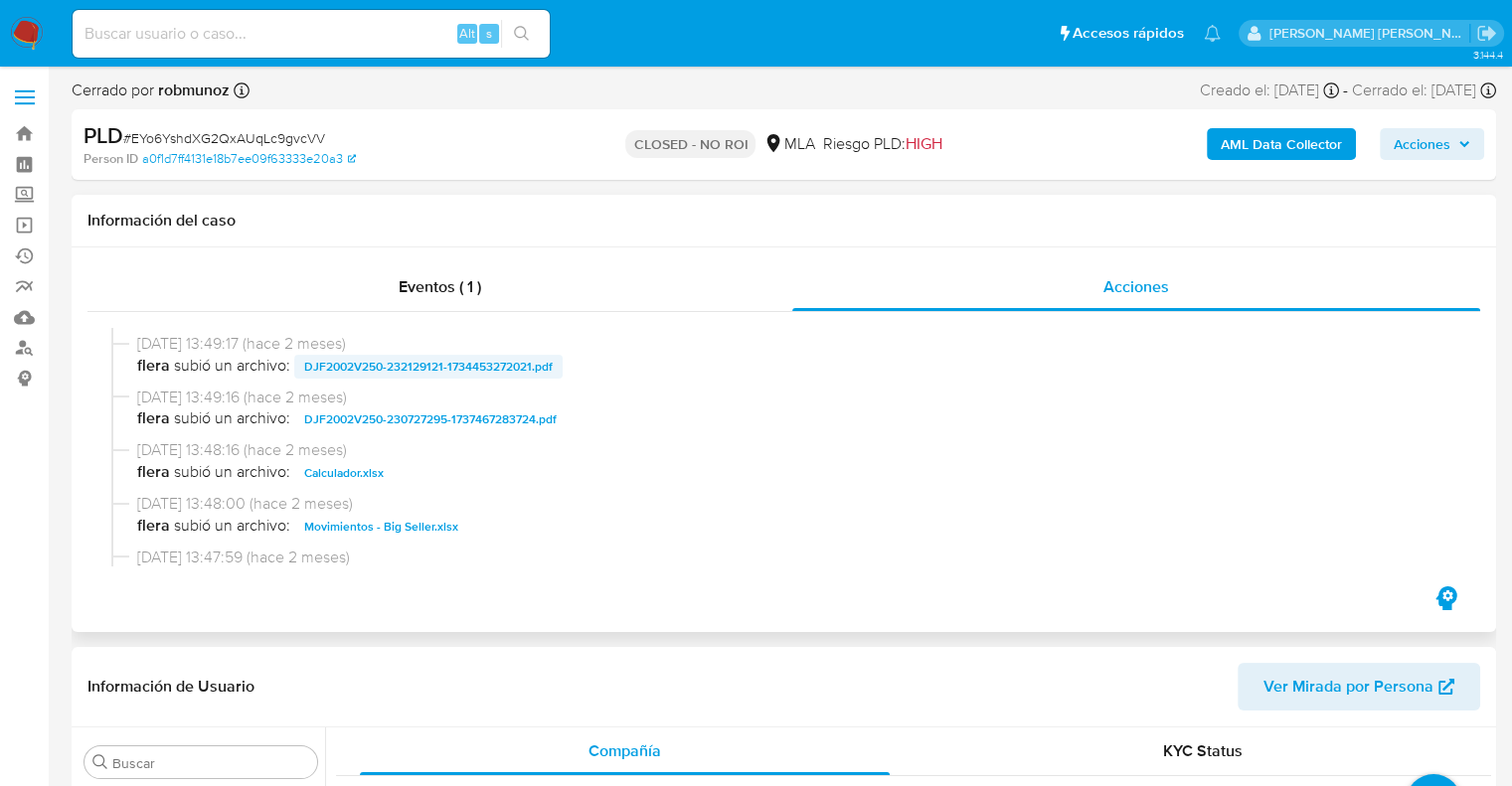 scroll, scrollTop: 533, scrollLeft: 0, axis: vertical 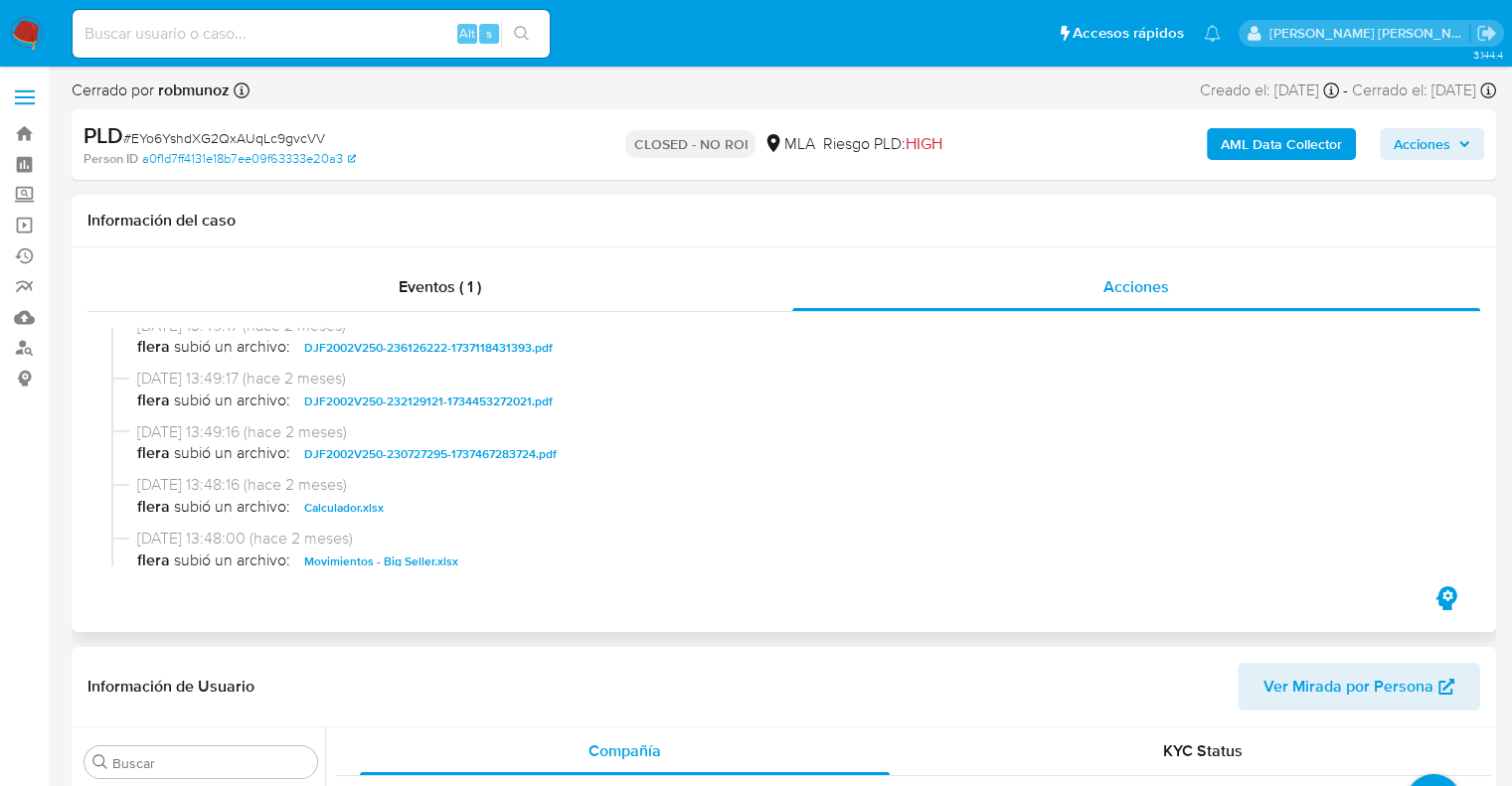 click on "DJF2002V250-230727295-1737467283724.pdf" at bounding box center (430, 454) 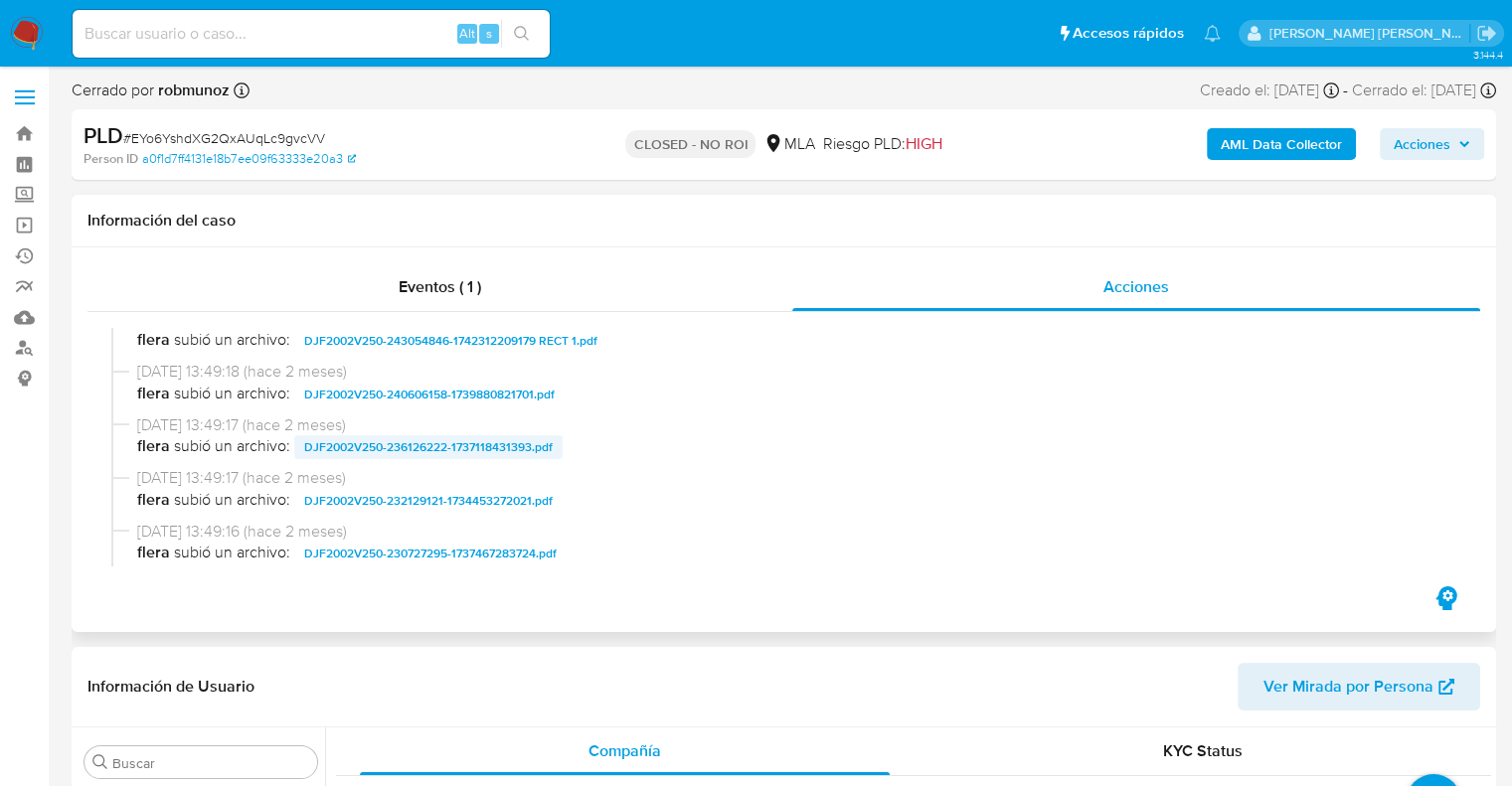 scroll, scrollTop: 334, scrollLeft: 0, axis: vertical 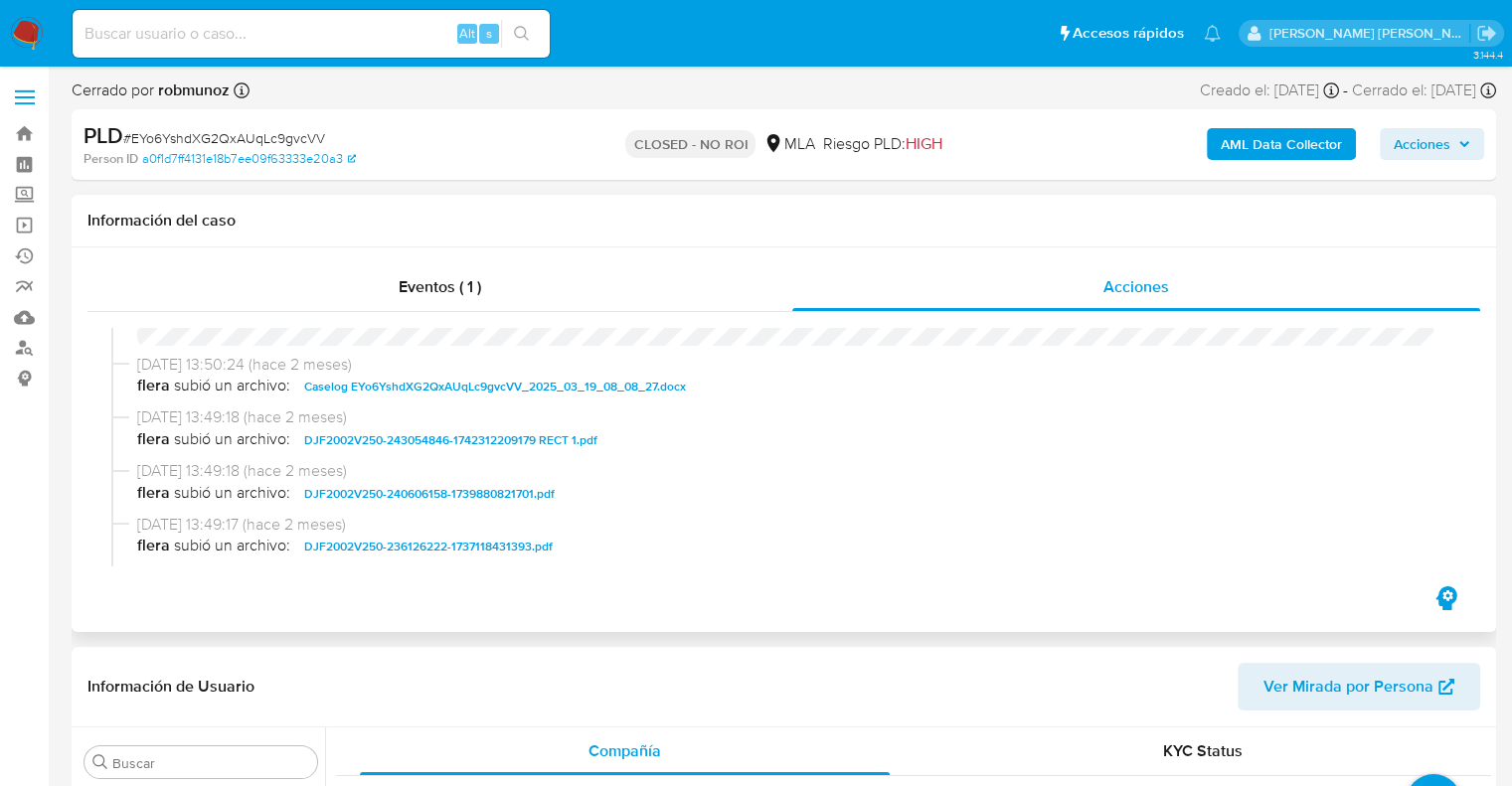 click on "Caselog EYo6YshdXG2QxAUqLc9gvcVV_2025_03_19_08_08_27.docx" at bounding box center [495, 387] 